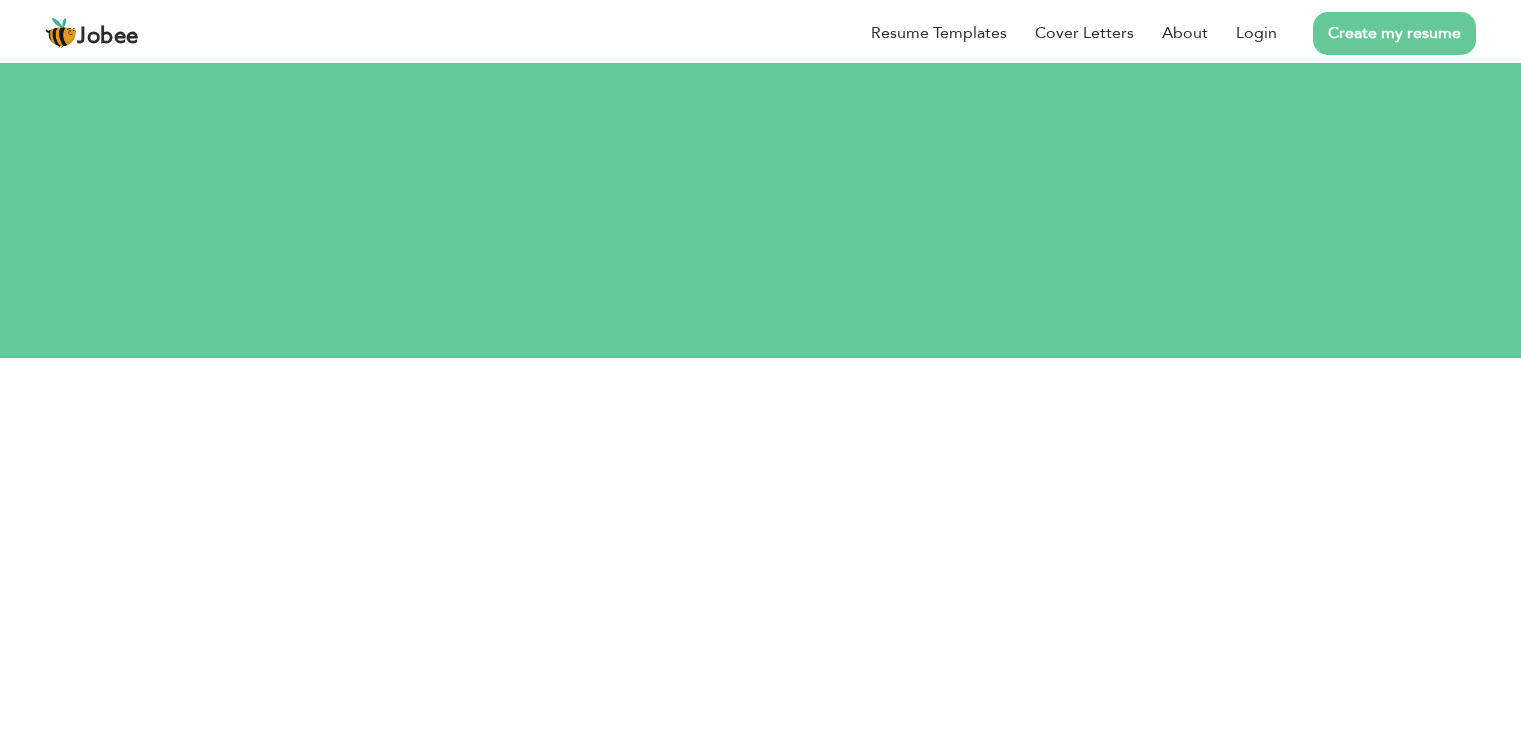 scroll, scrollTop: 0, scrollLeft: 0, axis: both 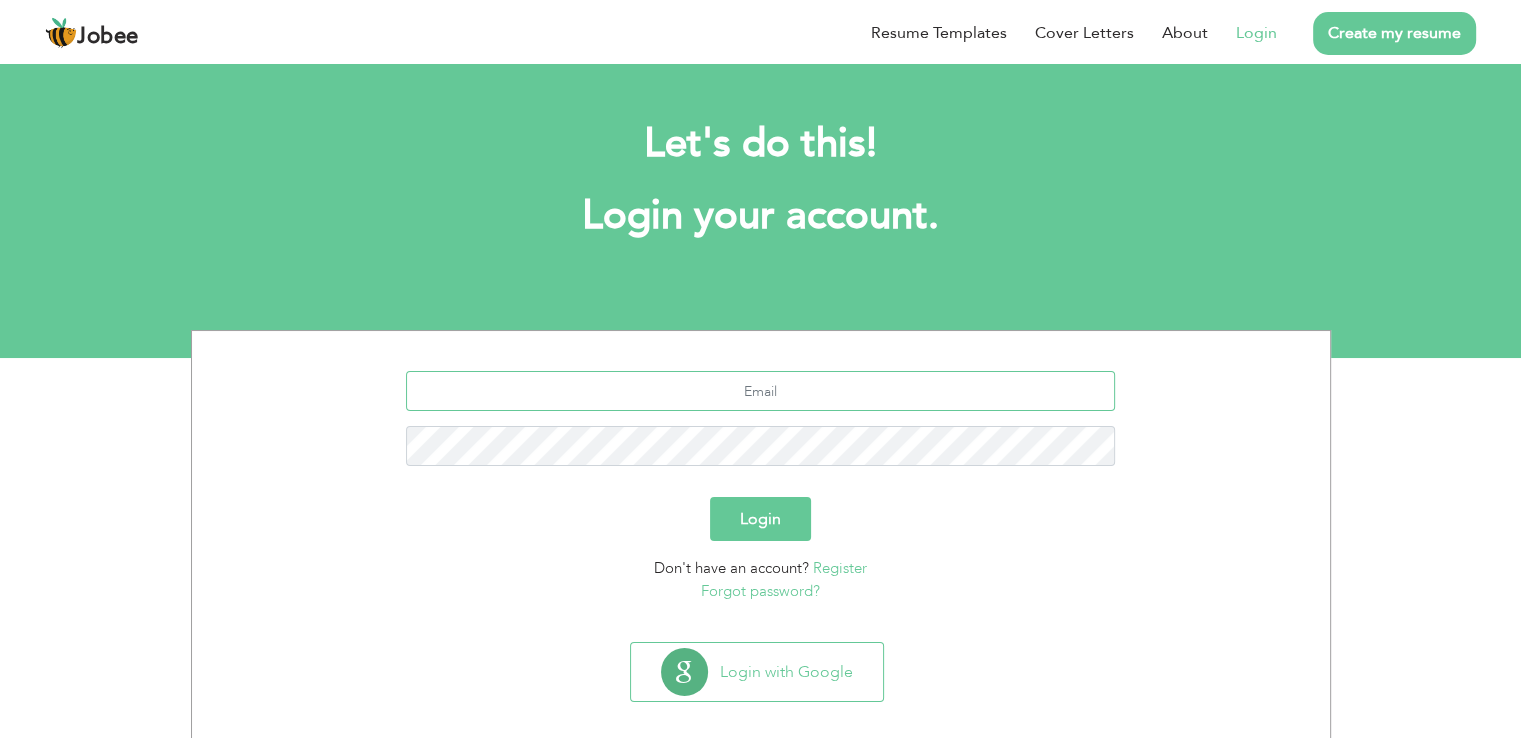 click at bounding box center (760, 391) 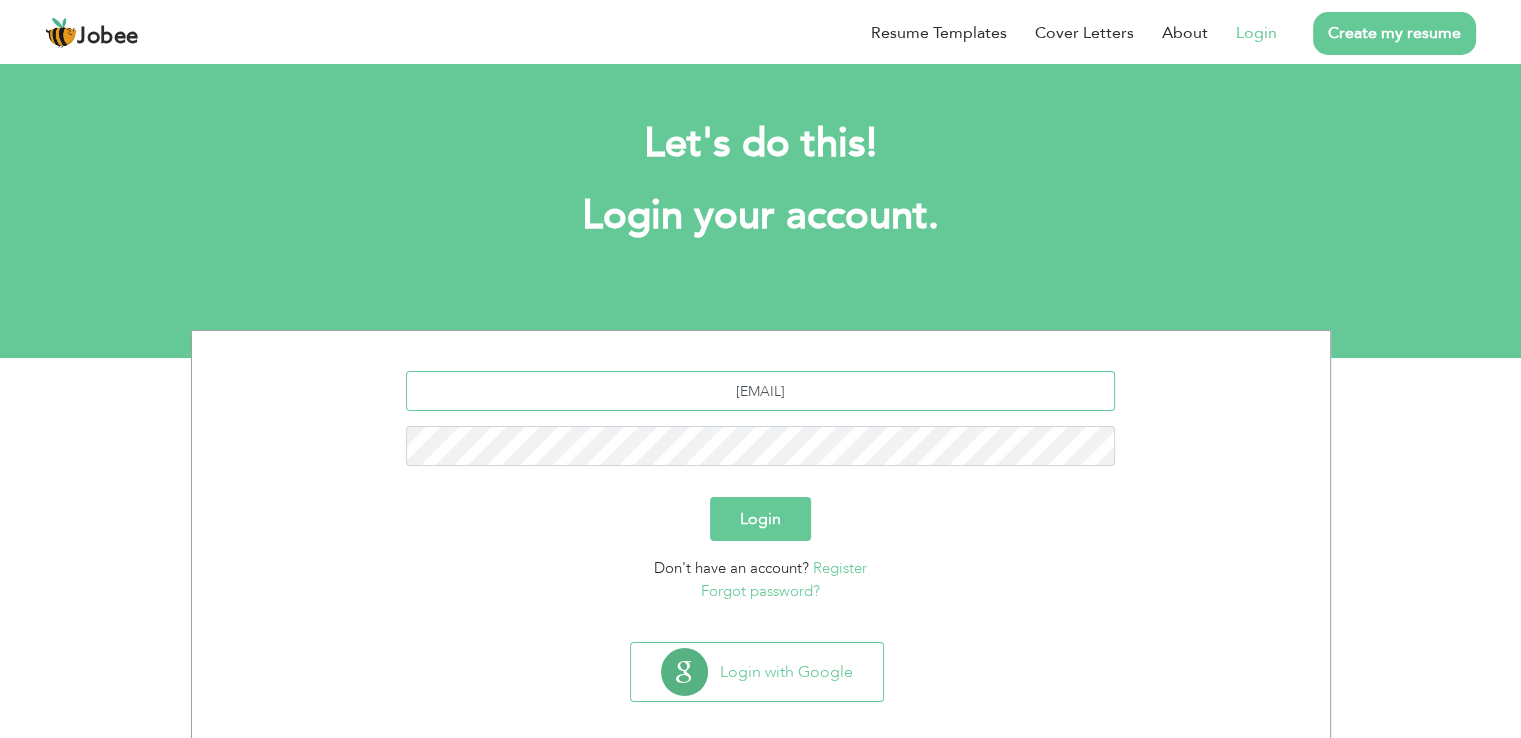 type on "[EMAIL]" 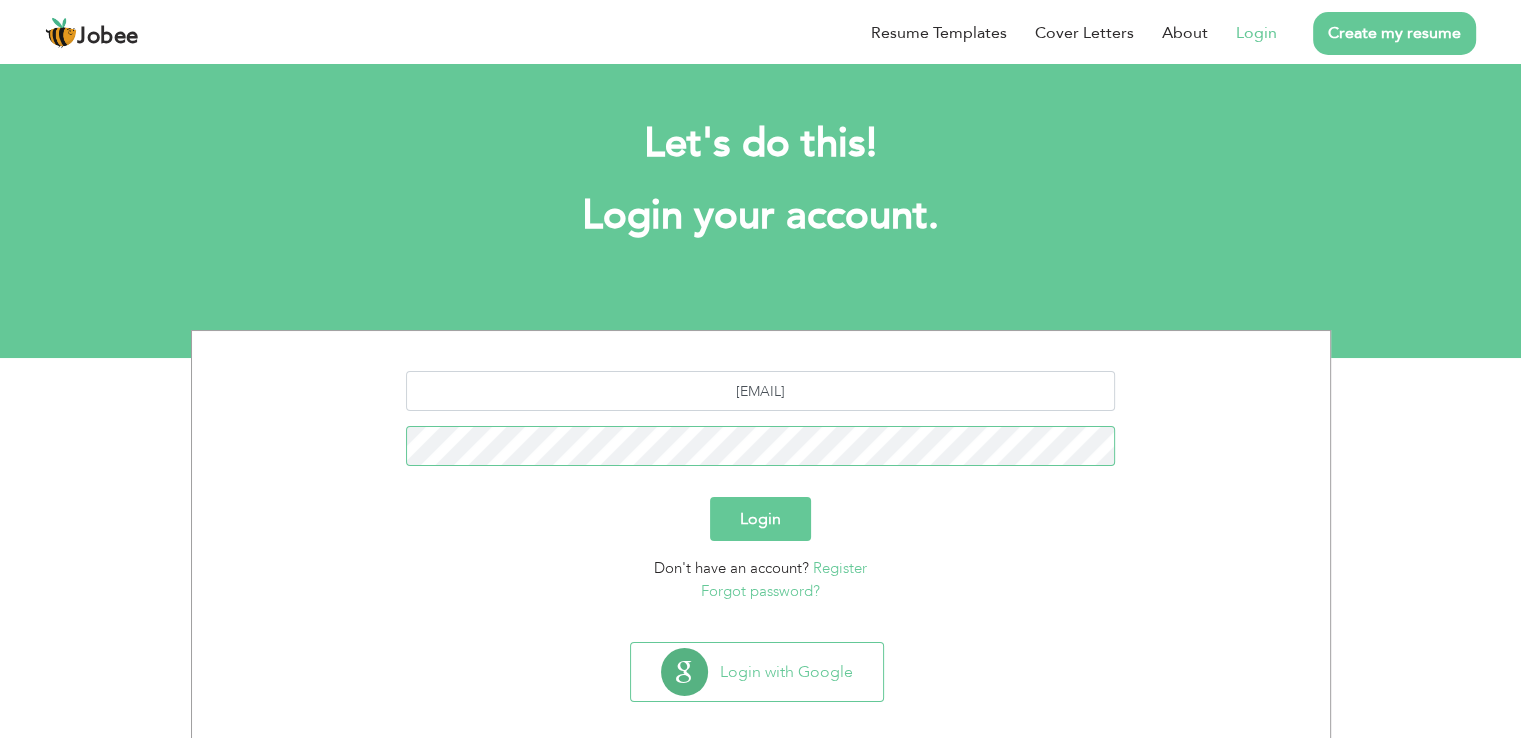 click on "Login" at bounding box center (760, 519) 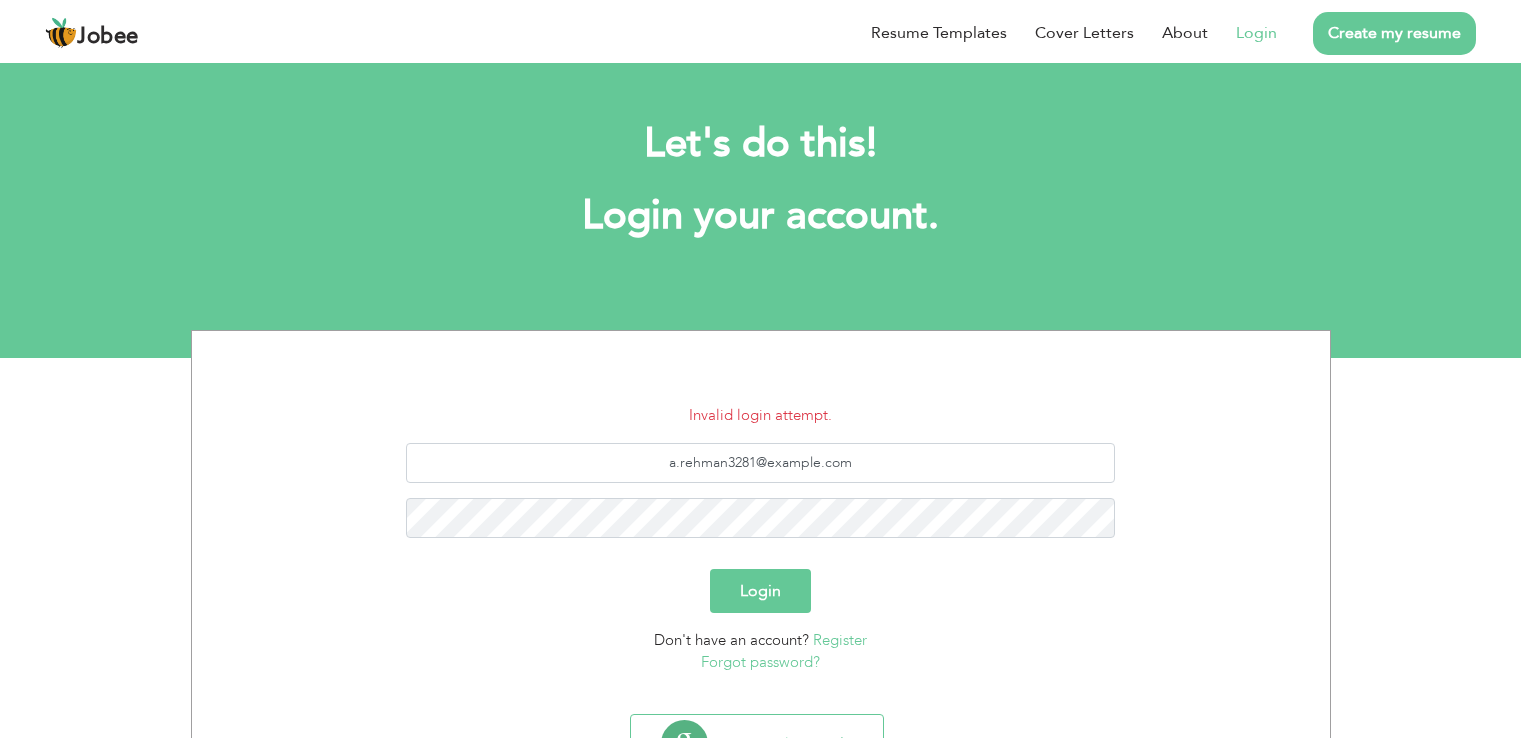 scroll, scrollTop: 0, scrollLeft: 0, axis: both 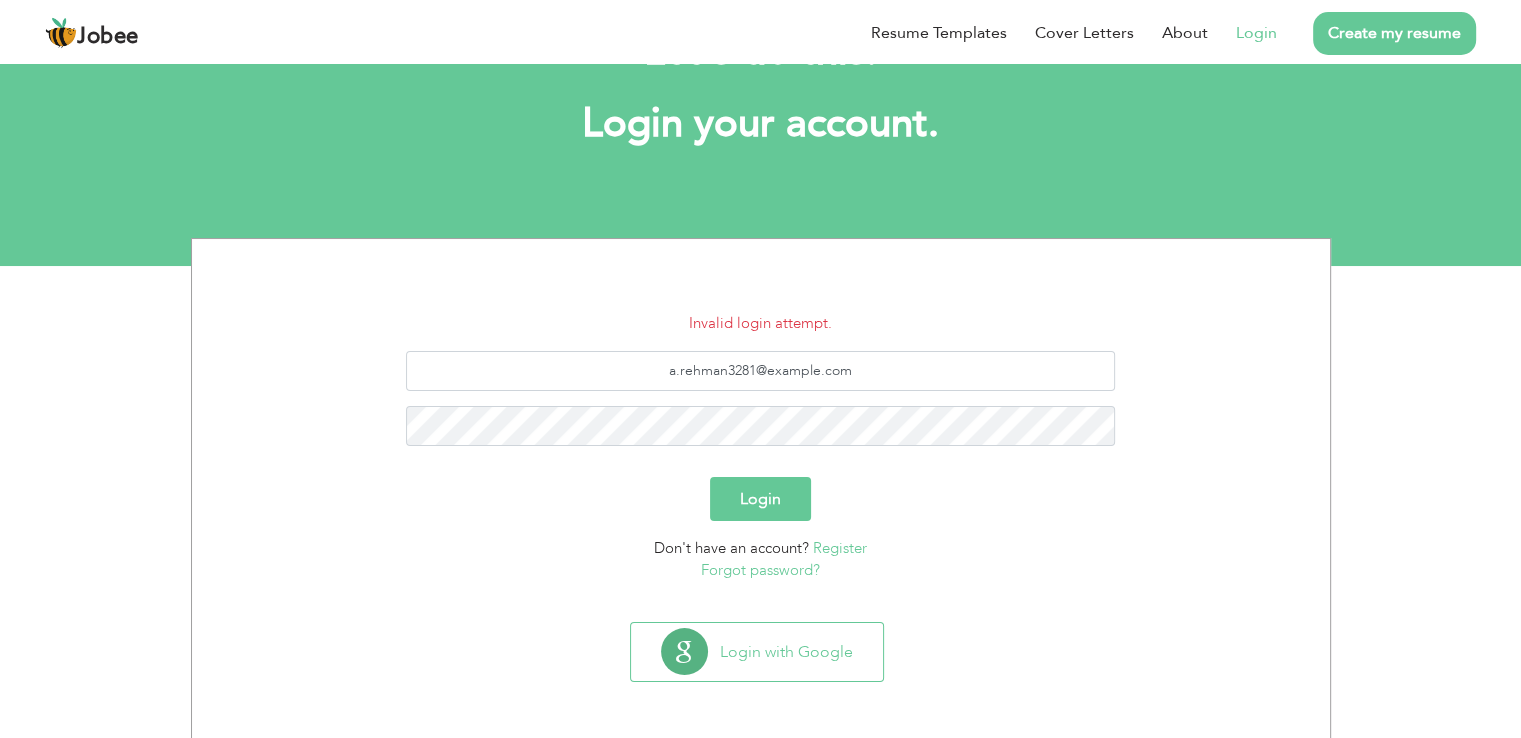 click on "Forgot password?" at bounding box center [760, 570] 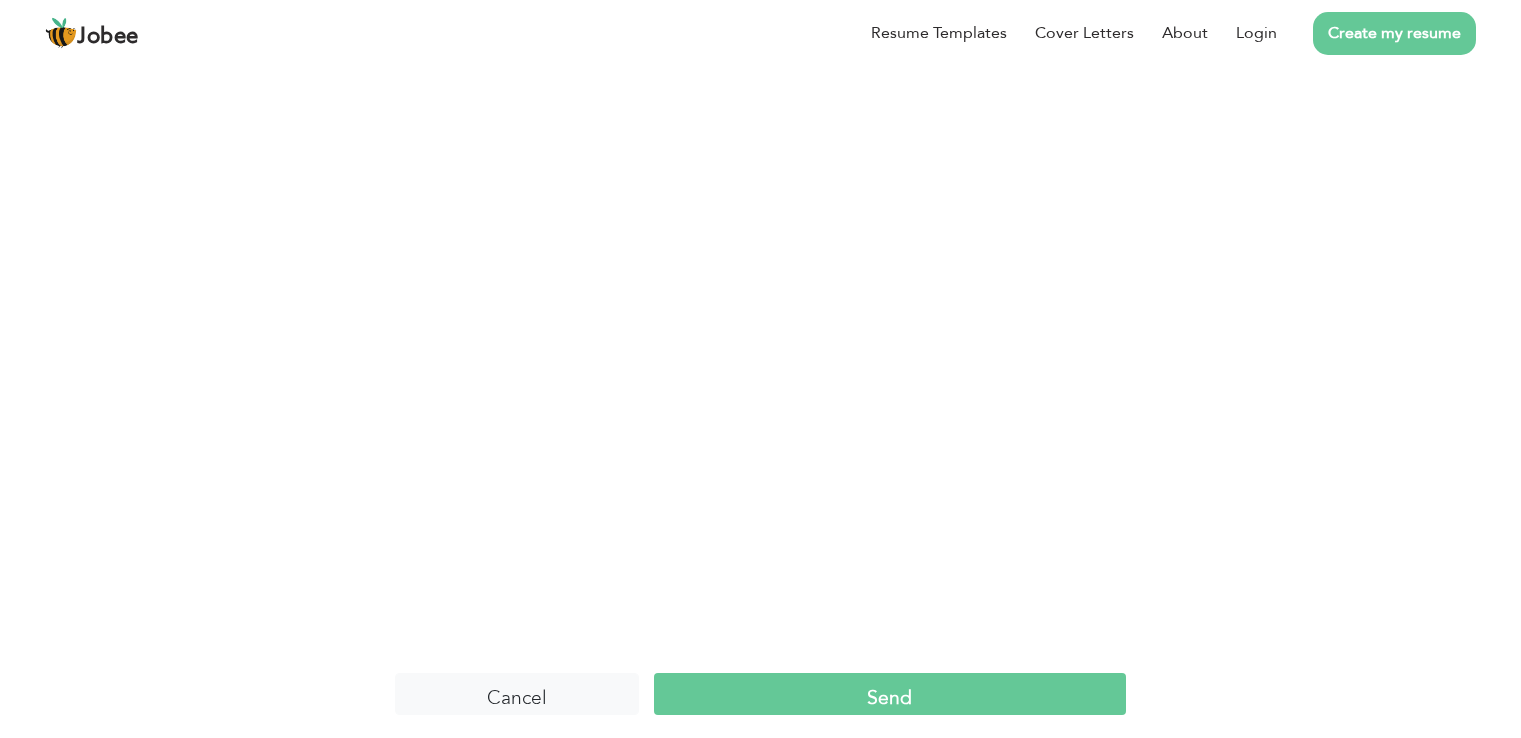 scroll, scrollTop: 0, scrollLeft: 0, axis: both 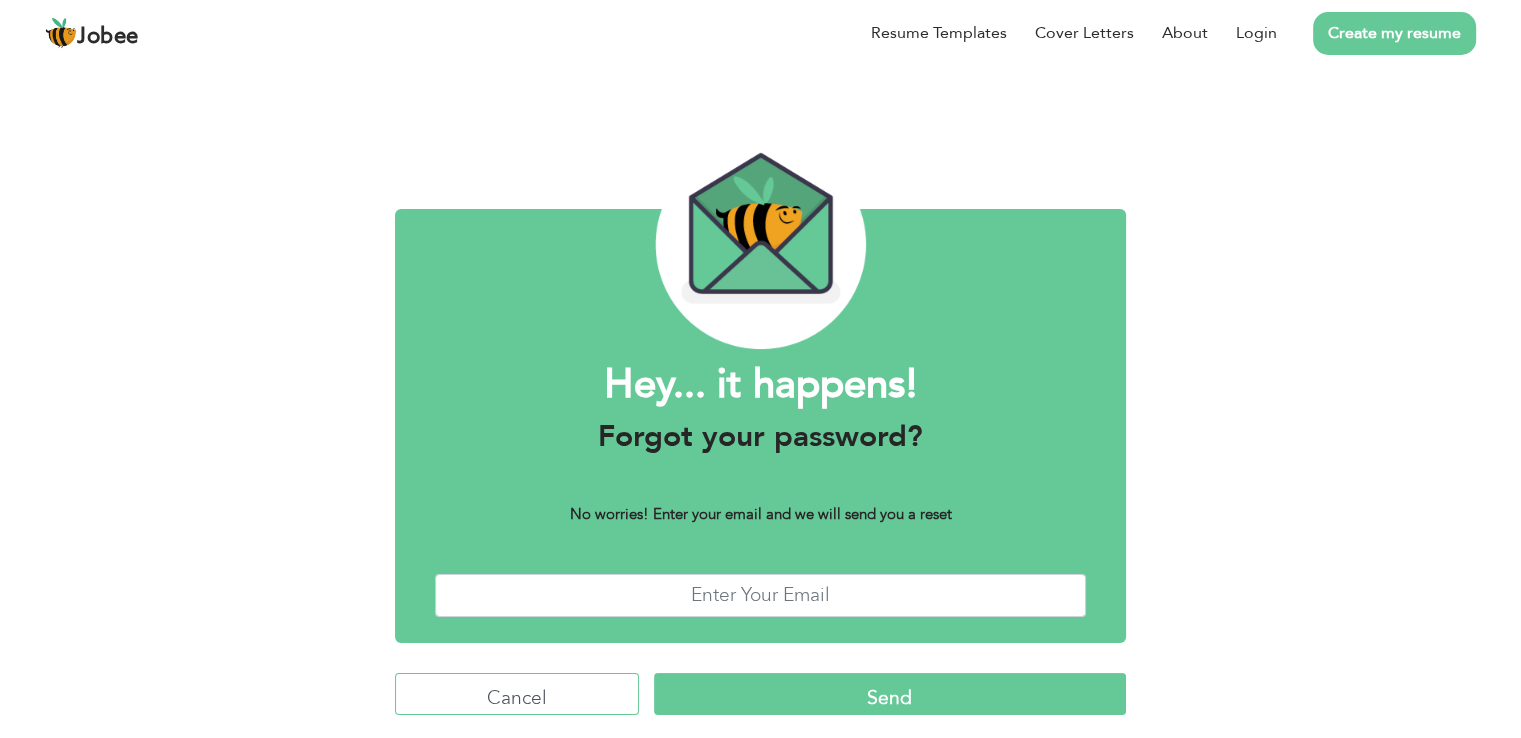 click on "Cancel" at bounding box center (517, 694) 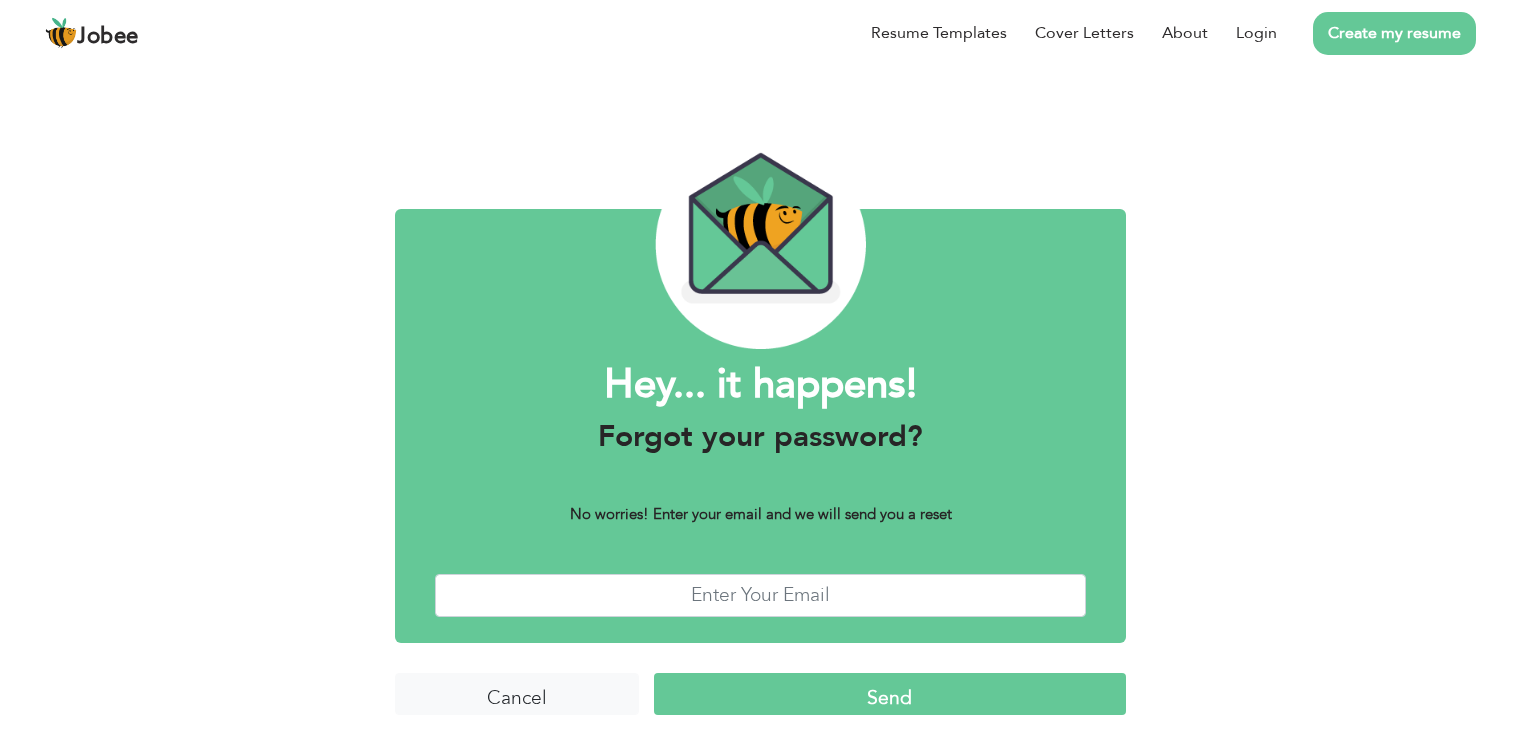 scroll, scrollTop: 0, scrollLeft: 0, axis: both 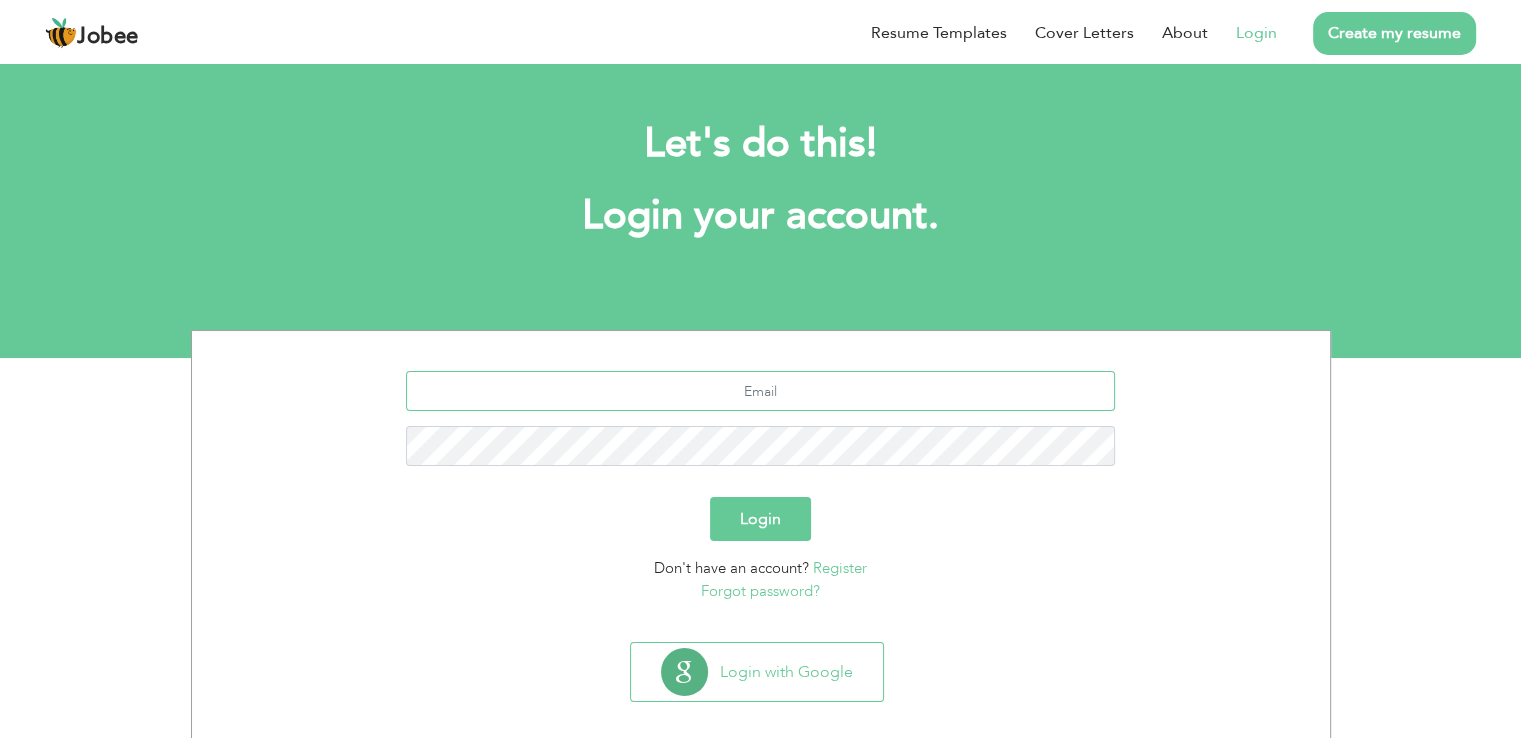 click at bounding box center [760, 391] 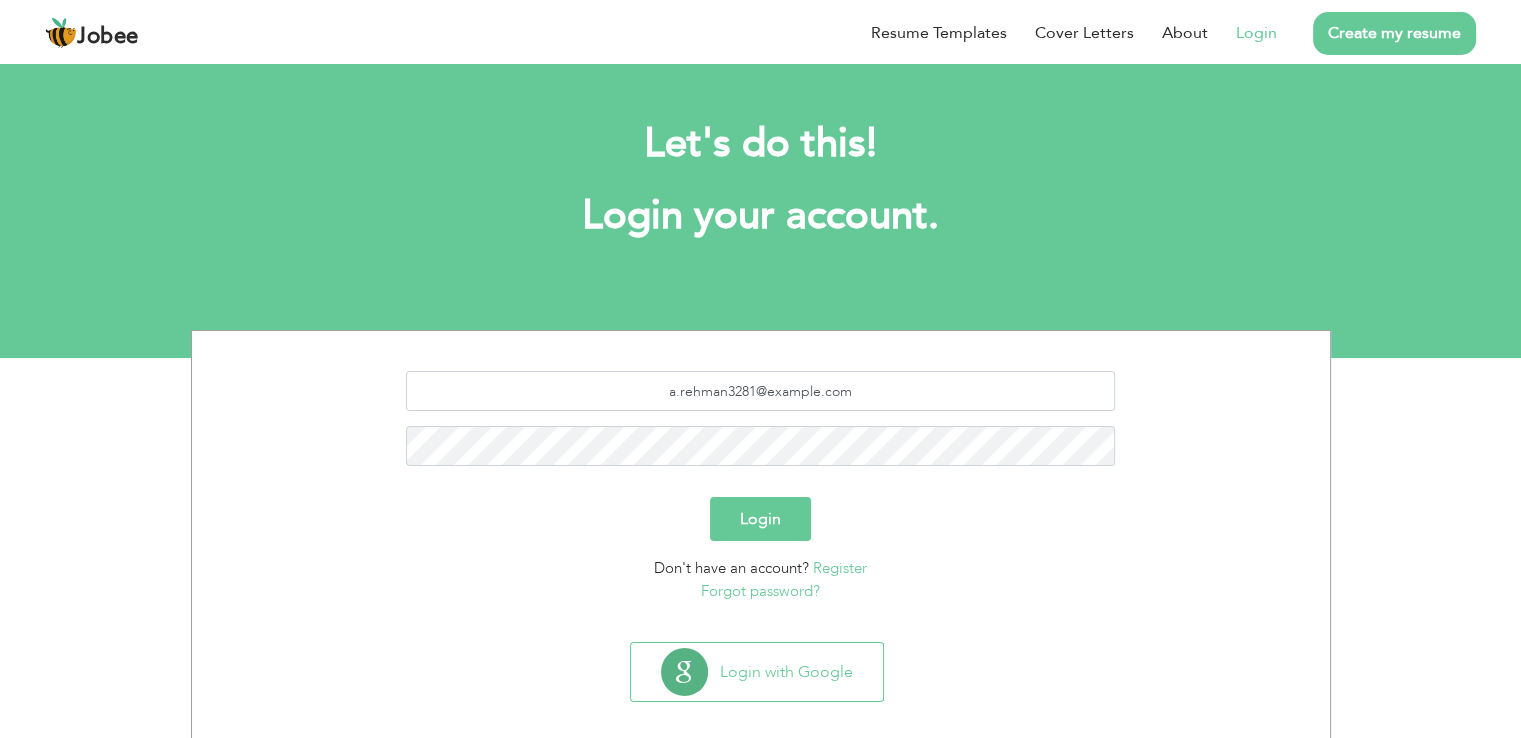 click on "Forgot password?" at bounding box center (760, 591) 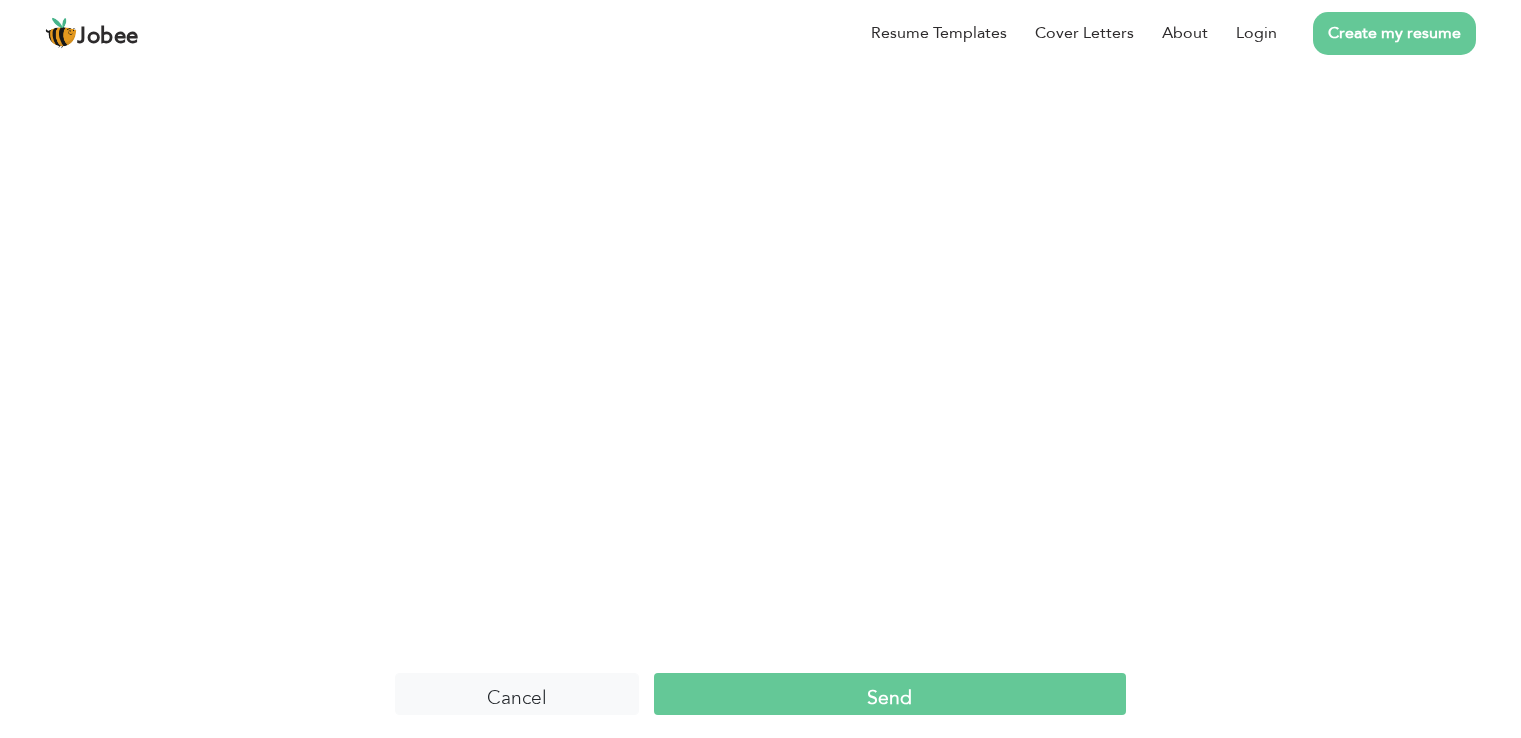 scroll, scrollTop: 0, scrollLeft: 0, axis: both 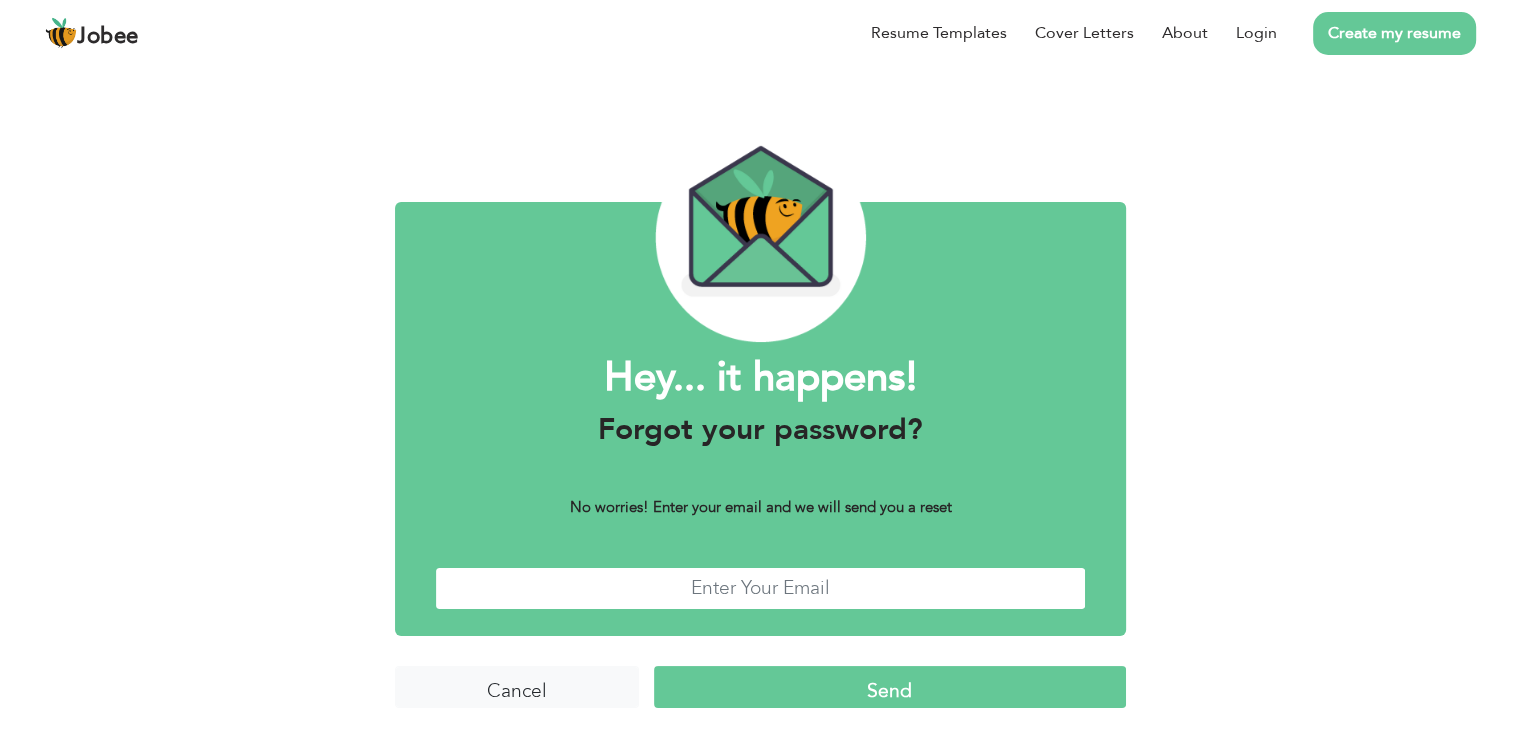 click at bounding box center [760, 588] 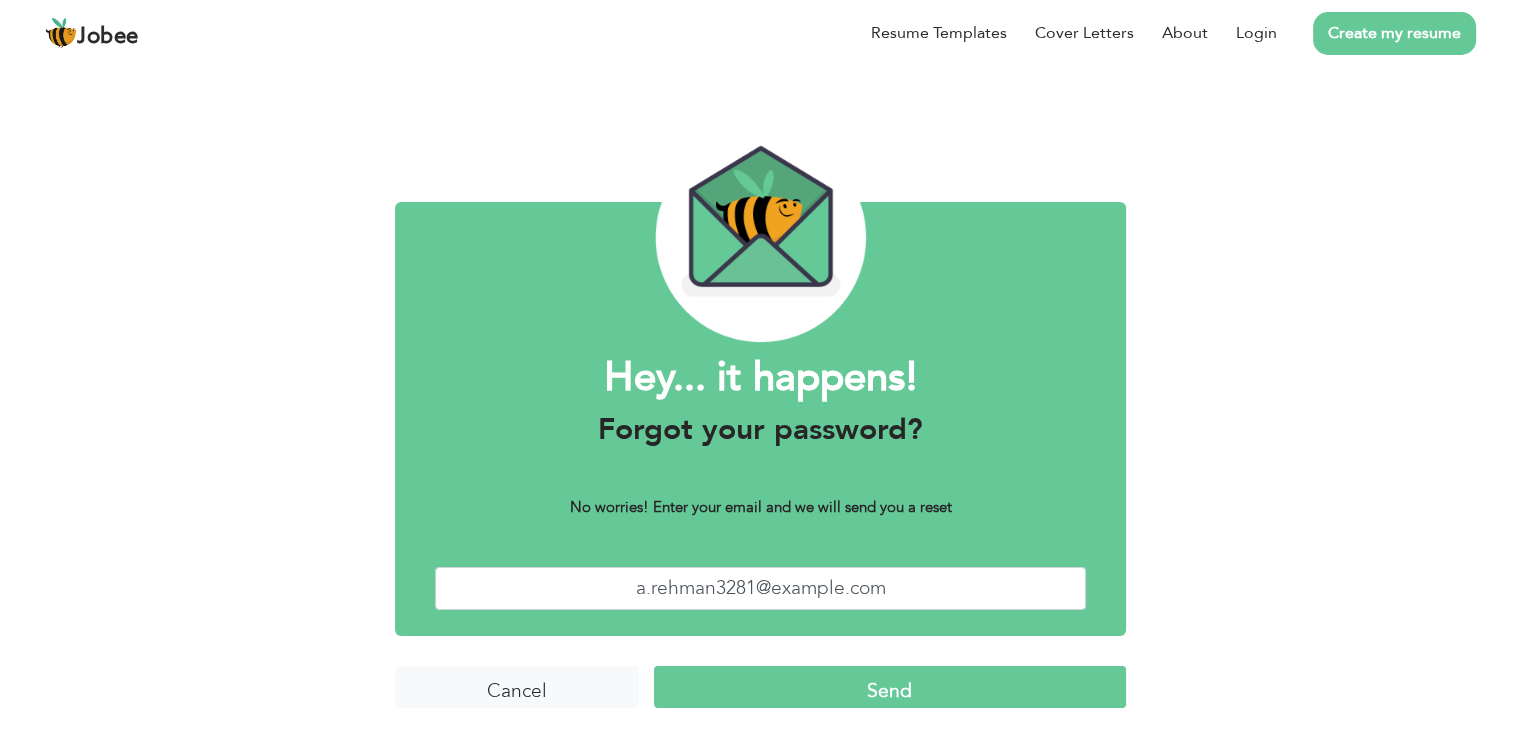 click on "Send" at bounding box center (890, 687) 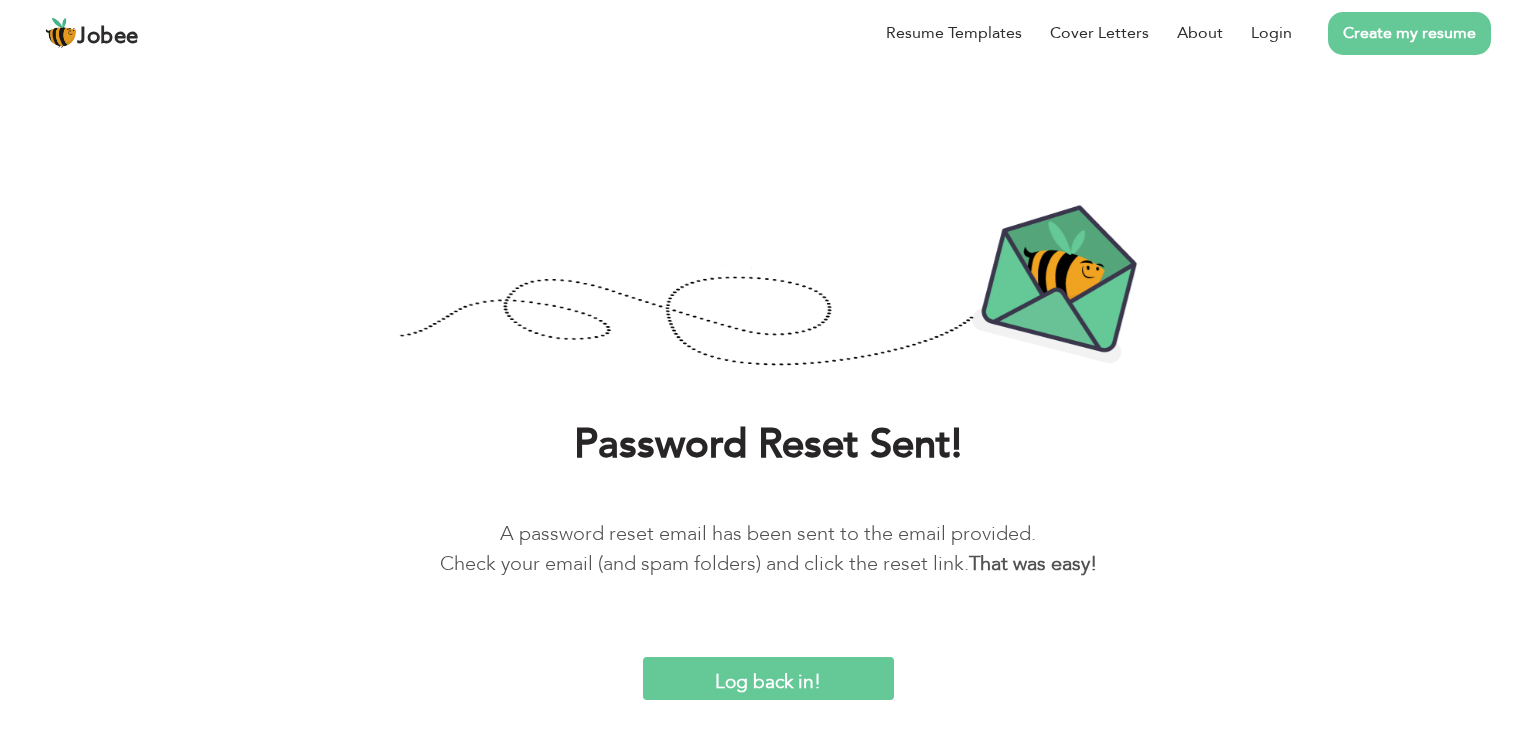 scroll, scrollTop: 0, scrollLeft: 0, axis: both 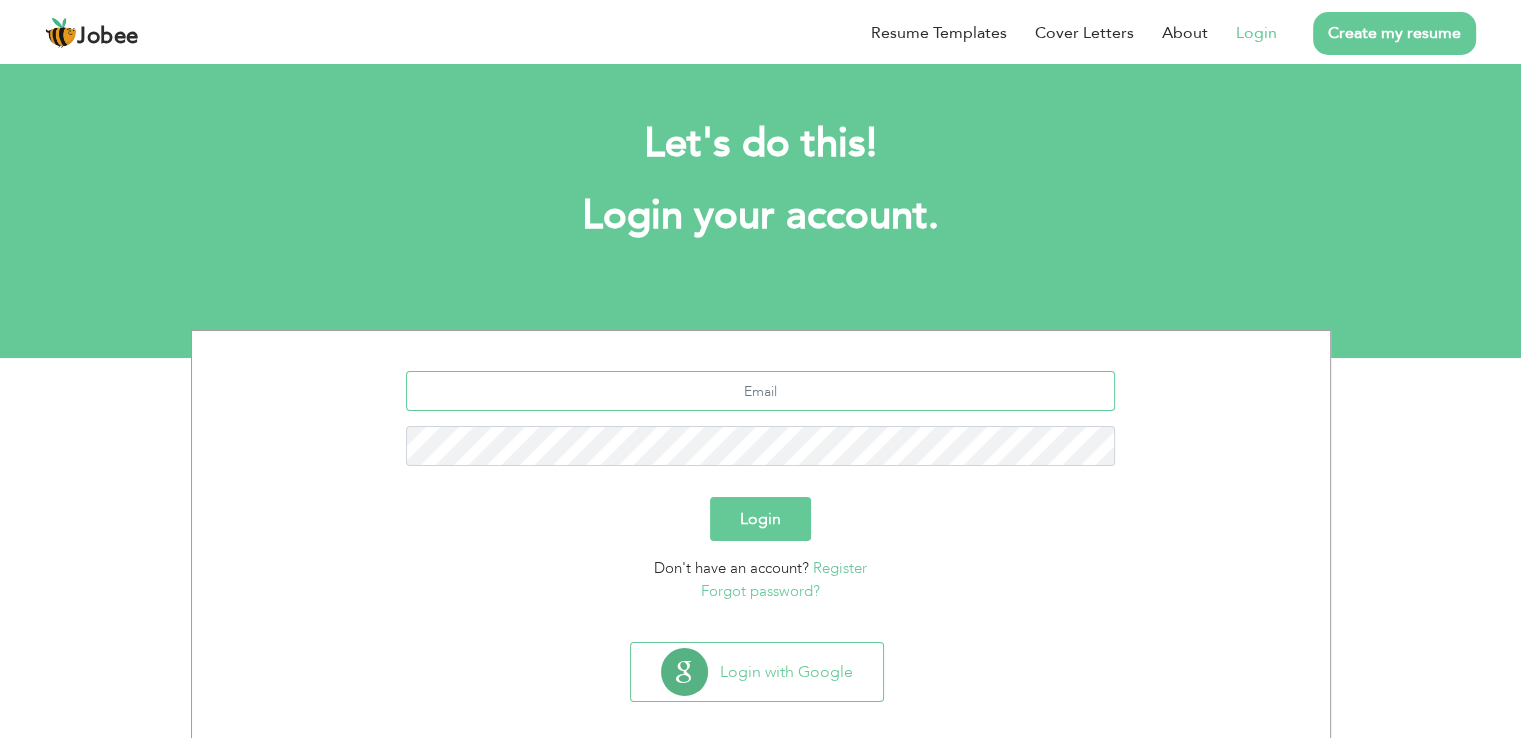 click at bounding box center [760, 391] 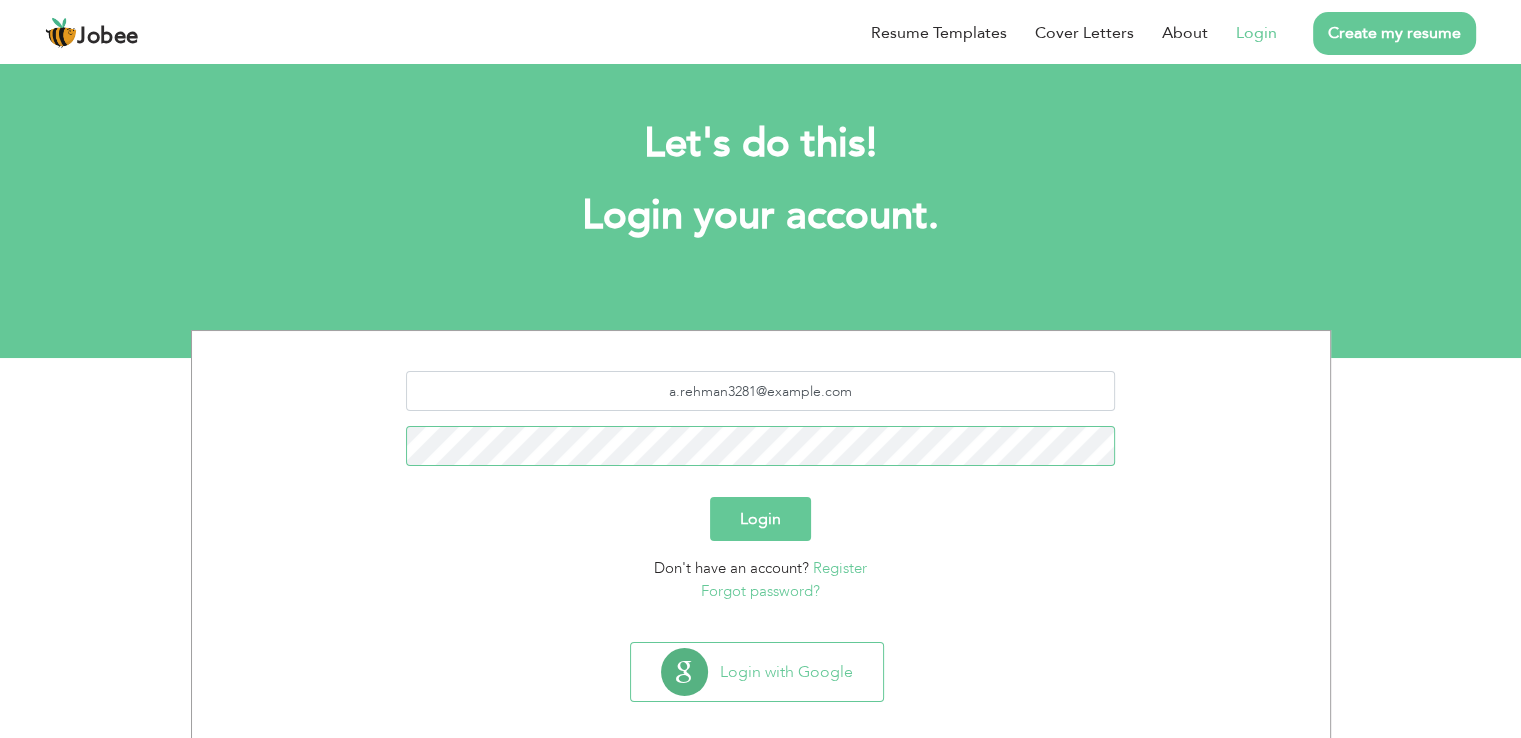 click on "Login" at bounding box center (760, 519) 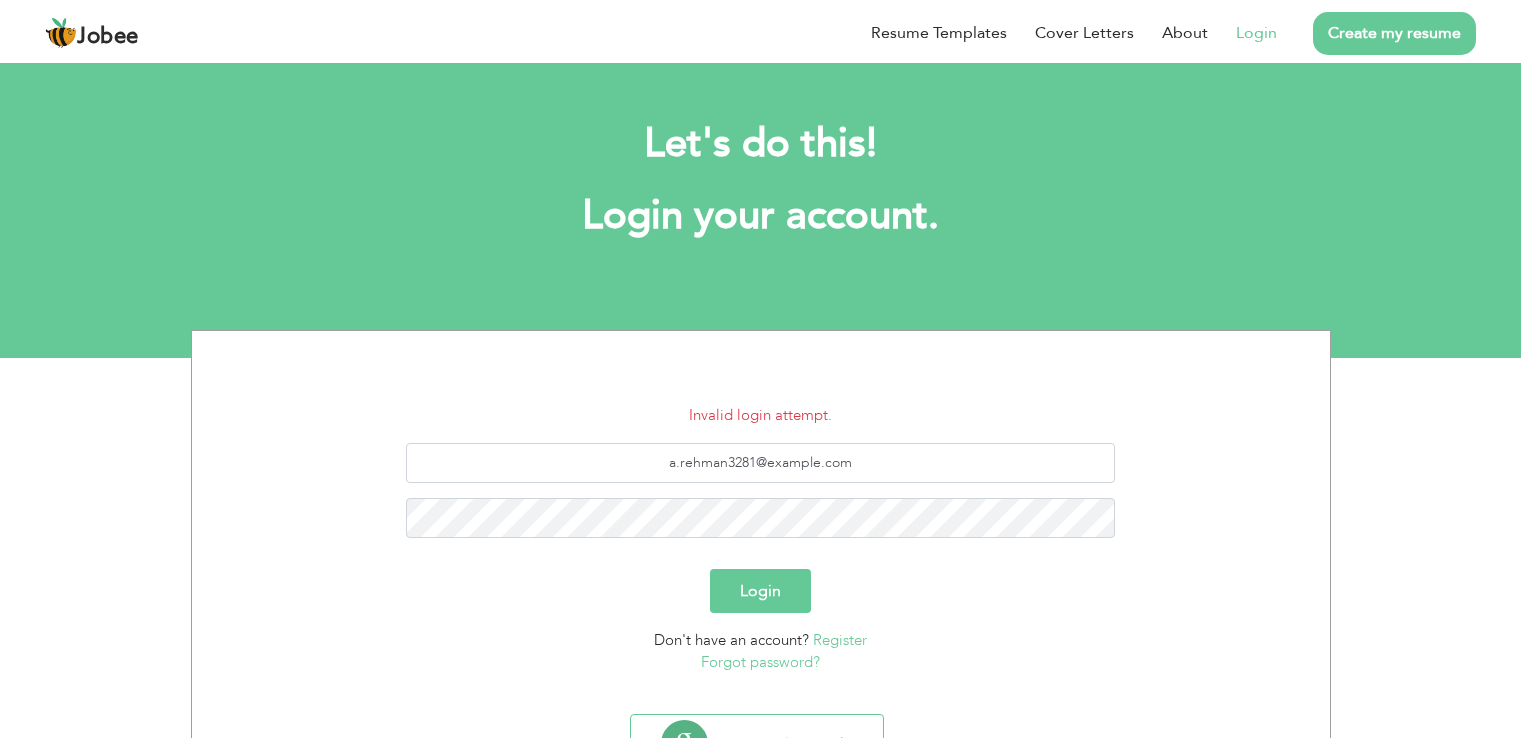 scroll, scrollTop: 0, scrollLeft: 0, axis: both 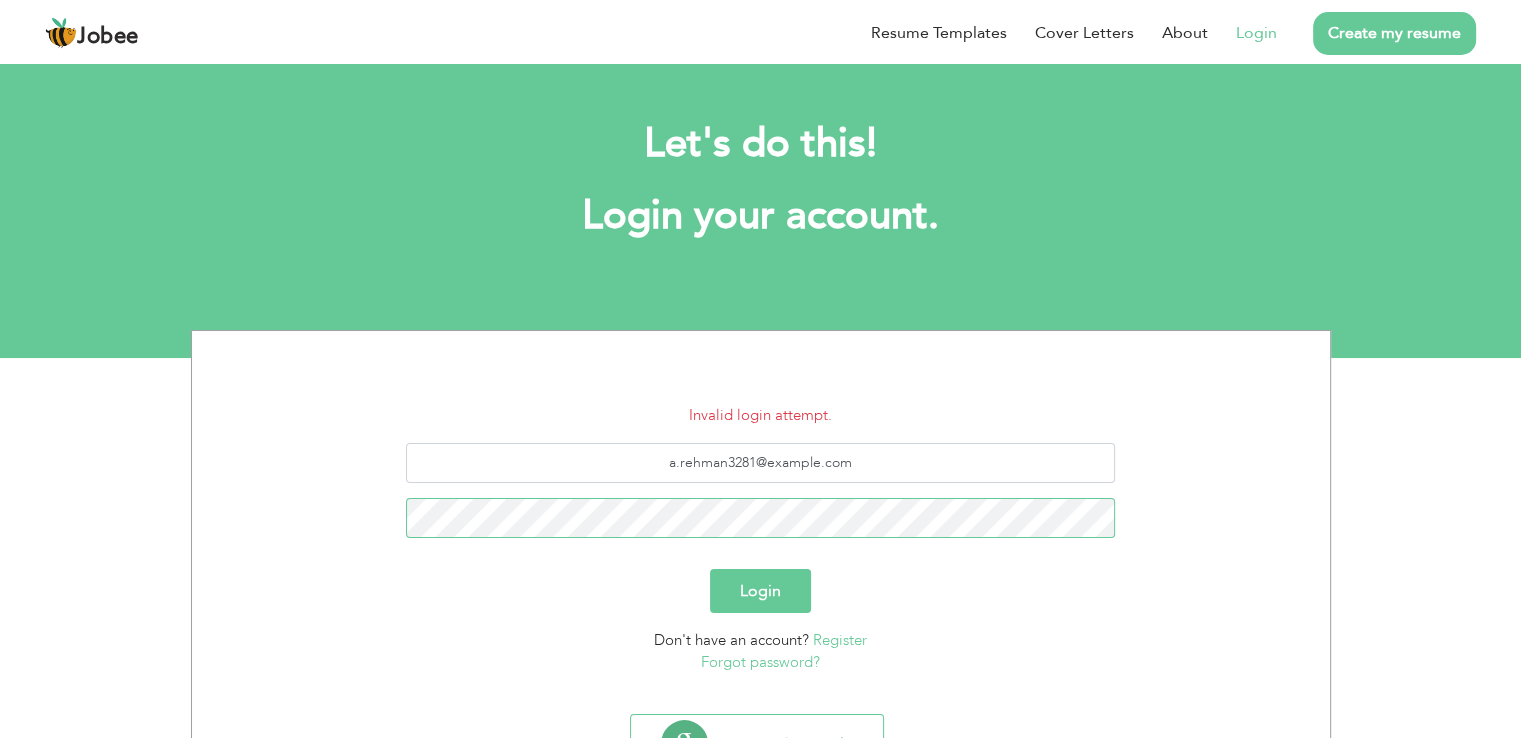 click on "Login" at bounding box center (760, 591) 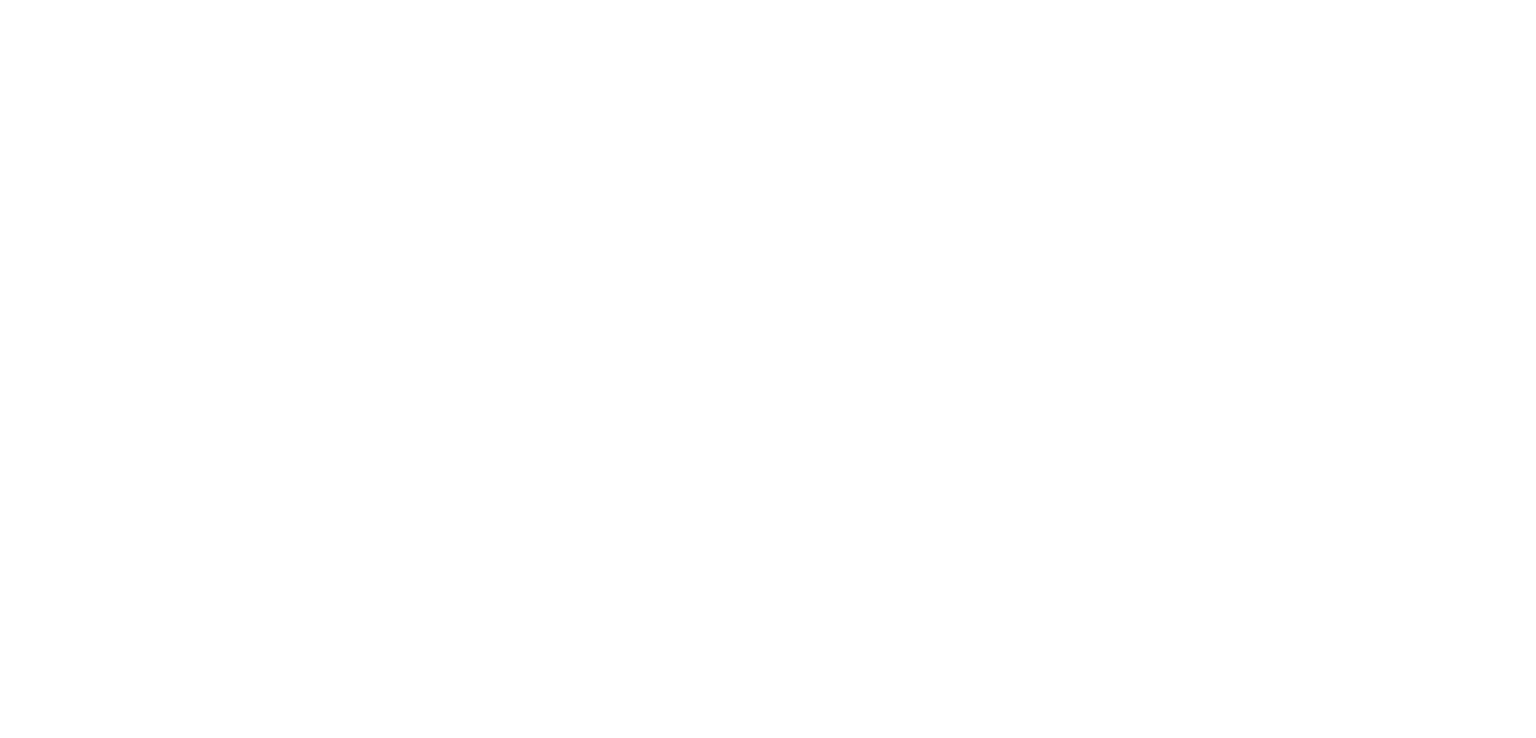 scroll, scrollTop: 0, scrollLeft: 0, axis: both 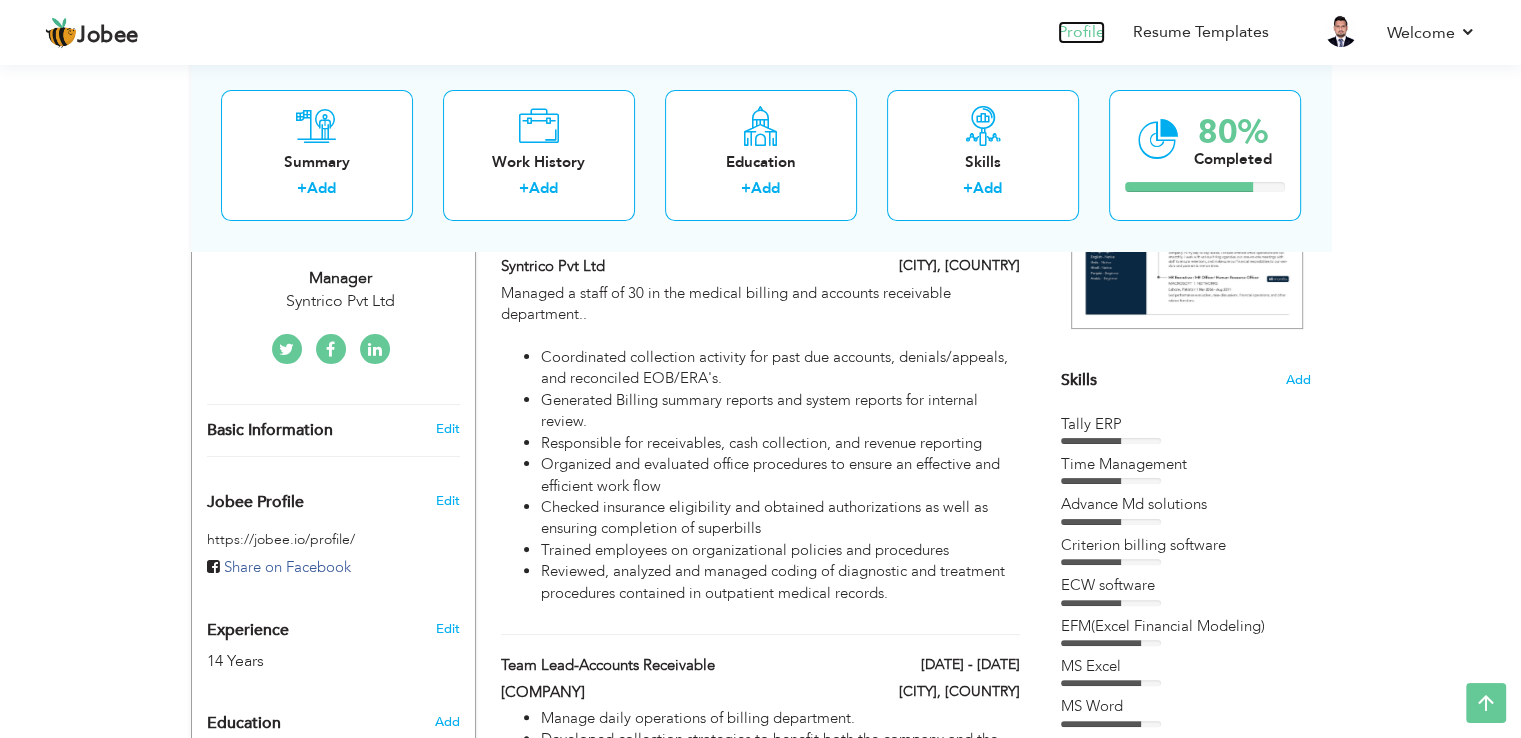 click on "Profile" at bounding box center (1081, 32) 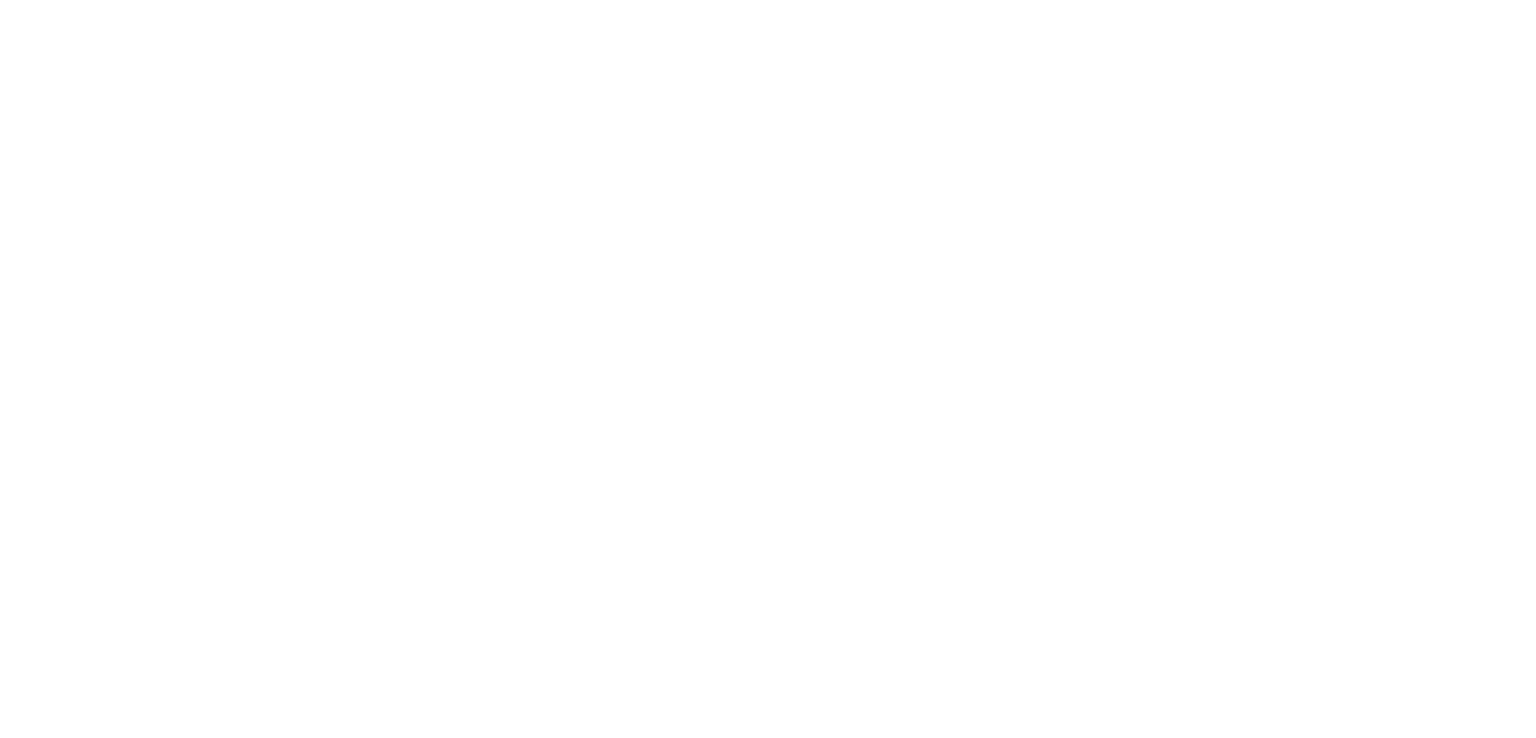 scroll, scrollTop: 0, scrollLeft: 0, axis: both 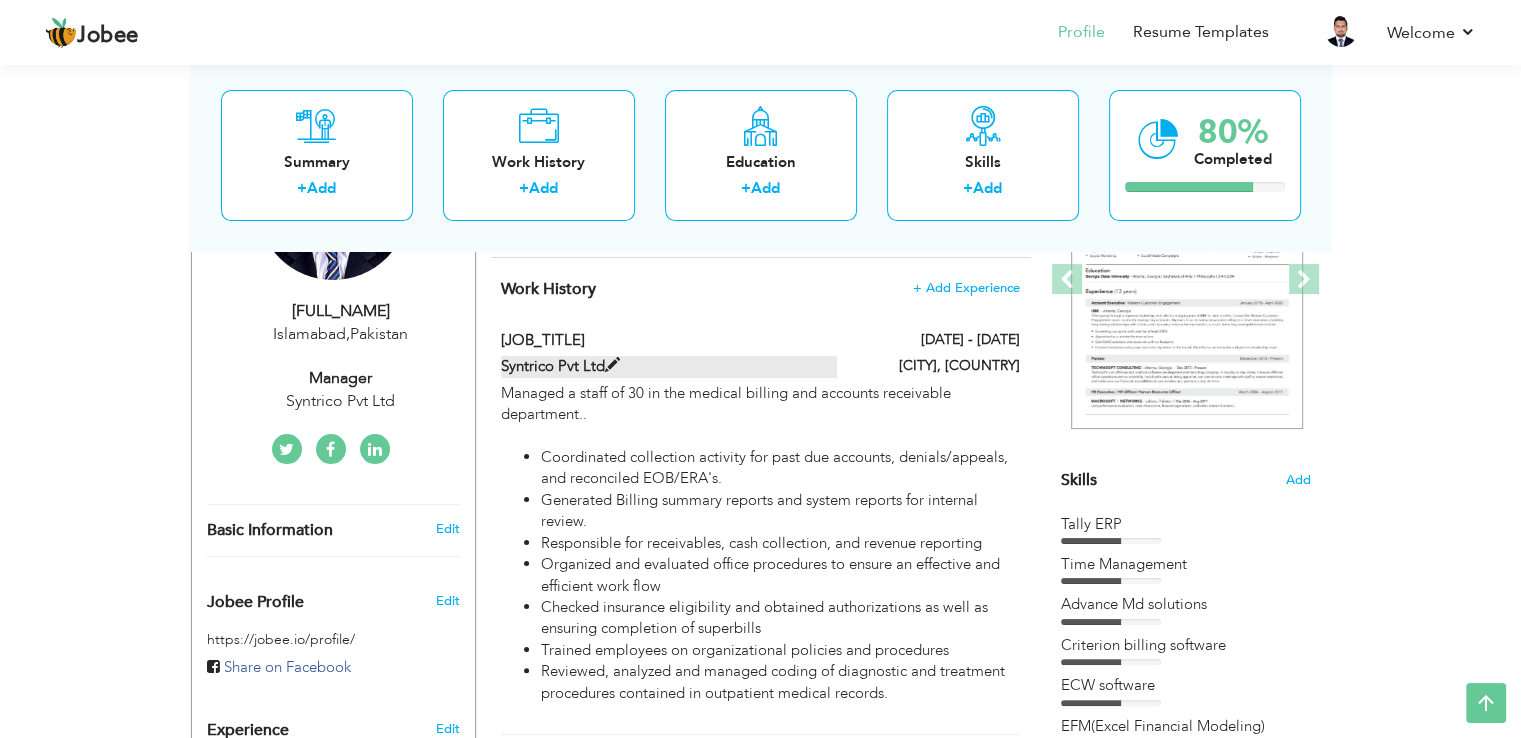 click at bounding box center (612, 365) 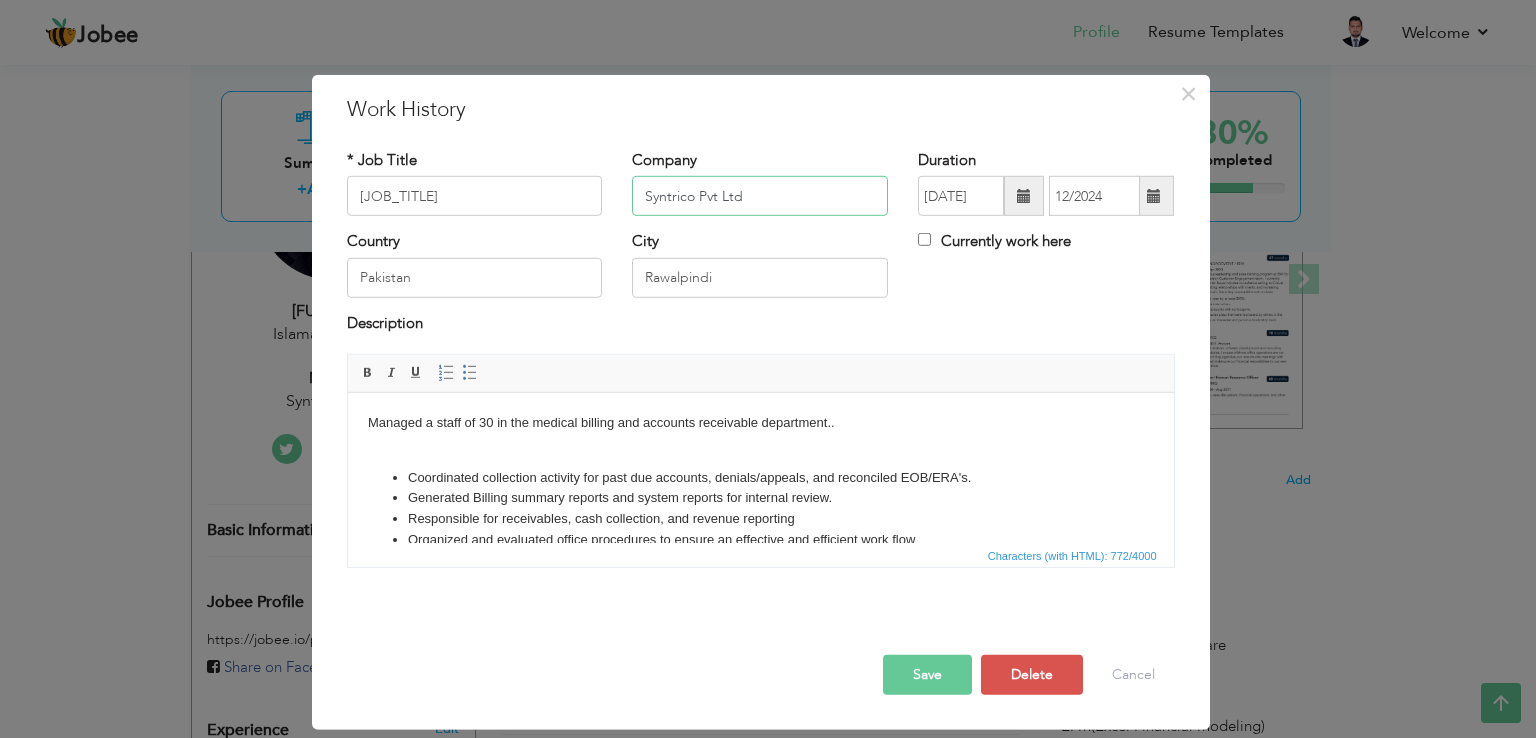 click on "Syntrico Pvt Ltd" at bounding box center [760, 196] 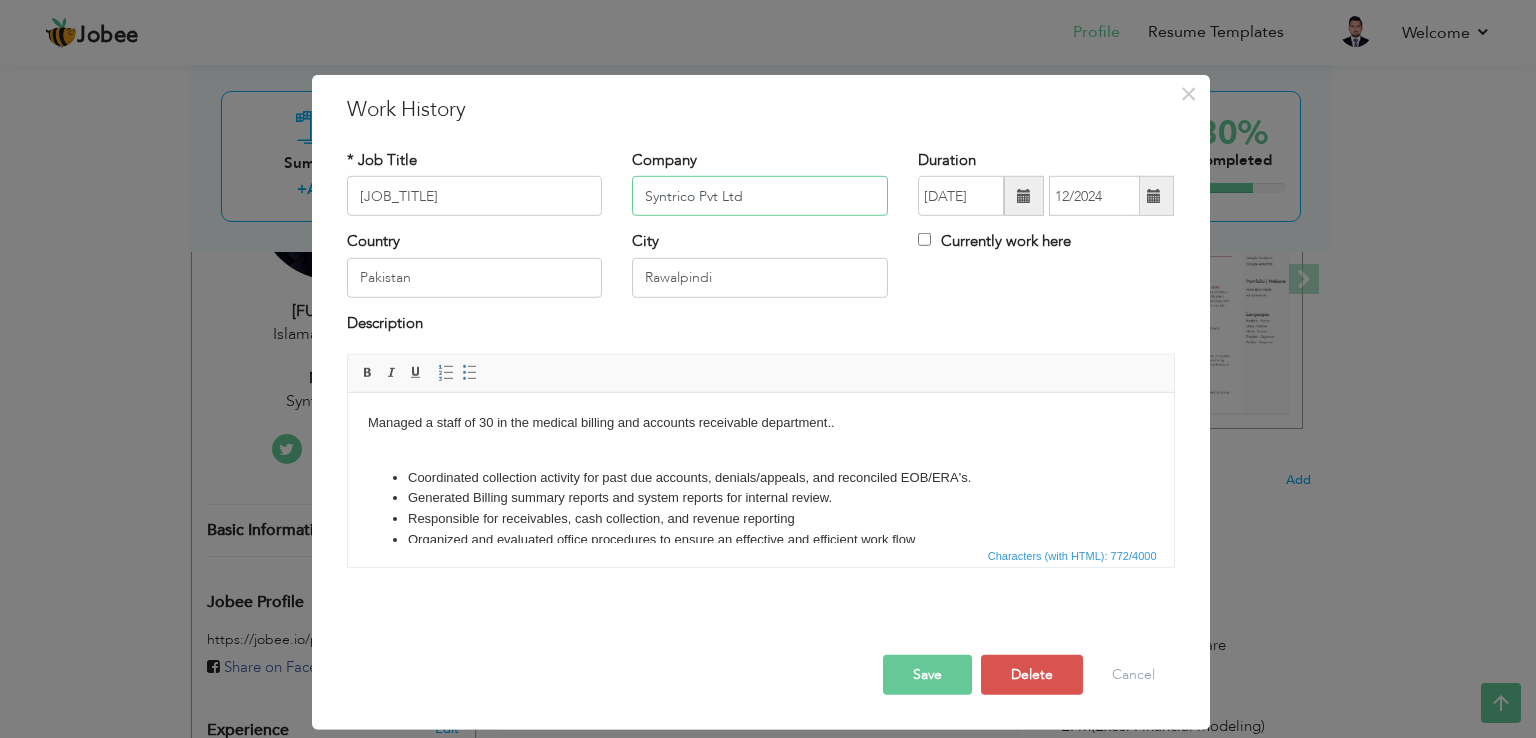 drag, startPoint x: 768, startPoint y: 195, endPoint x: 654, endPoint y: 193, distance: 114.01754 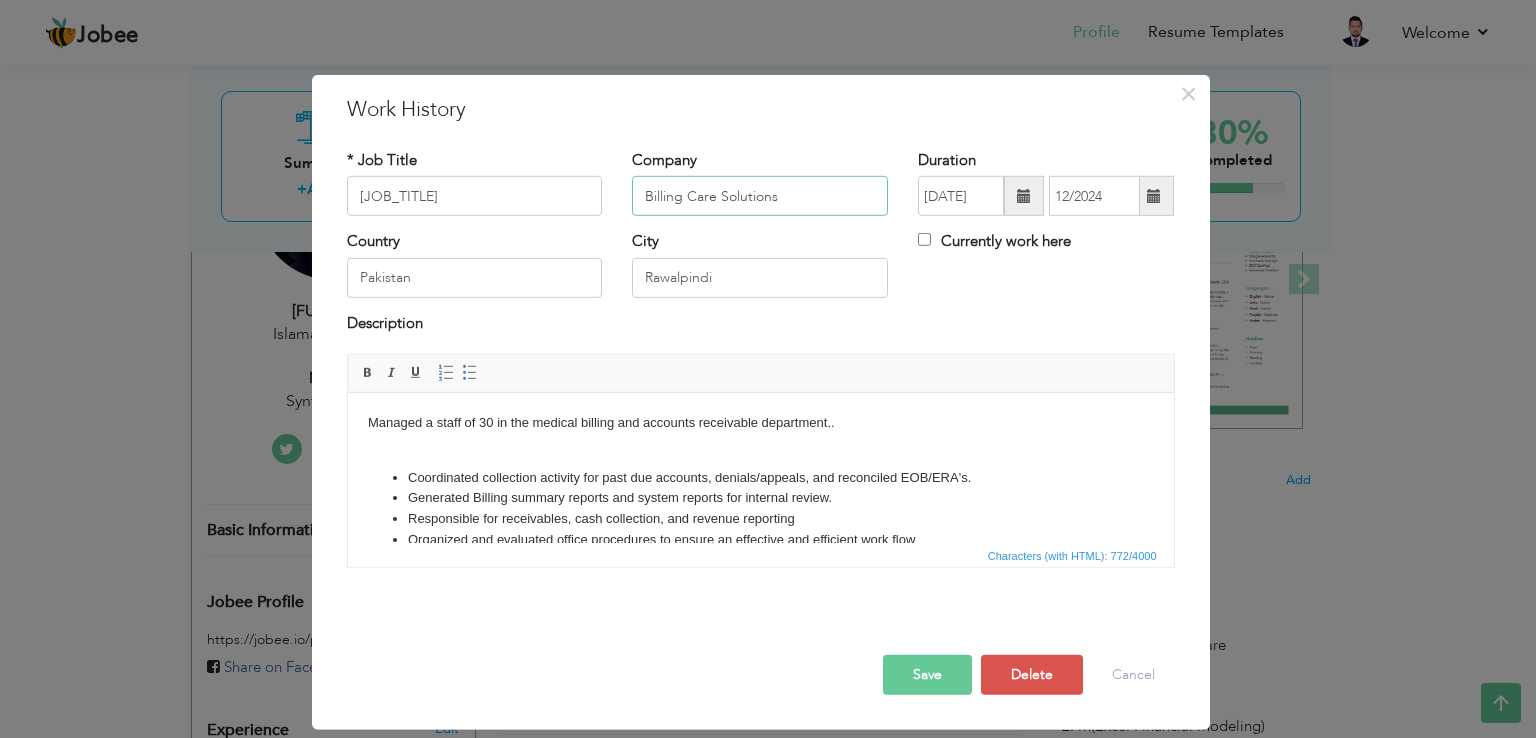 type on "Billing Care Solutions" 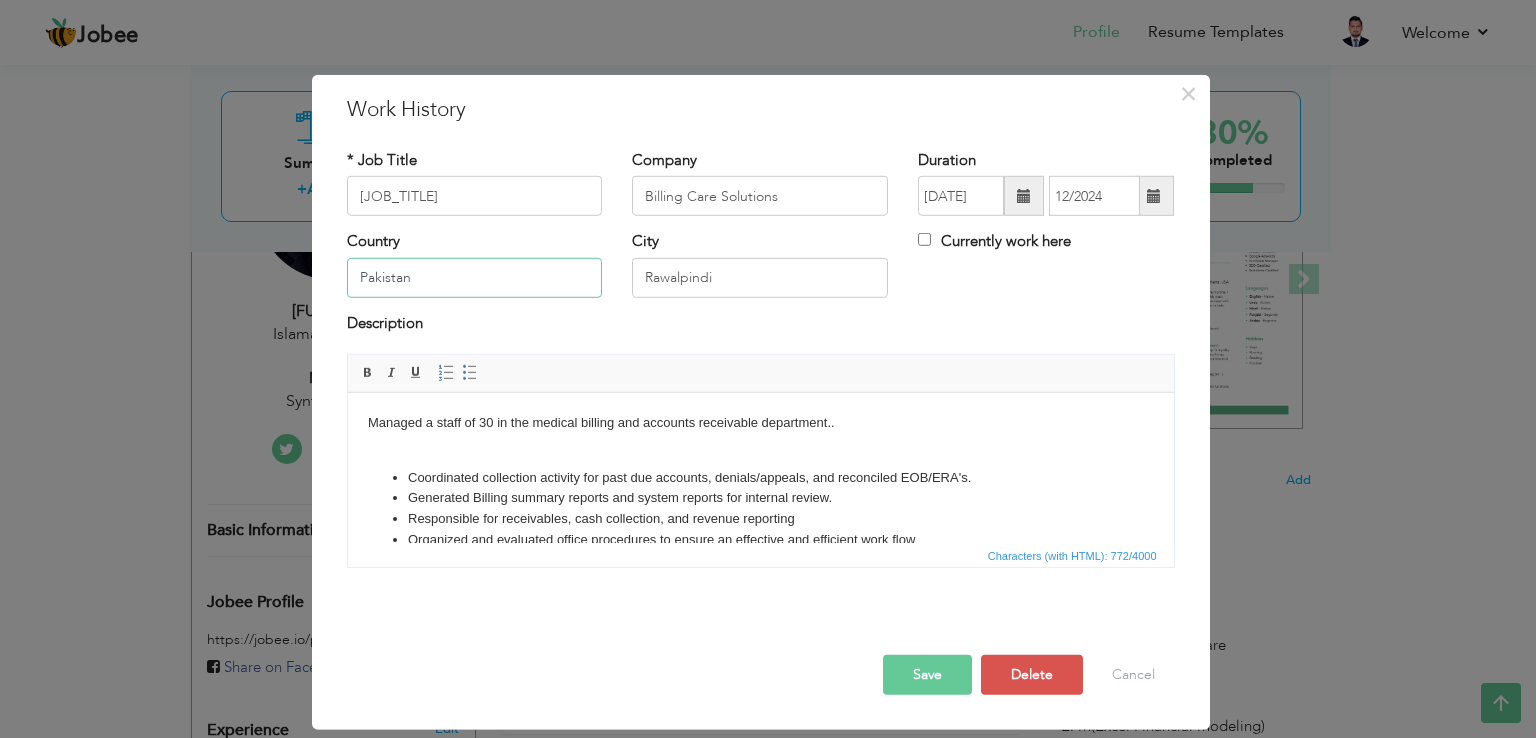 drag, startPoint x: 482, startPoint y: 277, endPoint x: 312, endPoint y: 285, distance: 170.18813 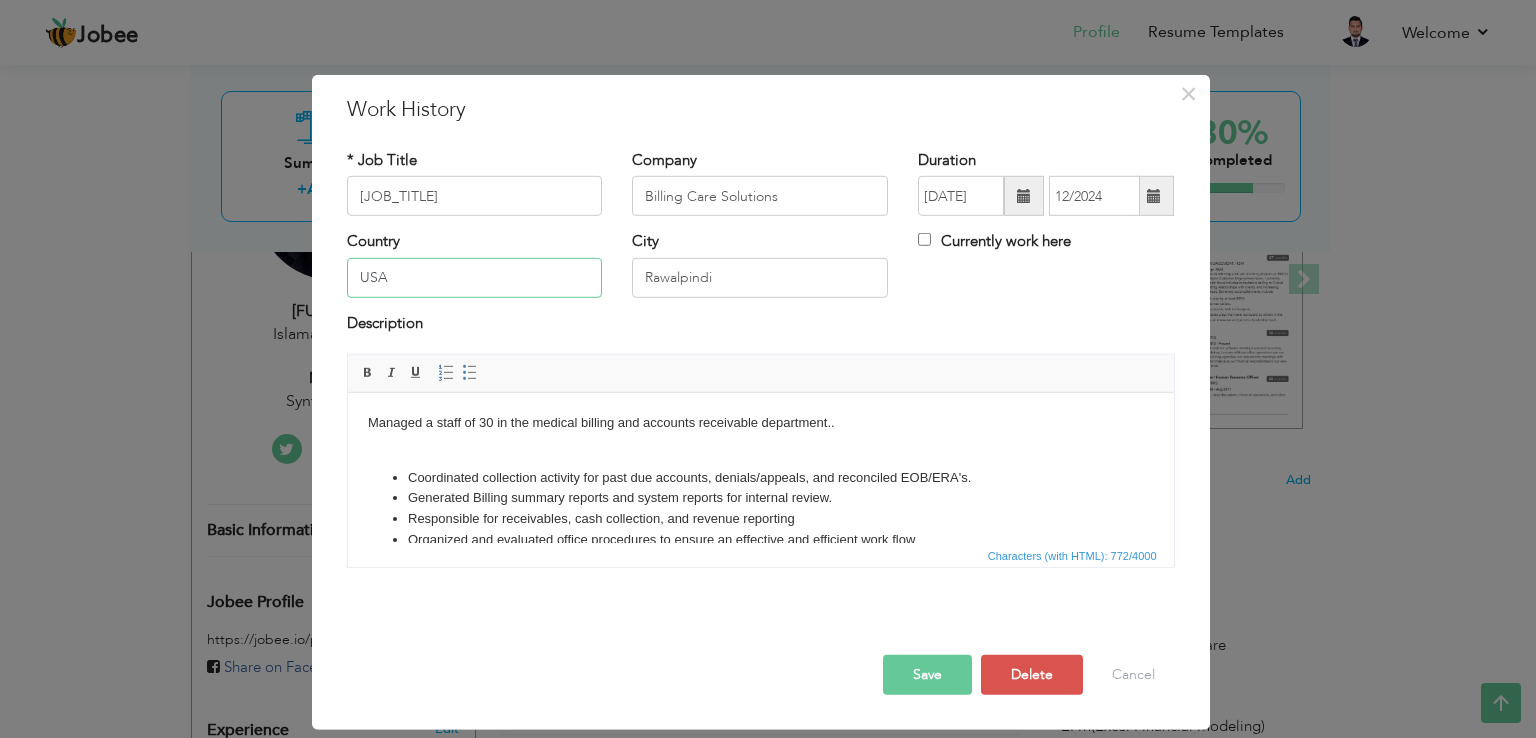 type on "USA" 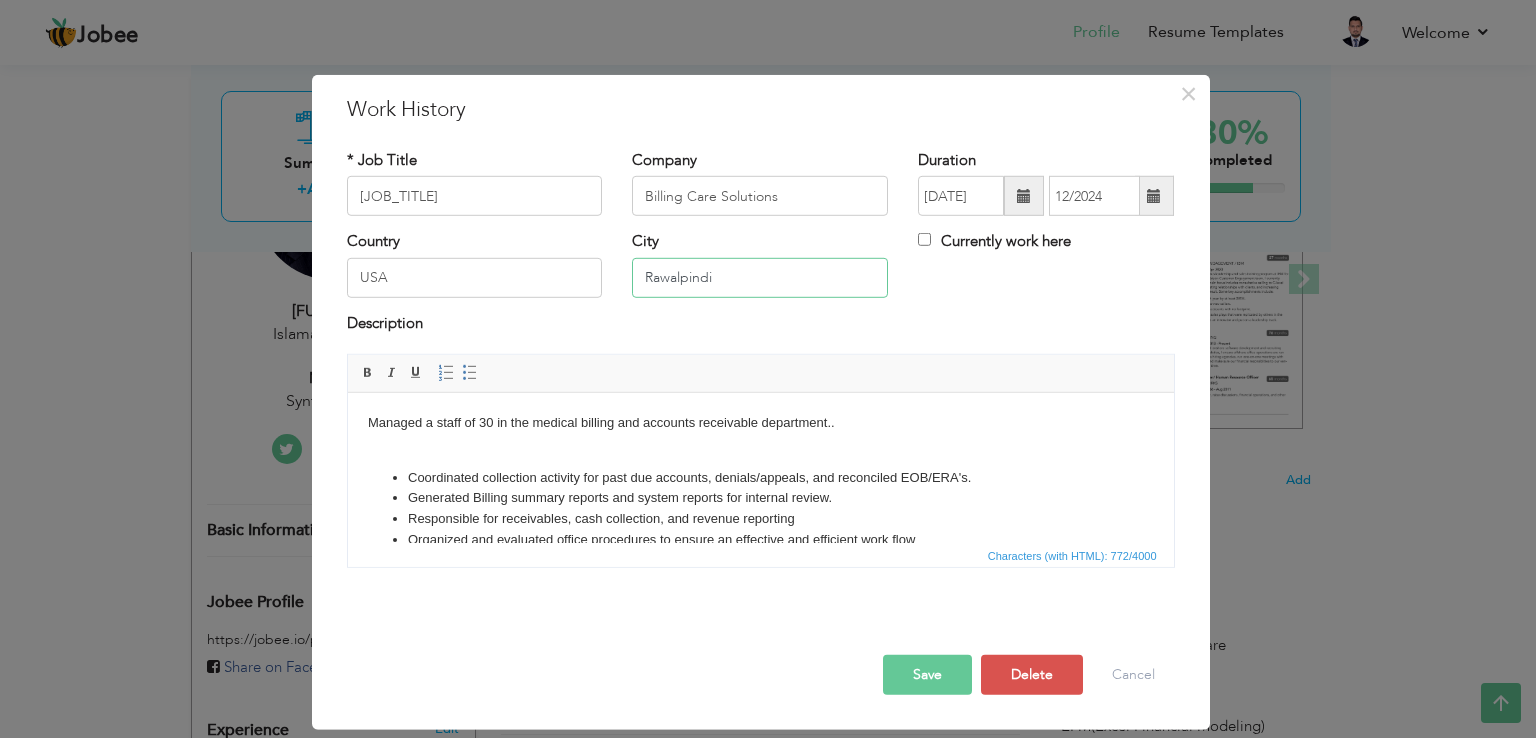 drag, startPoint x: 736, startPoint y: 280, endPoint x: 616, endPoint y: 277, distance: 120.03749 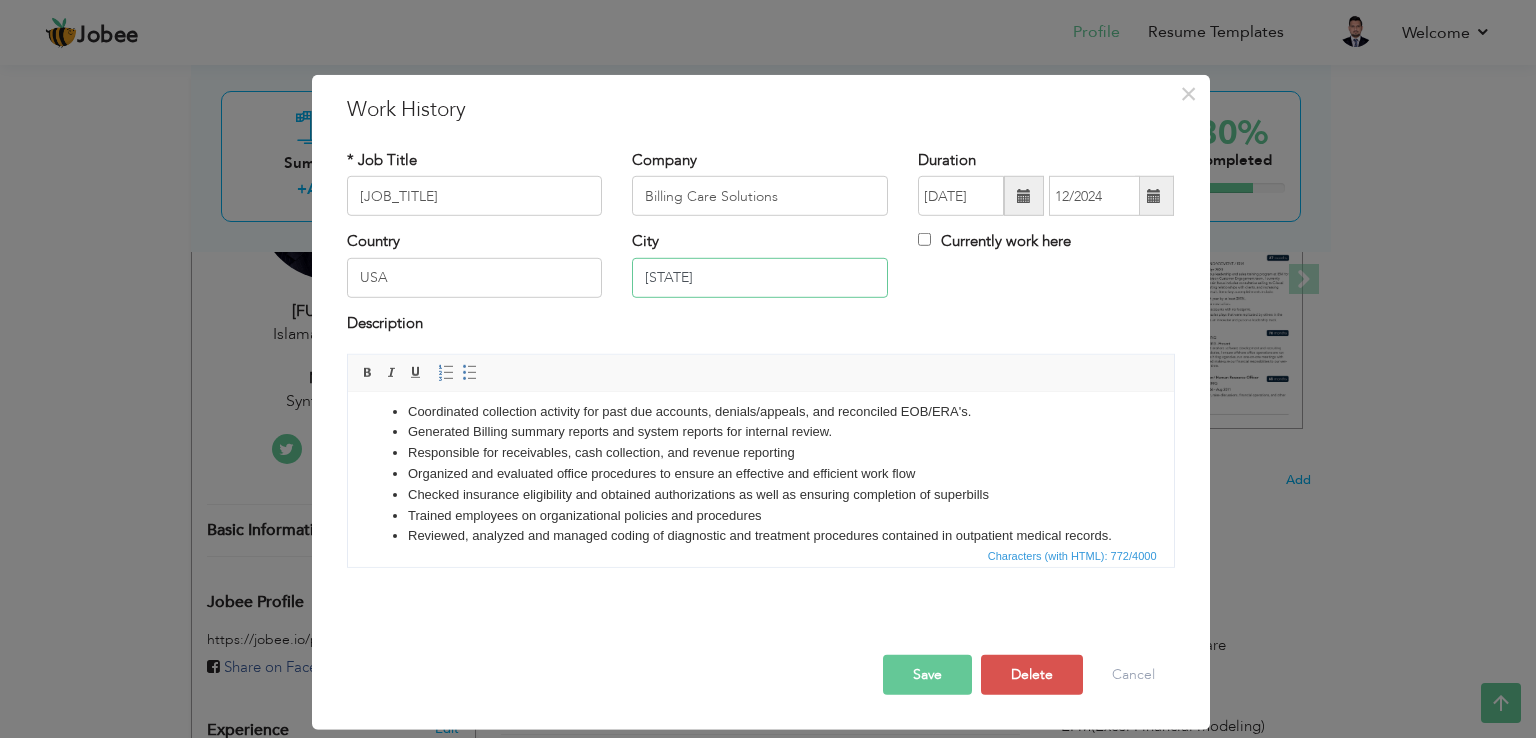 scroll, scrollTop: 100, scrollLeft: 0, axis: vertical 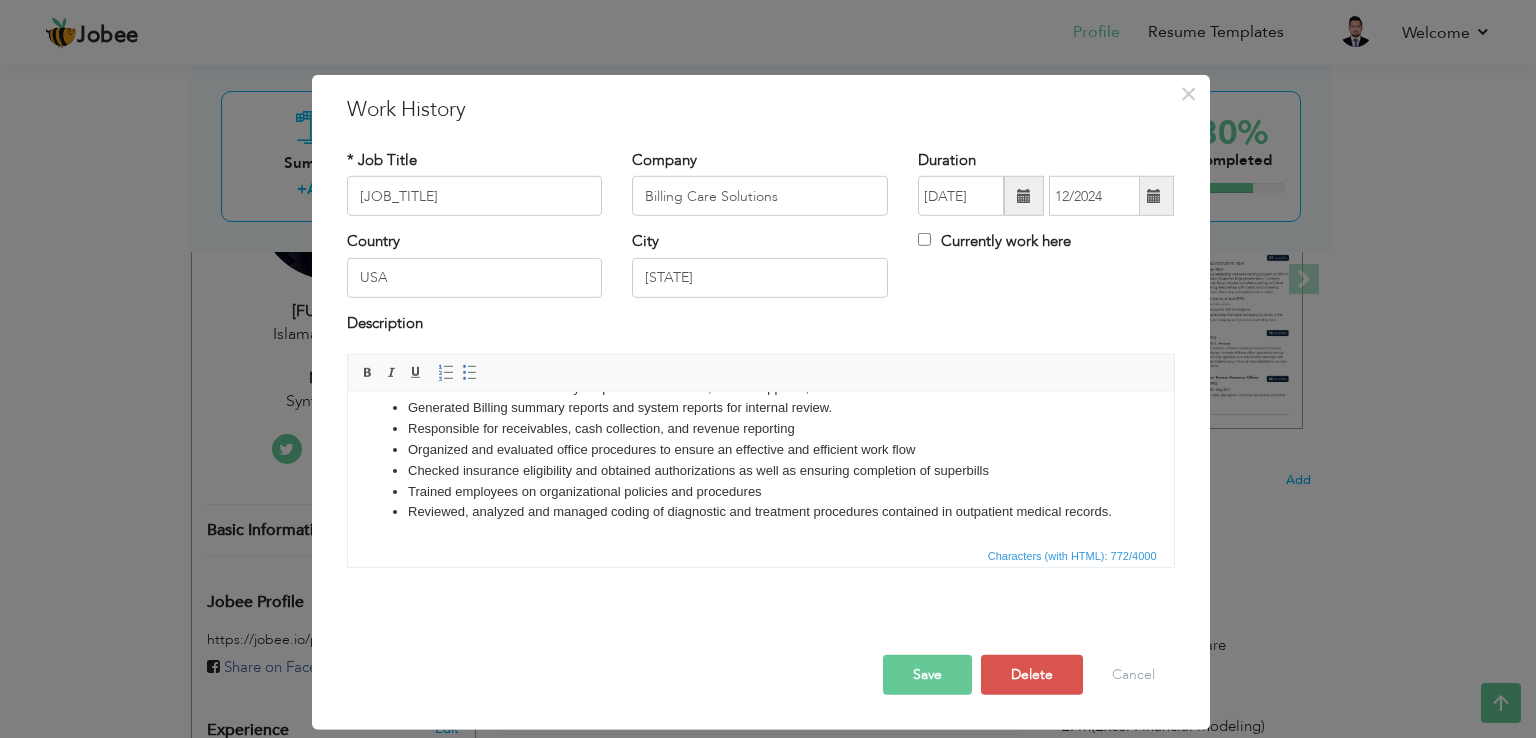 click on "Save" at bounding box center (927, 675) 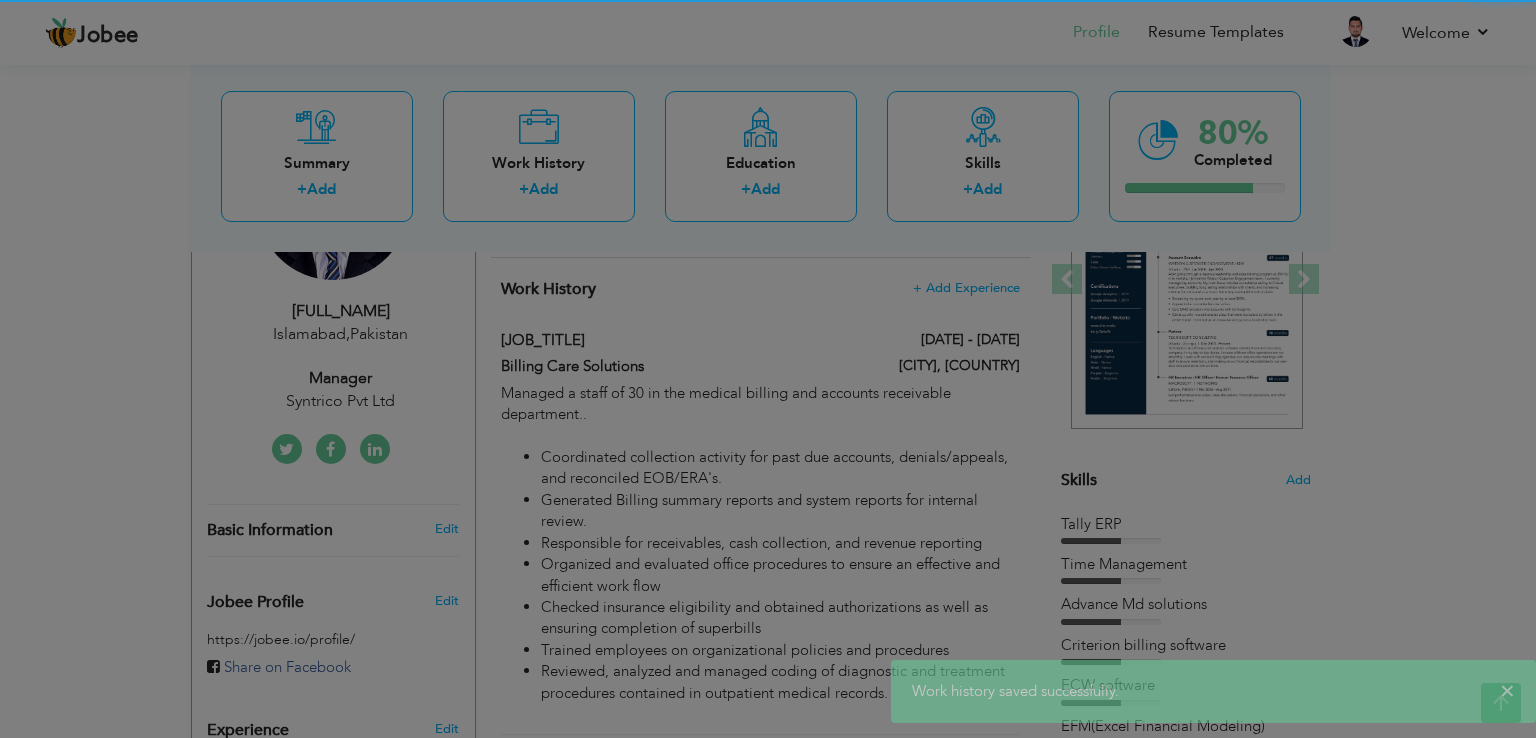 scroll, scrollTop: 0, scrollLeft: 0, axis: both 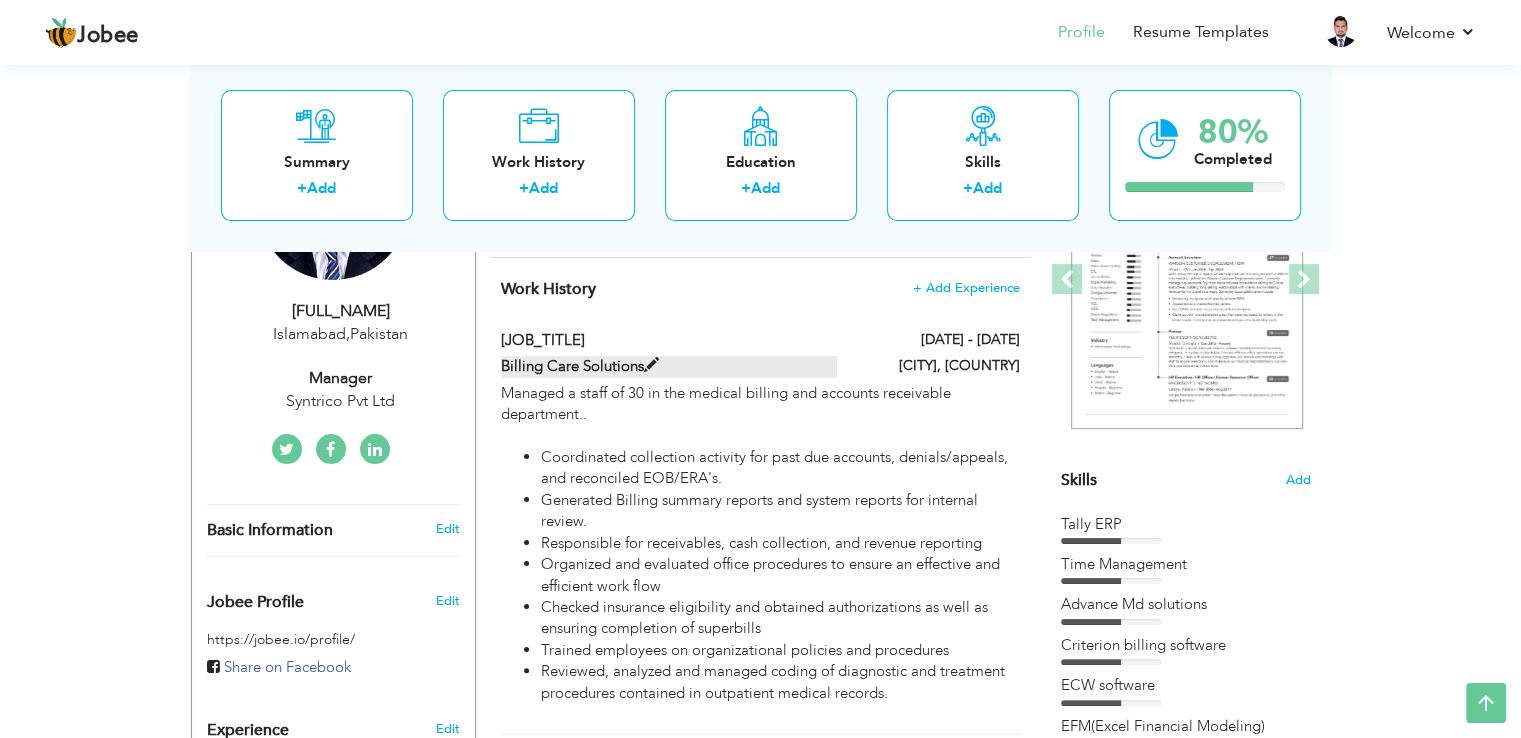 click at bounding box center (651, 365) 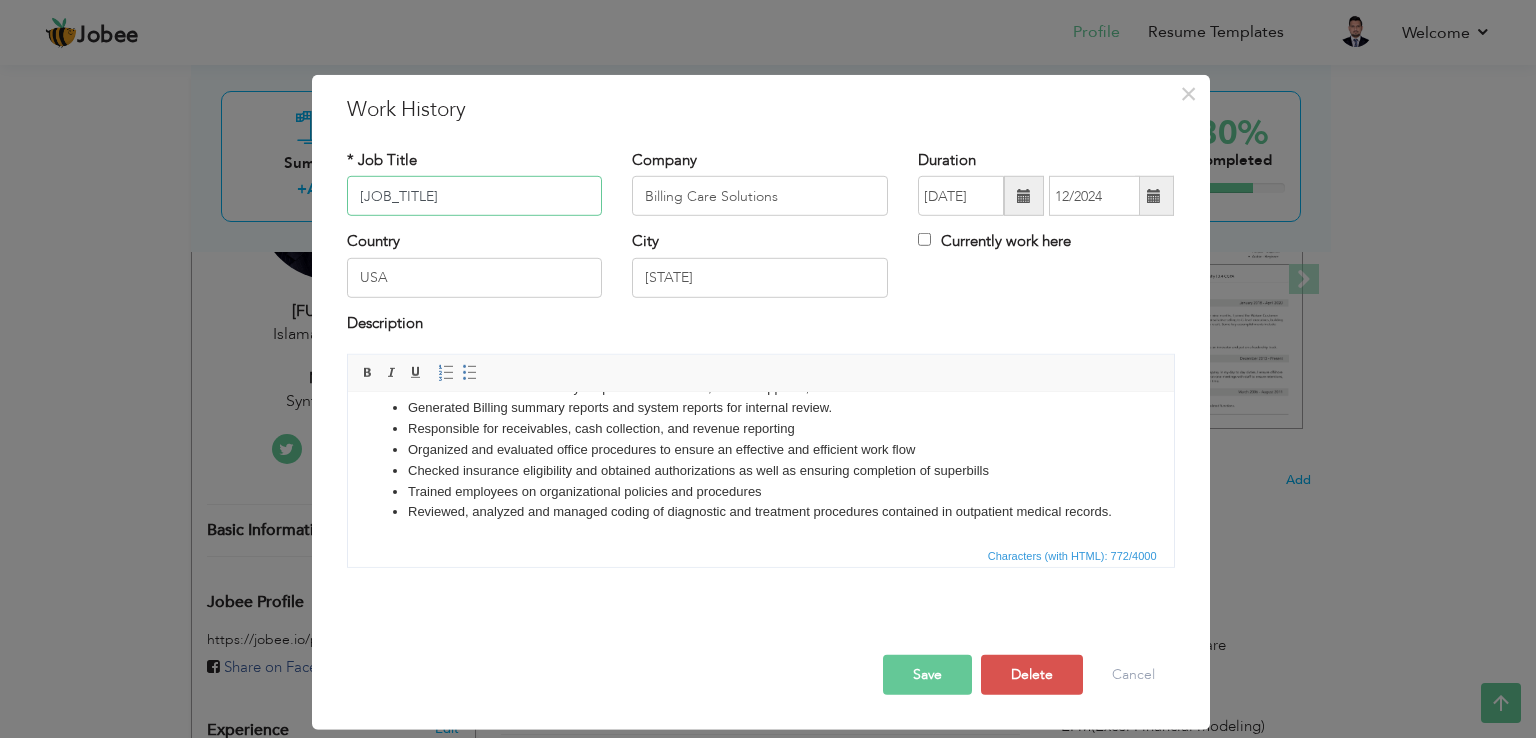 scroll, scrollTop: 110, scrollLeft: 0, axis: vertical 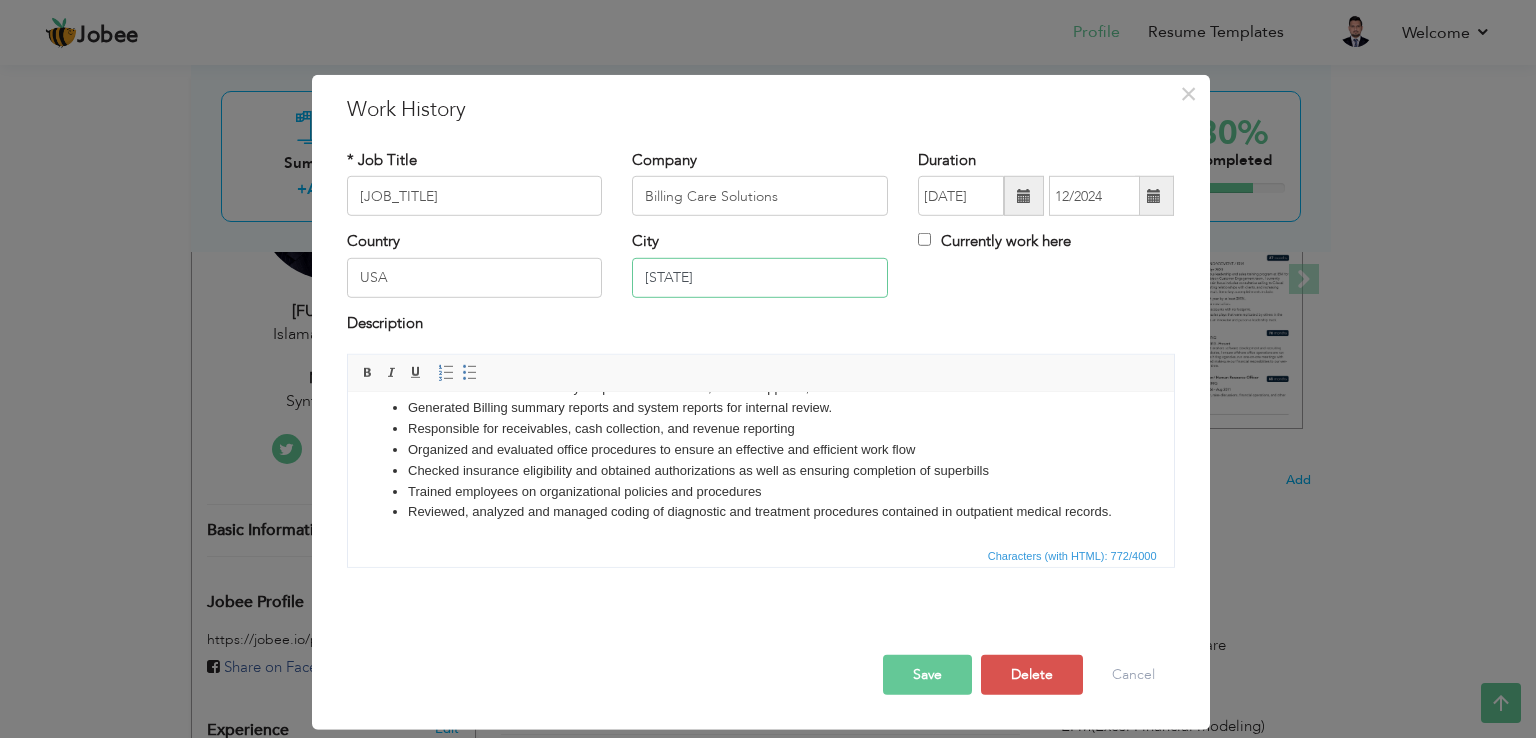 drag, startPoint x: 724, startPoint y: 273, endPoint x: 564, endPoint y: 306, distance: 163.36769 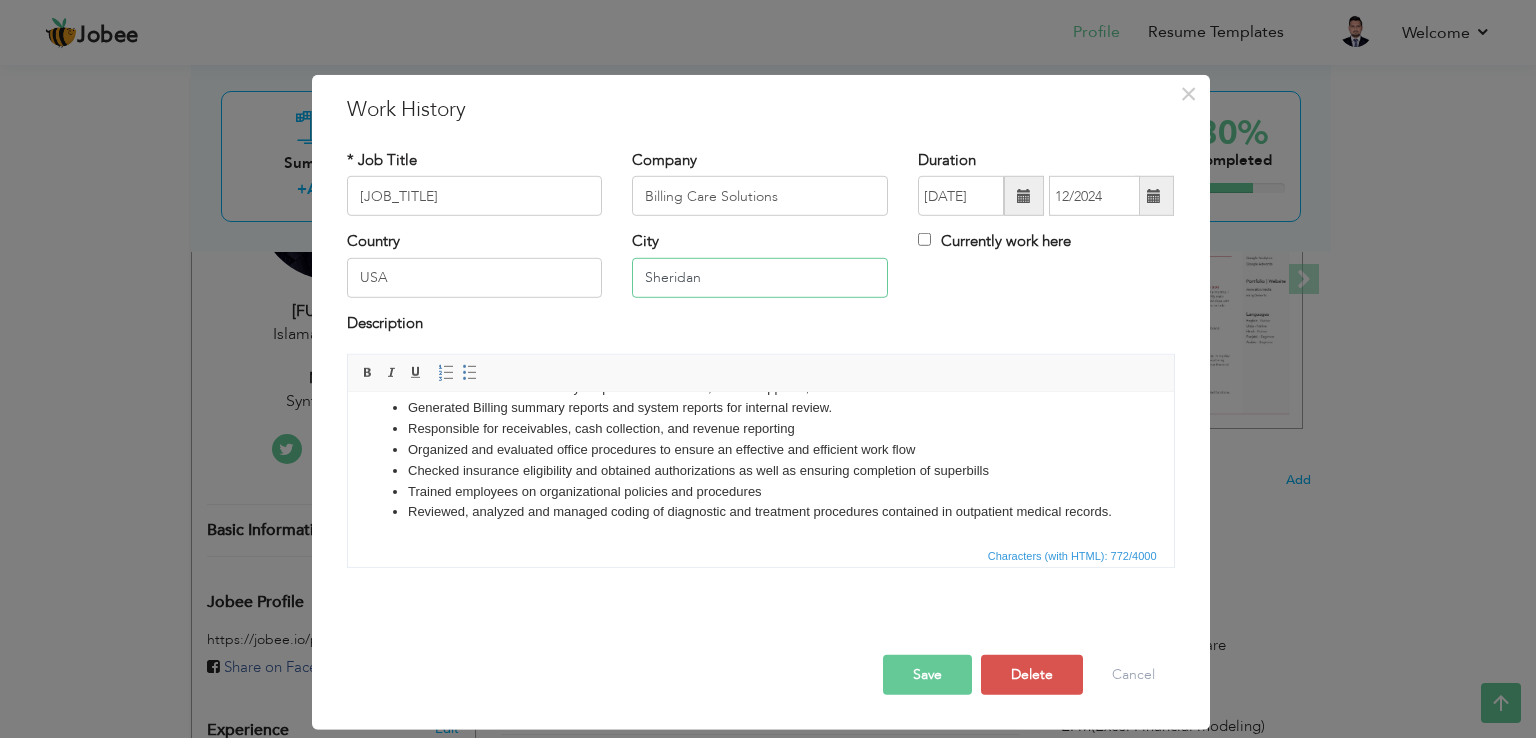 type on "Sheridan" 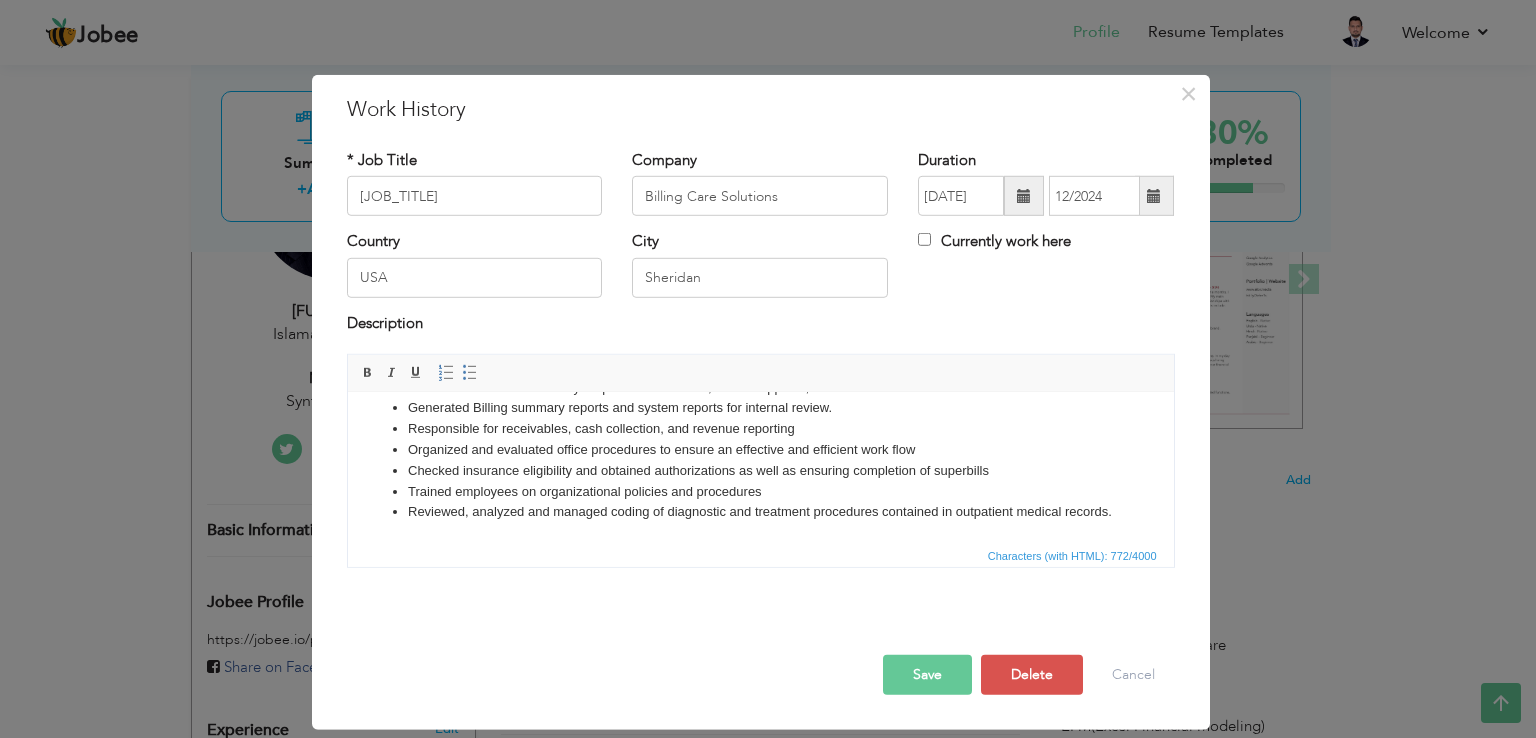 click on "Save" at bounding box center (927, 675) 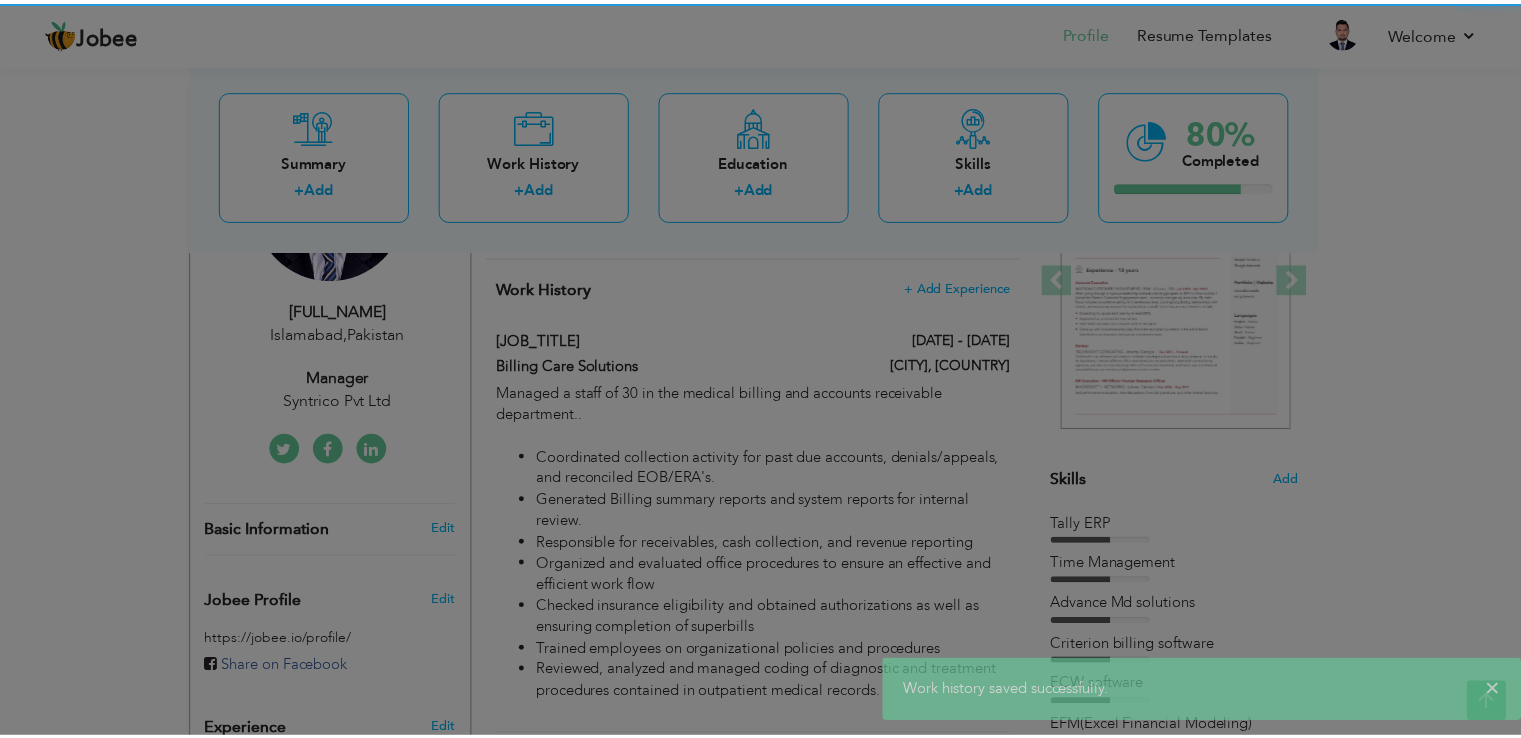 scroll, scrollTop: 0, scrollLeft: 0, axis: both 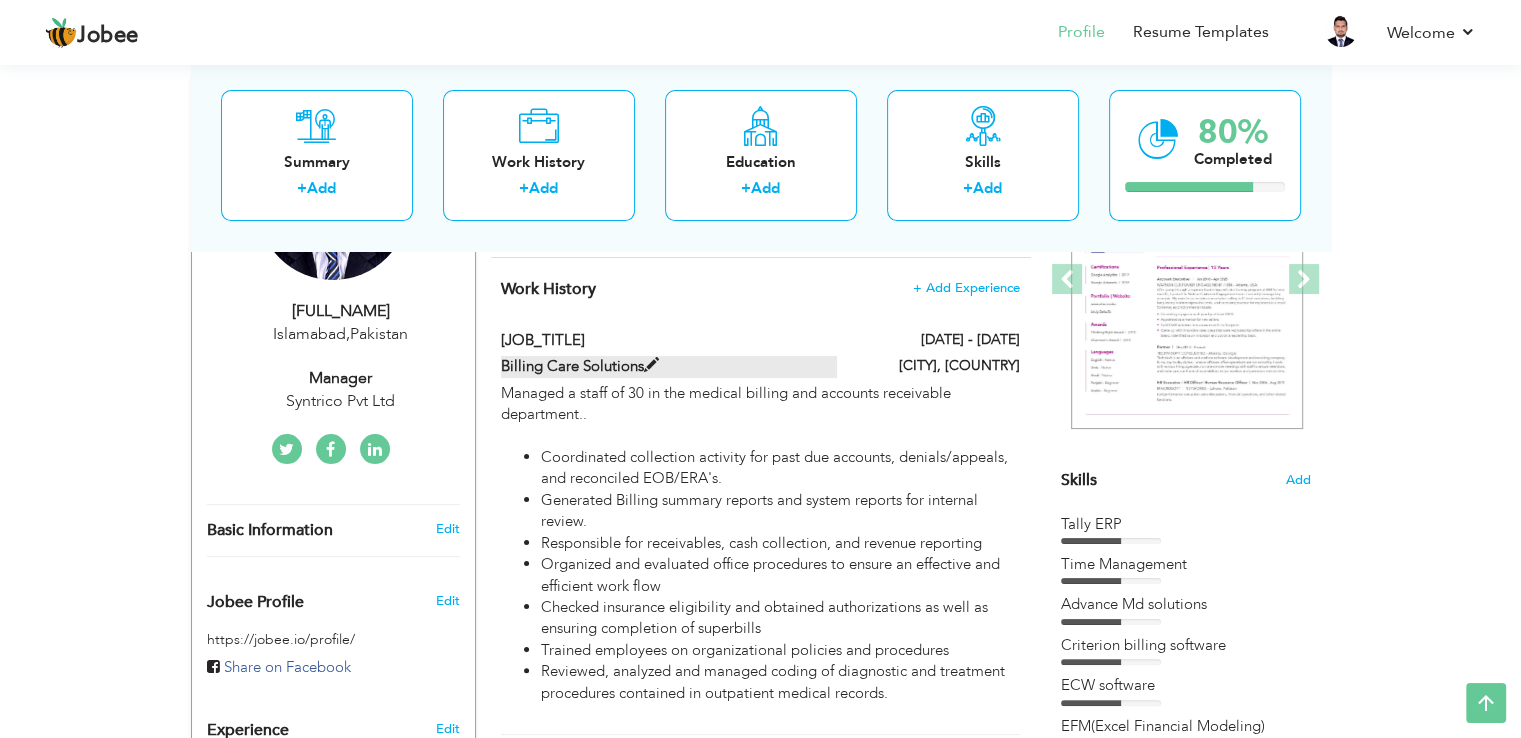 click on "Billing Care Solutions" at bounding box center [669, 366] 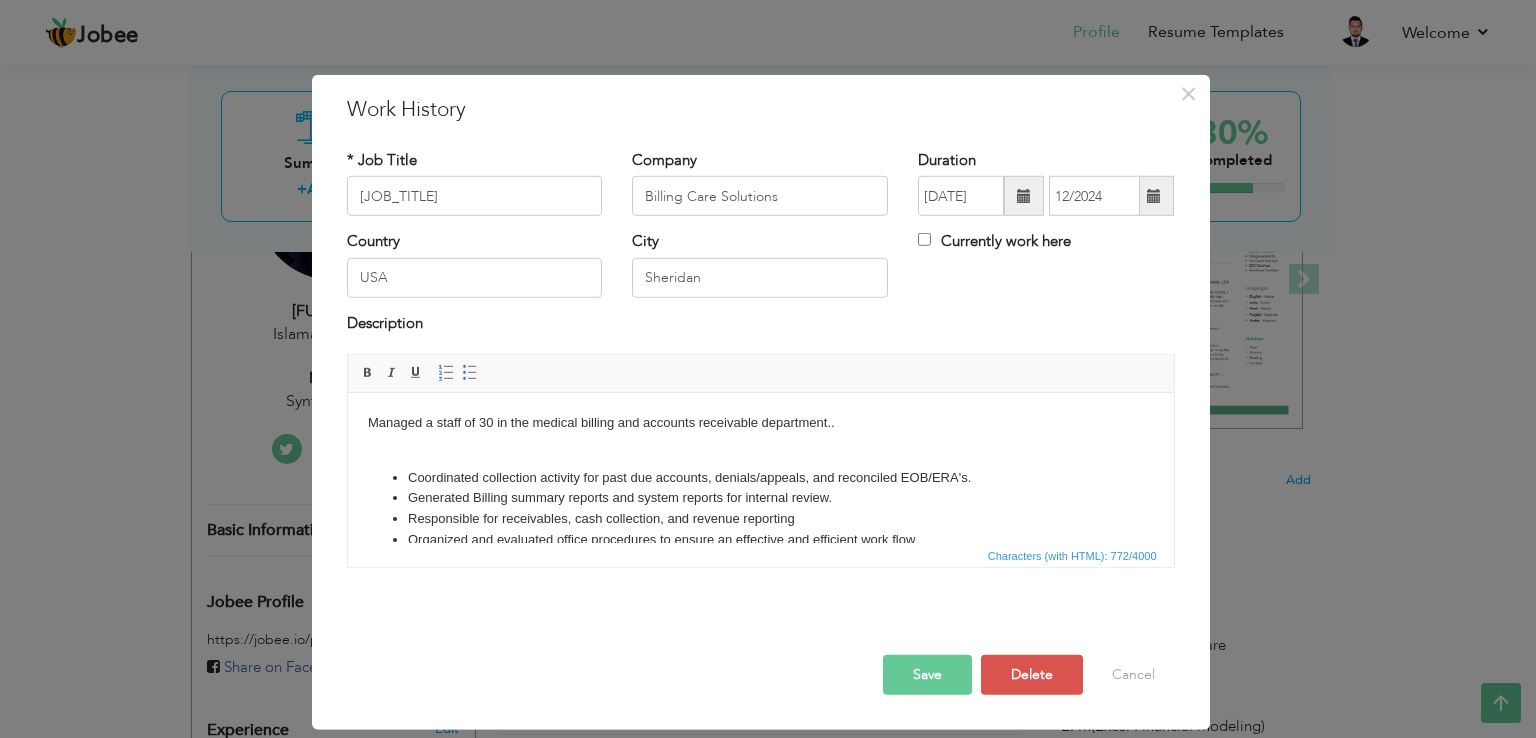 click at bounding box center (1154, 196) 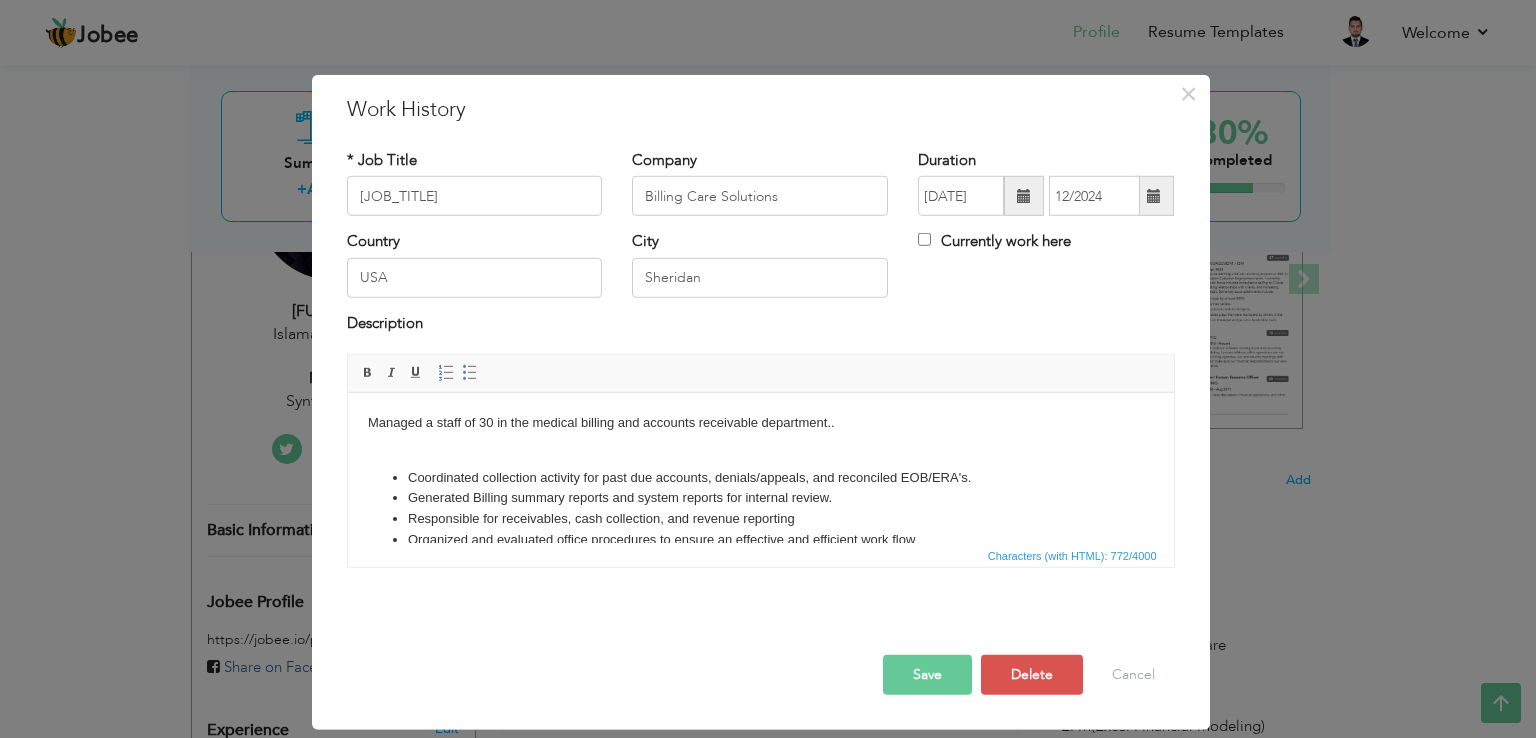 click at bounding box center (1024, 196) 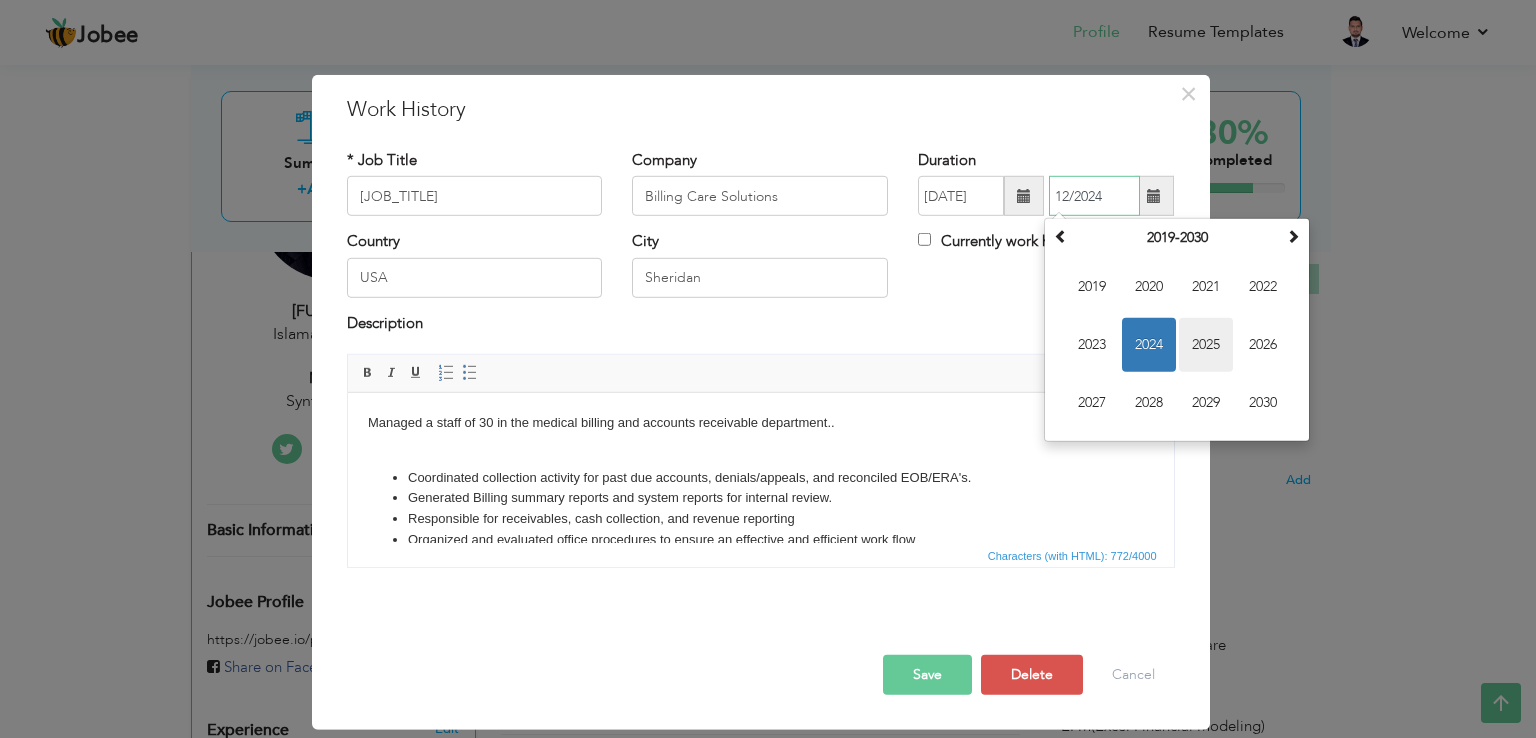 click on "2025" at bounding box center [1206, 345] 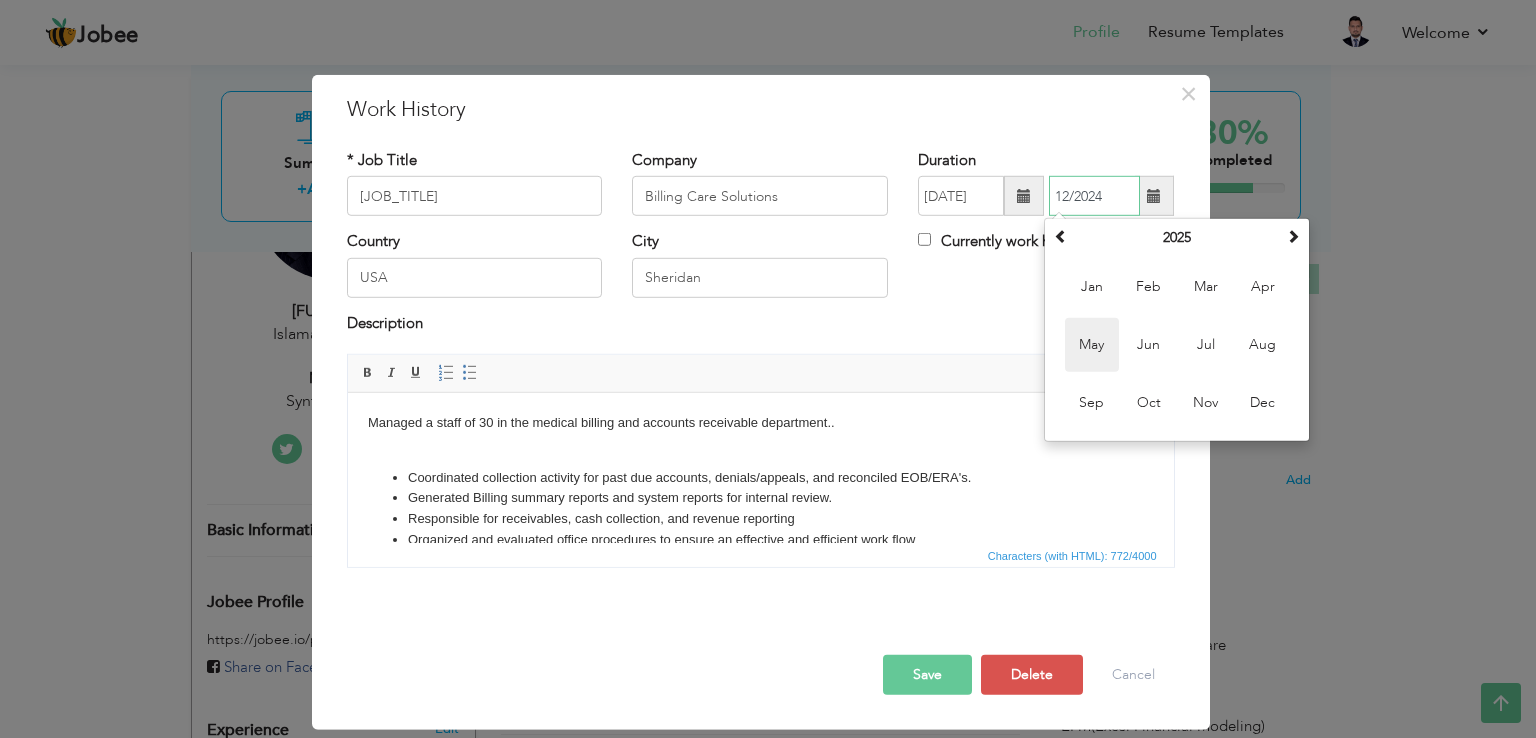 click on "May" at bounding box center (1092, 345) 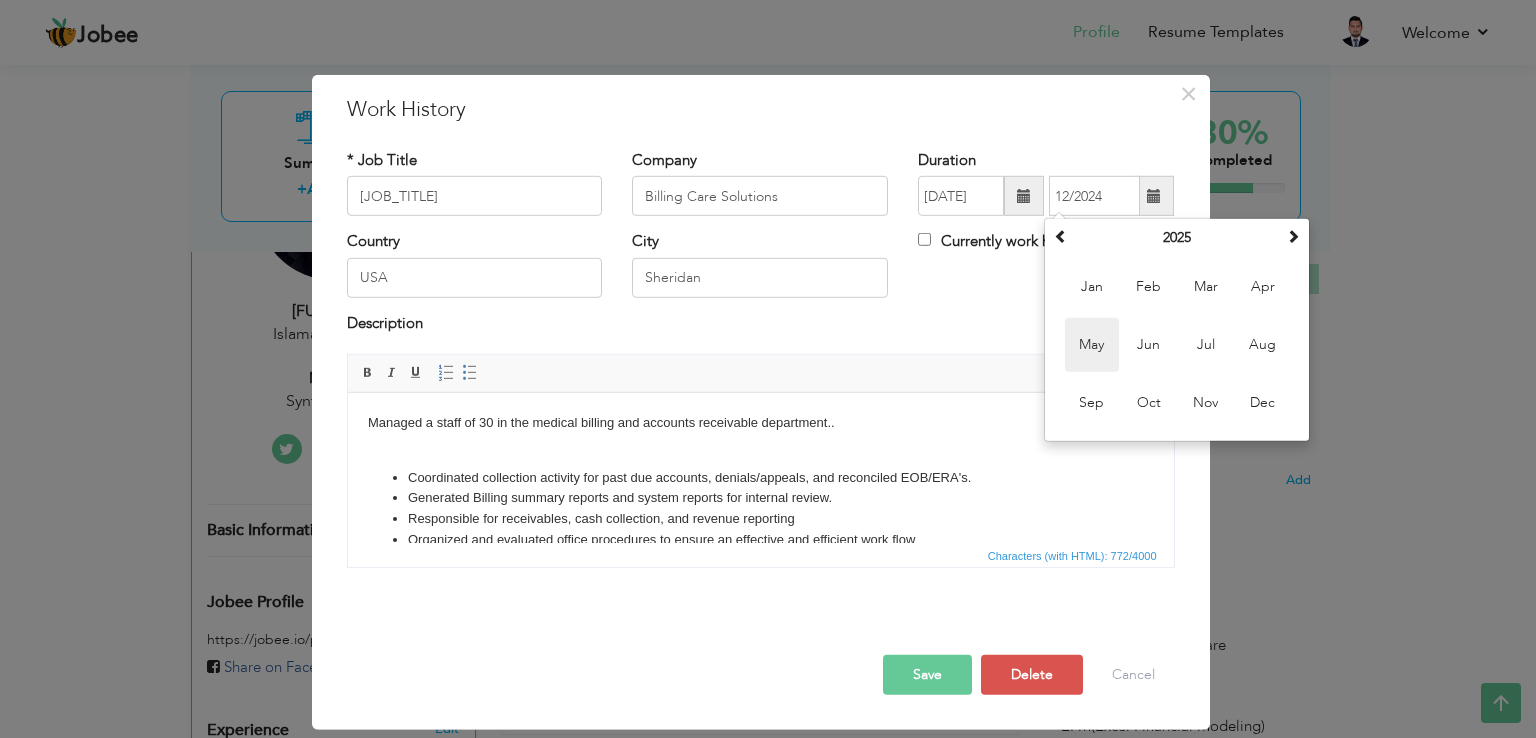 type on "05/2025" 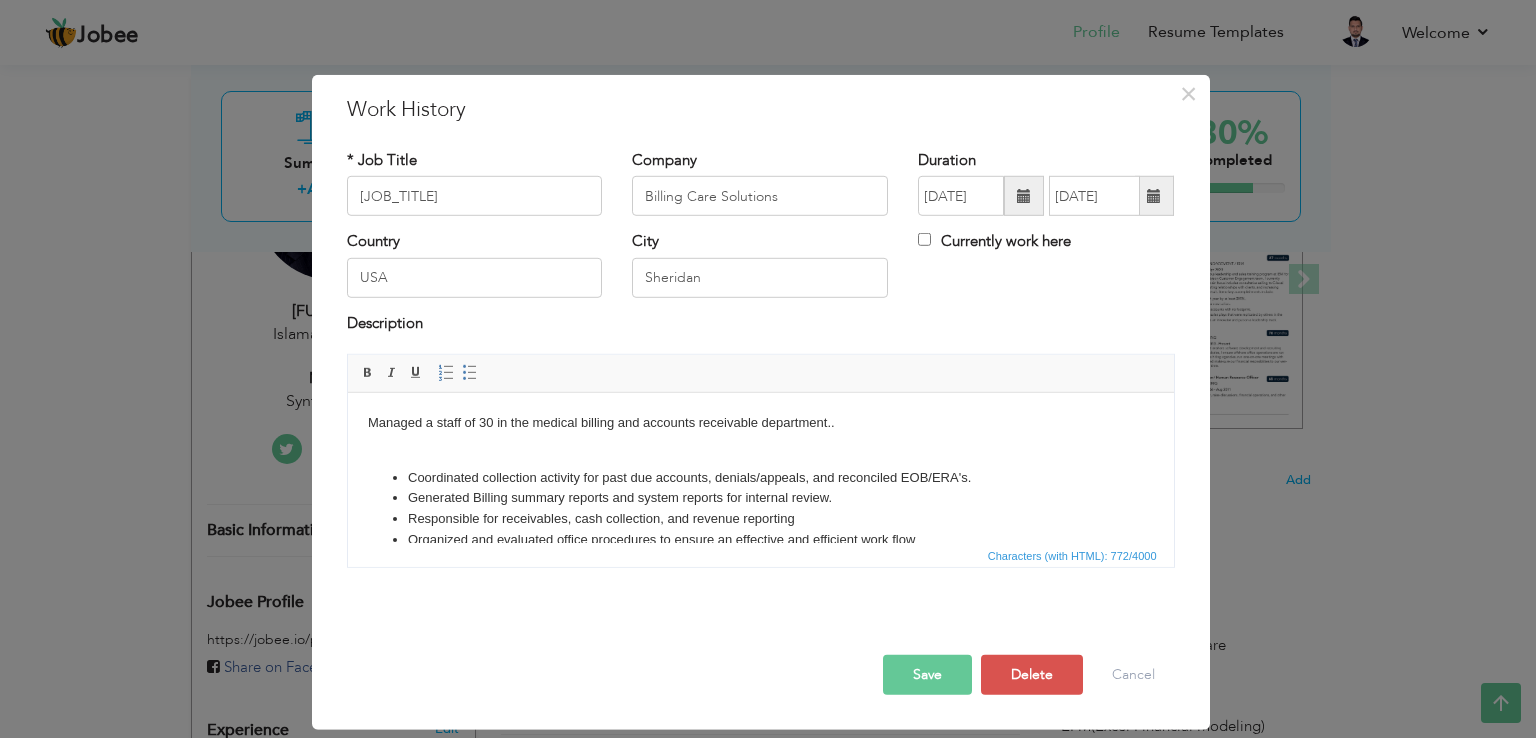click on "Save" at bounding box center [927, 675] 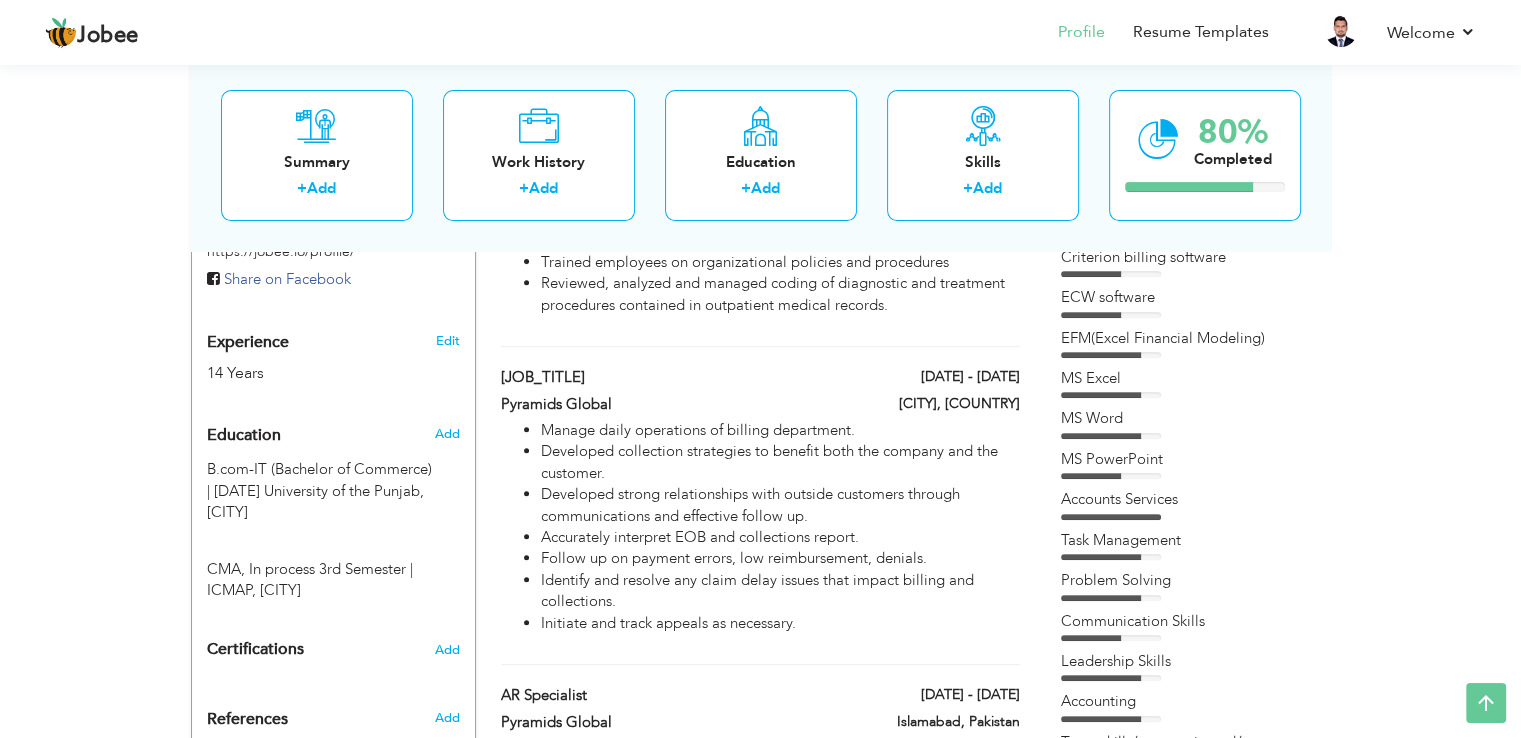 scroll, scrollTop: 700, scrollLeft: 0, axis: vertical 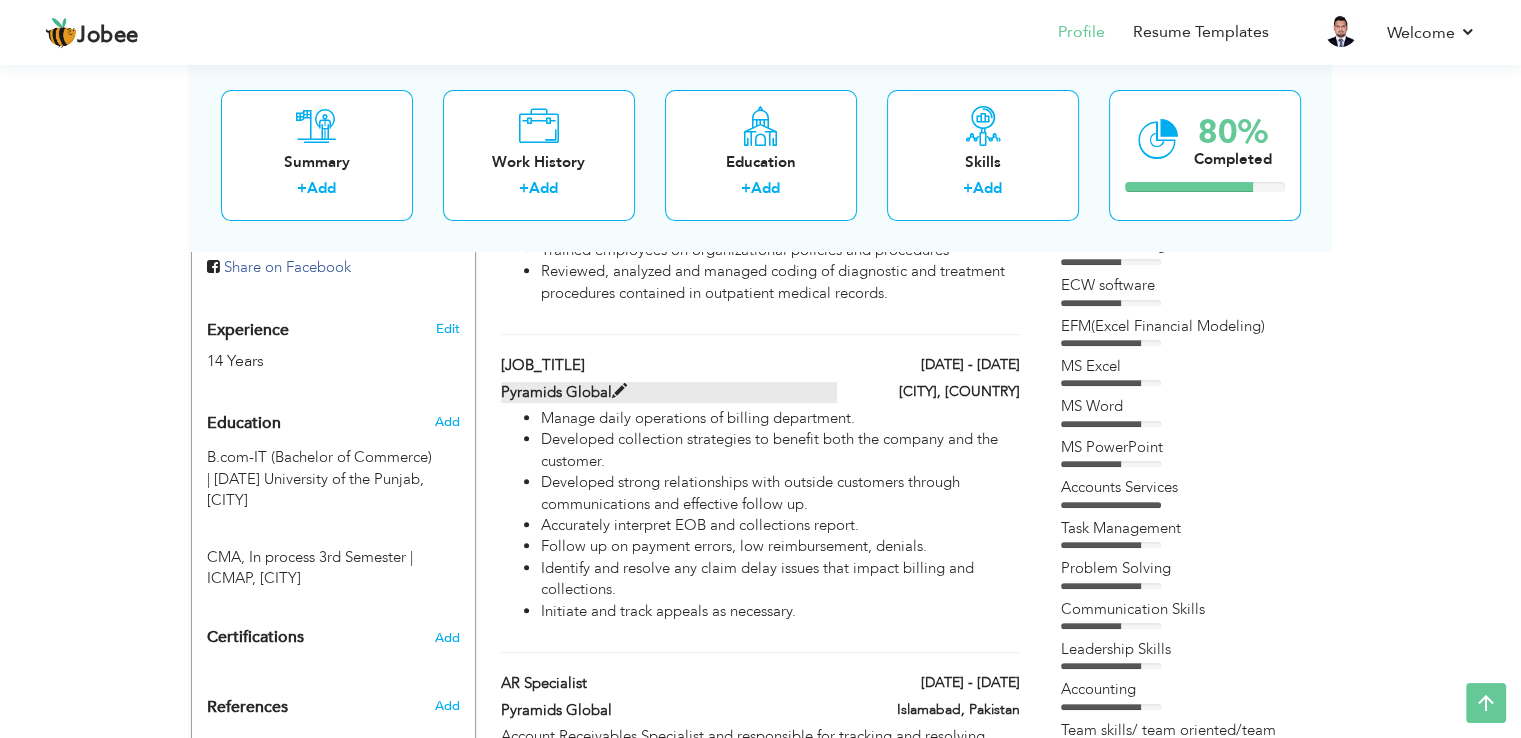 click at bounding box center (619, 391) 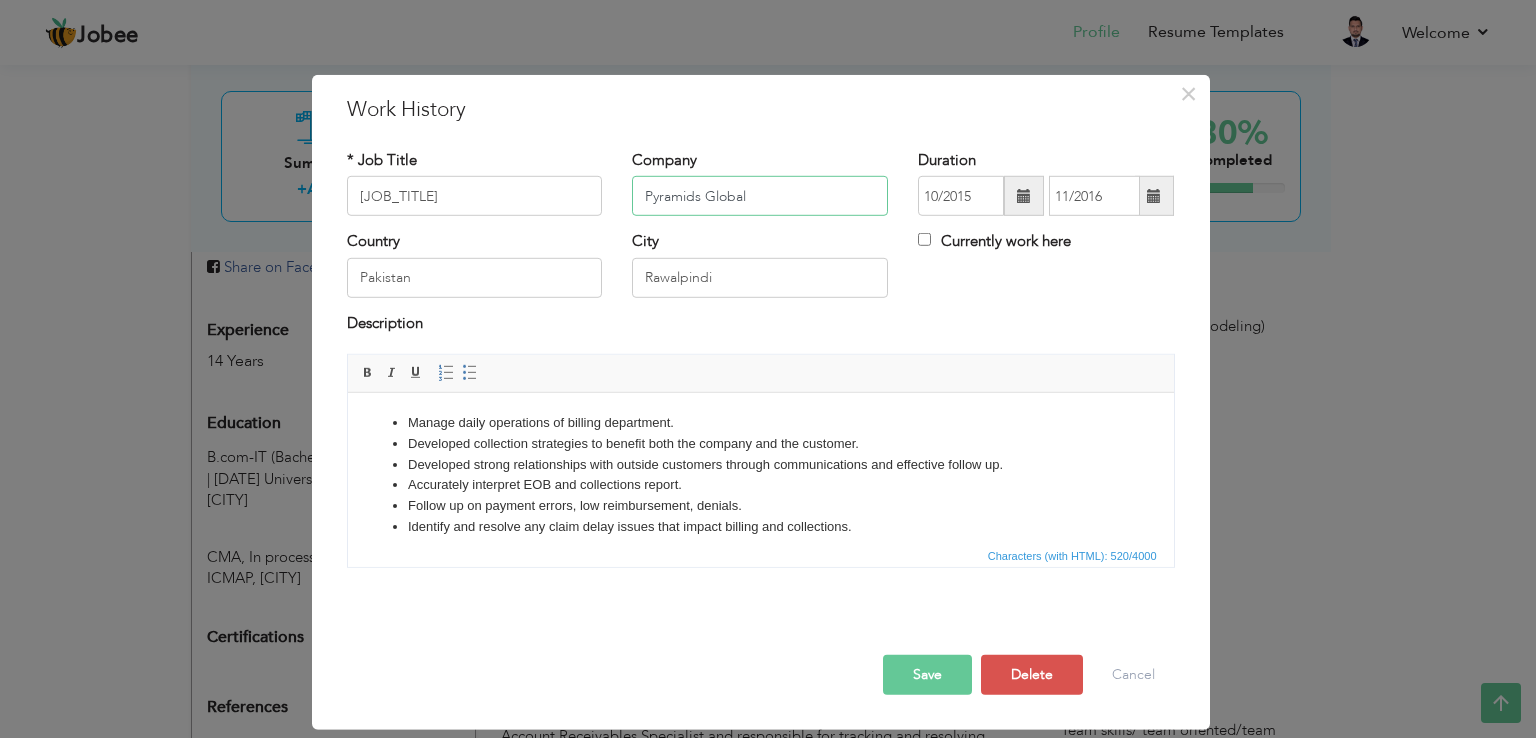 drag, startPoint x: 774, startPoint y: 194, endPoint x: 636, endPoint y: 189, distance: 138.09055 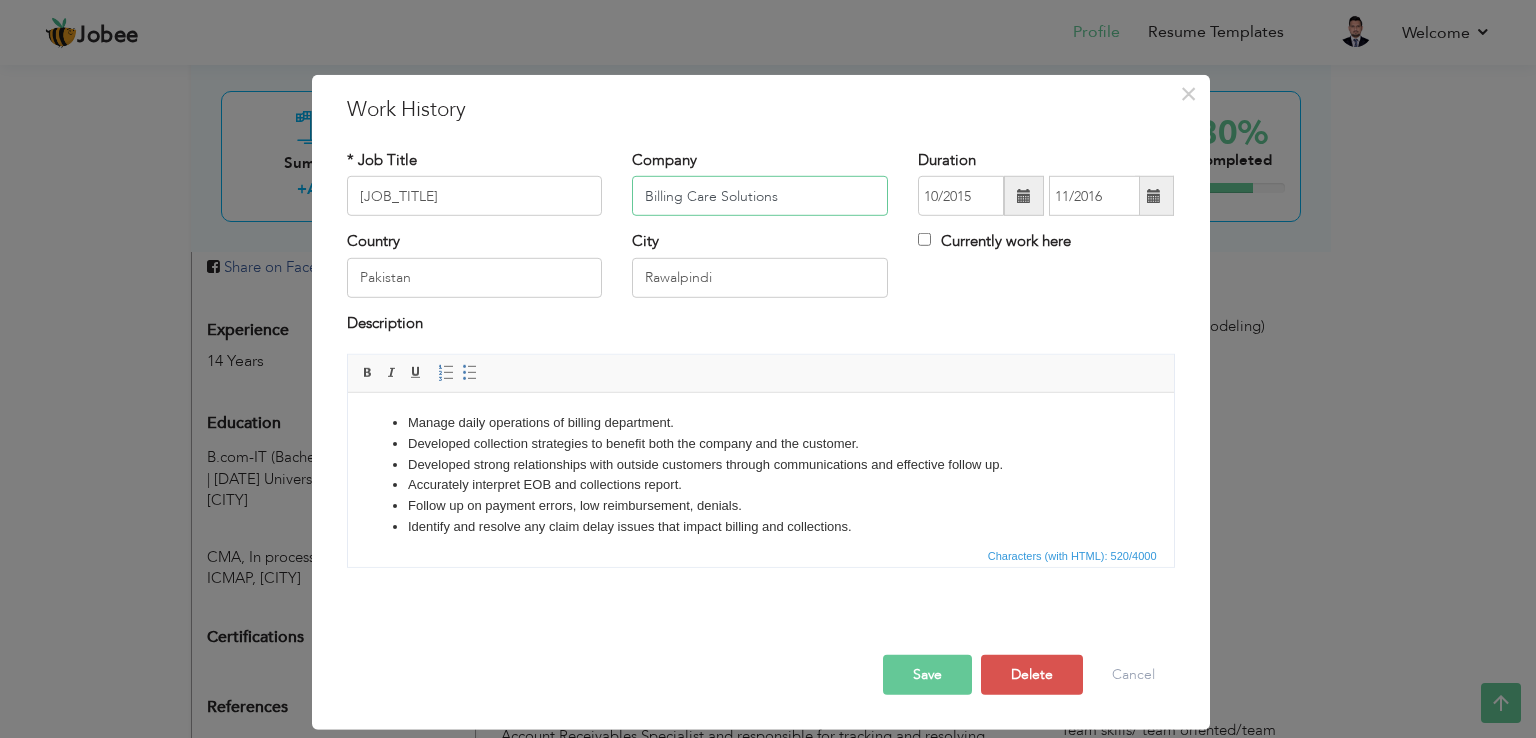 type on "Billing Care Solutions" 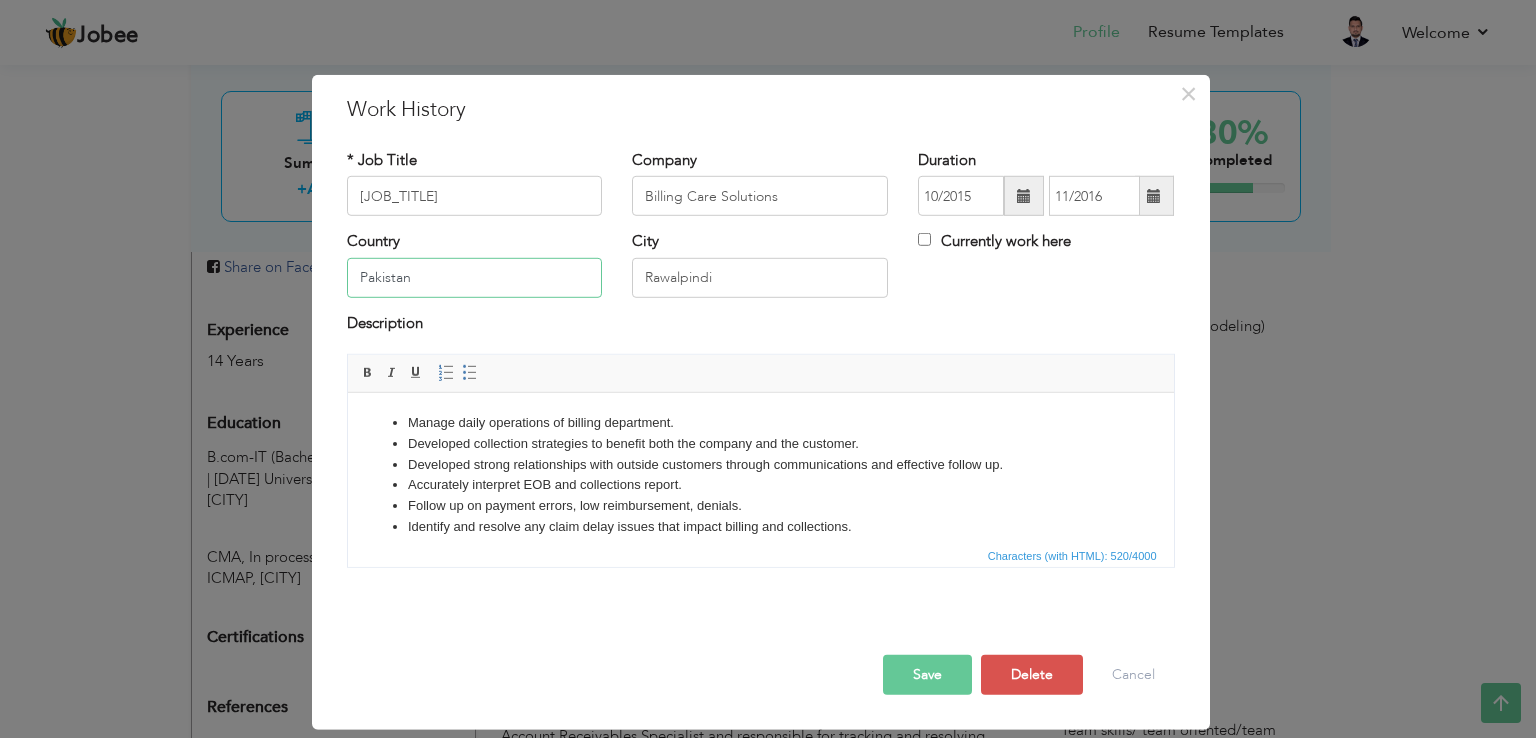 drag, startPoint x: 420, startPoint y: 283, endPoint x: 324, endPoint y: 263, distance: 98.0612 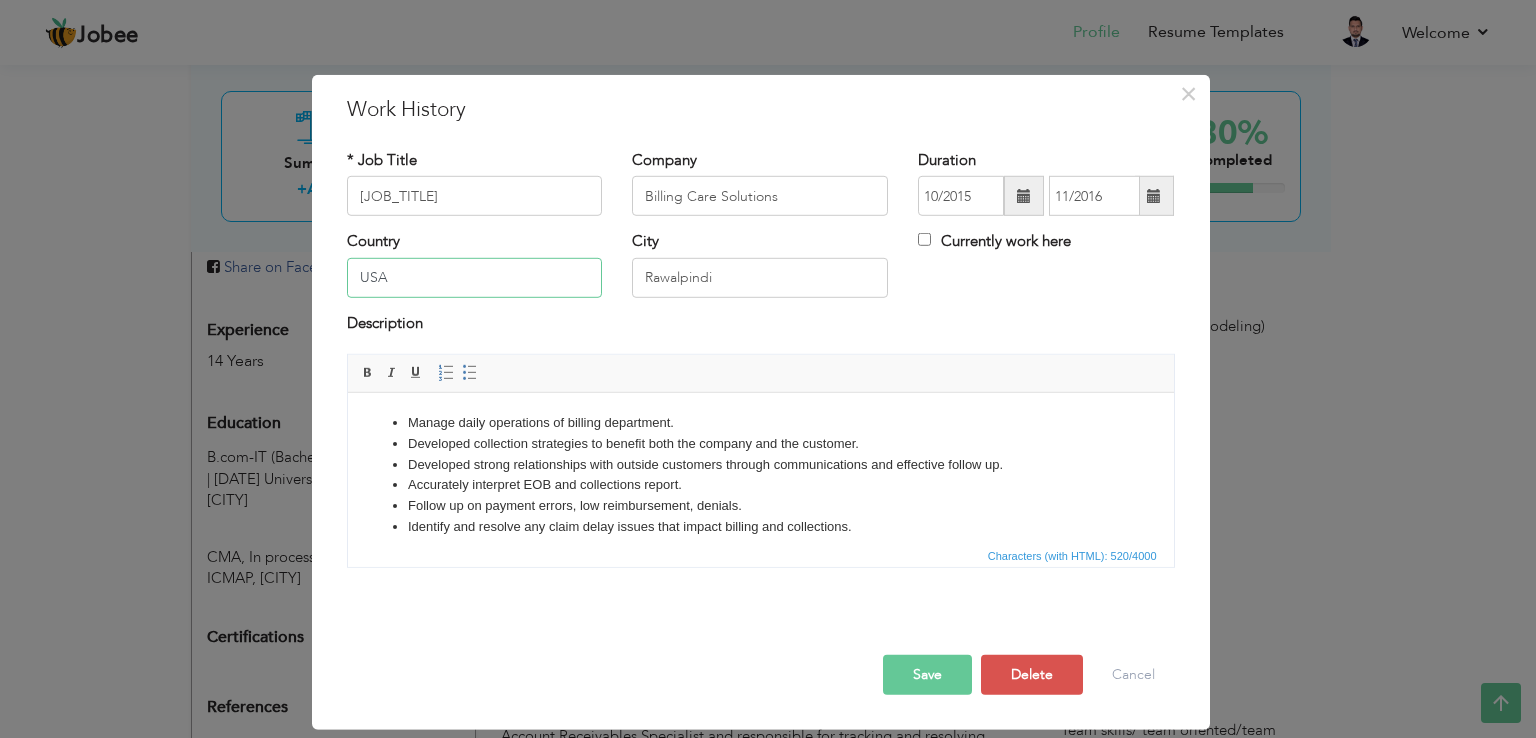 type on "USA" 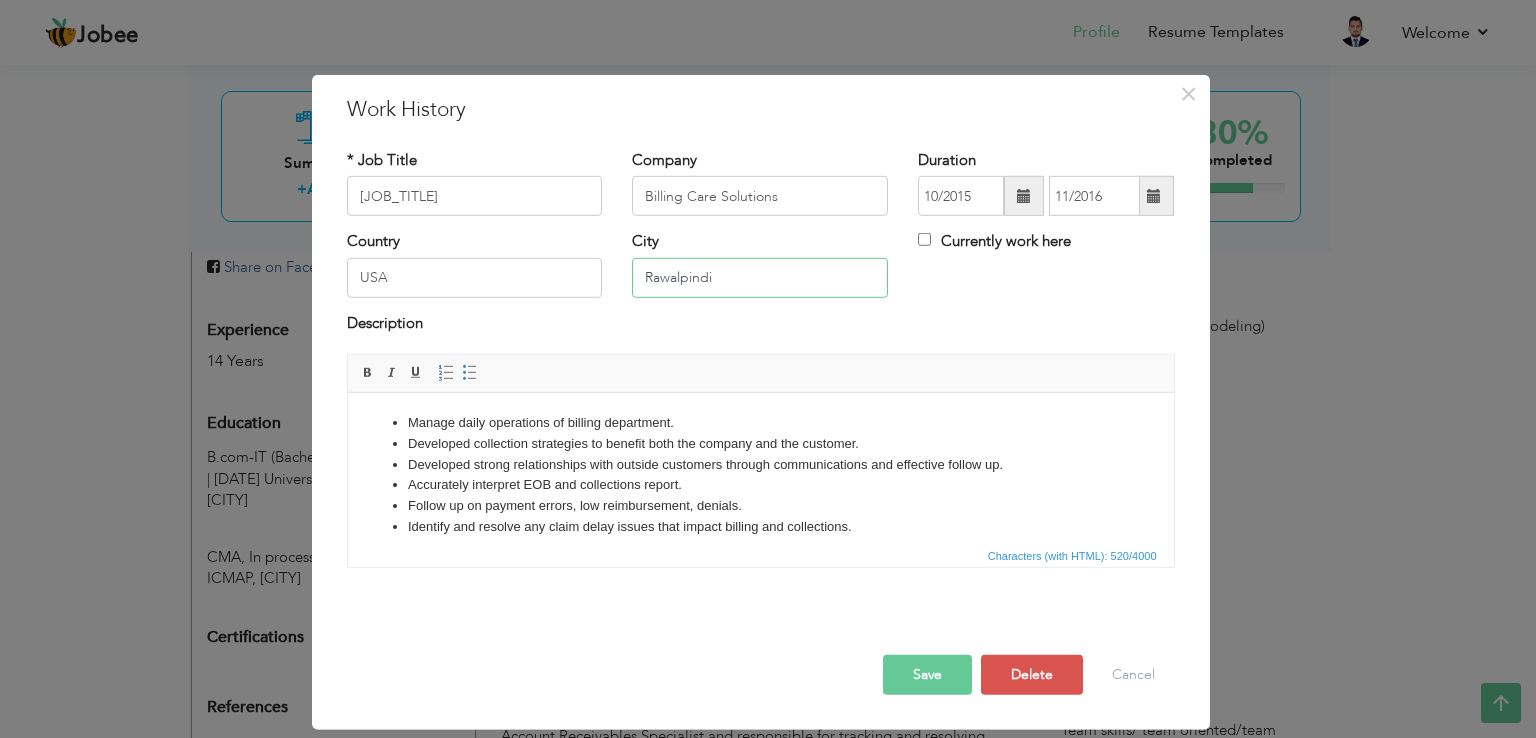drag, startPoint x: 729, startPoint y: 276, endPoint x: 637, endPoint y: 276, distance: 92 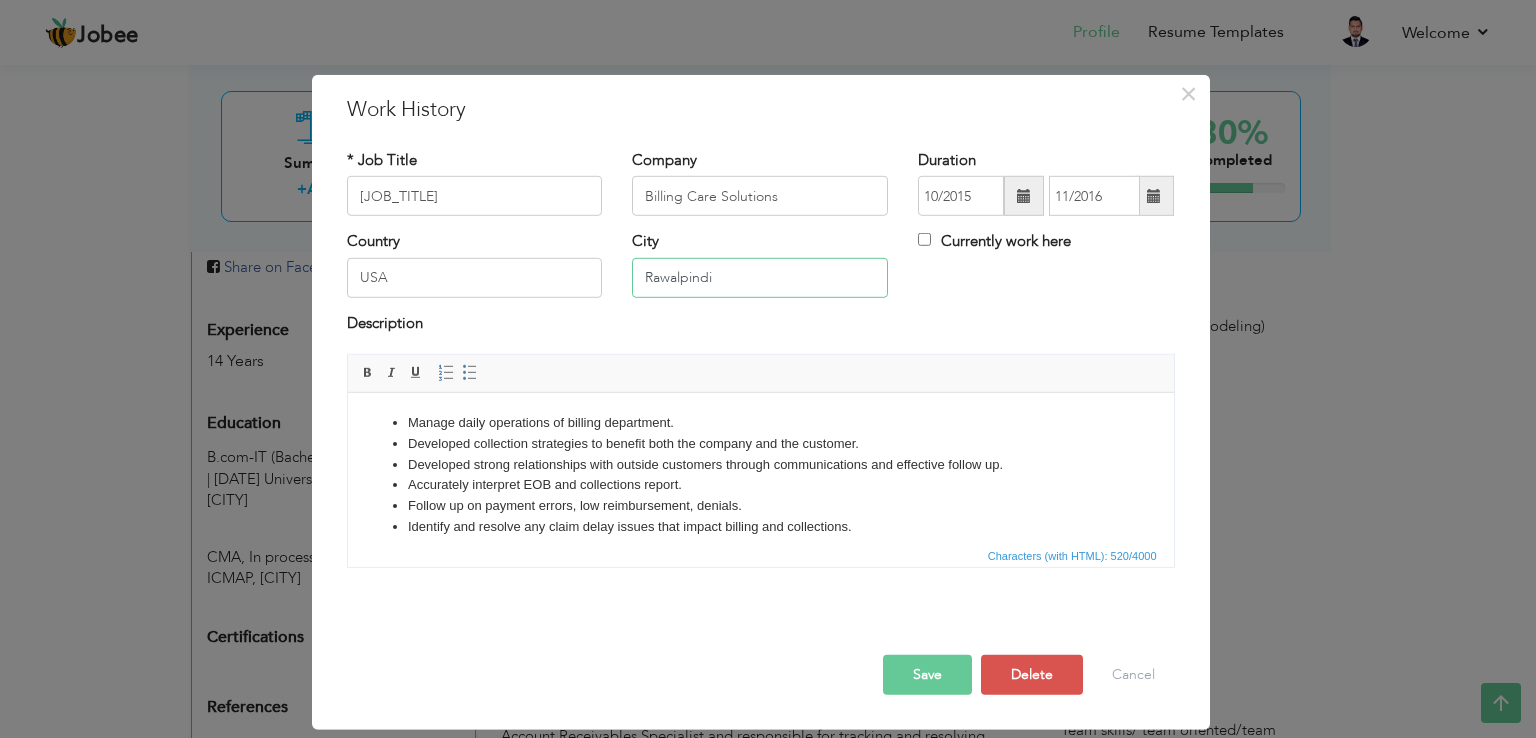 paste on "Sheridan" 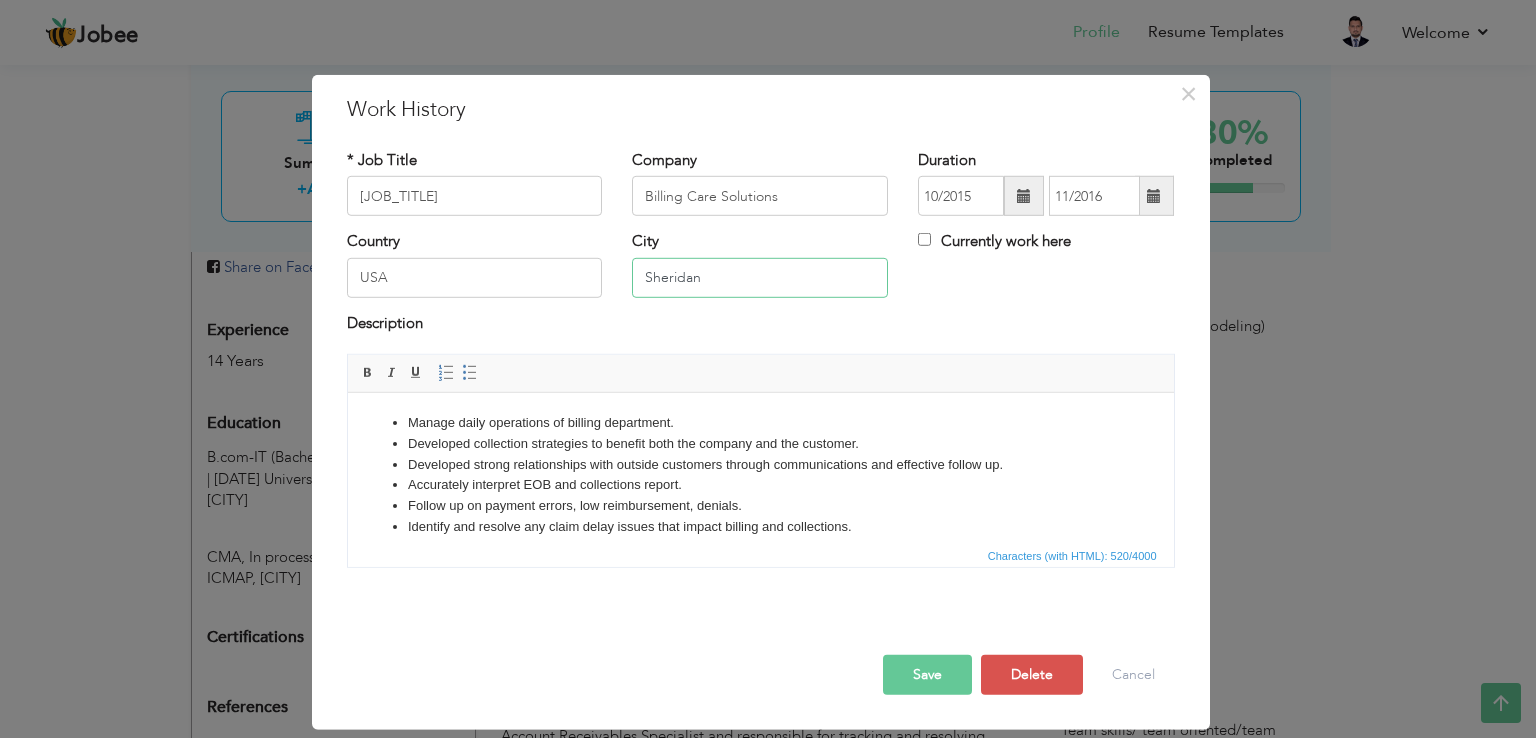type on "Sheridan" 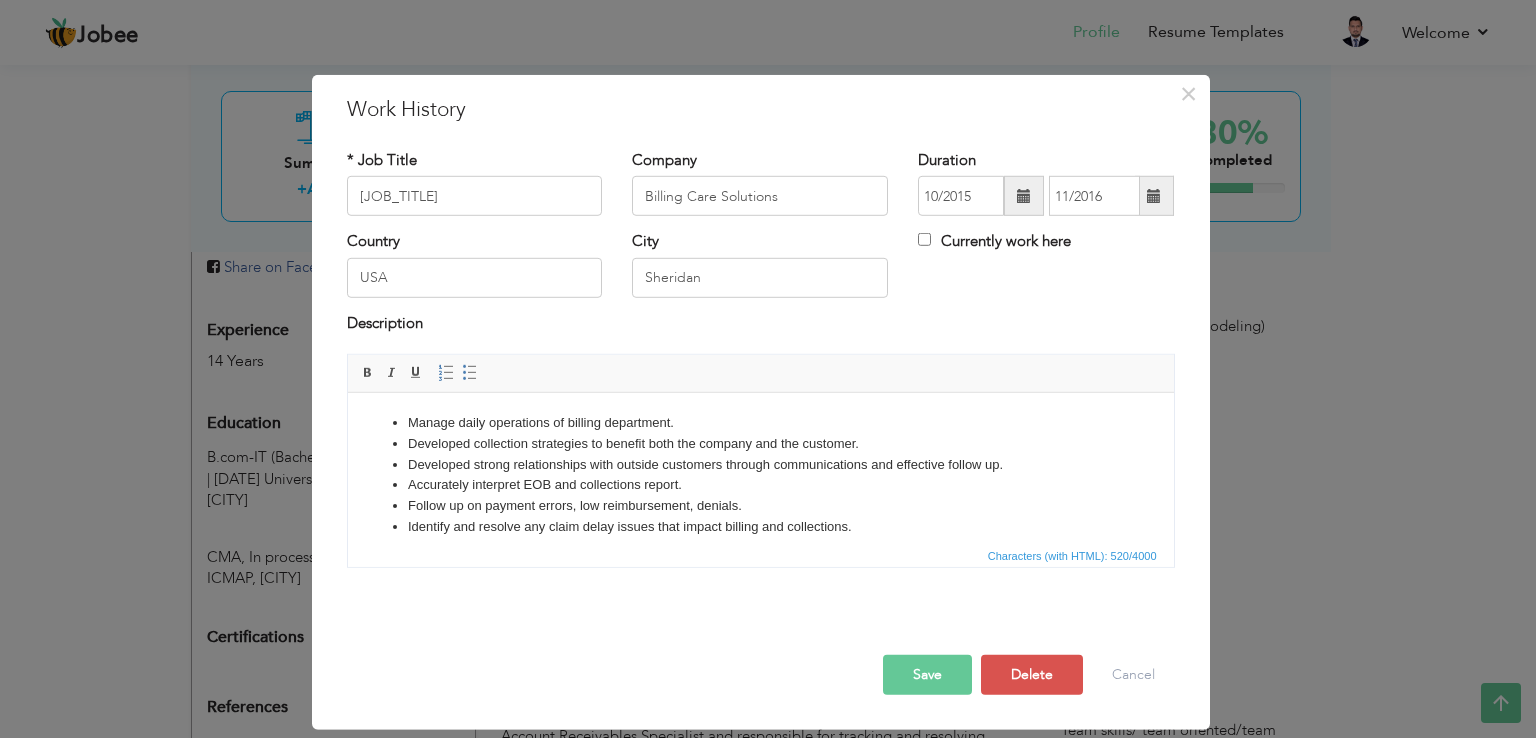 click on "Save" at bounding box center [927, 675] 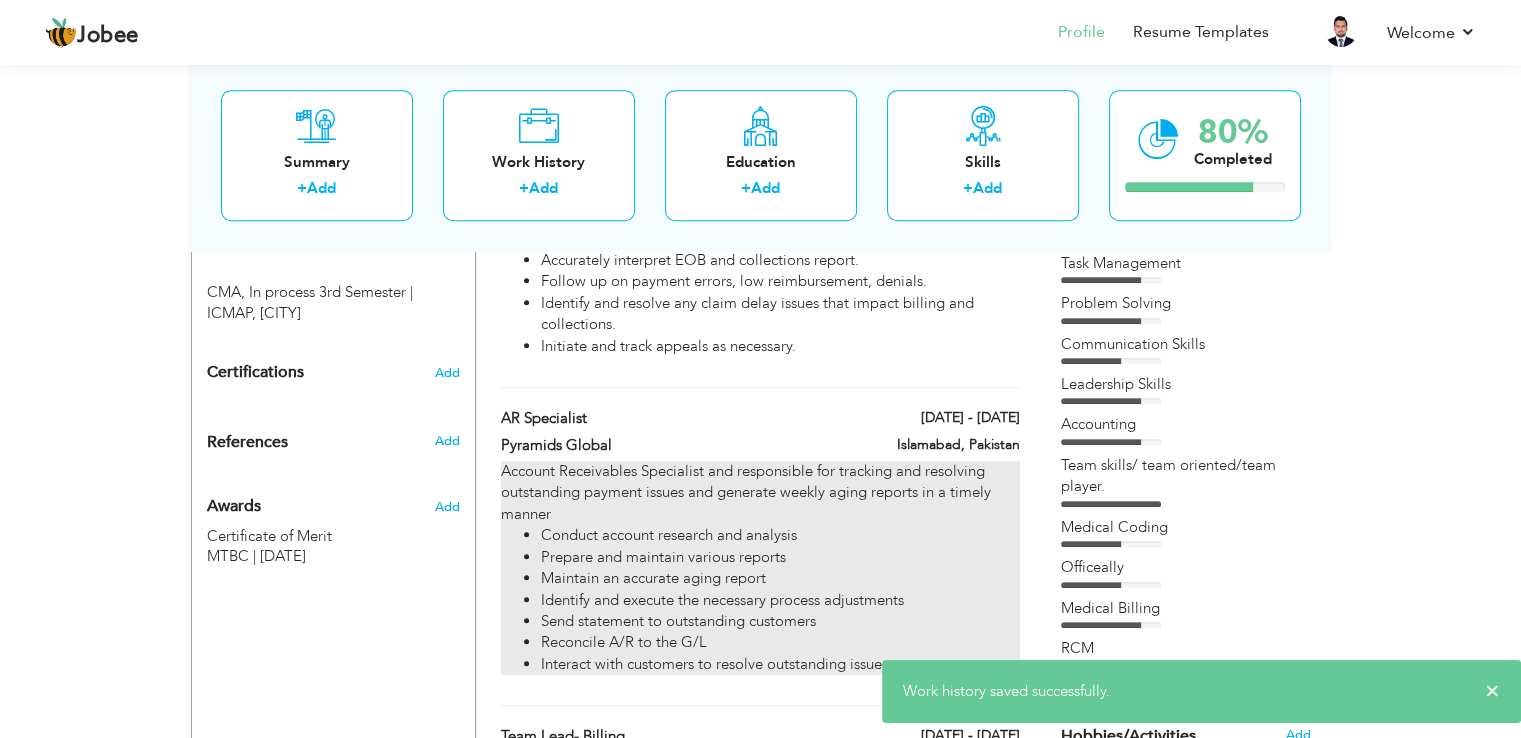 scroll, scrollTop: 1100, scrollLeft: 0, axis: vertical 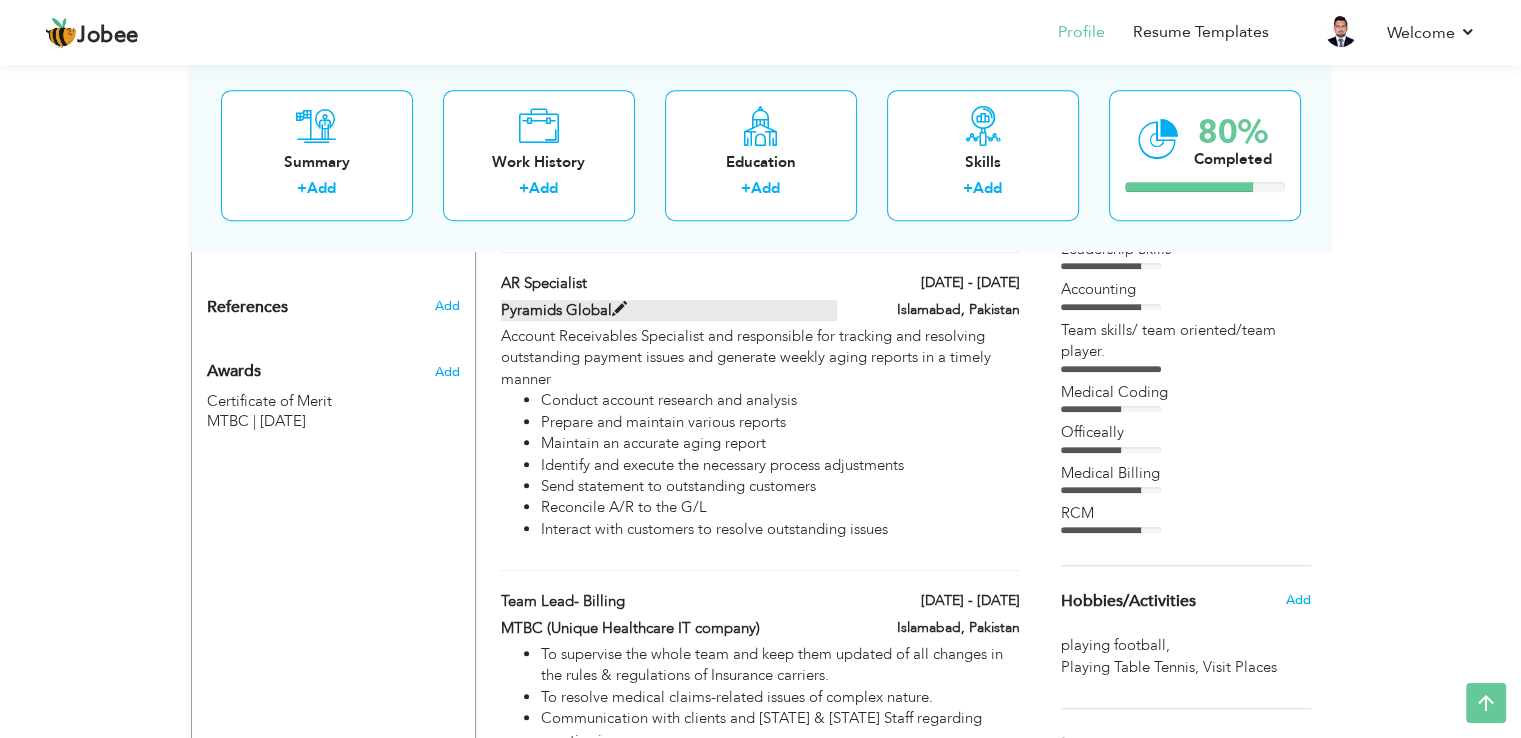 click at bounding box center (619, 309) 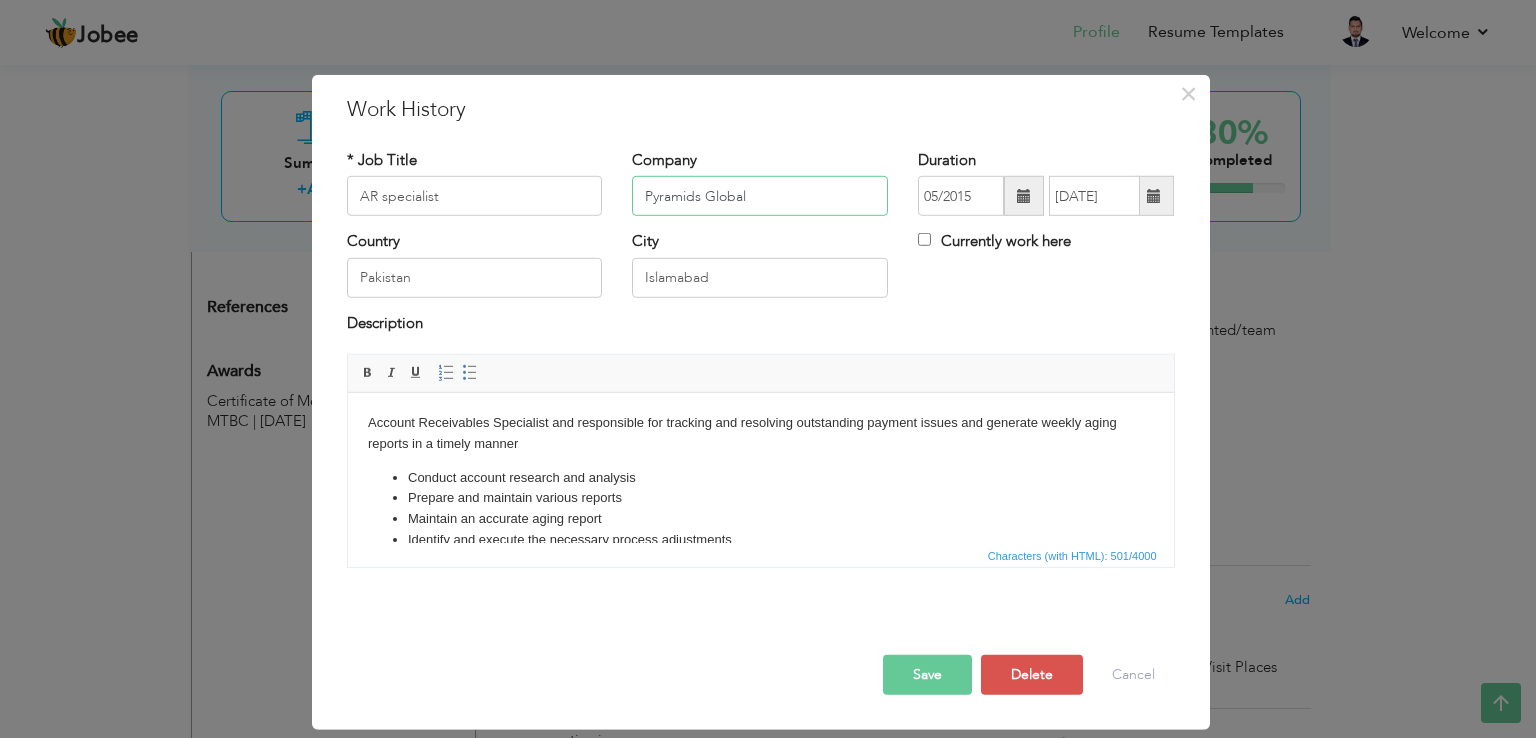 drag, startPoint x: 768, startPoint y: 195, endPoint x: 624, endPoint y: 181, distance: 144.67896 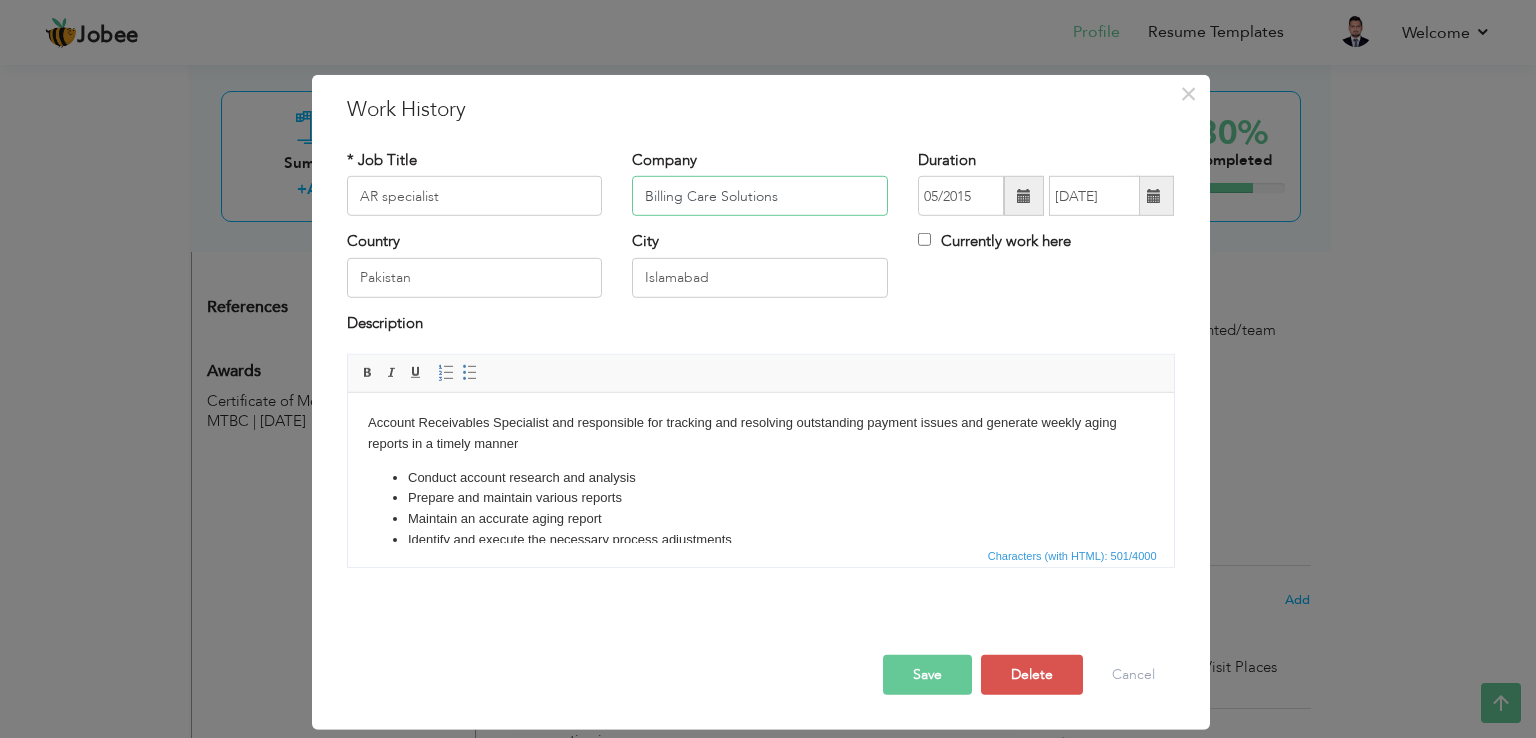 type on "Billing Care Solutions" 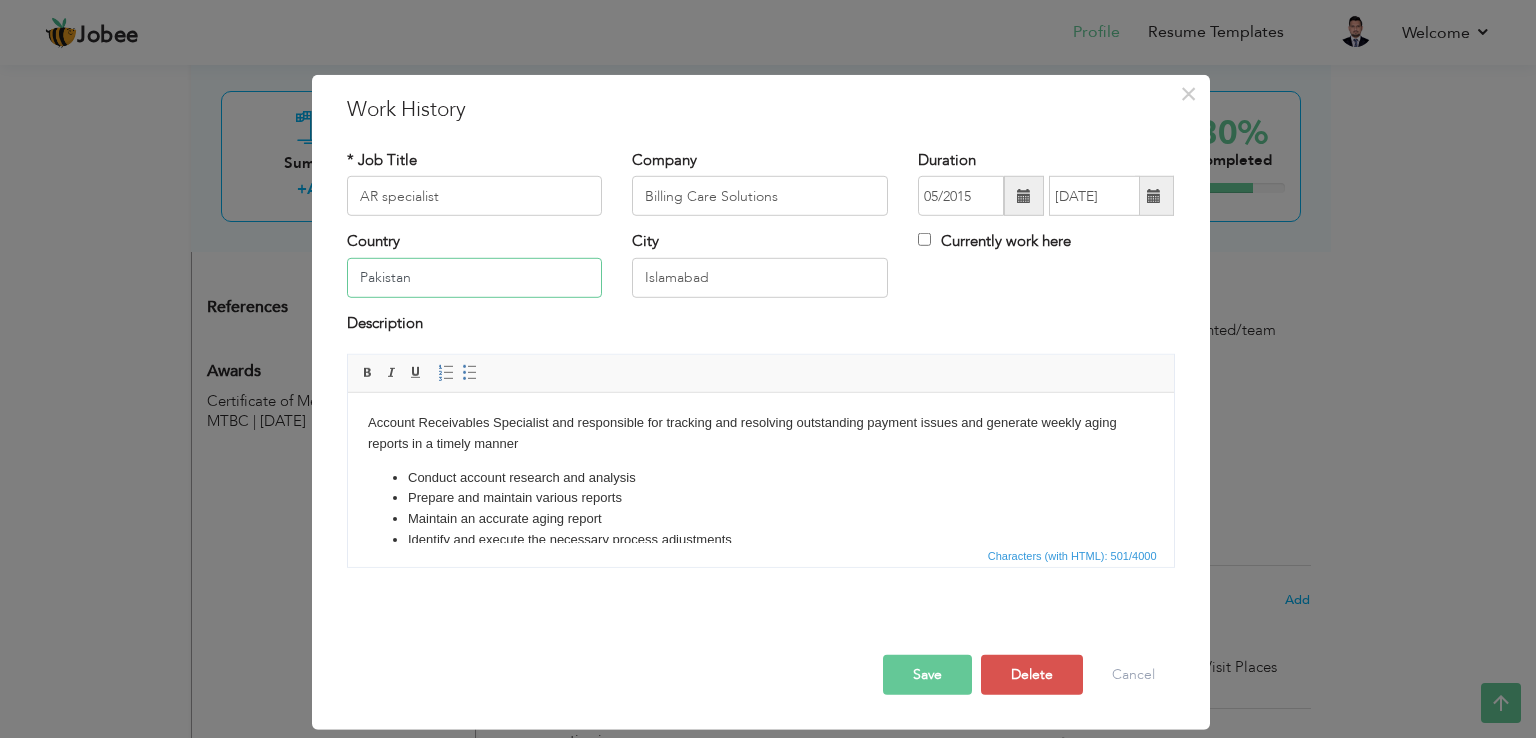 drag, startPoint x: 416, startPoint y: 279, endPoint x: 328, endPoint y: 259, distance: 90.24411 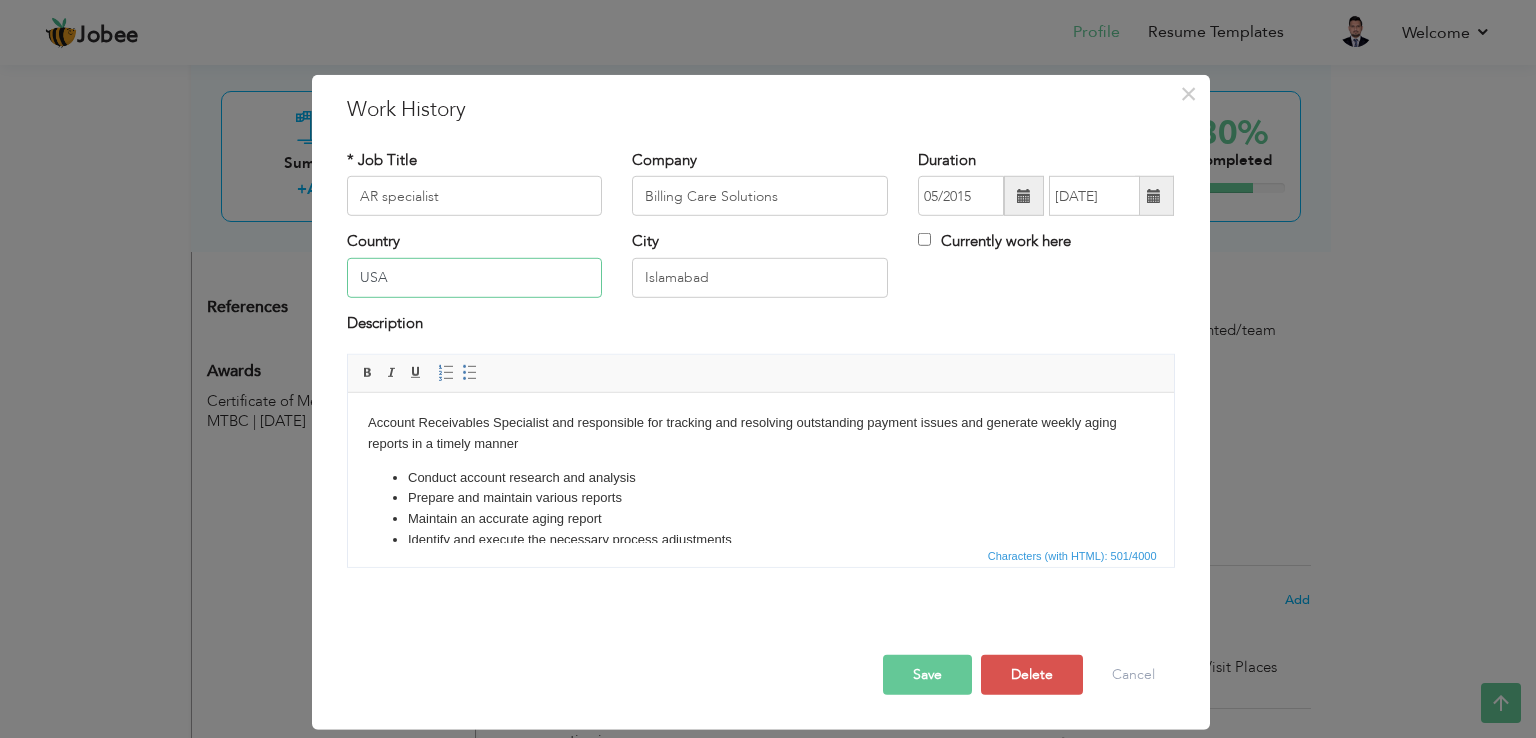 type on "USA" 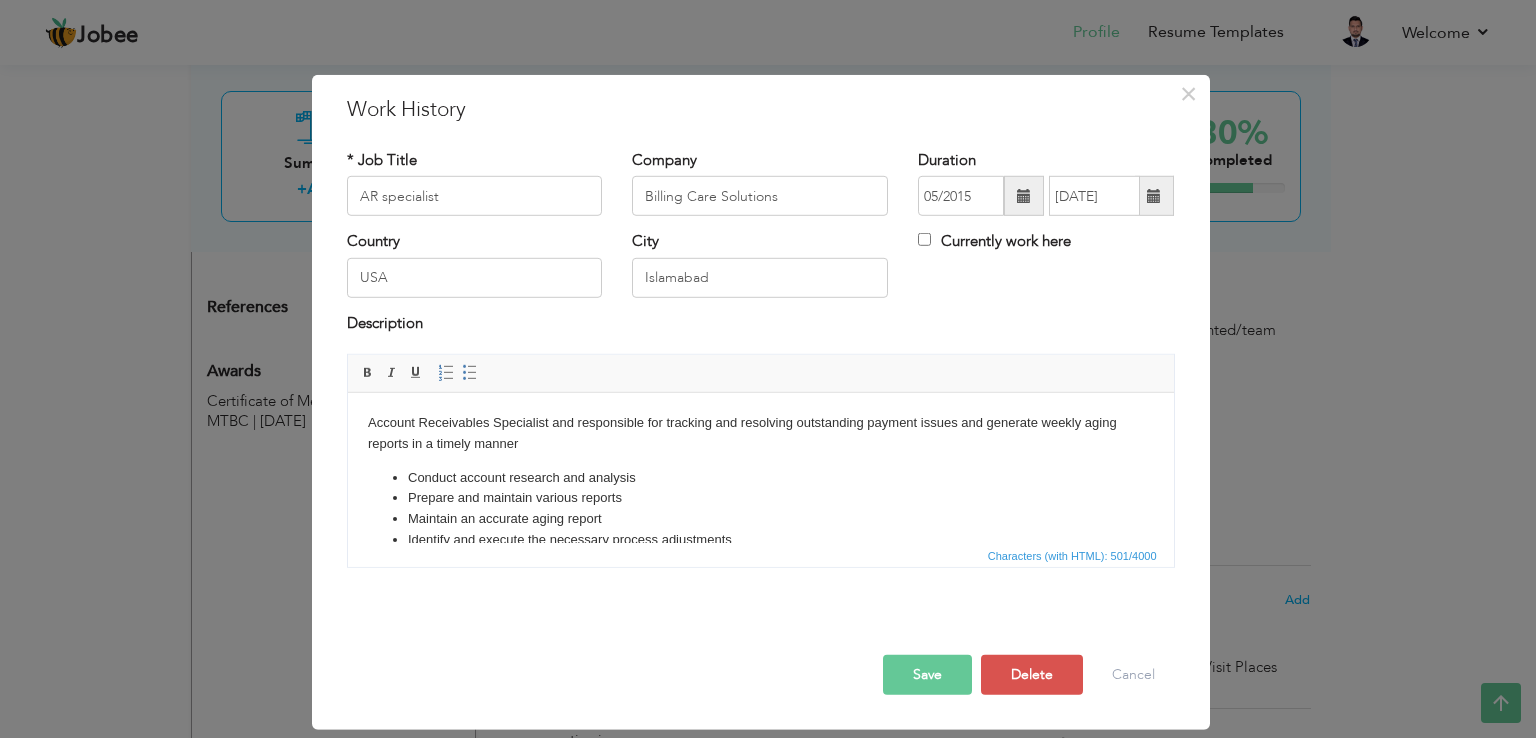 click on "×
Work History
* Job Title
AR specialist
Company
Billing Care Solutions
Duration USA" at bounding box center (761, 402) 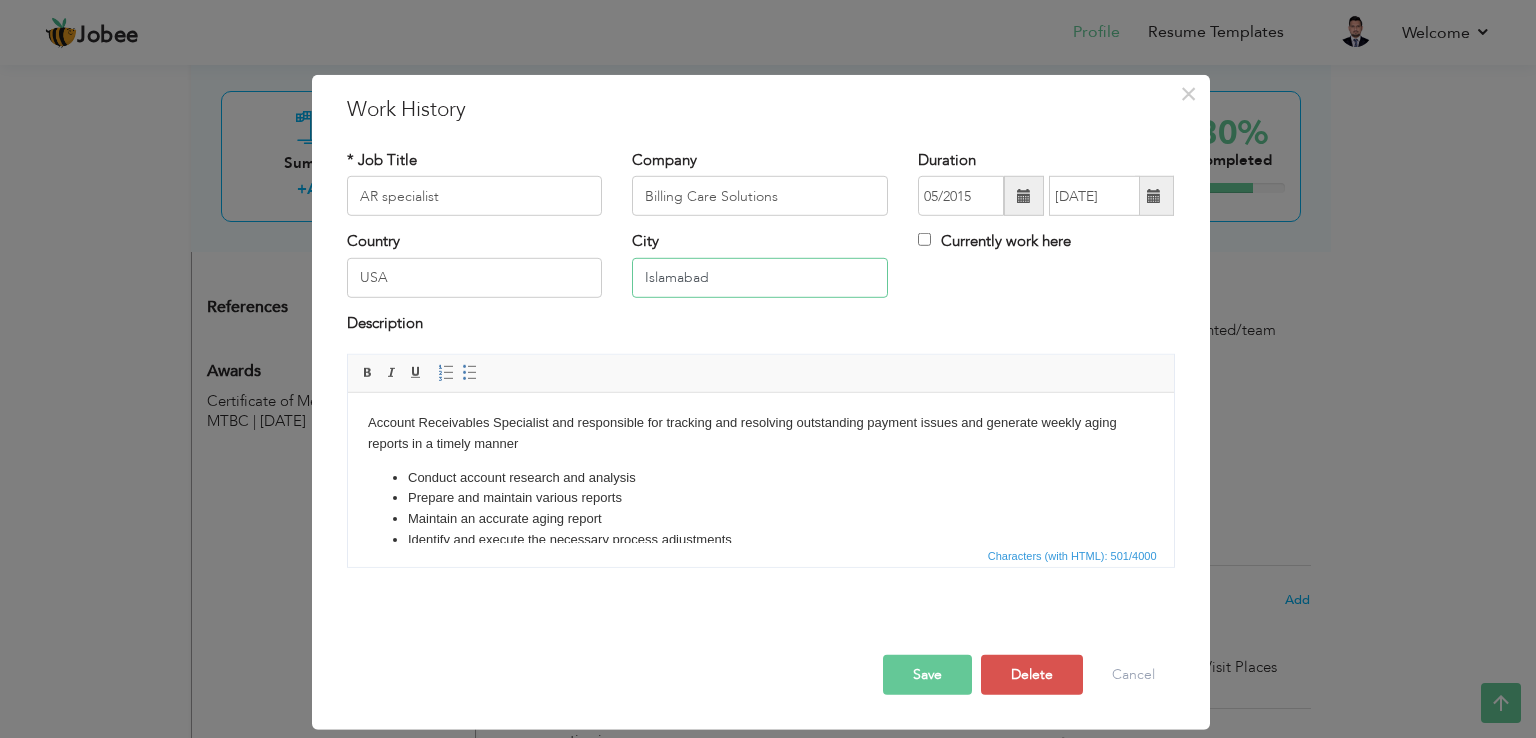 drag, startPoint x: 729, startPoint y: 279, endPoint x: 520, endPoint y: 265, distance: 209.46837 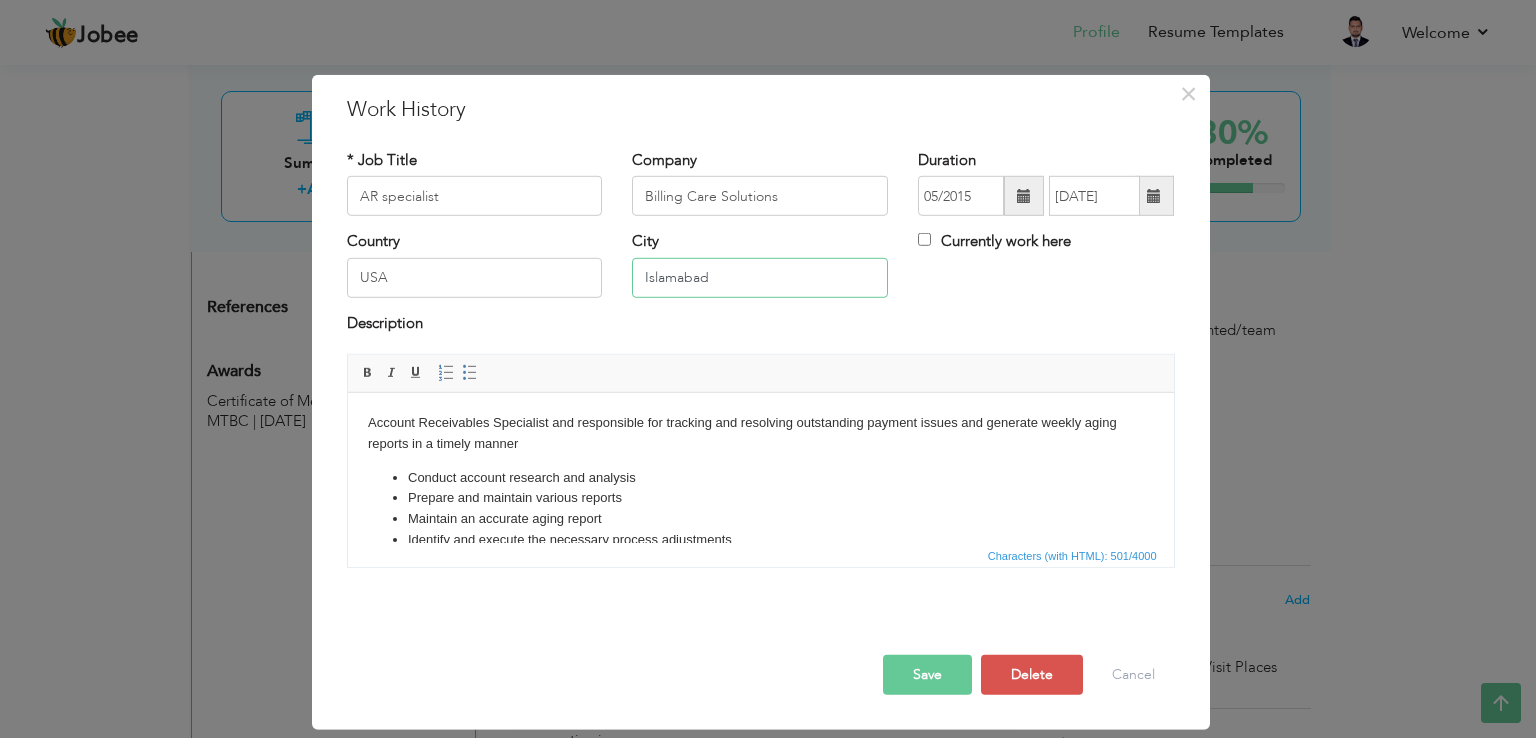 paste on "Sheridan" 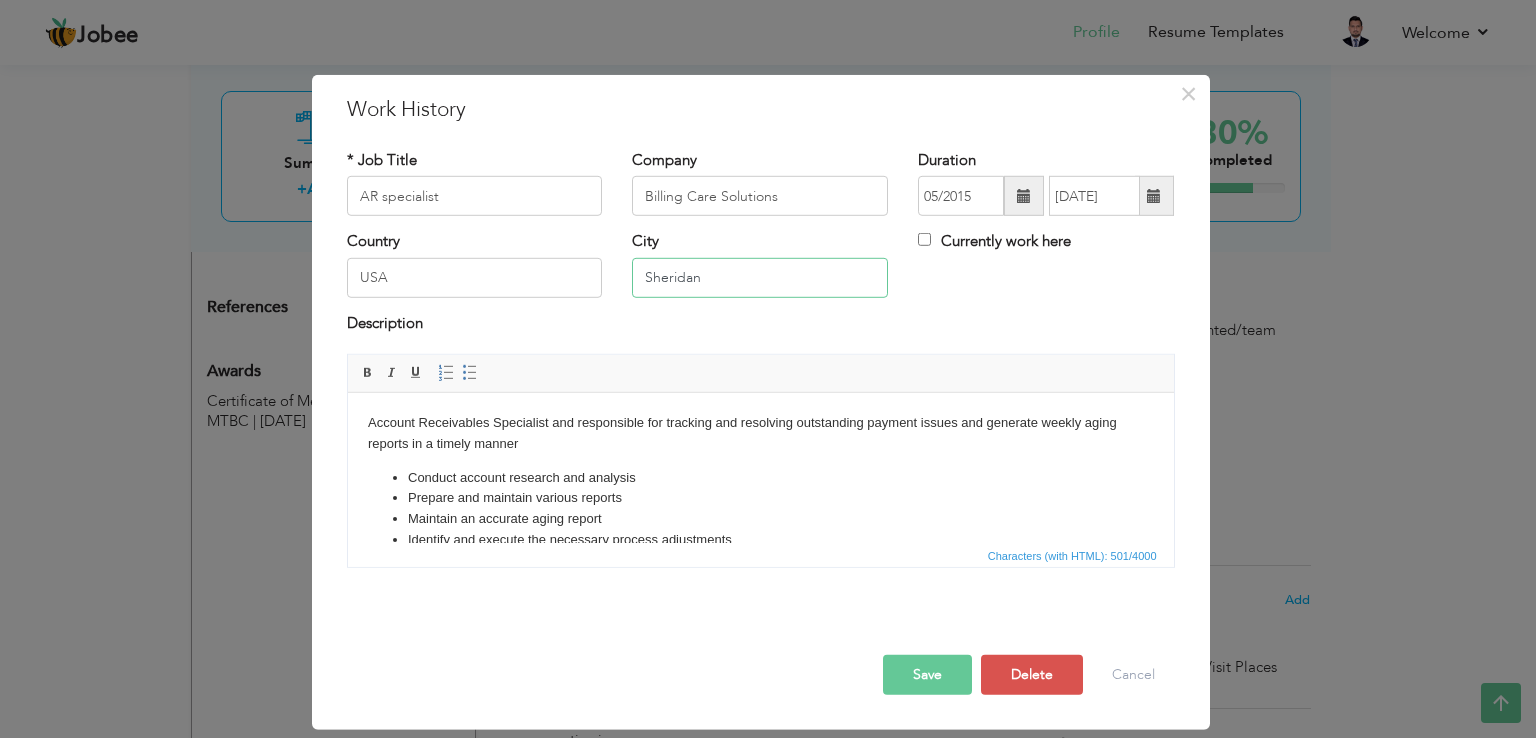 type on "Sheridan" 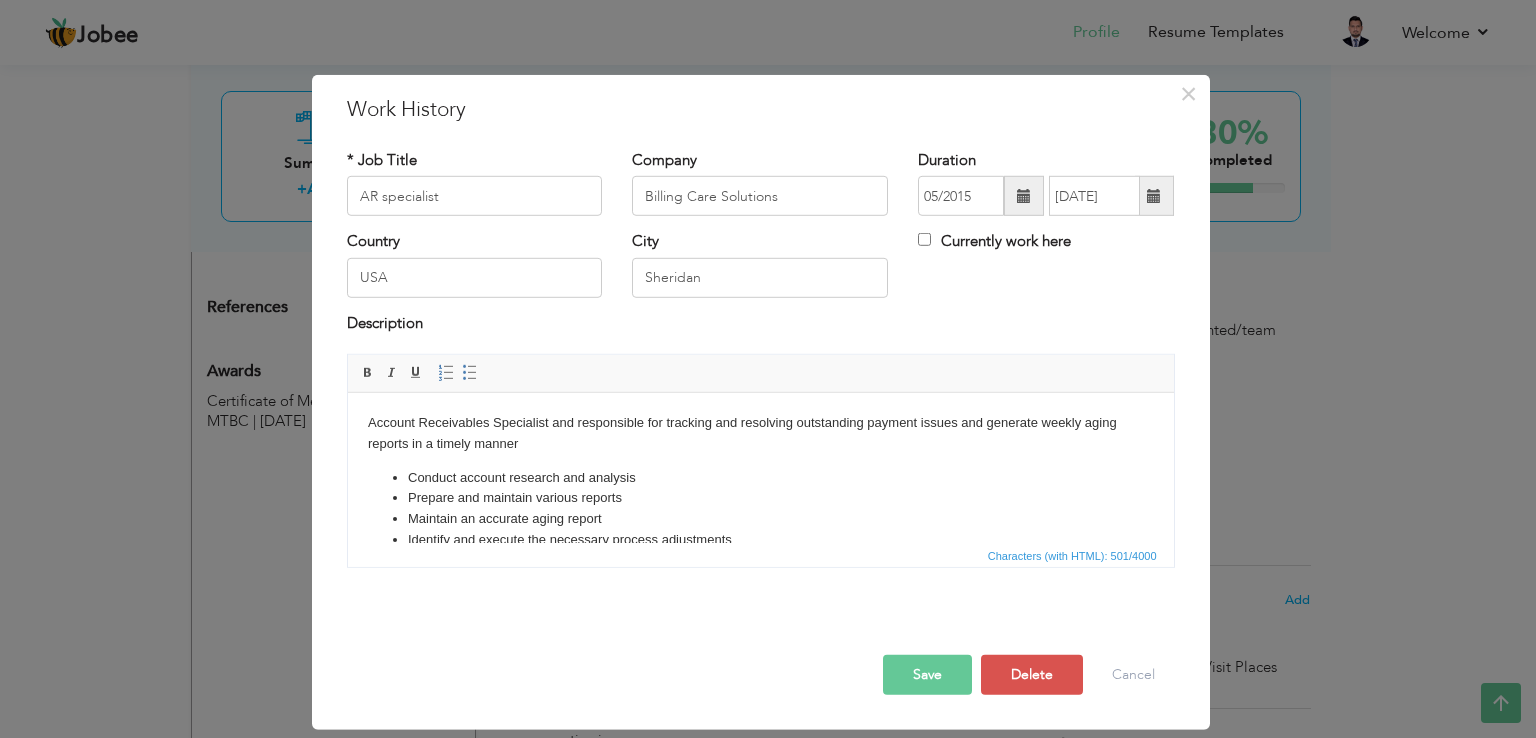 click on "Save" at bounding box center (927, 675) 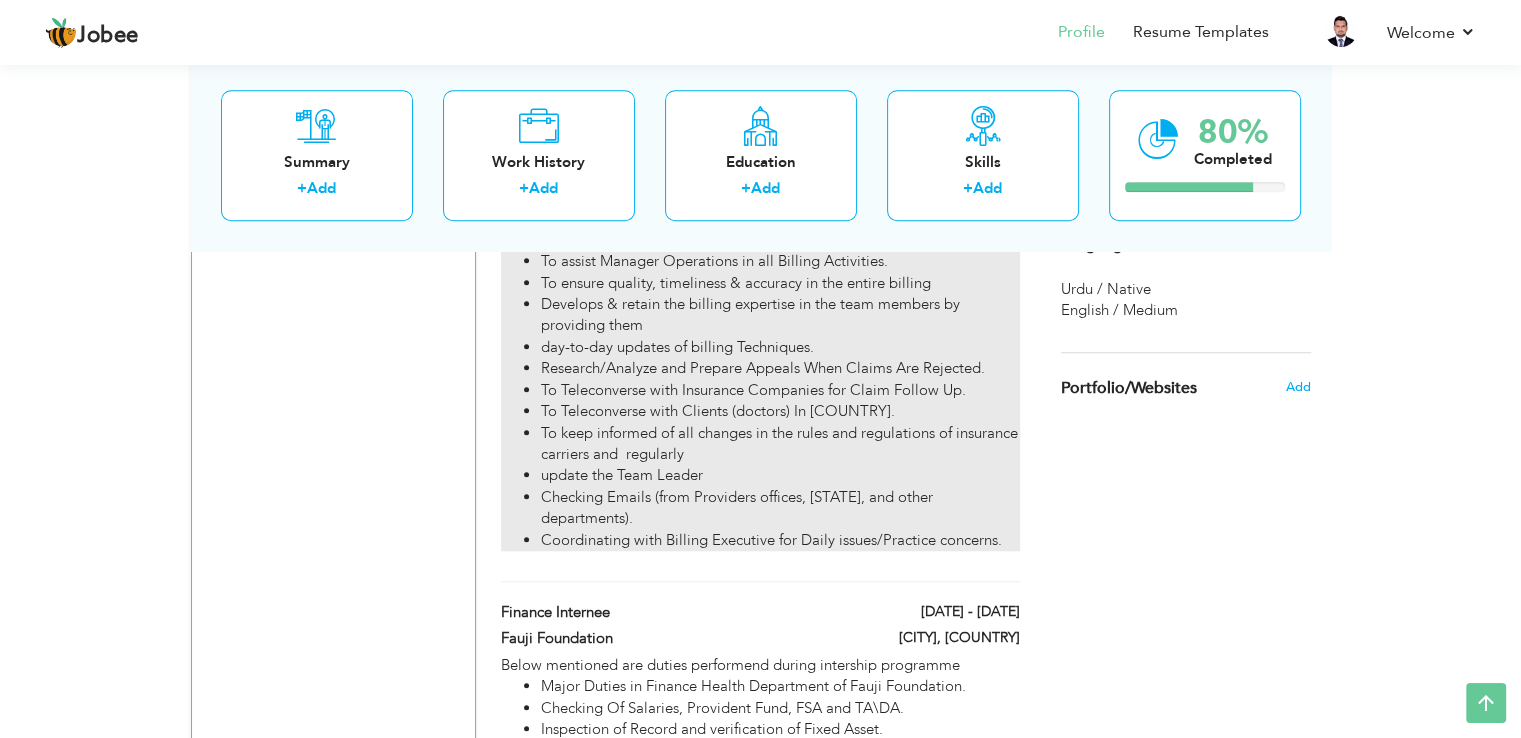 scroll, scrollTop: 1300, scrollLeft: 0, axis: vertical 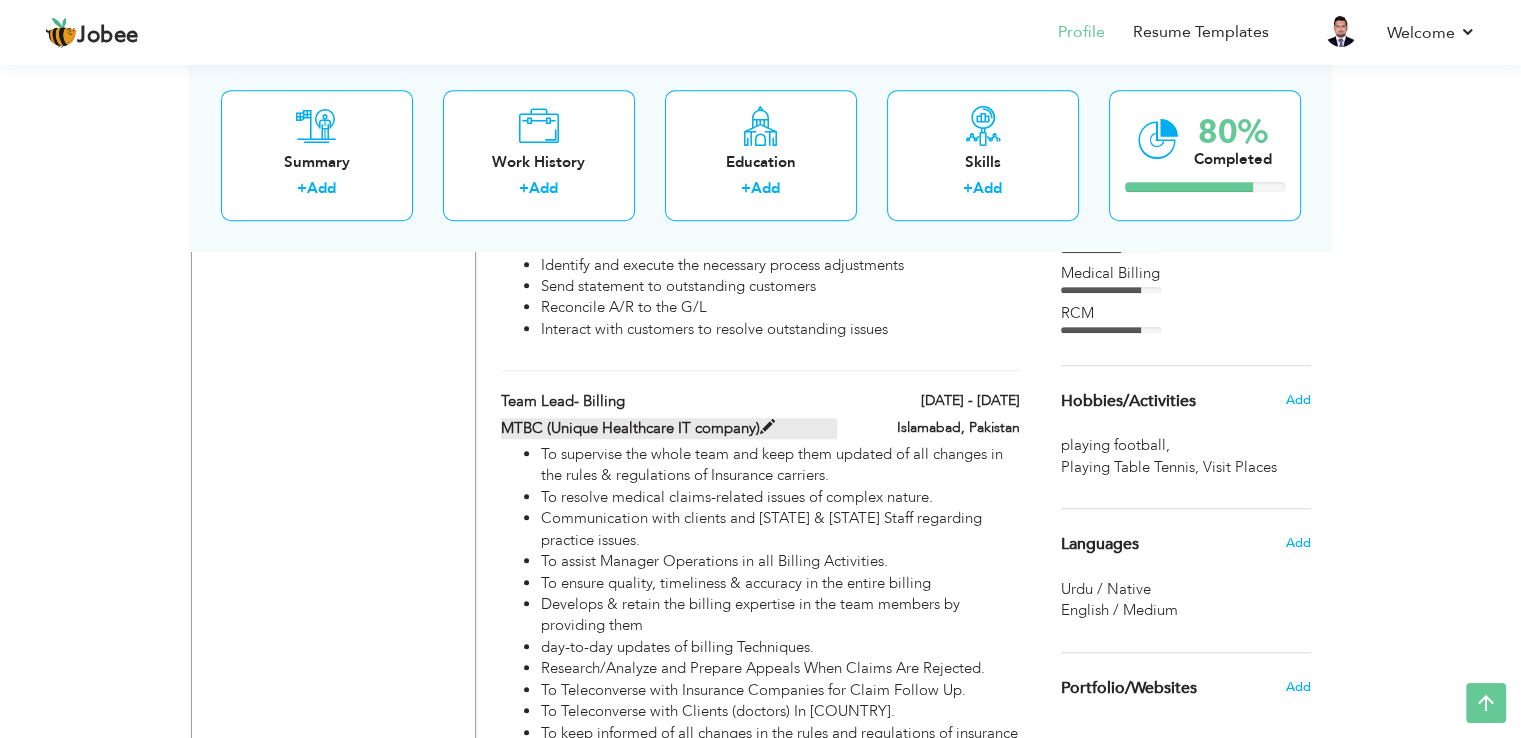 click at bounding box center [767, 427] 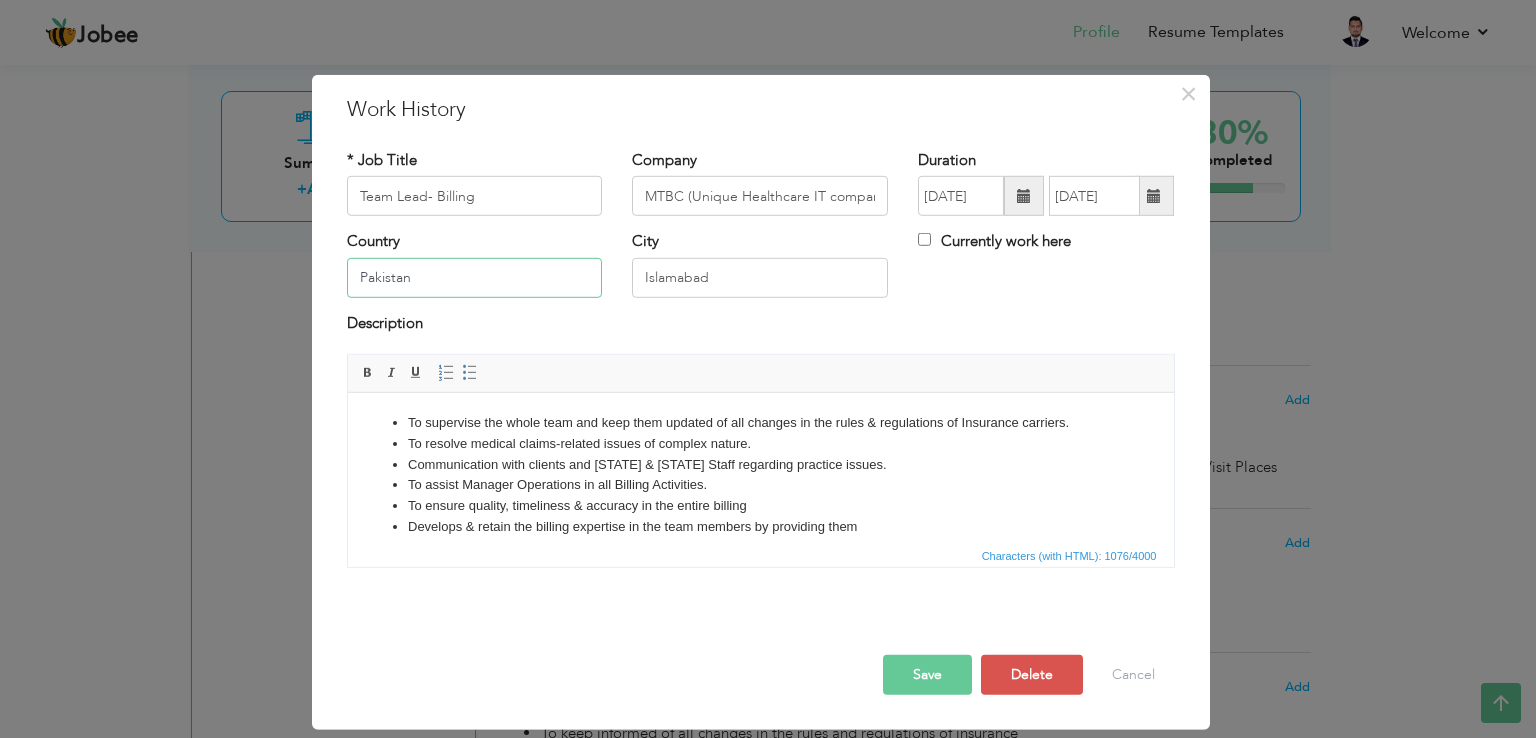 drag, startPoint x: 451, startPoint y: 275, endPoint x: 309, endPoint y: 268, distance: 142.17242 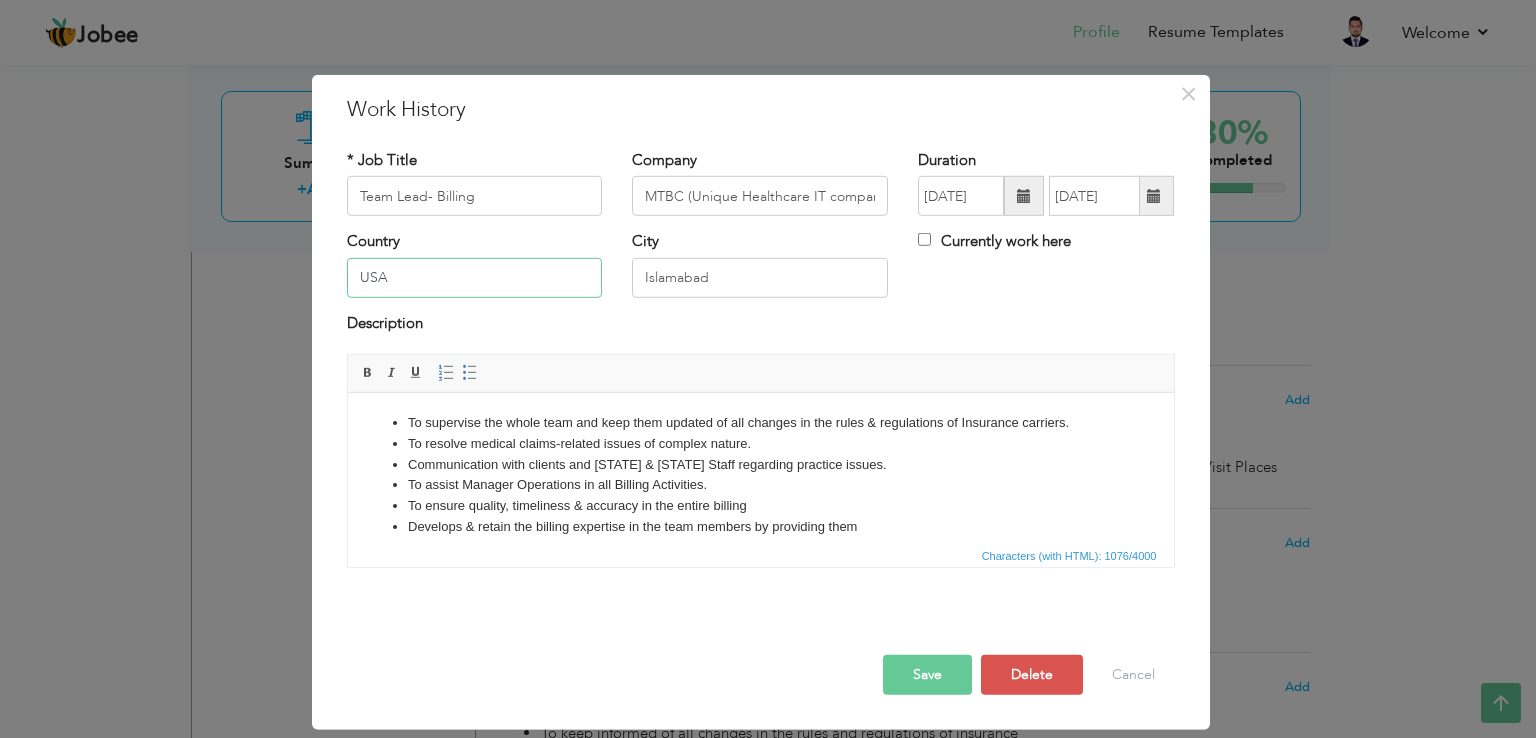 type on "USA" 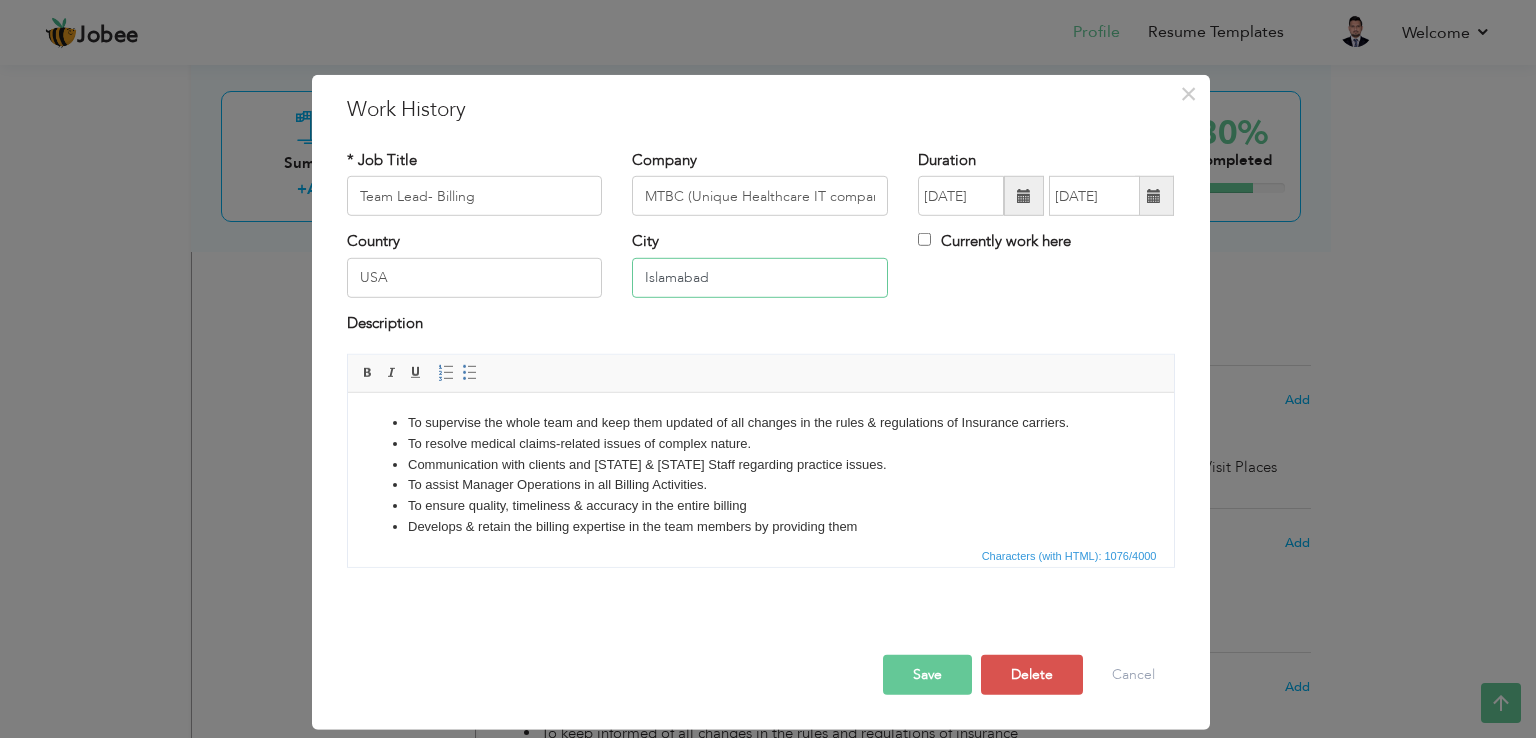 paste on "Somerset" 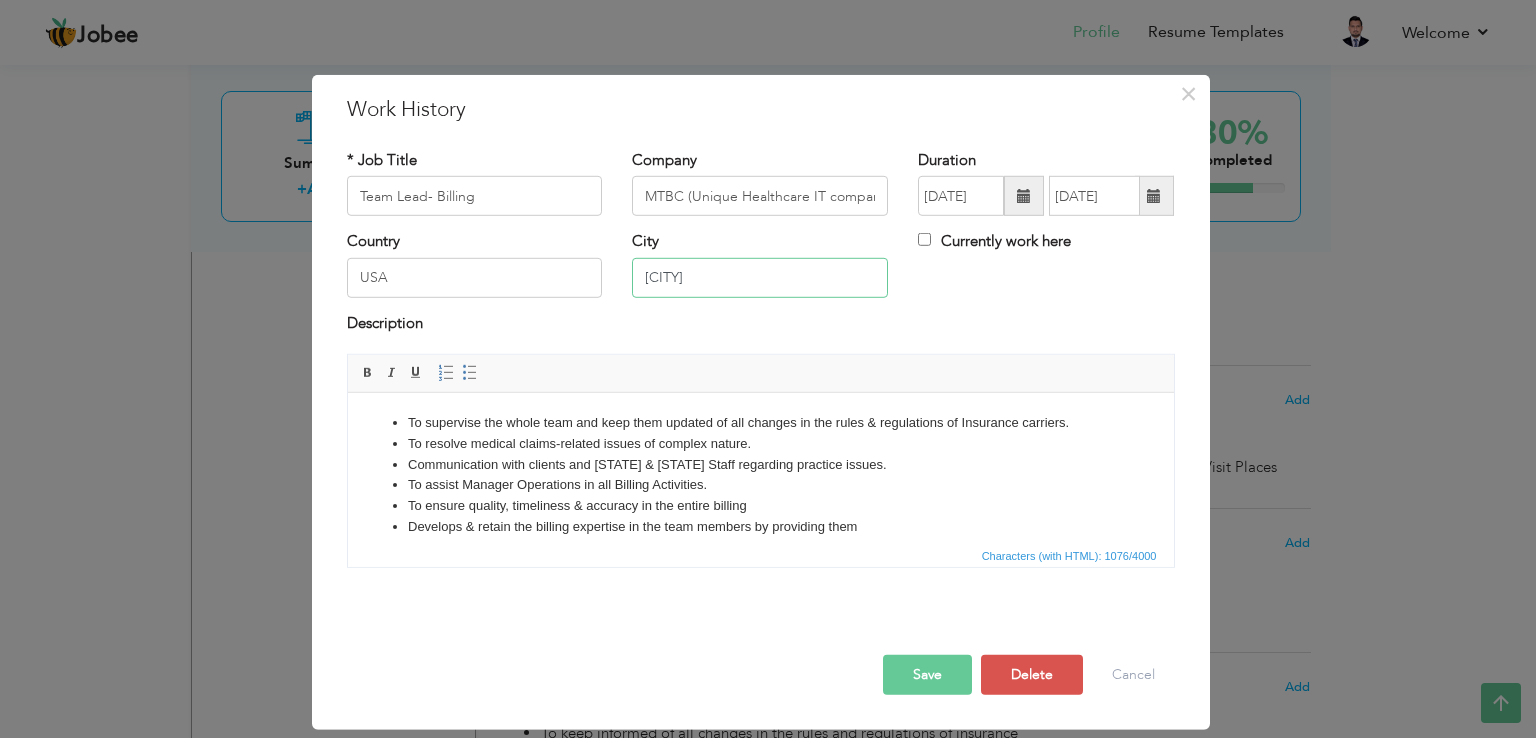 type on "Somerset" 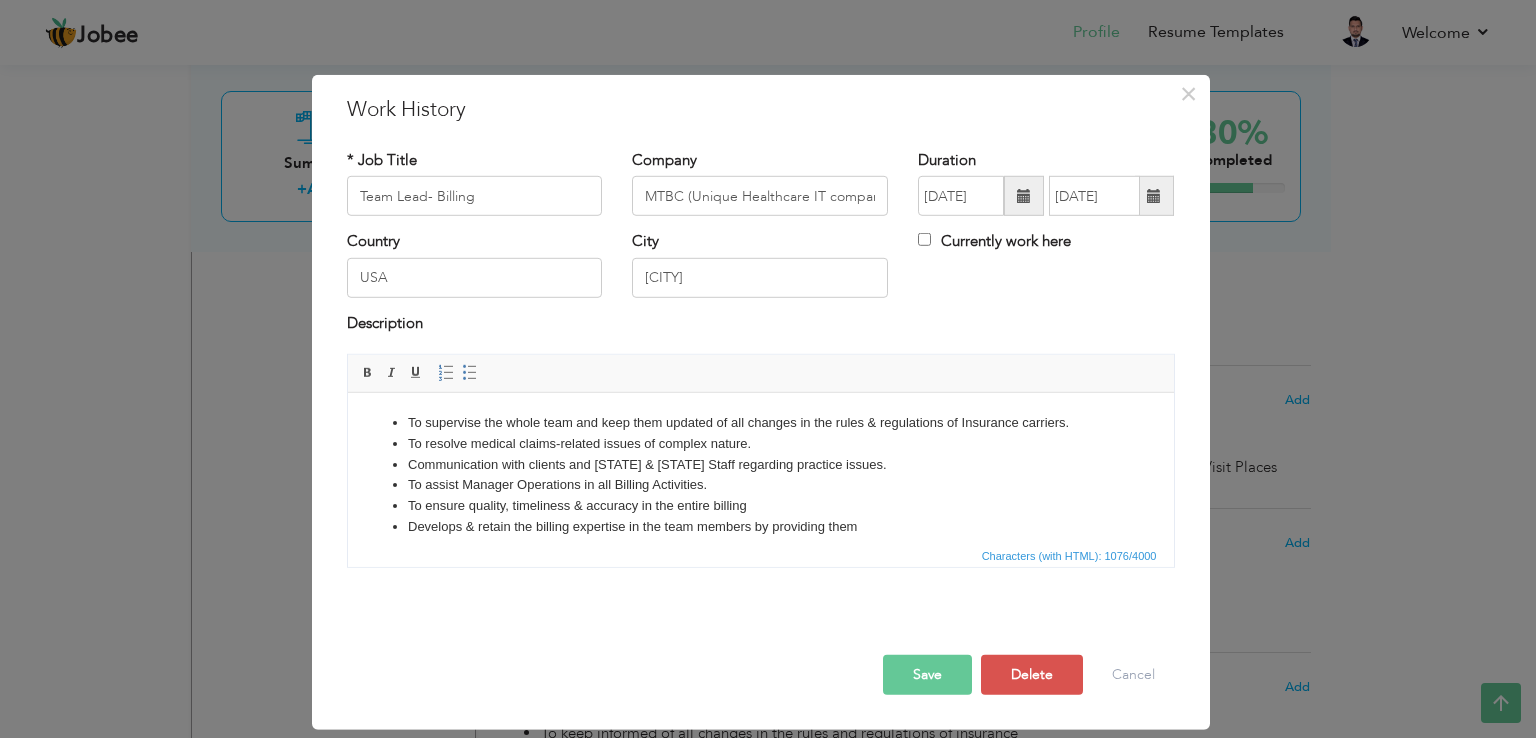click on "Save
Save and Continue
Delete
Cancel" at bounding box center [761, 654] 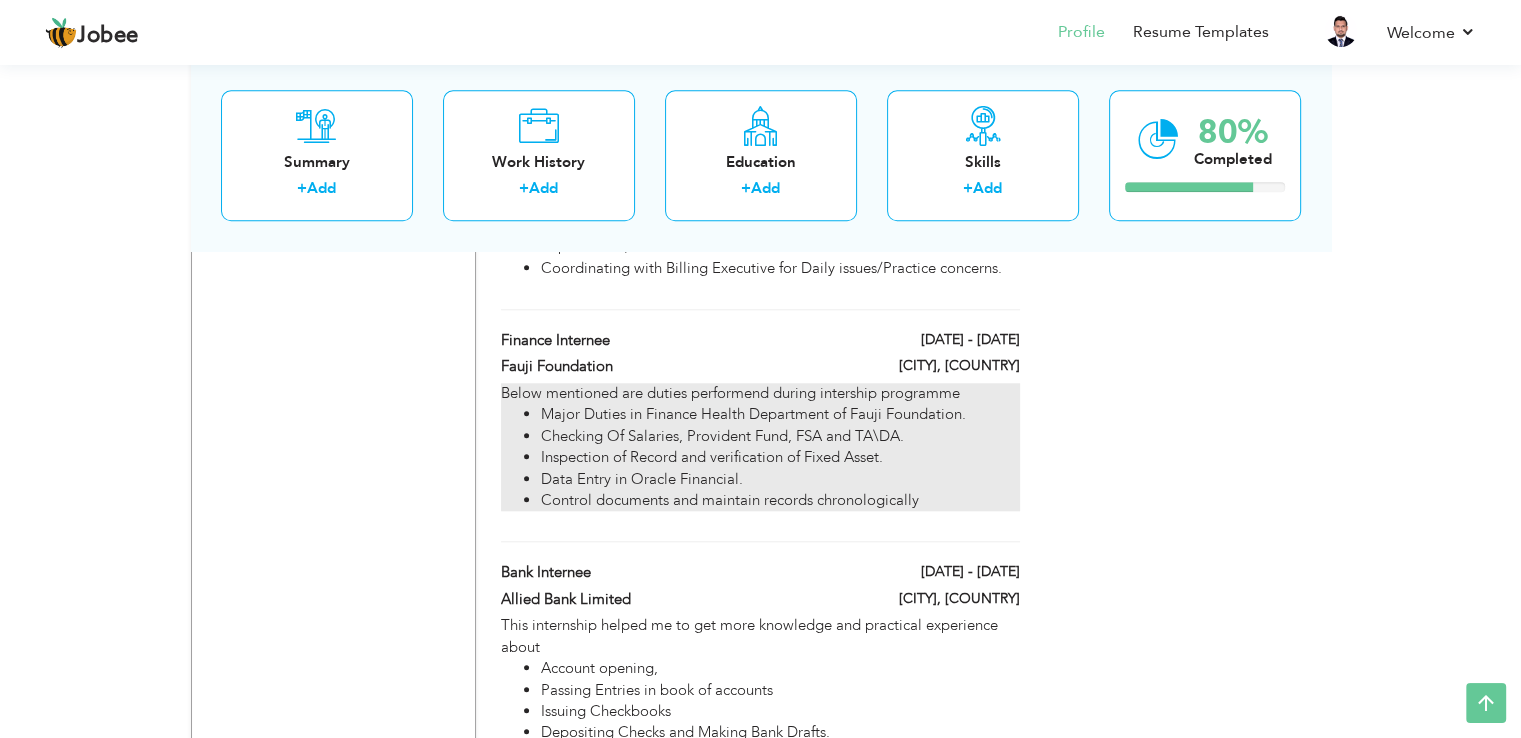 scroll, scrollTop: 1837, scrollLeft: 0, axis: vertical 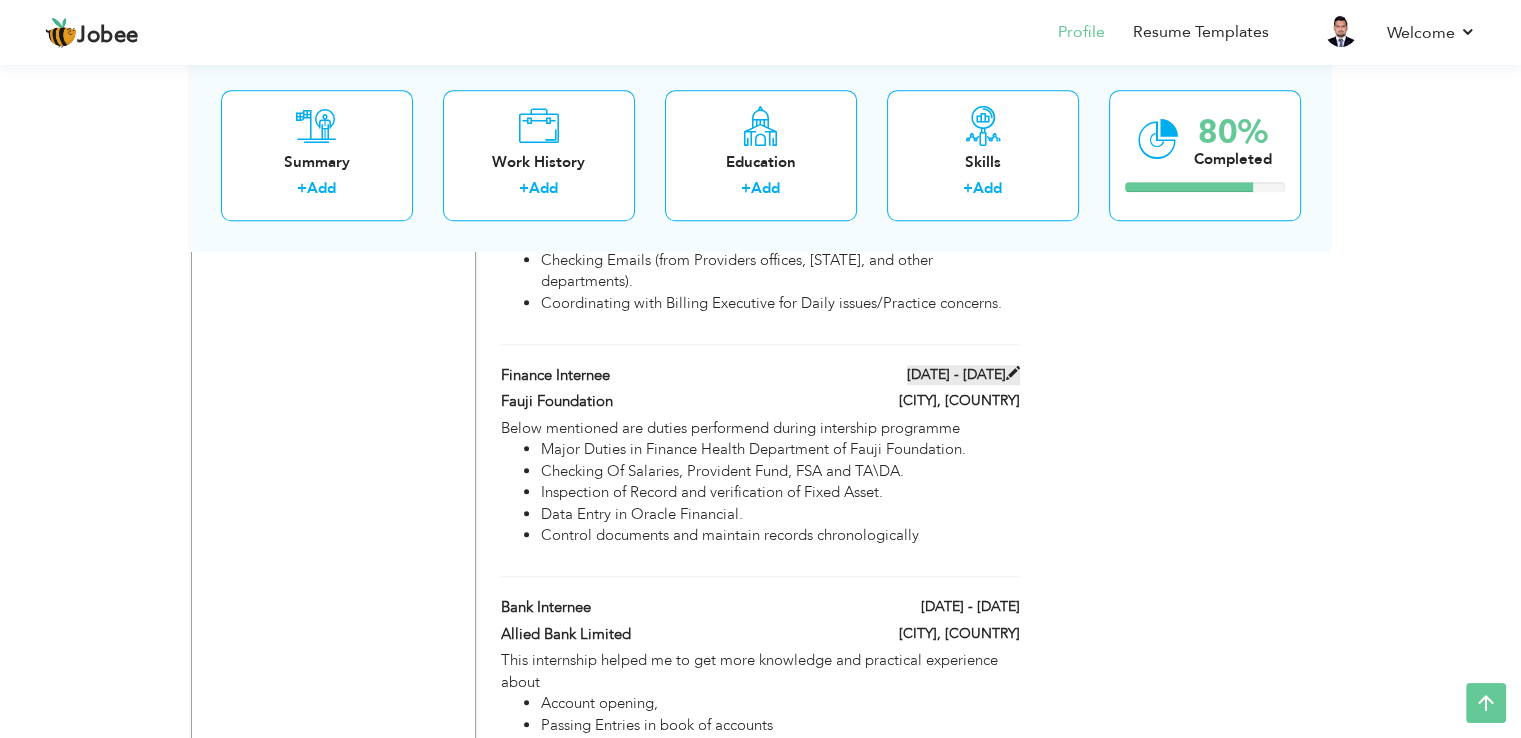 click at bounding box center [1013, 373] 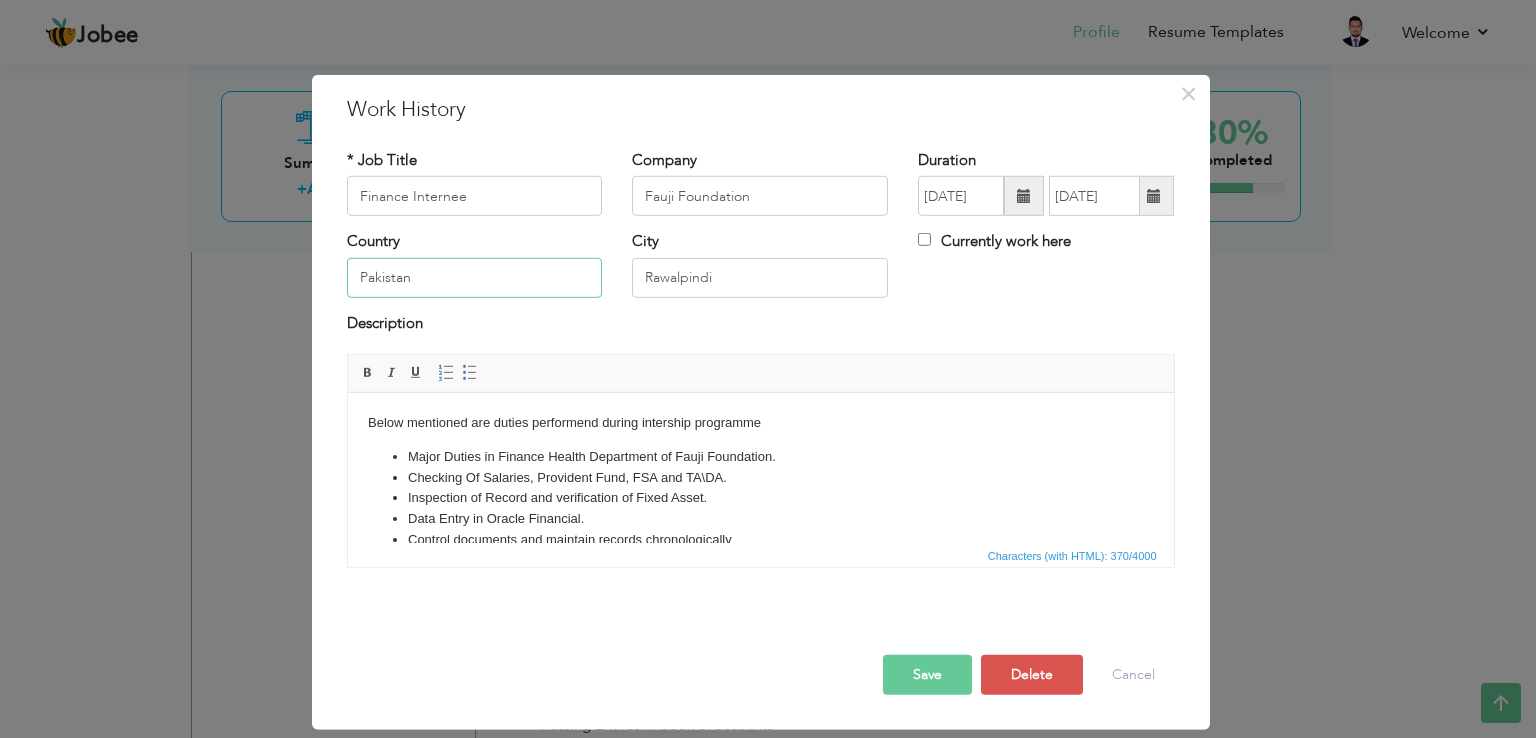 drag, startPoint x: 460, startPoint y: 269, endPoint x: 300, endPoint y: 269, distance: 160 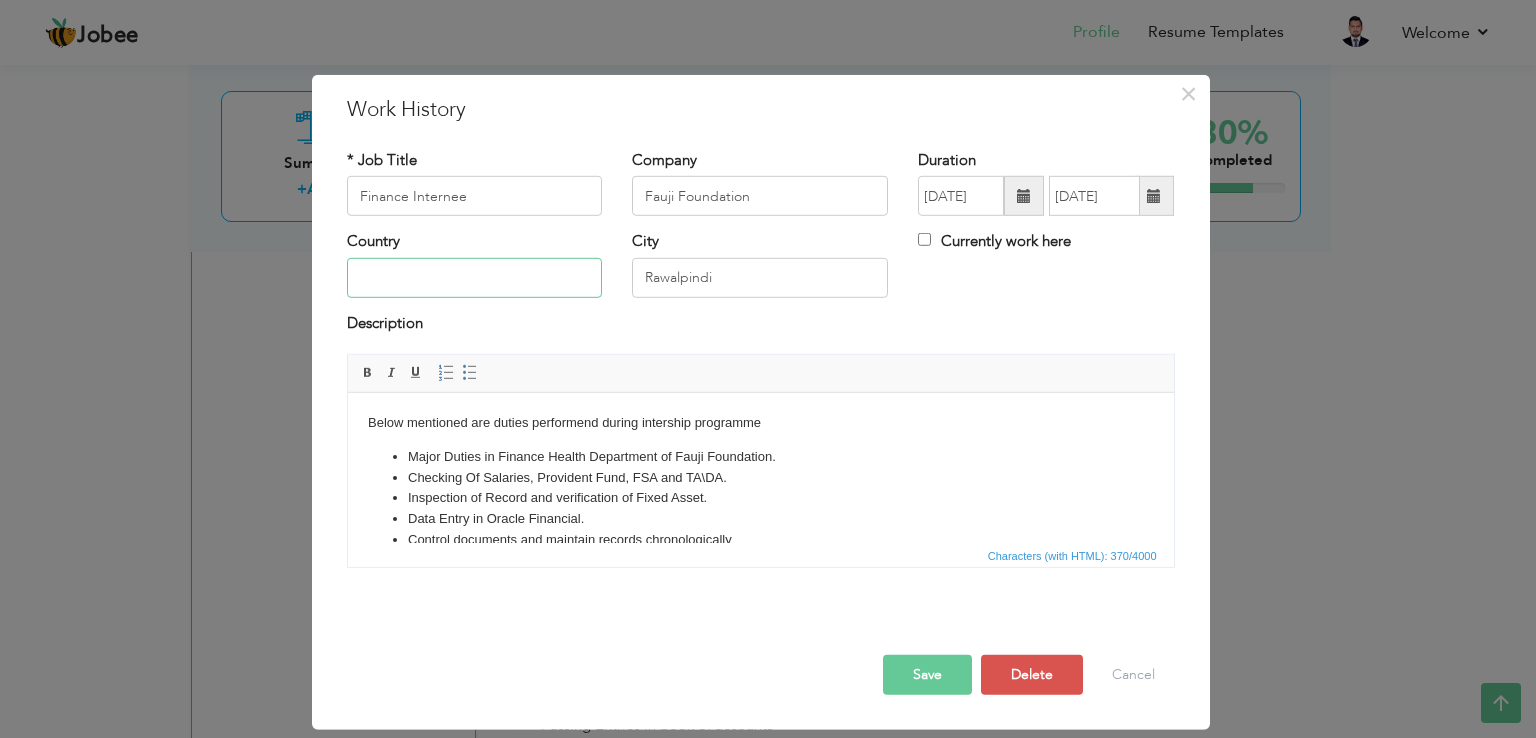 type 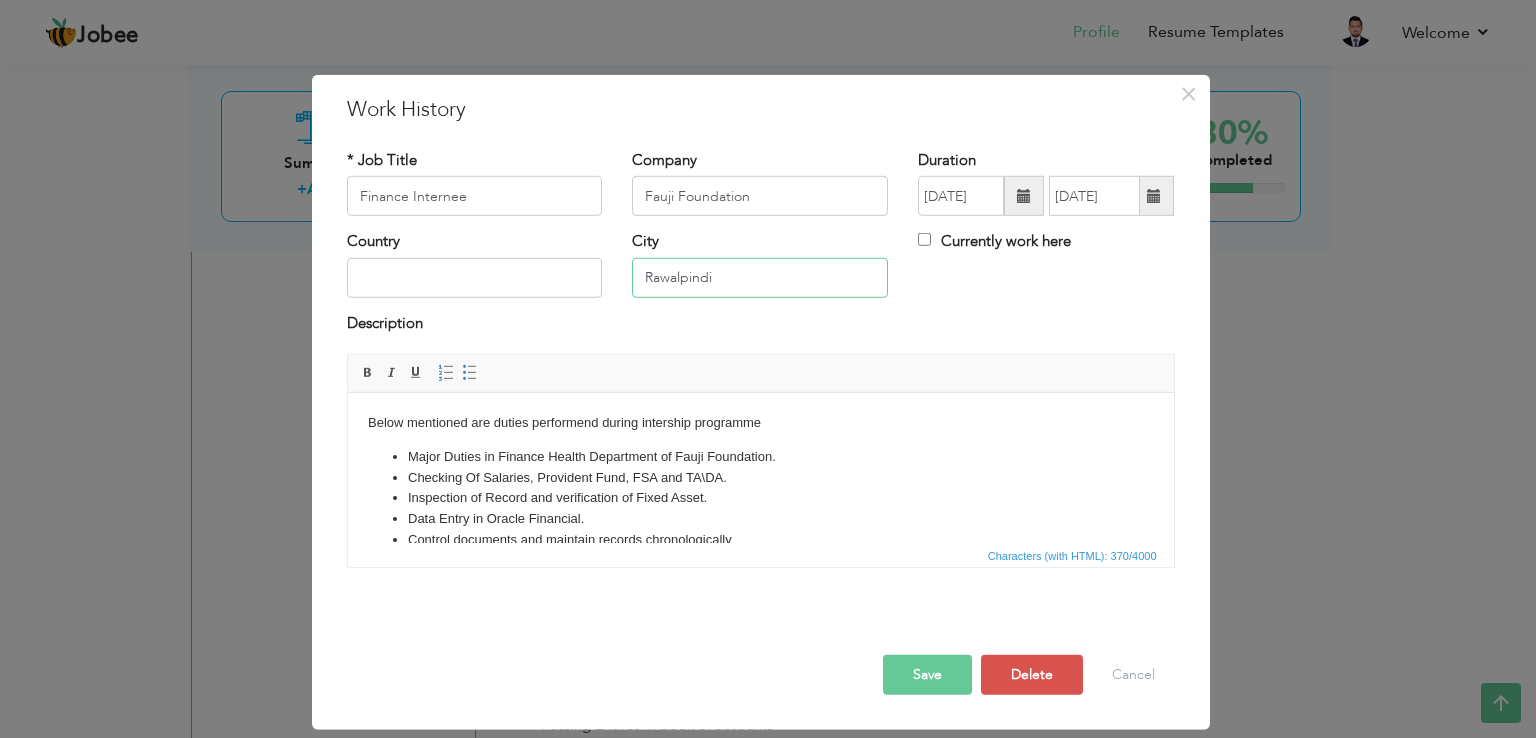 drag, startPoint x: 744, startPoint y: 282, endPoint x: 585, endPoint y: 291, distance: 159.25452 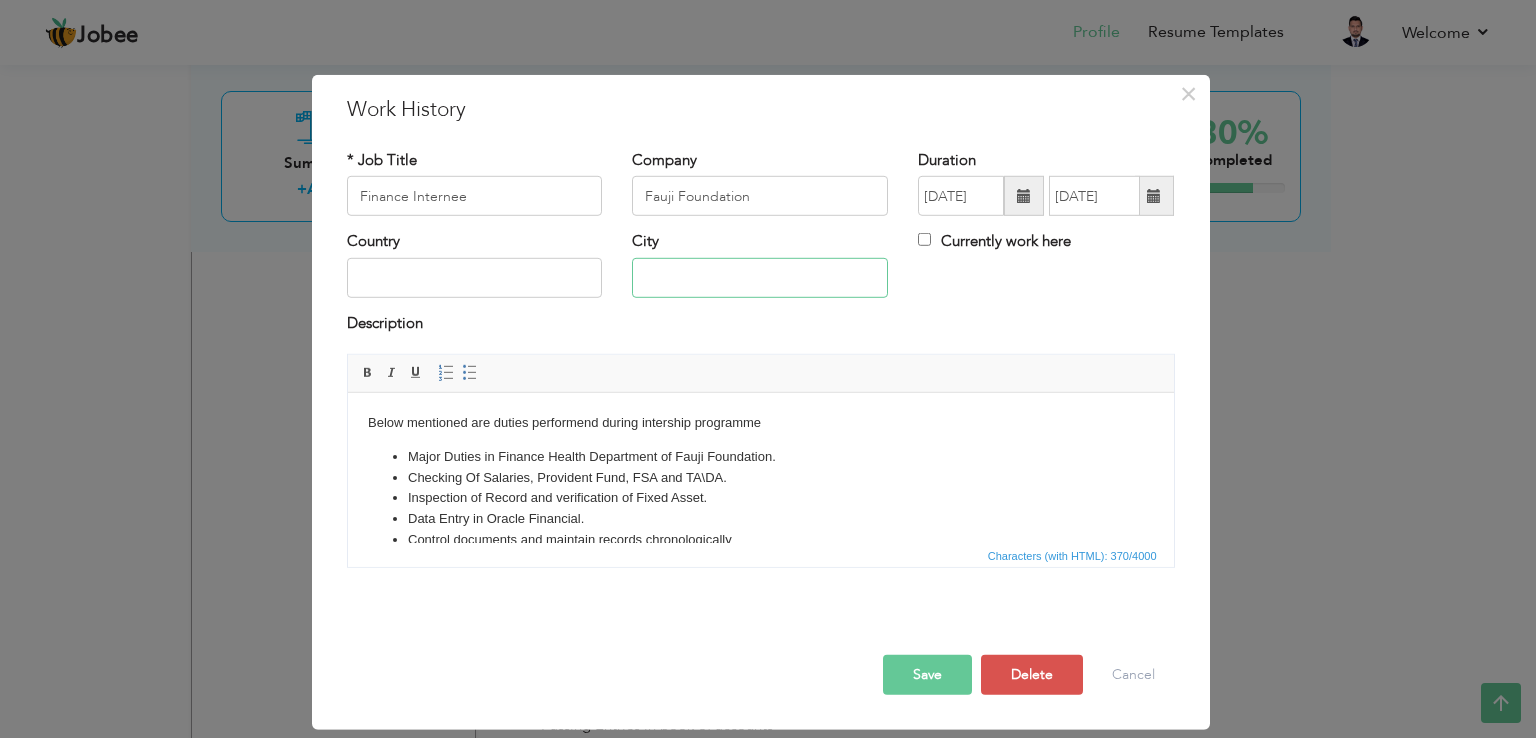 type 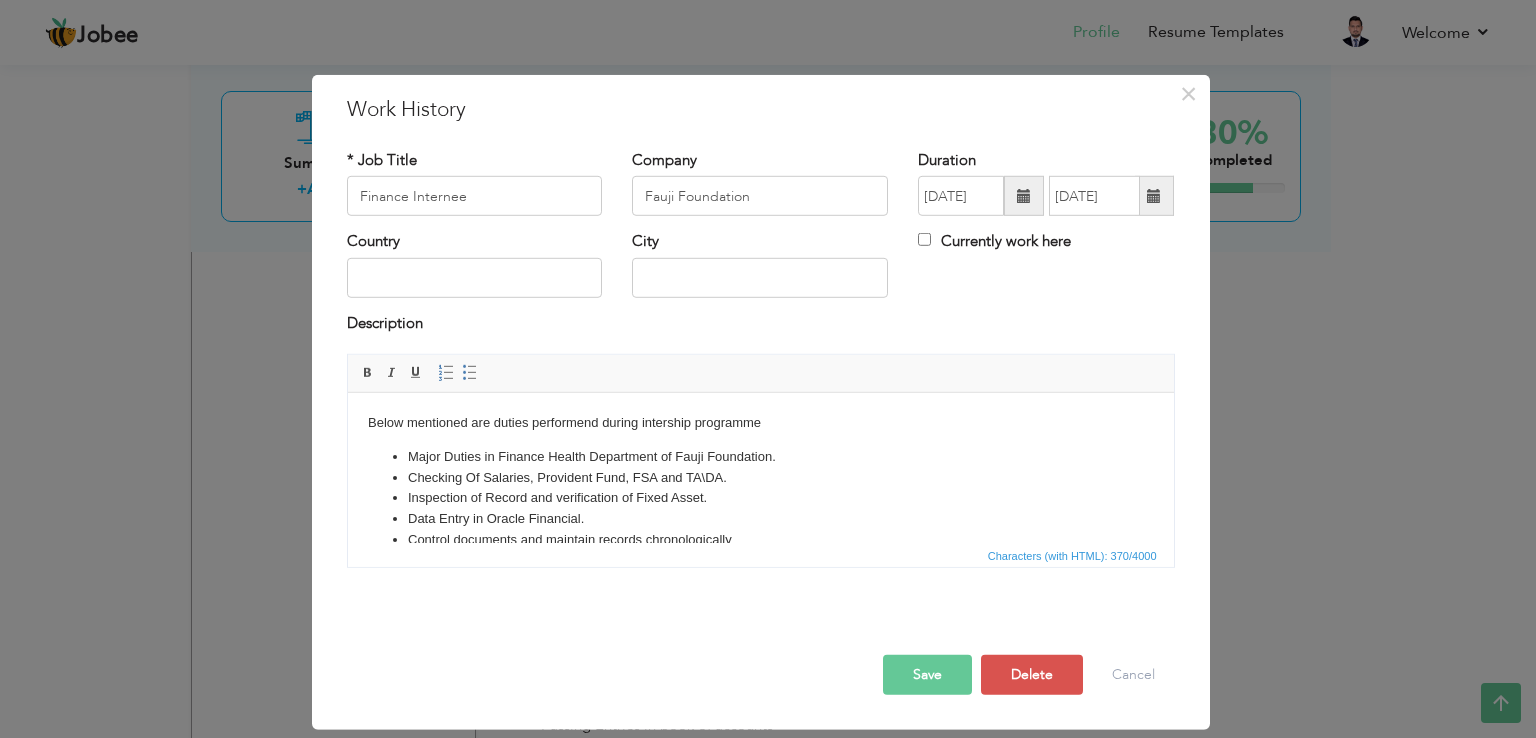 click on "Save" at bounding box center [927, 675] 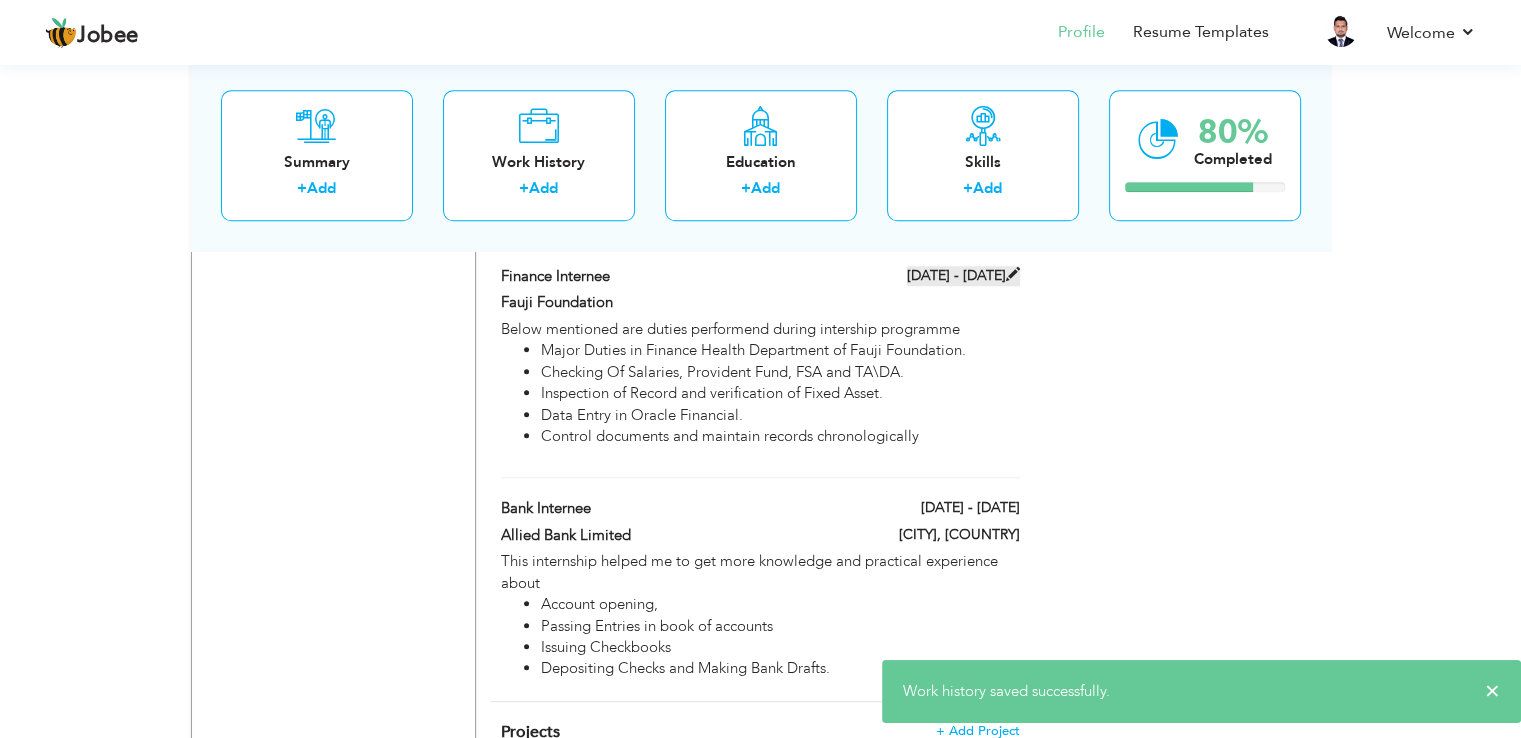 scroll, scrollTop: 1937, scrollLeft: 0, axis: vertical 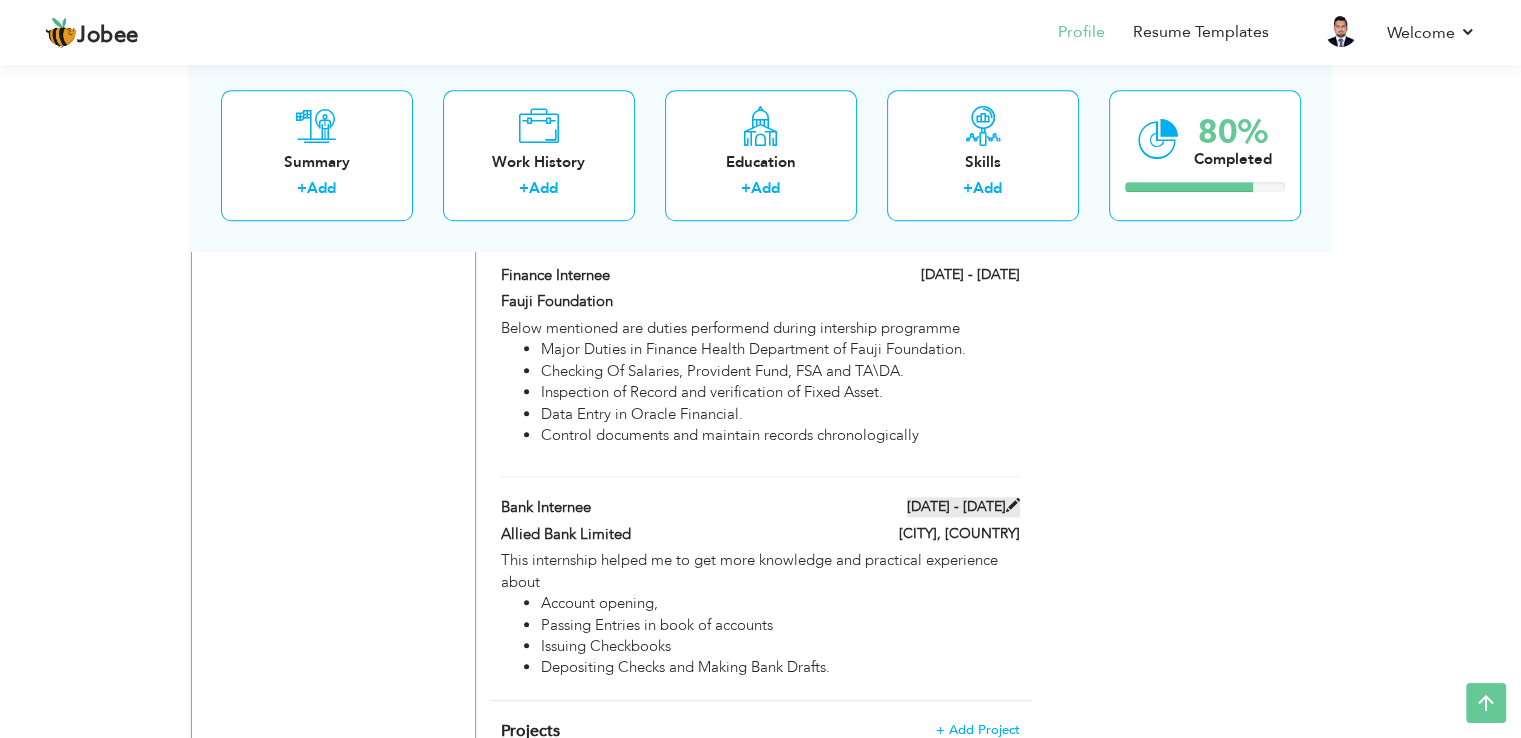 click at bounding box center (1013, 505) 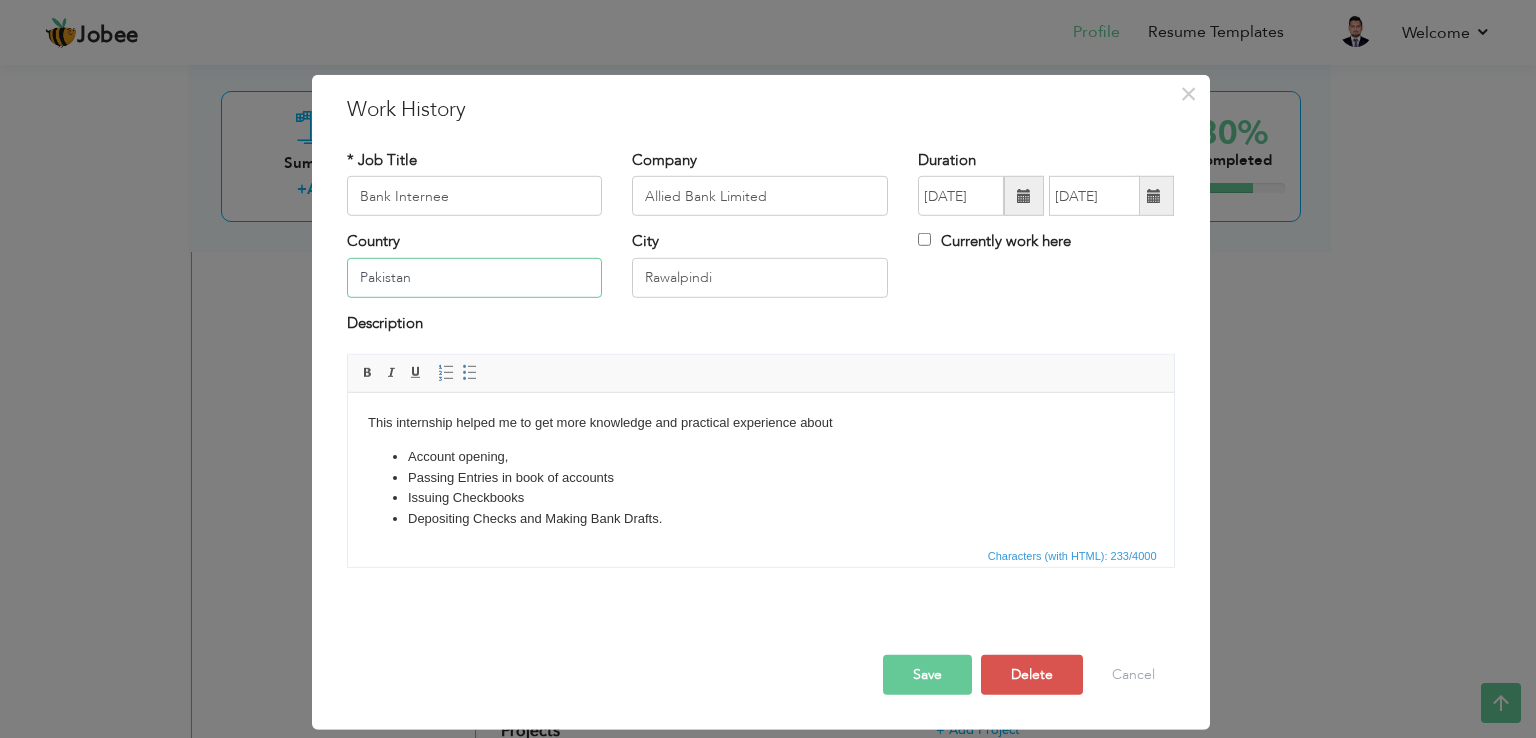 drag, startPoint x: 461, startPoint y: 298, endPoint x: 316, endPoint y: 292, distance: 145.12408 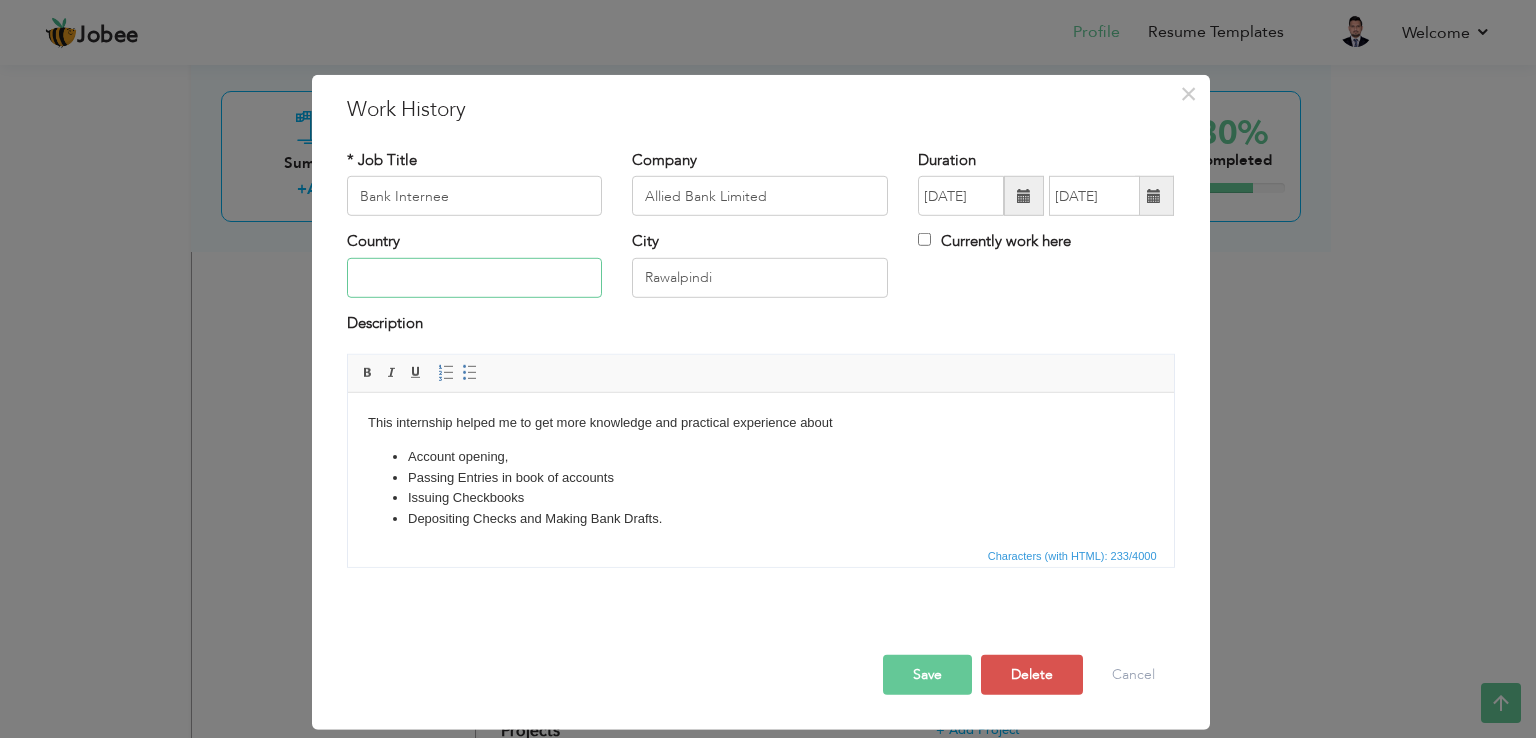 type 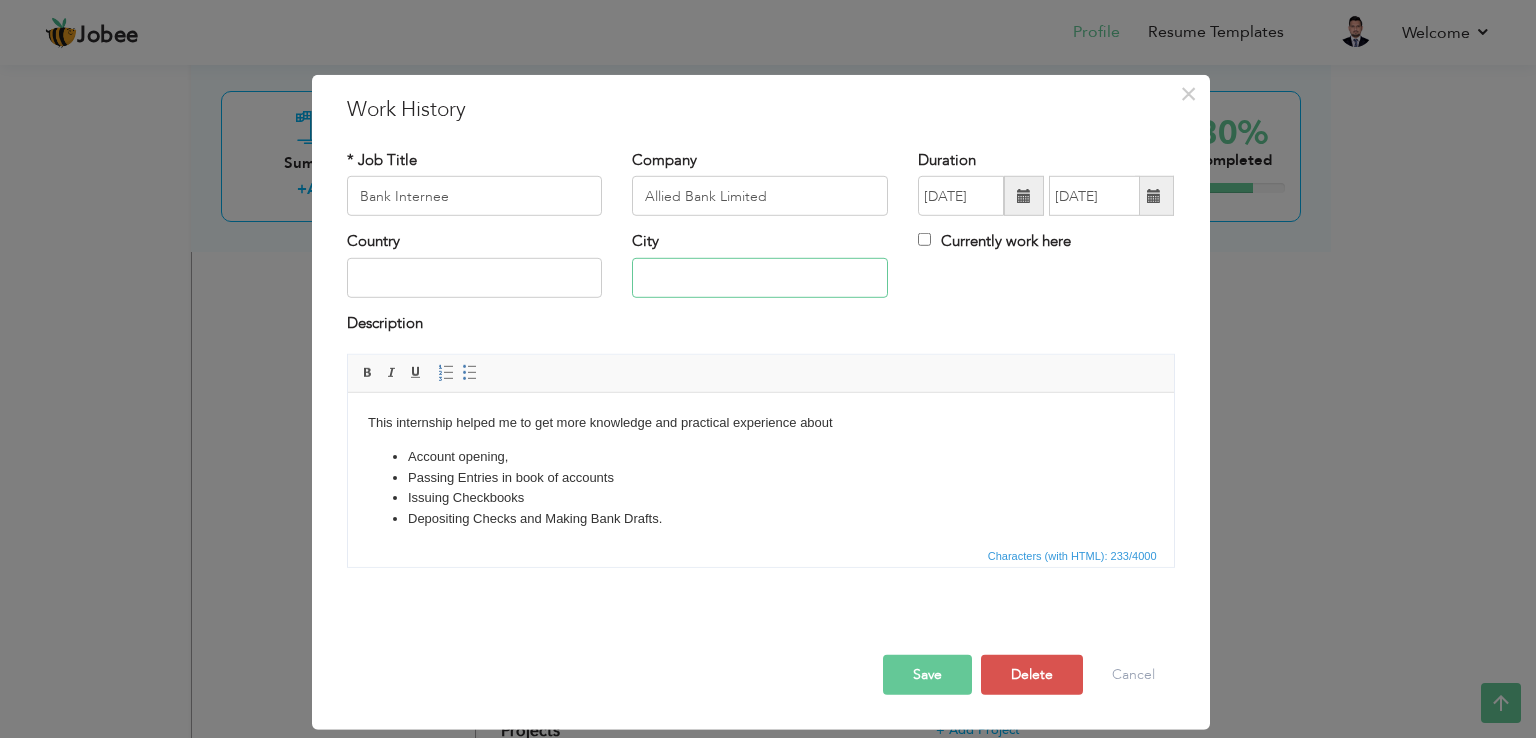 drag, startPoint x: 700, startPoint y: 278, endPoint x: 604, endPoint y: 284, distance: 96.18732 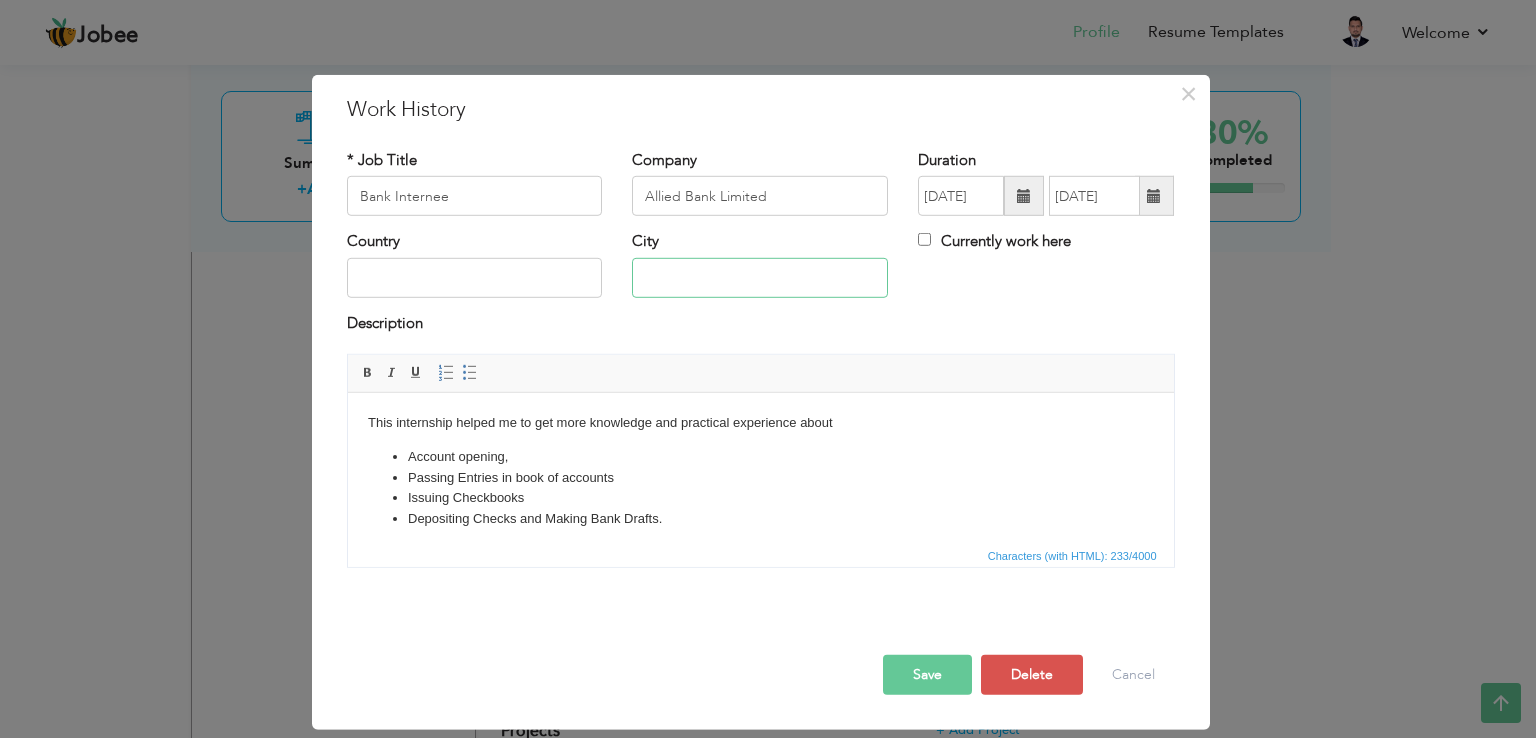 type 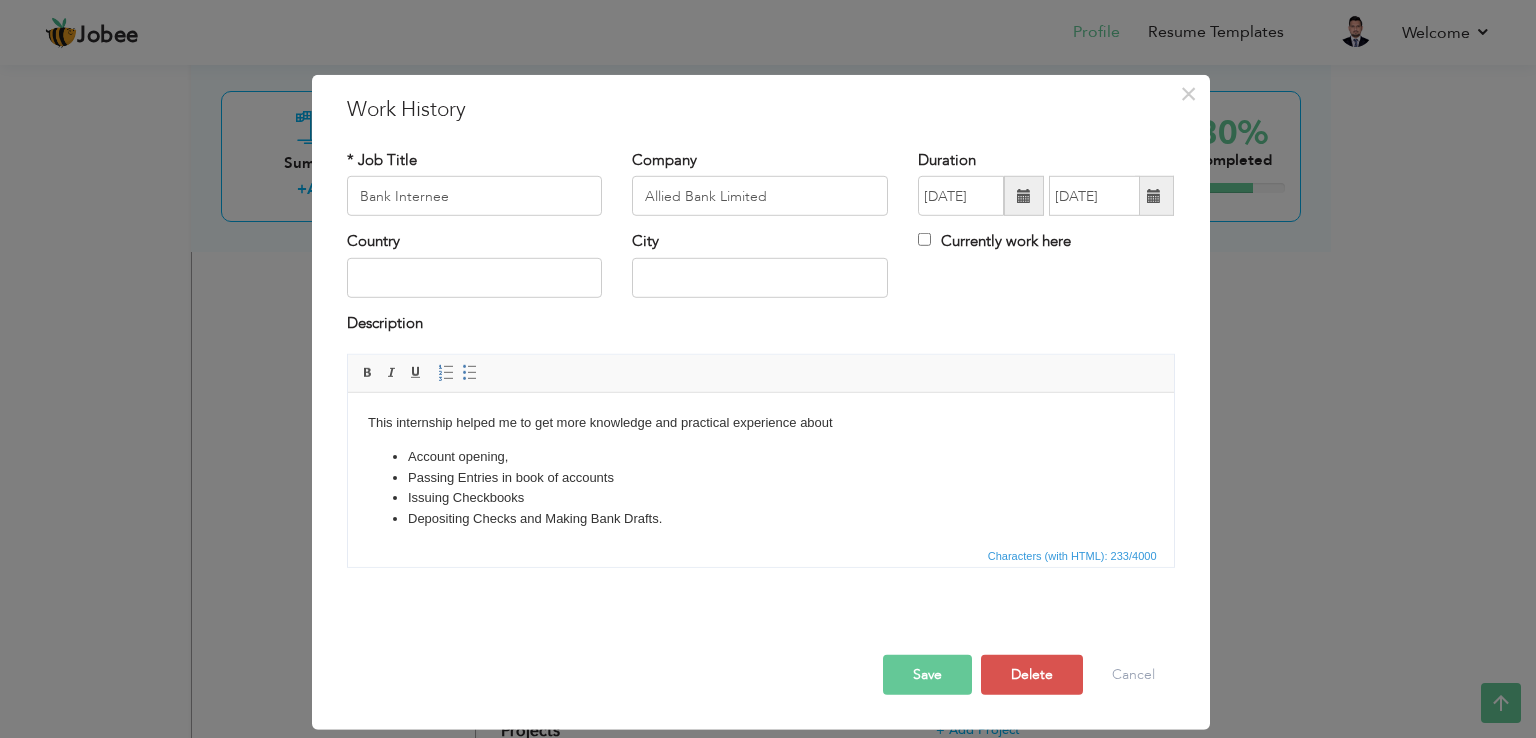 click on "Save" at bounding box center [927, 675] 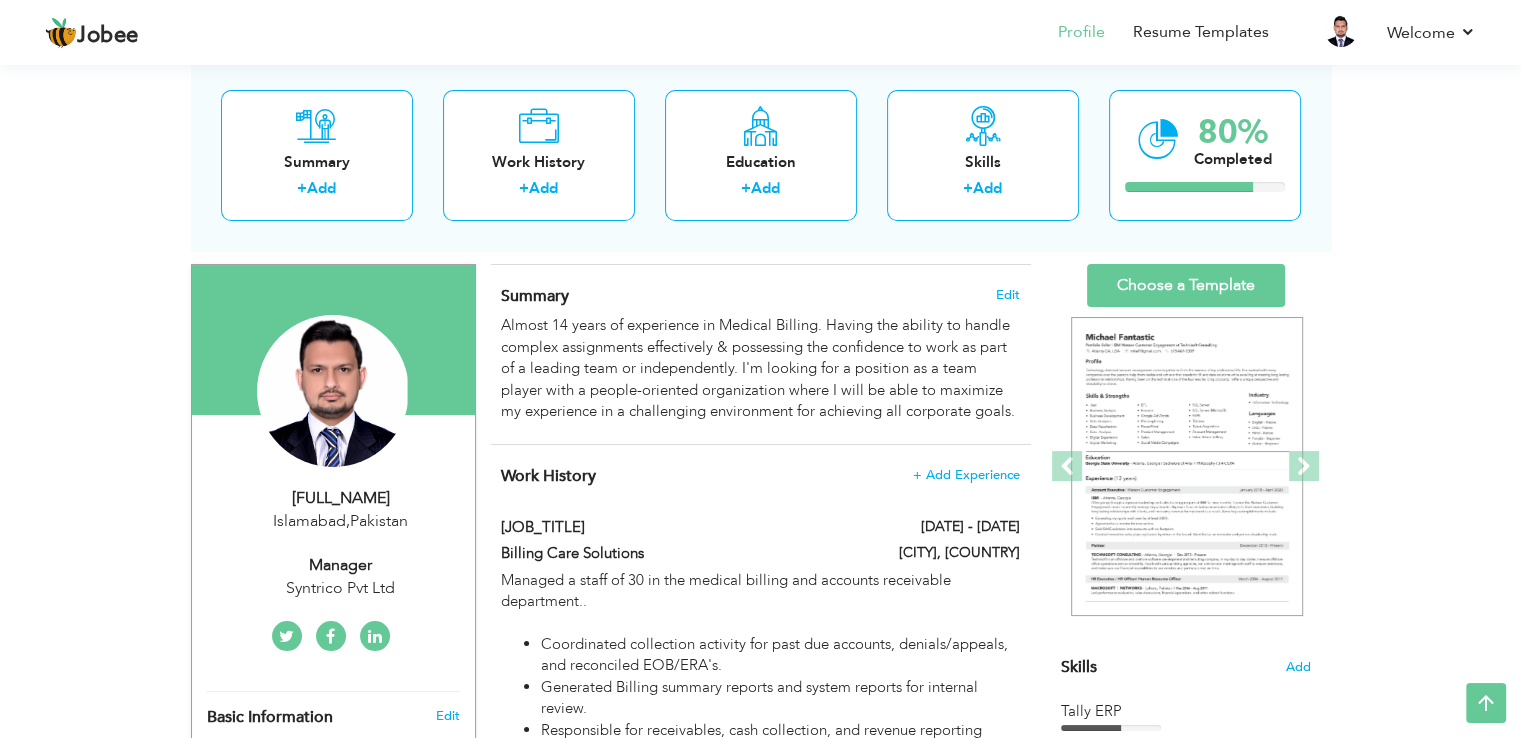 scroll, scrollTop: 37, scrollLeft: 0, axis: vertical 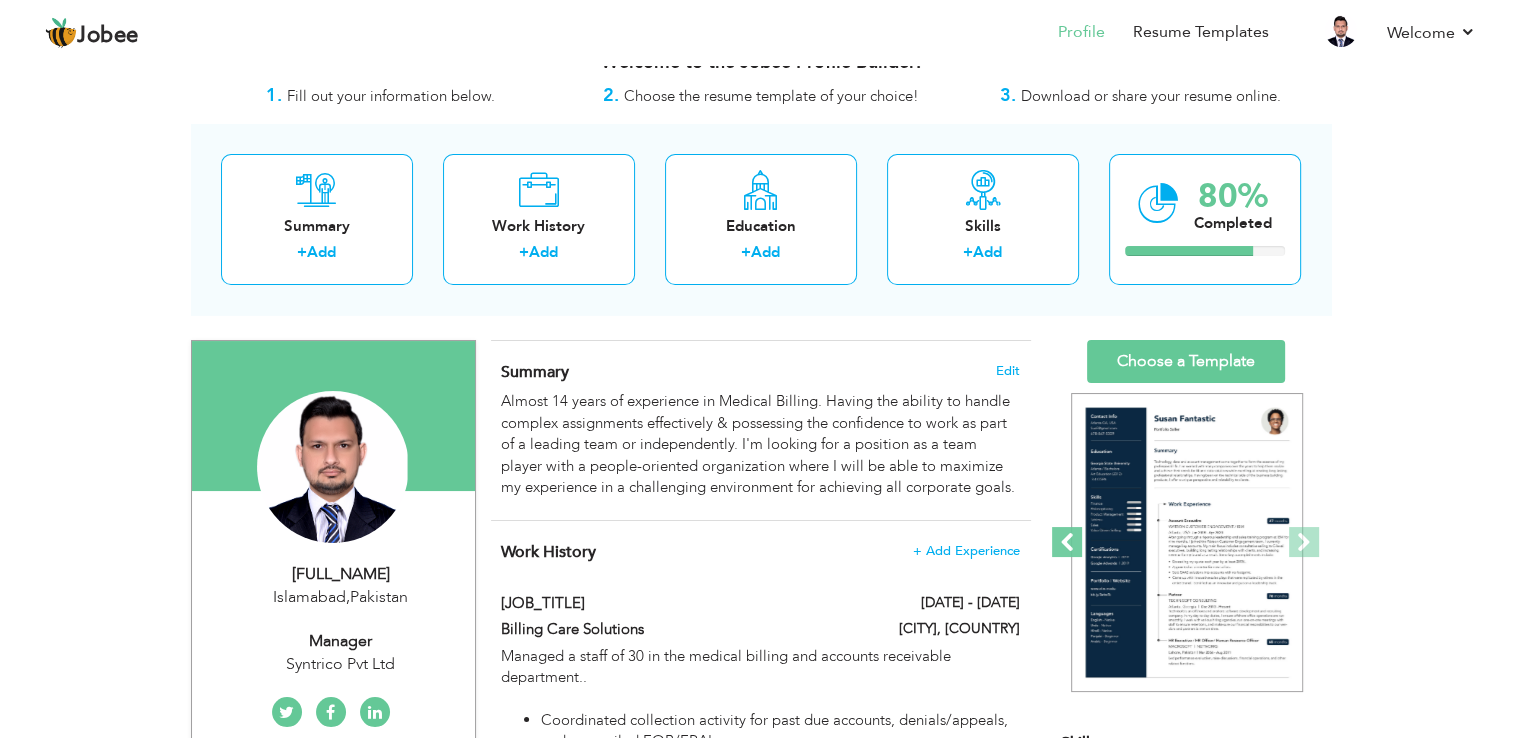 click at bounding box center (1067, 542) 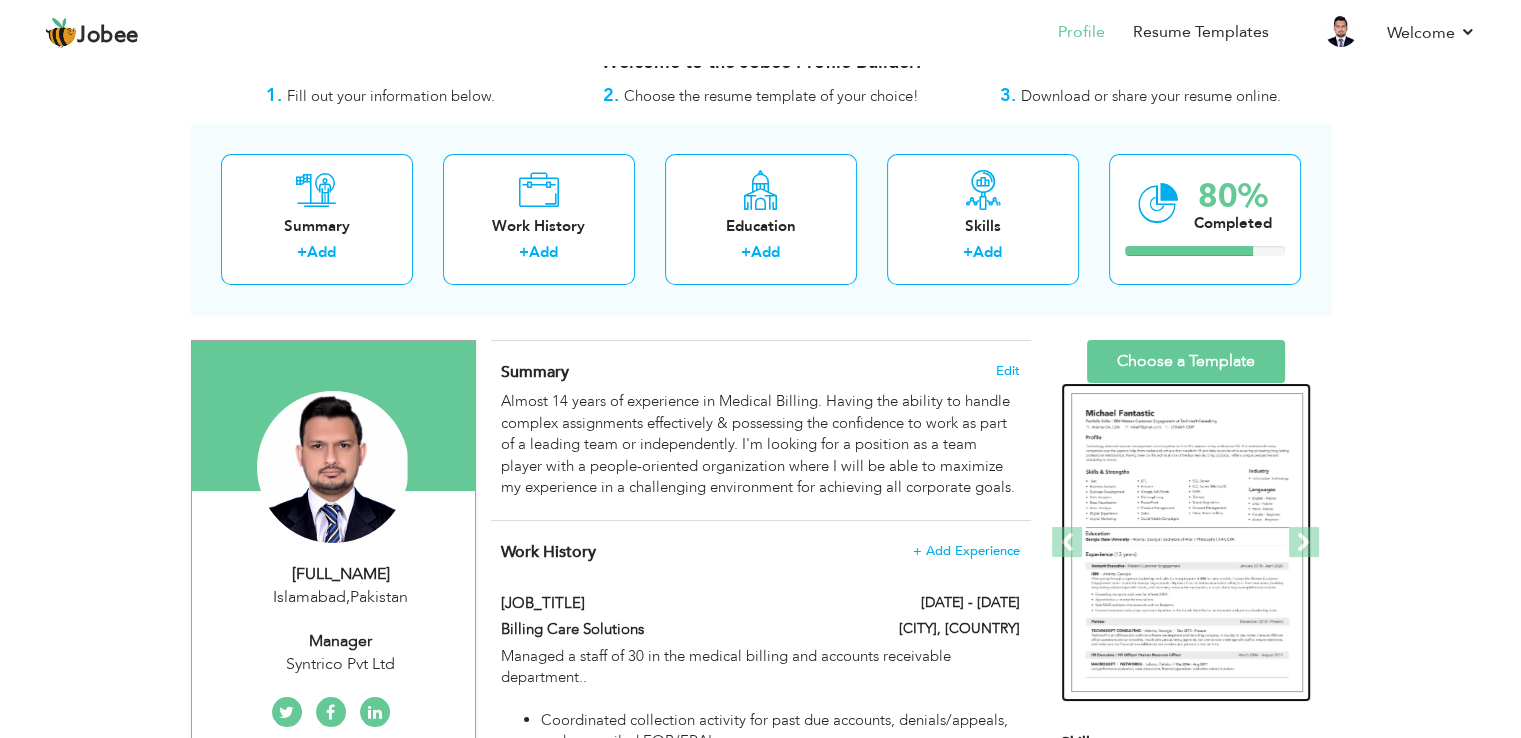 click at bounding box center [1187, 543] 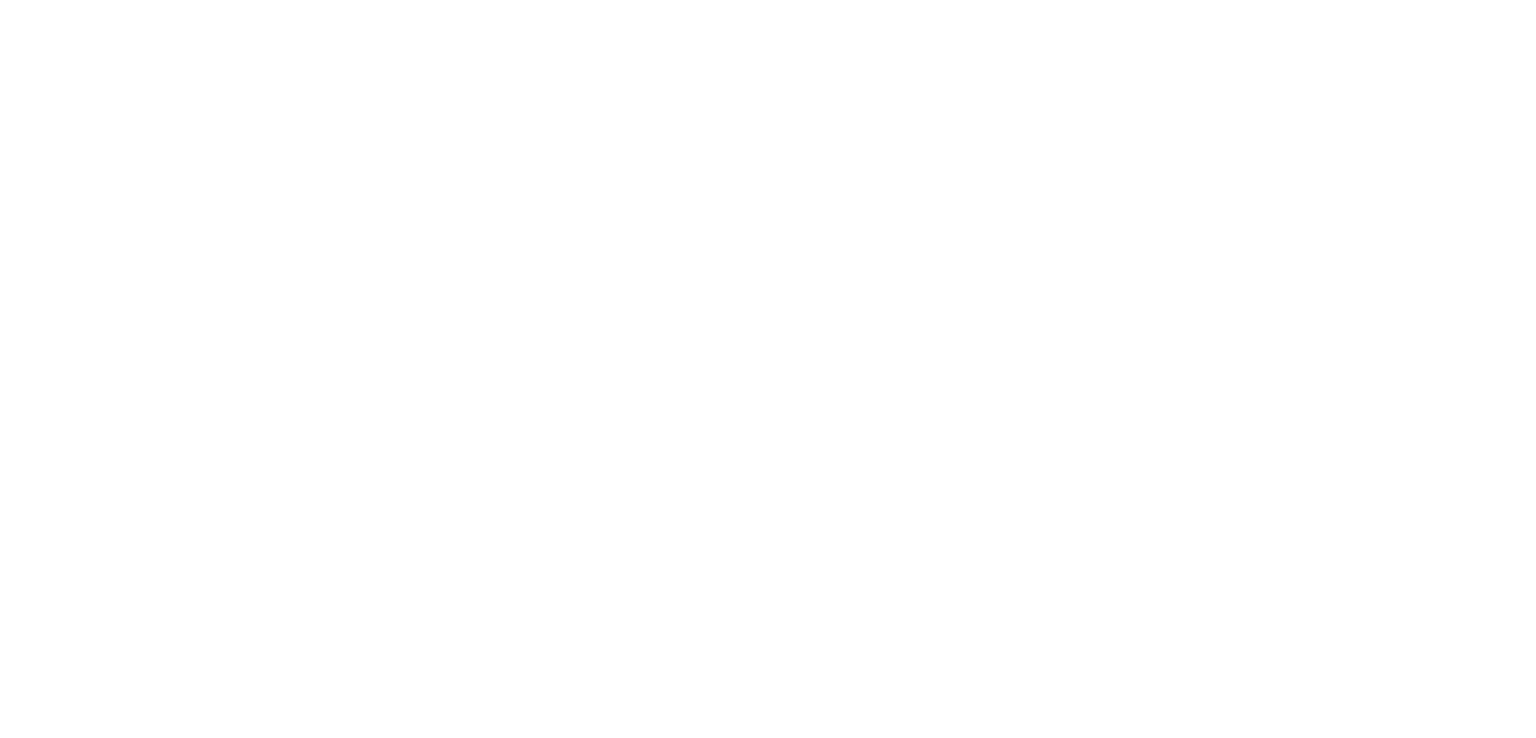 scroll, scrollTop: 0, scrollLeft: 0, axis: both 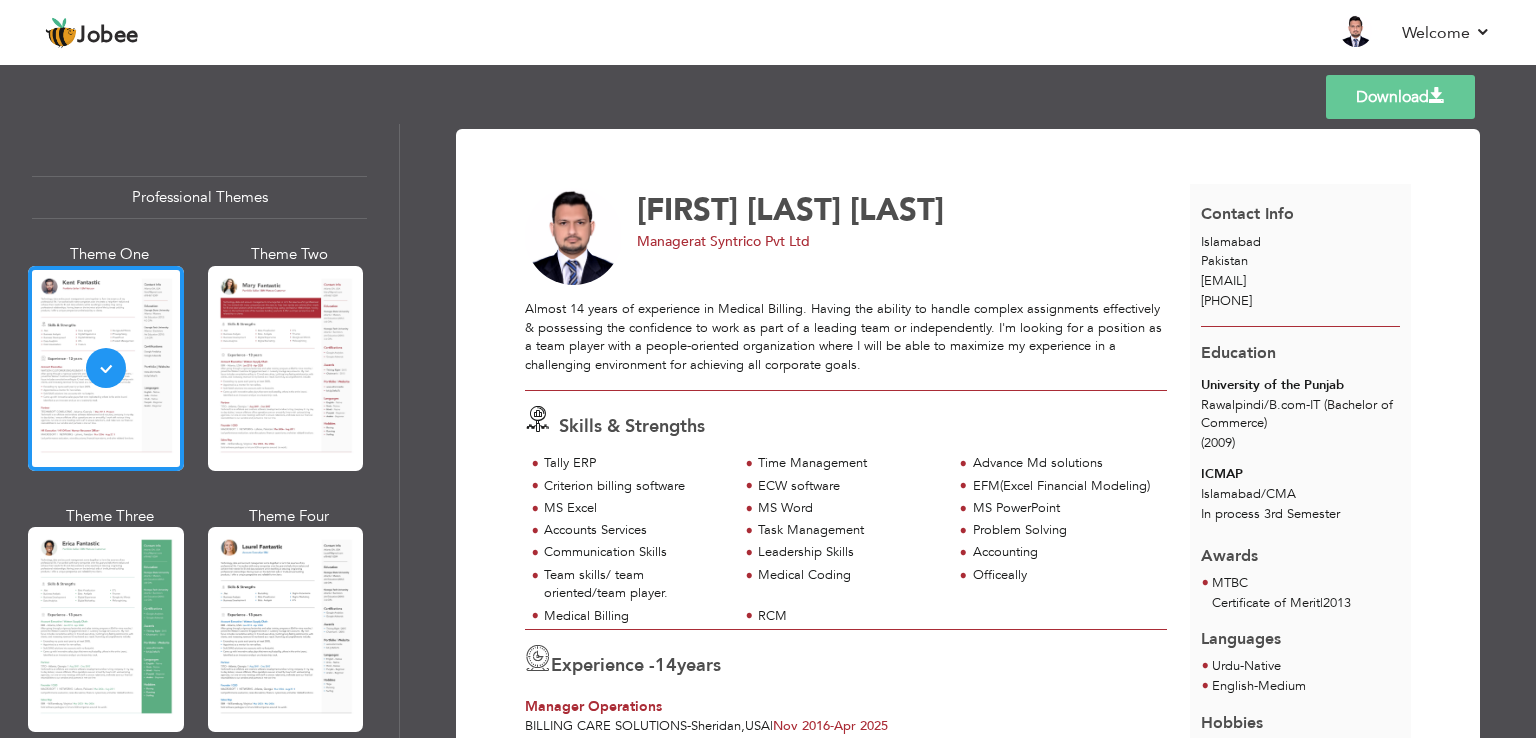click on "Education
University of the Punjab
[CITY]
/
B.com-IT (Bachelor of Commerce)
([YEAR])
ICMAP
[CITY]
/
CMA
In process 3rd Semester" at bounding box center [1301, 428] 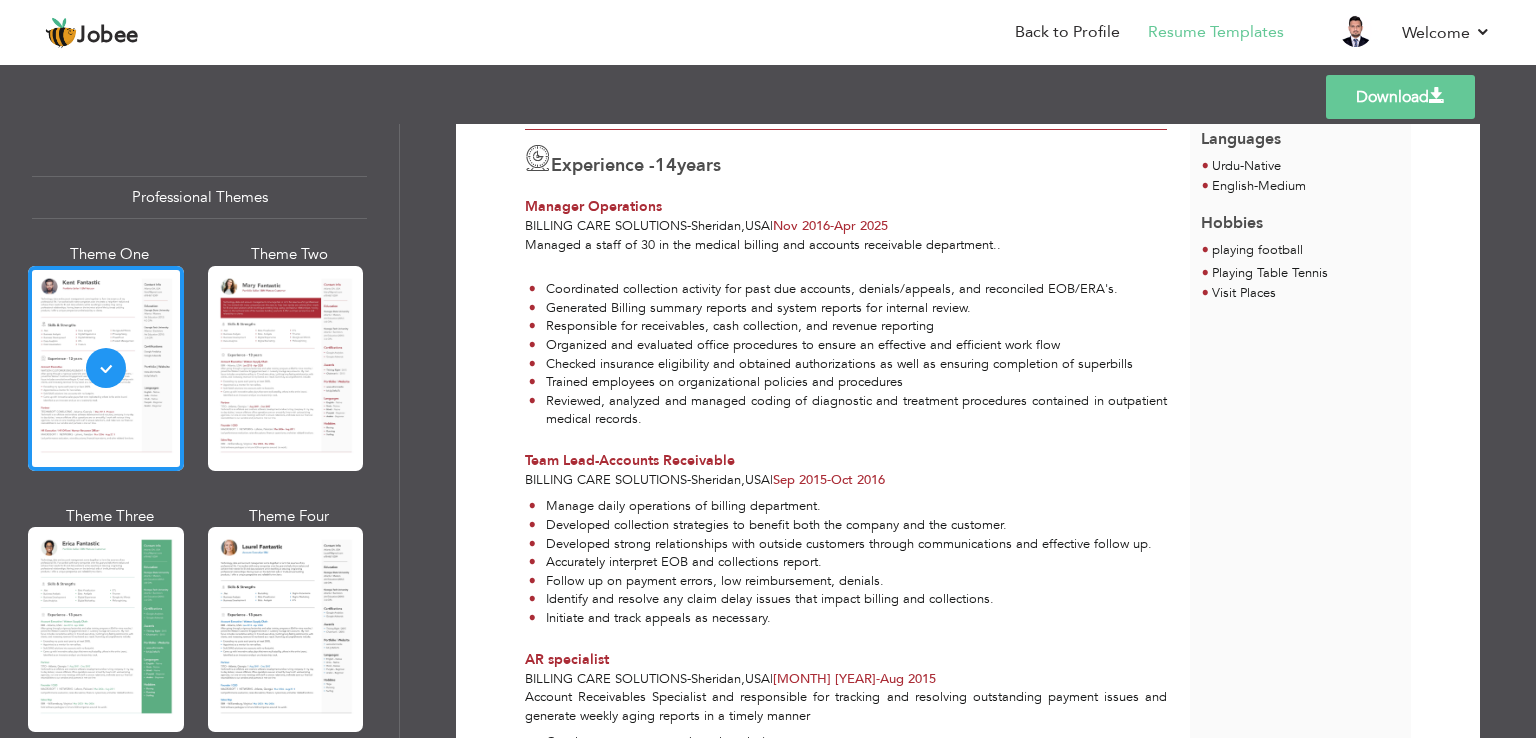 scroll, scrollTop: 0, scrollLeft: 0, axis: both 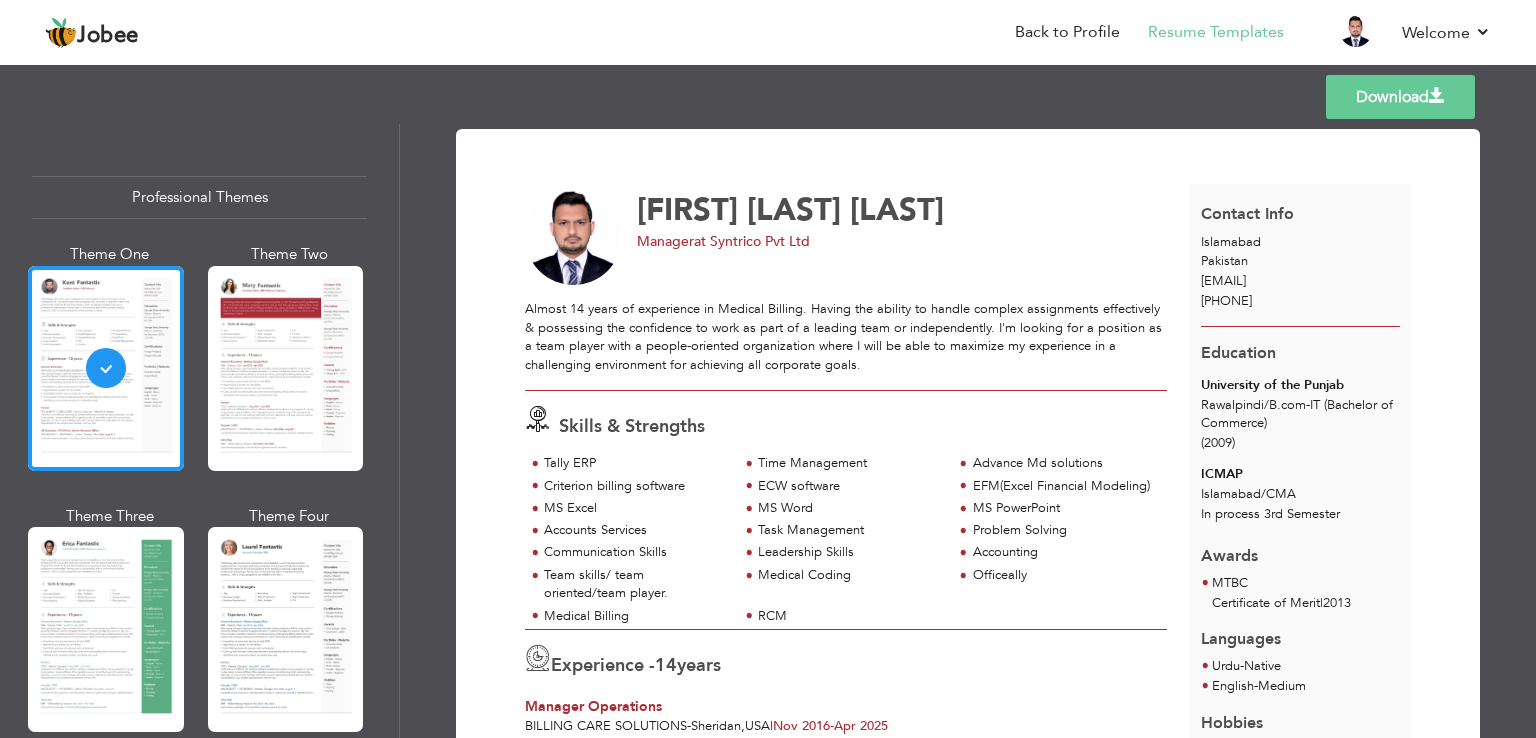 click on "at Syntrico Pvt Ltd" at bounding box center [752, 241] 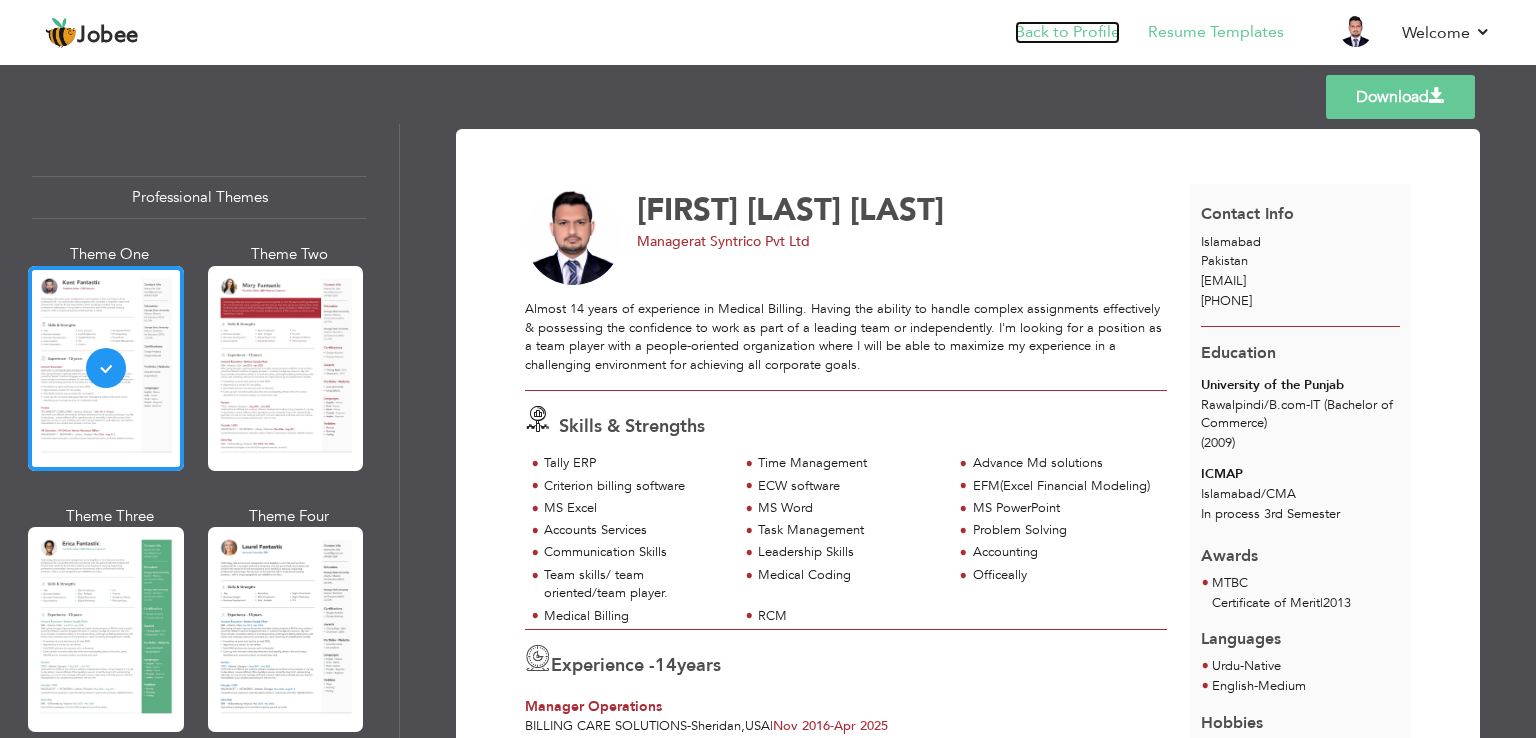 click on "Back to Profile" at bounding box center (1067, 32) 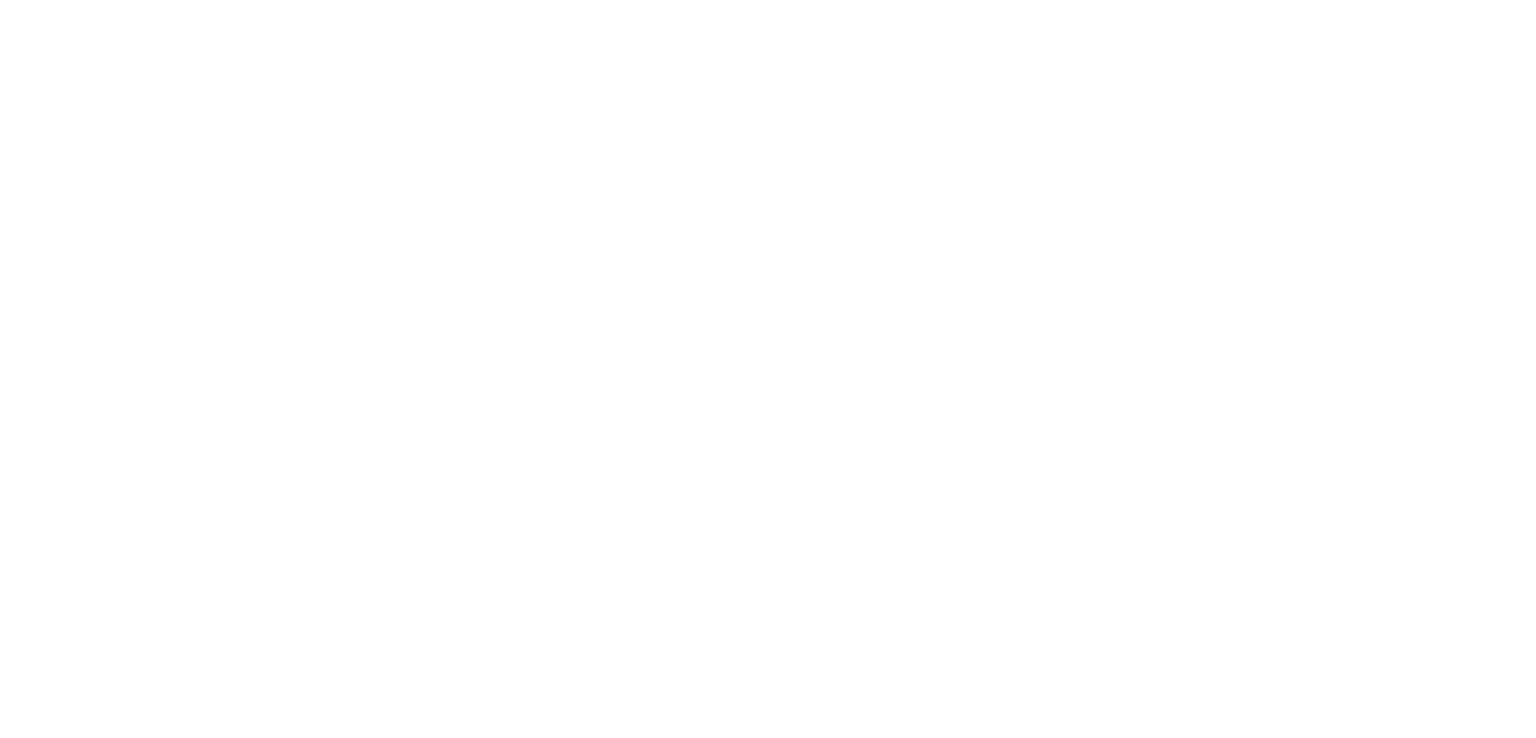 scroll, scrollTop: 0, scrollLeft: 0, axis: both 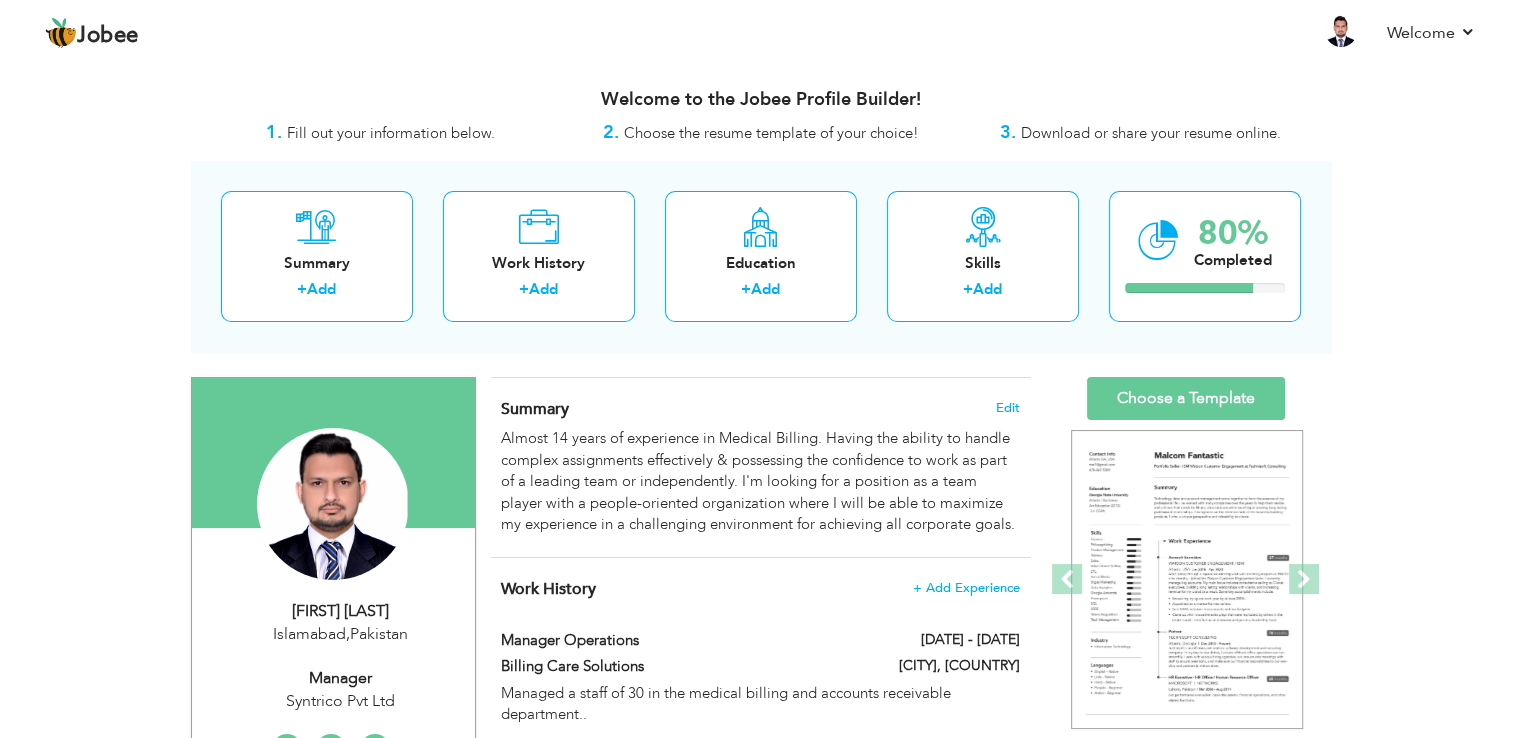 click on "Hafiz Abdul Rehman
Islamabad ,   Pakistan
Manager
Syntrico Pvt Ltd" at bounding box center [333, 656] 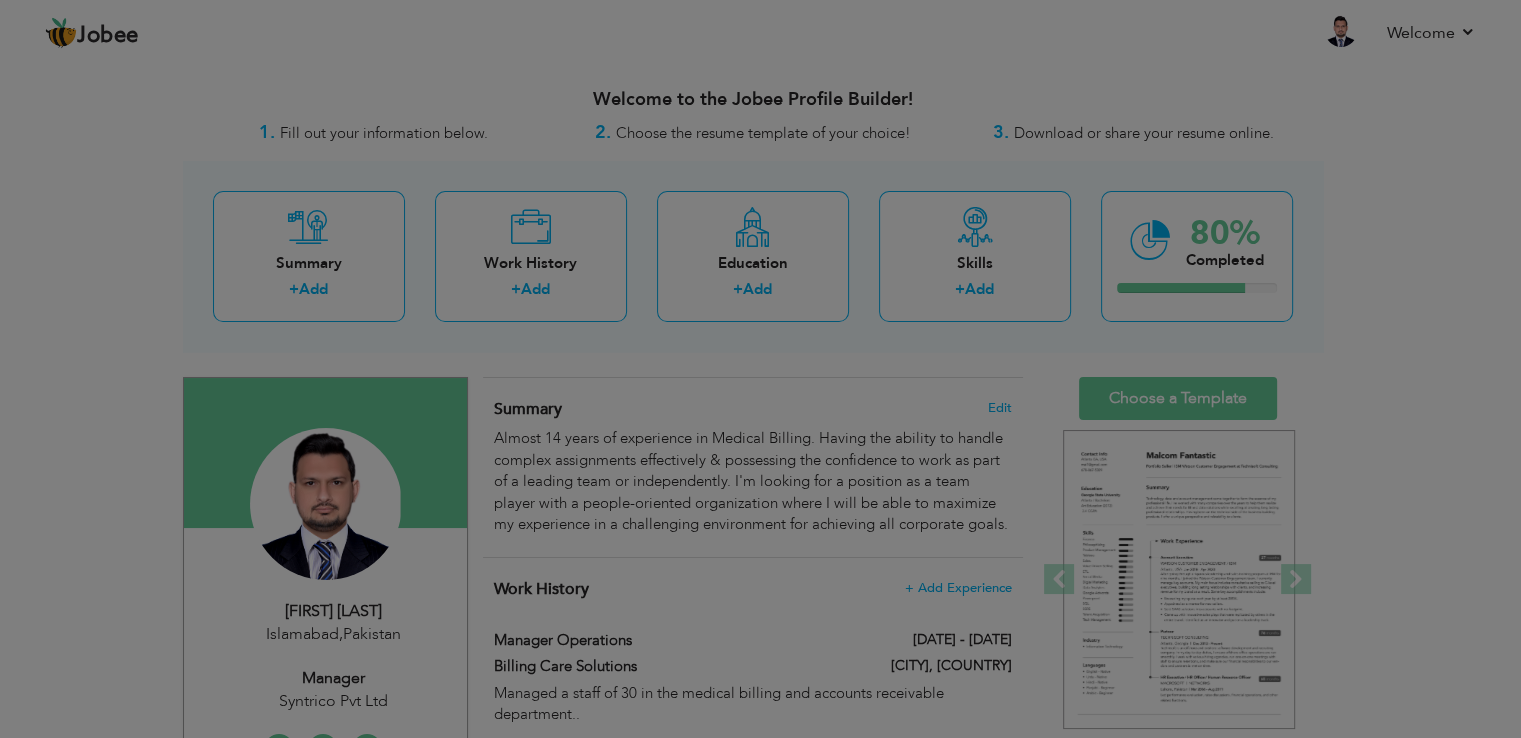 type on "Hafiz Abdul" 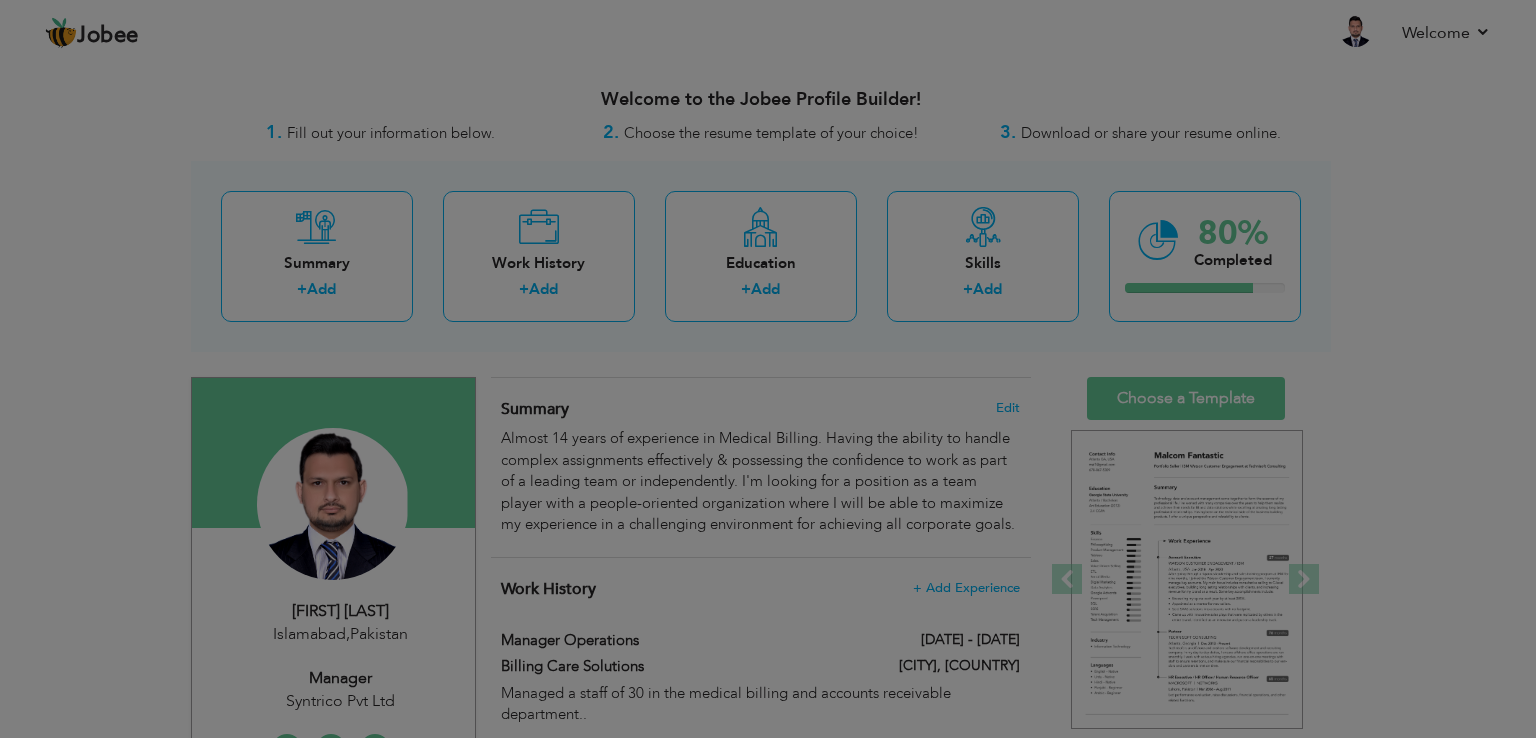scroll, scrollTop: 0, scrollLeft: 0, axis: both 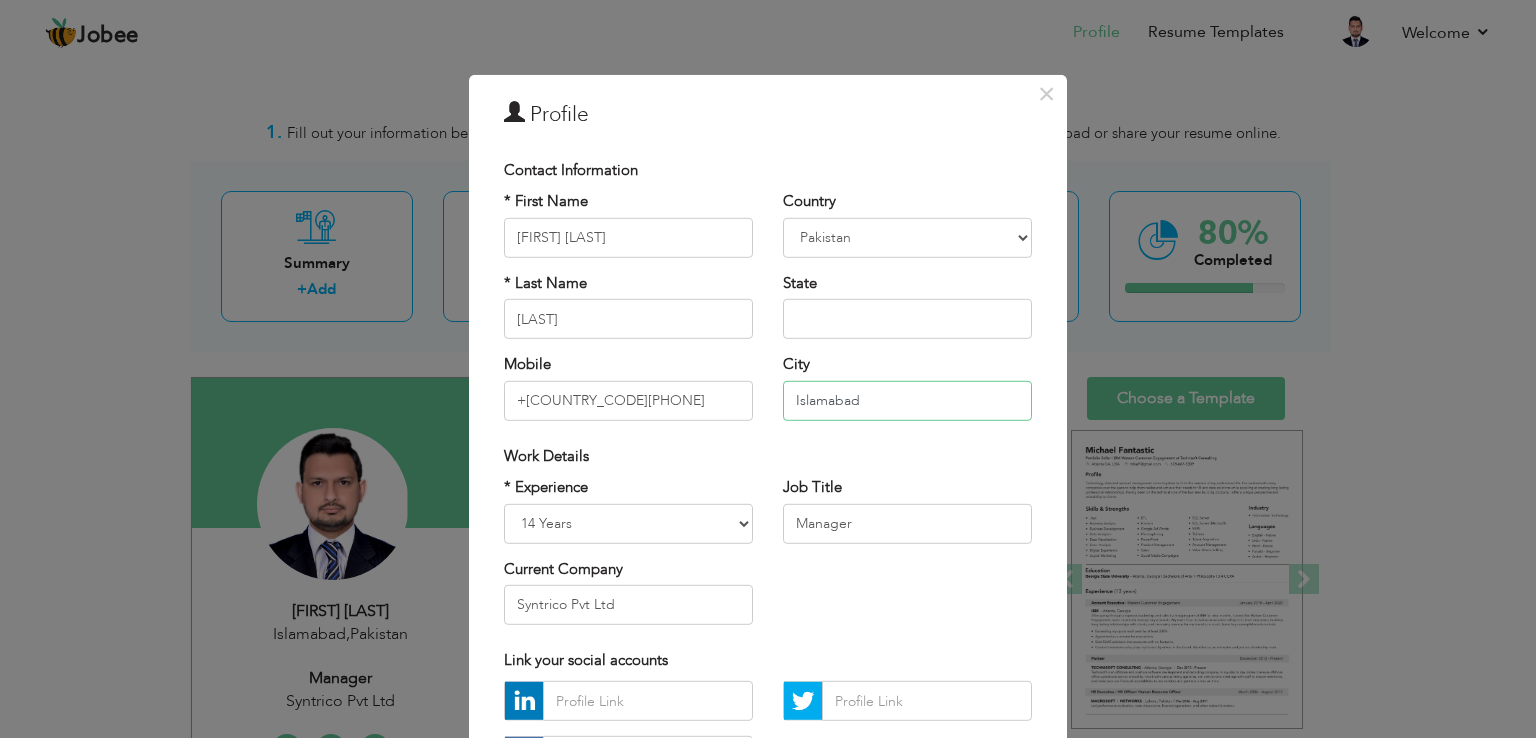 drag, startPoint x: 882, startPoint y: 401, endPoint x: 758, endPoint y: 398, distance: 124.036285 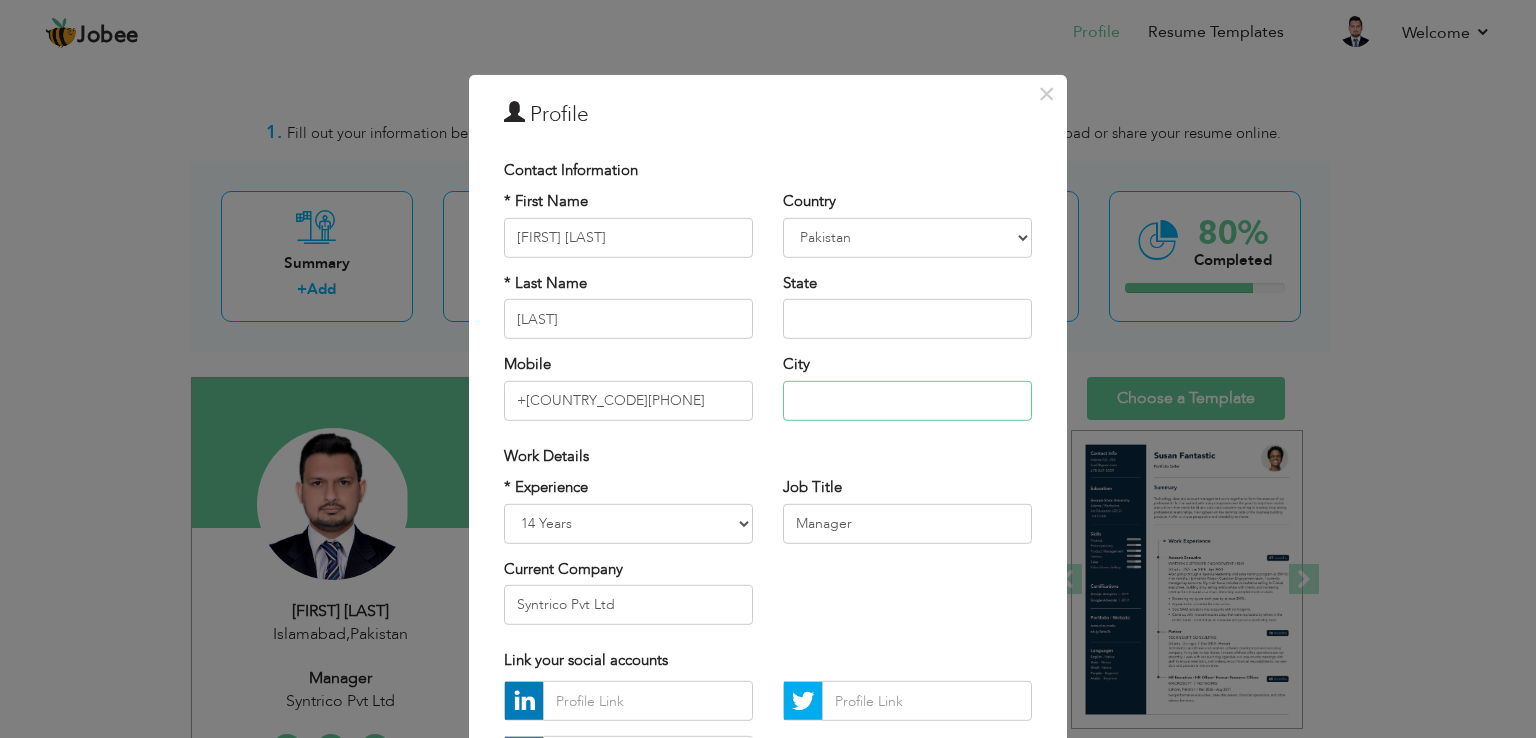type 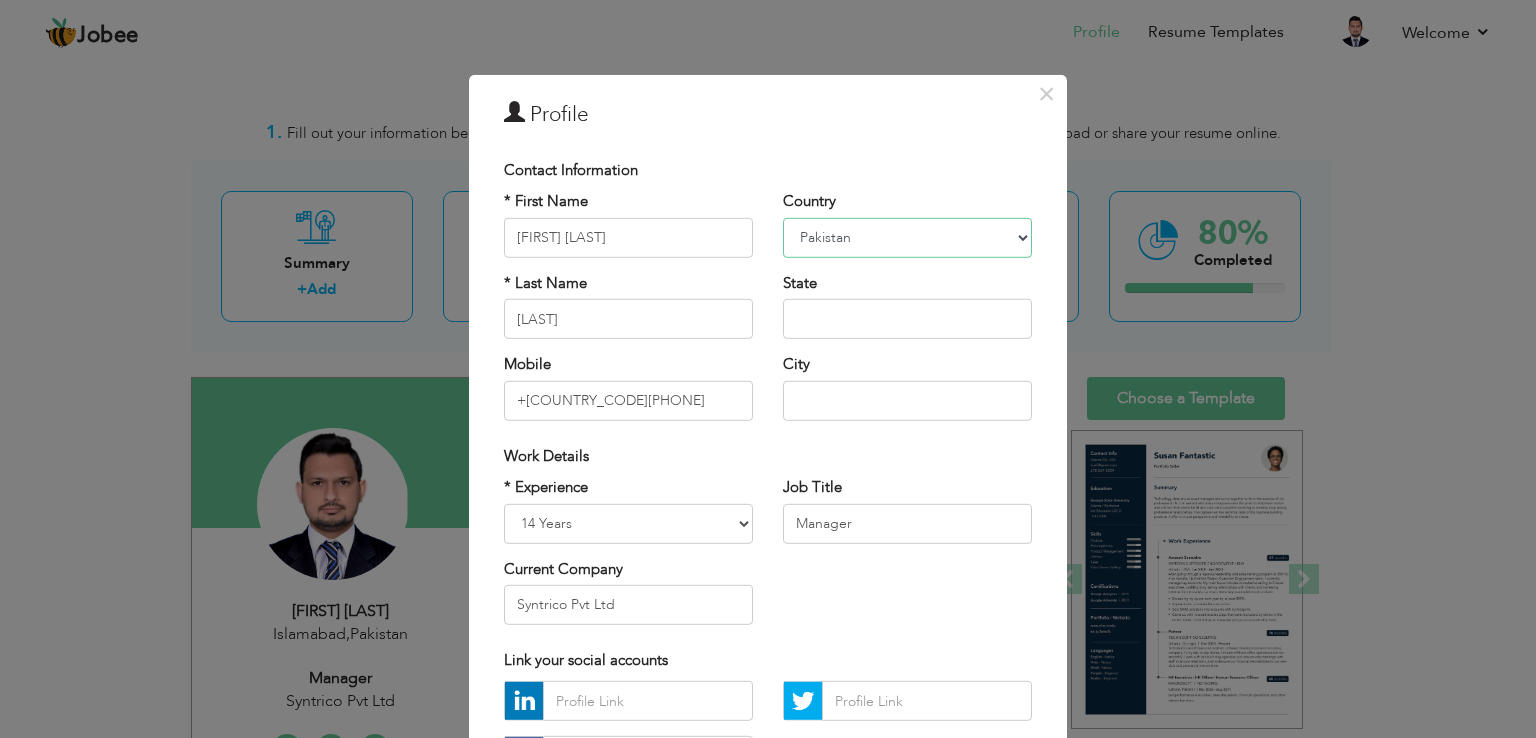 click on "Afghanistan Albania Algeria American Samoa Andorra Angola Anguilla Antarctica Antigua and Barbuda Argentina Armenia Aruba Australia Austria Azerbaijan Bahamas Bahrain Bangladesh Barbados Belarus Belgium Belize Benin Bermuda Bhutan Bolivia Bosnia-Herzegovina Botswana Bouvet Island Brazil British Indian Ocean Territory Brunei Darussalam Bulgaria Burkina Faso Burundi Cambodia Cameroon Canada Cape Verde Cayman Islands Central African Republic Chad Chile China Christmas Island Cocos (Keeling) Islands Colombia Comoros Congo Congo, Dem. Republic Cook Islands Costa Rica Croatia Cuba Cyprus Czech Rep Denmark Djibouti Dominica Dominican Republic Ecuador Egypt El Salvador Equatorial Guinea Eritrea Estonia Ethiopia European Union Falkland Islands (Malvinas) Faroe Islands Fiji Finland France French Guiana French Southern Territories Gabon Gambia Georgia Germany Ghana Gibraltar Great Britain Greece Greenland Grenada Guadeloupe (French) Guam (USA) Guatemala Guernsey Guinea Guinea Bissau Guyana Haiti Honduras Hong Kong India" at bounding box center (907, 238) 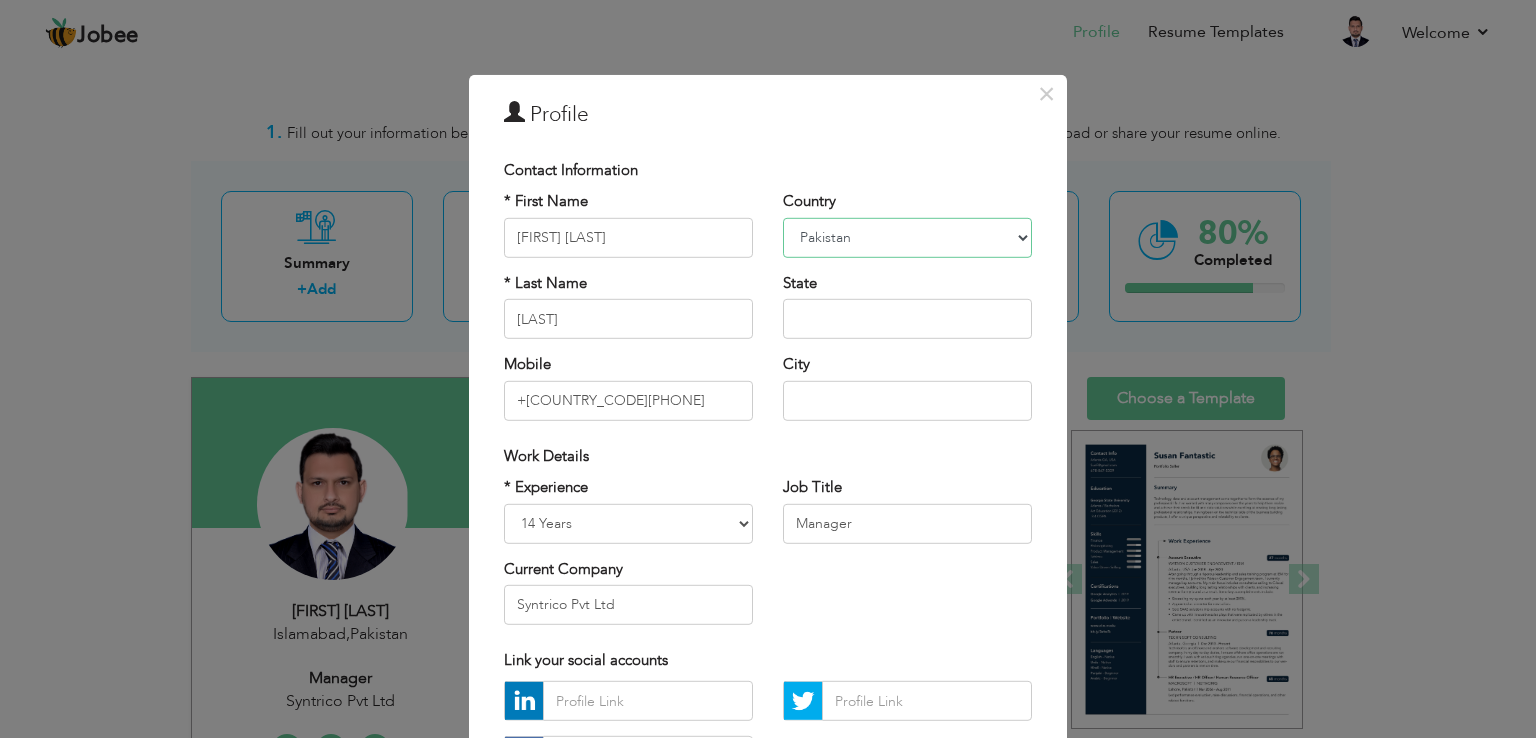 click on "Afghanistan Albania Algeria American Samoa Andorra Angola Anguilla Antarctica Antigua and Barbuda Argentina Armenia Aruba Australia Austria Azerbaijan Bahamas Bahrain Bangladesh Barbados Belarus Belgium Belize Benin Bermuda Bhutan Bolivia Bosnia-Herzegovina Botswana Bouvet Island Brazil British Indian Ocean Territory Brunei Darussalam Bulgaria Burkina Faso Burundi Cambodia Cameroon Canada Cape Verde Cayman Islands Central African Republic Chad Chile China Christmas Island Cocos (Keeling) Islands Colombia Comoros Congo Congo, Dem. Republic Cook Islands Costa Rica Croatia Cuba Cyprus Czech Rep Denmark Djibouti Dominica Dominican Republic Ecuador Egypt El Salvador Equatorial Guinea Eritrea Estonia Ethiopia European Union Falkland Islands (Malvinas) Faroe Islands Fiji Finland France French Guiana French Southern Territories Gabon Gambia Georgia Germany Ghana Gibraltar Great Britain Greece Greenland Grenada Guadeloupe (French) Guam (USA) Guatemala Guernsey Guinea Guinea Bissau Guyana Haiti Honduras Hong Kong India" at bounding box center (907, 238) 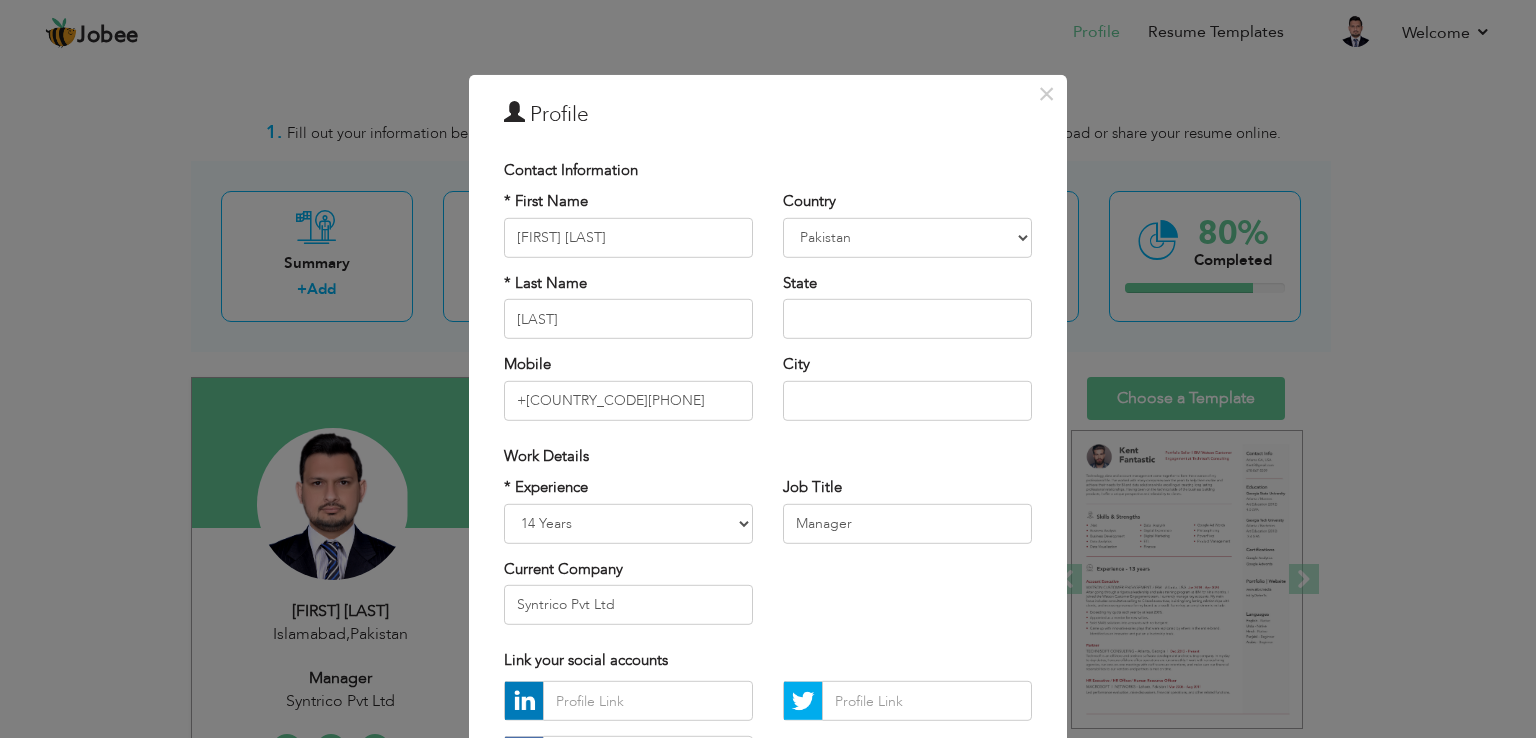 click on "Contact Information" at bounding box center (768, 170) 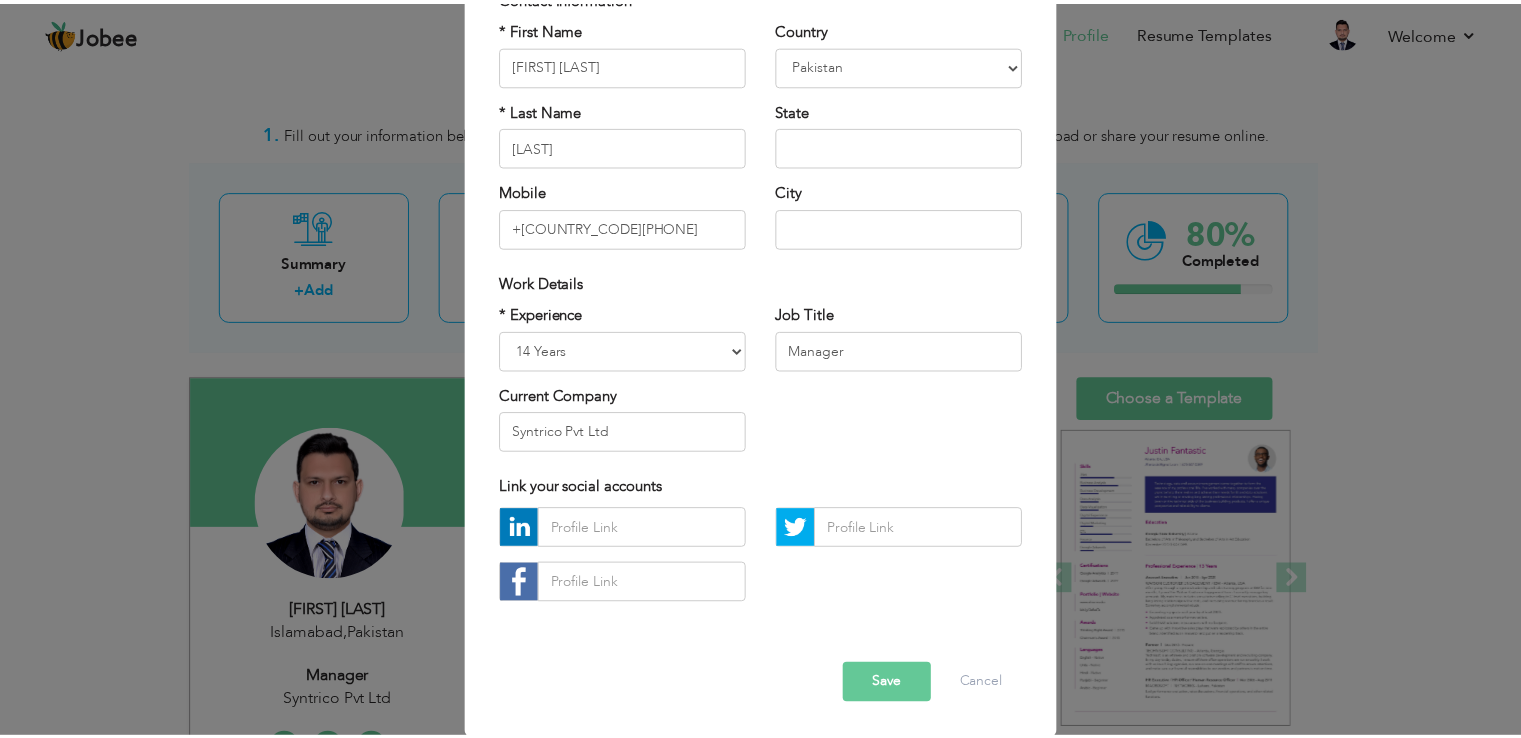scroll, scrollTop: 174, scrollLeft: 0, axis: vertical 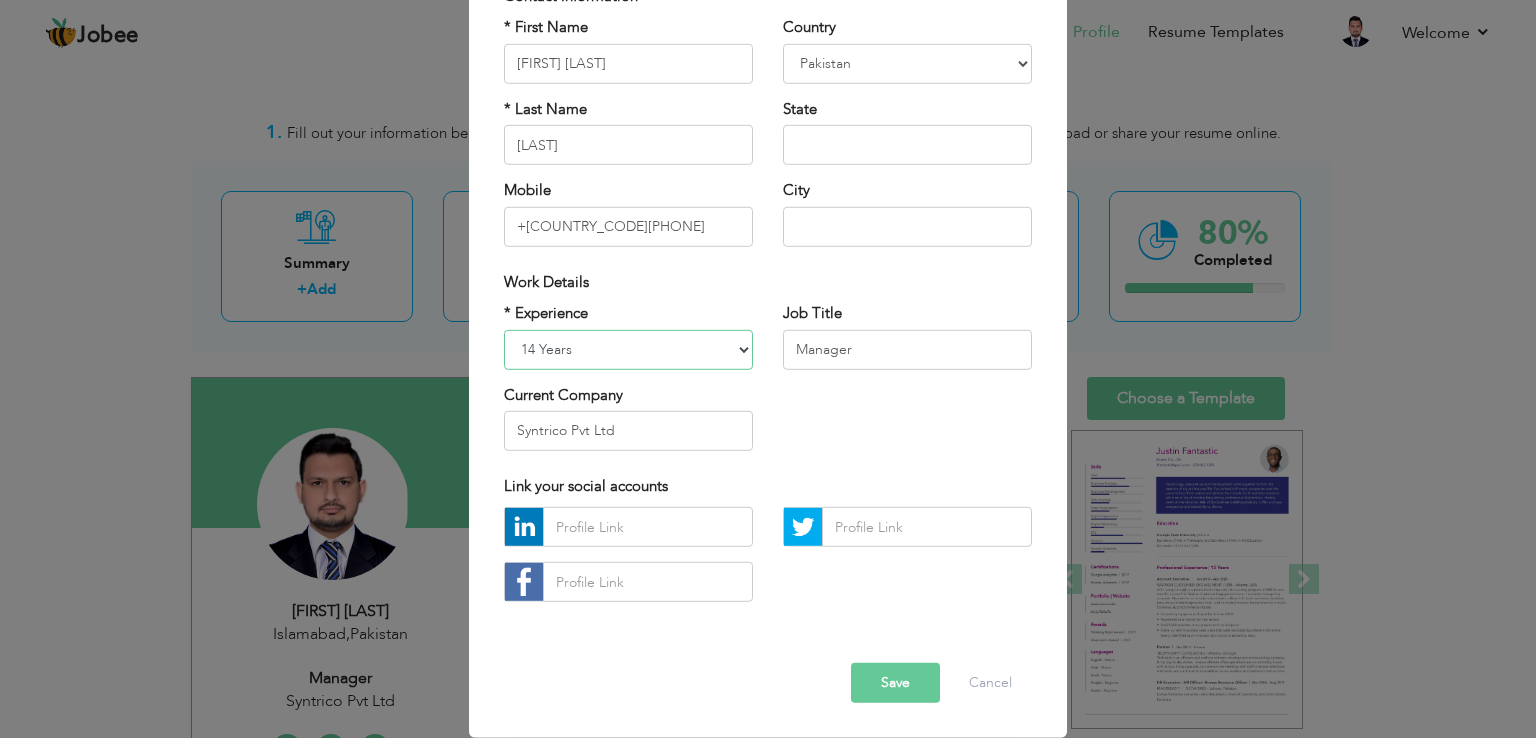 click on "Entry Level Less than 1 Year 1 Year 2 Years 3 Years 4 Years 5 Years 6 Years 7 Years 8 Years 9 Years 10 Years 11 Years 12 Years 13 Years 14 Years 15 Years 16 Years 17 Years 18 Years 19 Years 20 Years 21 Years 22 Years 23 Years 24 Years 25 Years 26 Years 27 Years 28 Years 29 Years 30 Years 31 Years 32 Years 33 Years 34 Years 35 Years More than 35 Years" at bounding box center (628, 349) 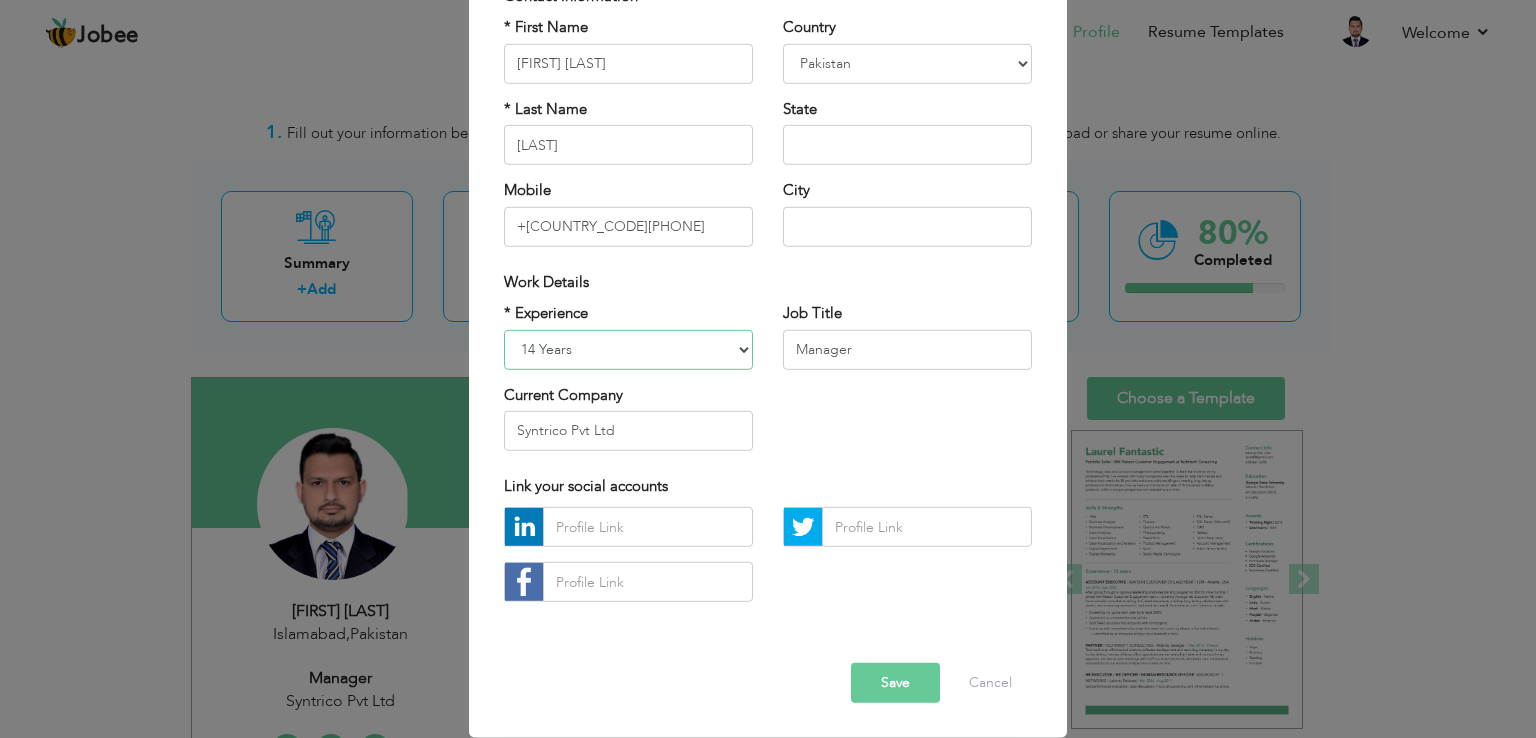select on "number:17" 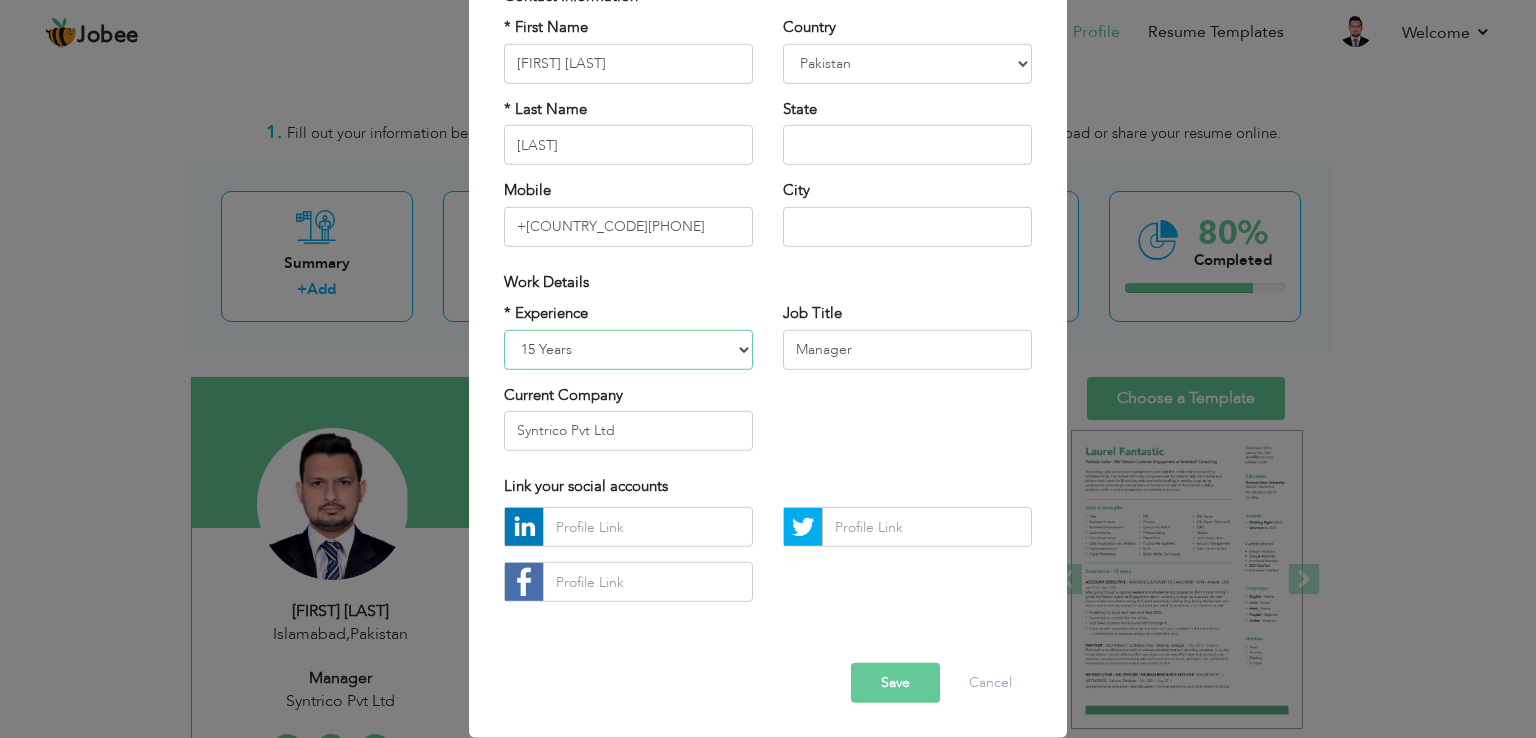 click on "Entry Level Less than 1 Year 1 Year 2 Years 3 Years 4 Years 5 Years 6 Years 7 Years 8 Years 9 Years 10 Years 11 Years 12 Years 13 Years 14 Years 15 Years 16 Years 17 Years 18 Years 19 Years 20 Years 21 Years 22 Years 23 Years 24 Years 25 Years 26 Years 27 Years 28 Years 29 Years 30 Years 31 Years 32 Years 33 Years 34 Years 35 Years More than 35 Years" at bounding box center (628, 349) 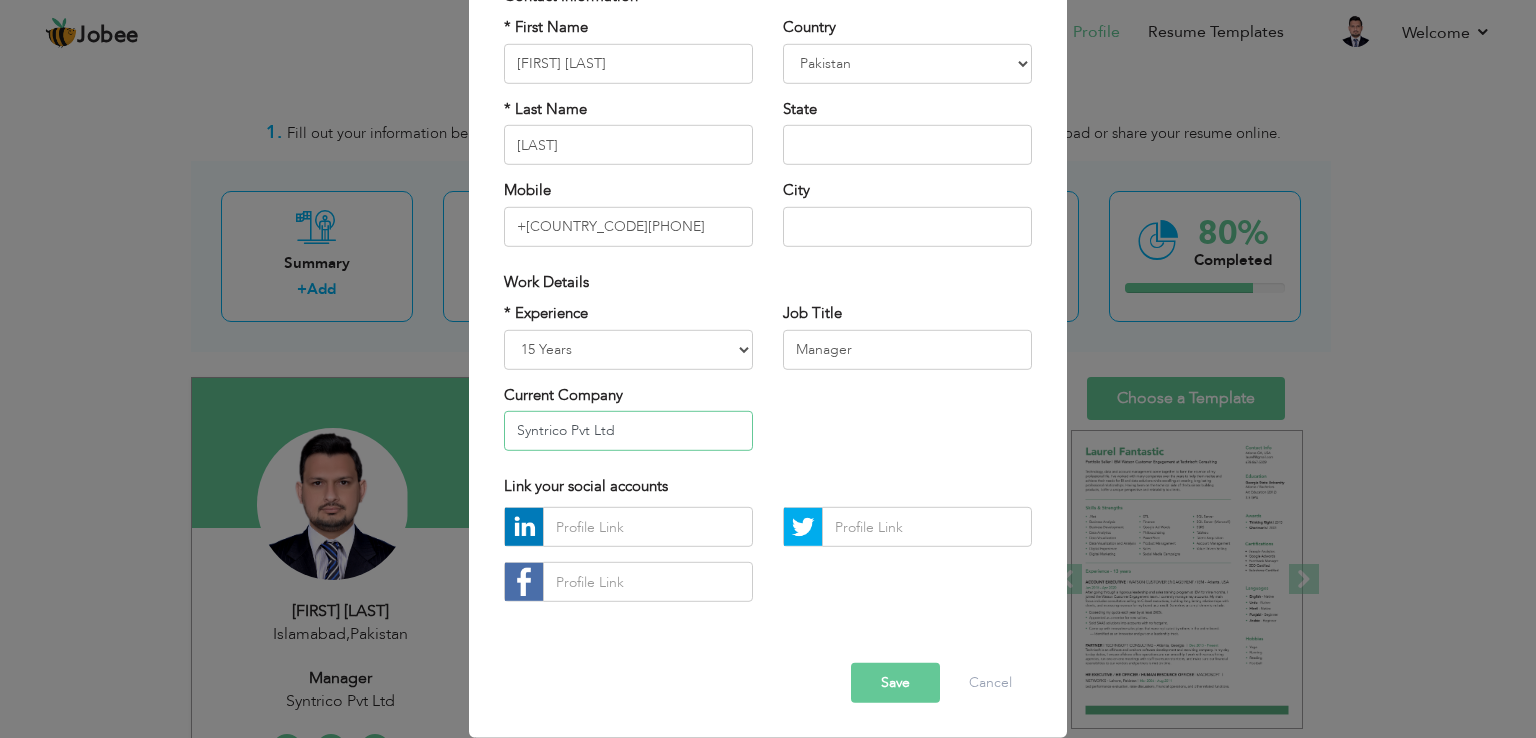 drag, startPoint x: 647, startPoint y: 429, endPoint x: 474, endPoint y: 405, distance: 174.6568 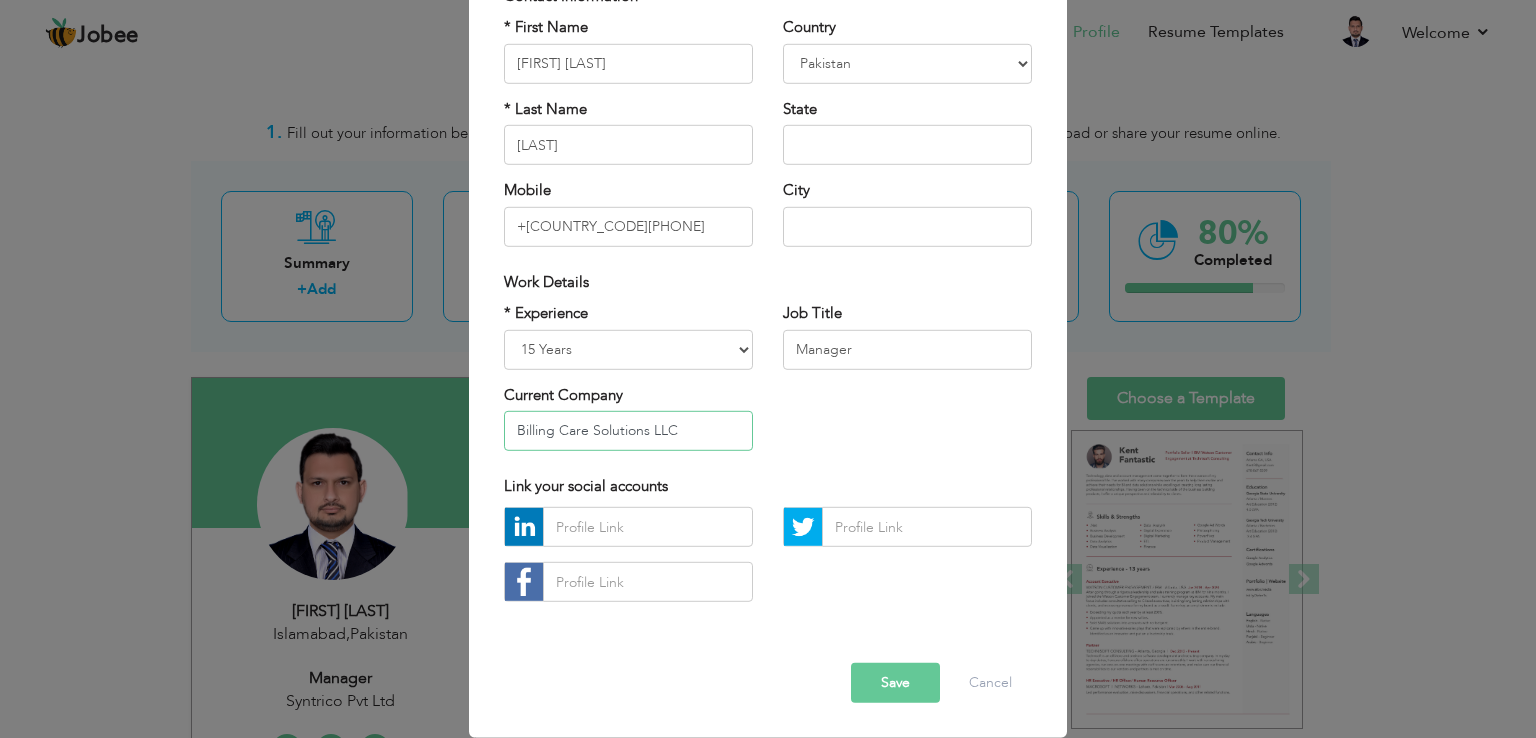 type on "Billing Care Solutions LLC" 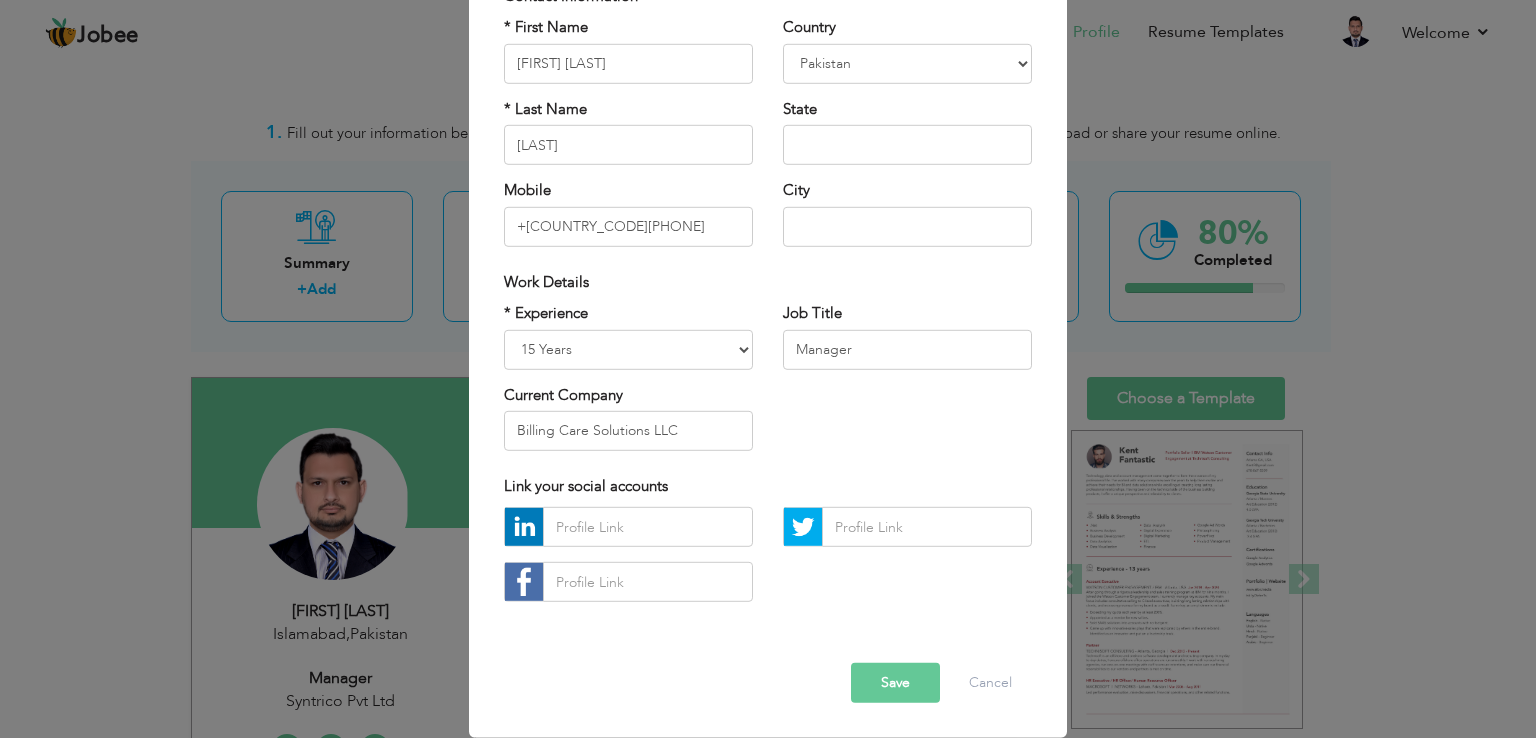 click on "Save" at bounding box center [895, 683] 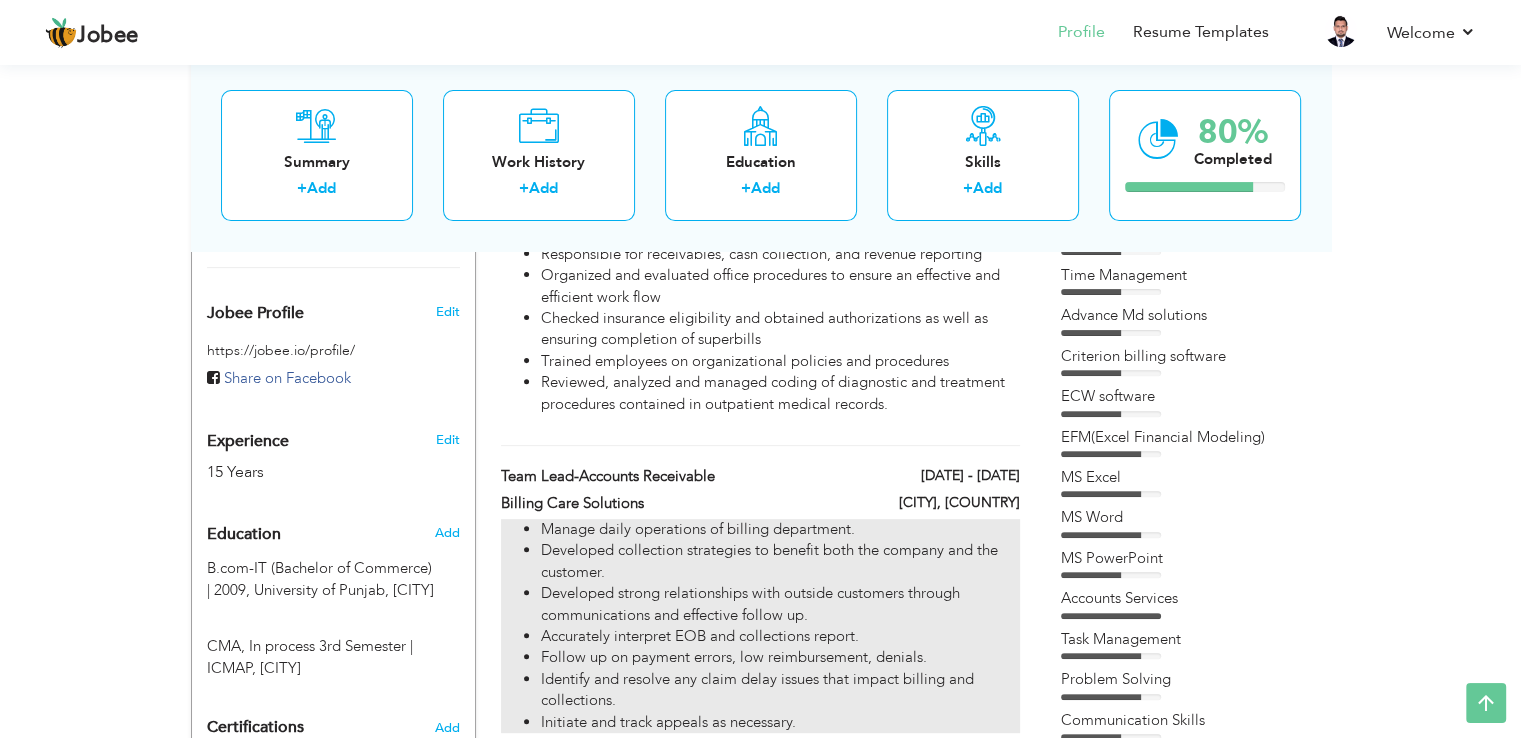 scroll, scrollTop: 600, scrollLeft: 0, axis: vertical 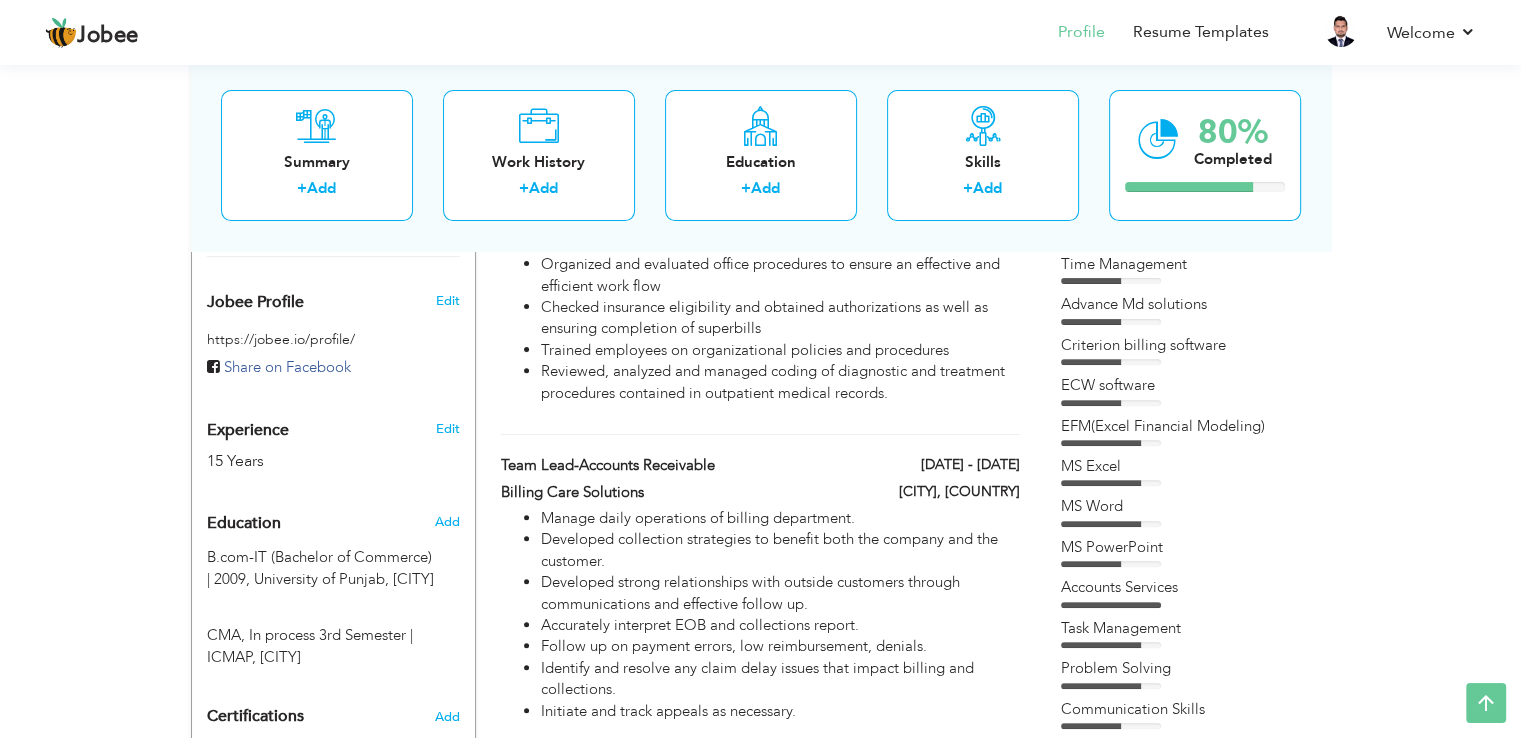 click on "ECW software" at bounding box center (1186, 385) 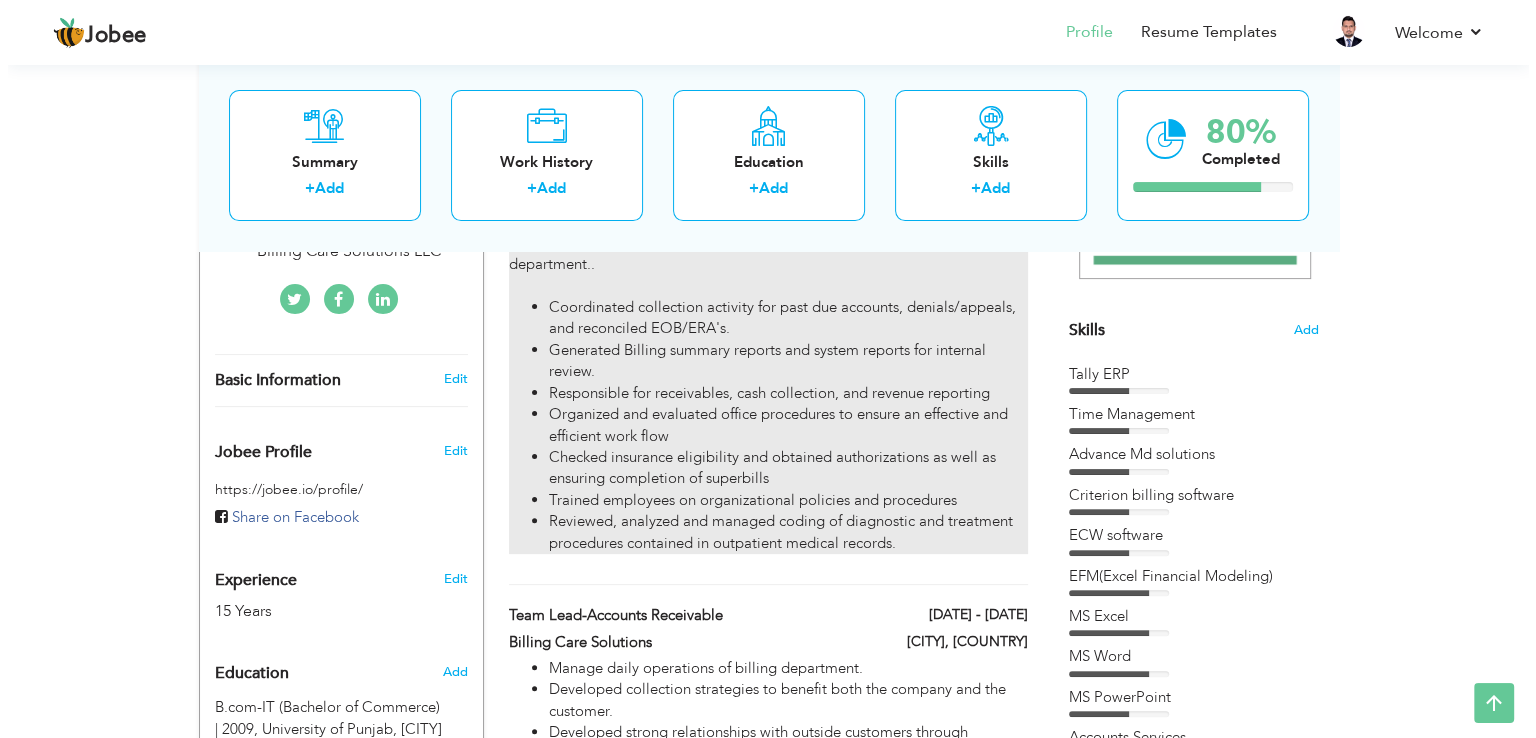 scroll, scrollTop: 200, scrollLeft: 0, axis: vertical 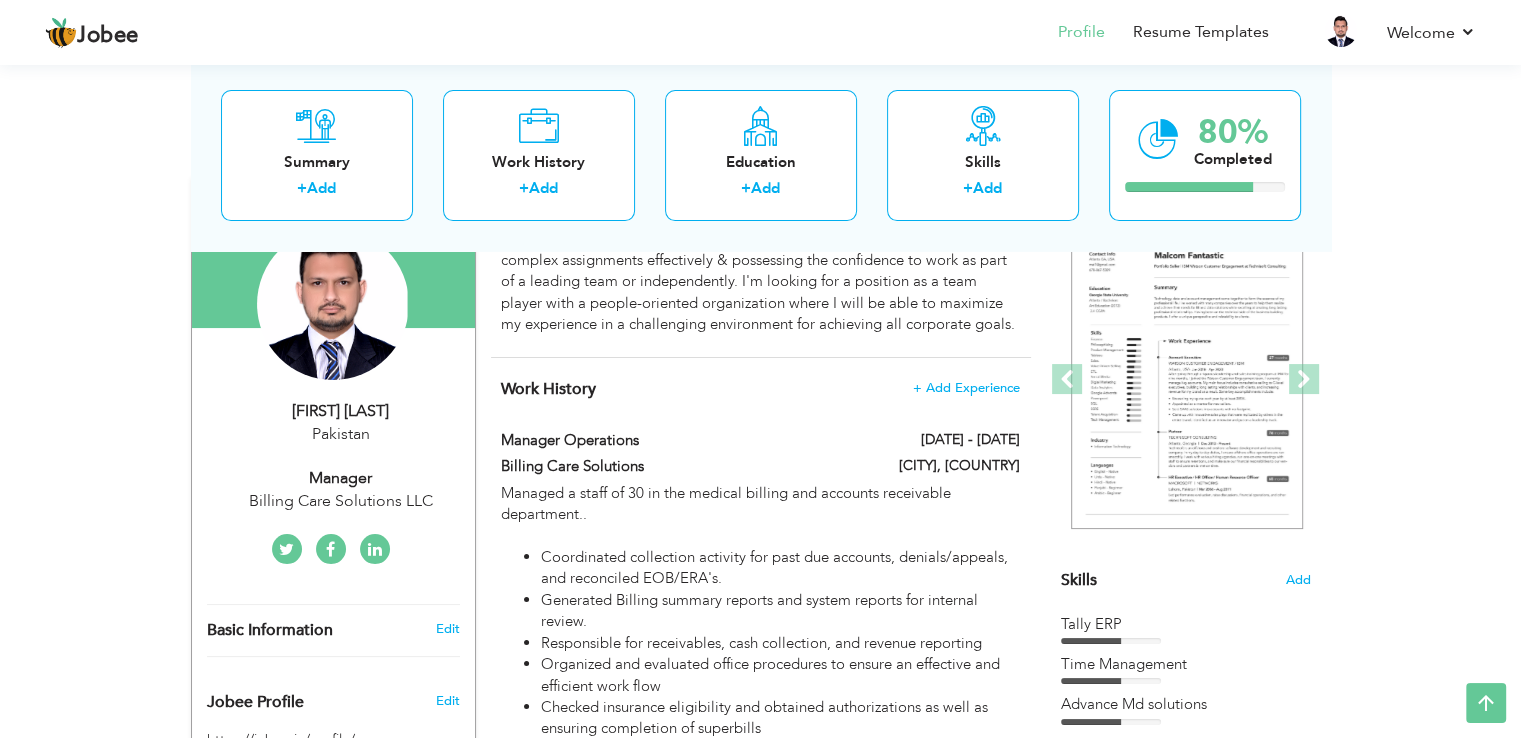 click on "Skills" at bounding box center (1079, 580) 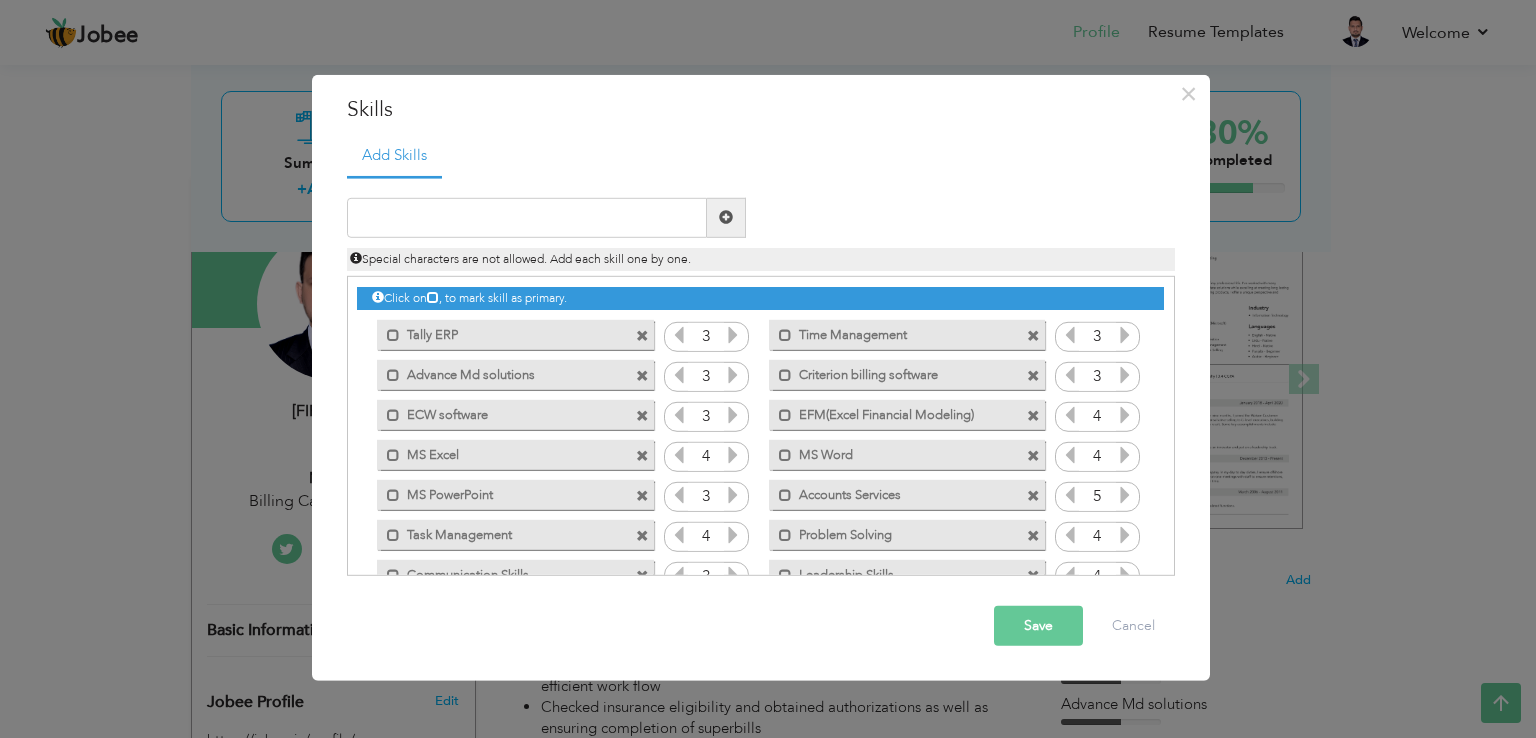 click at bounding box center [733, 375] 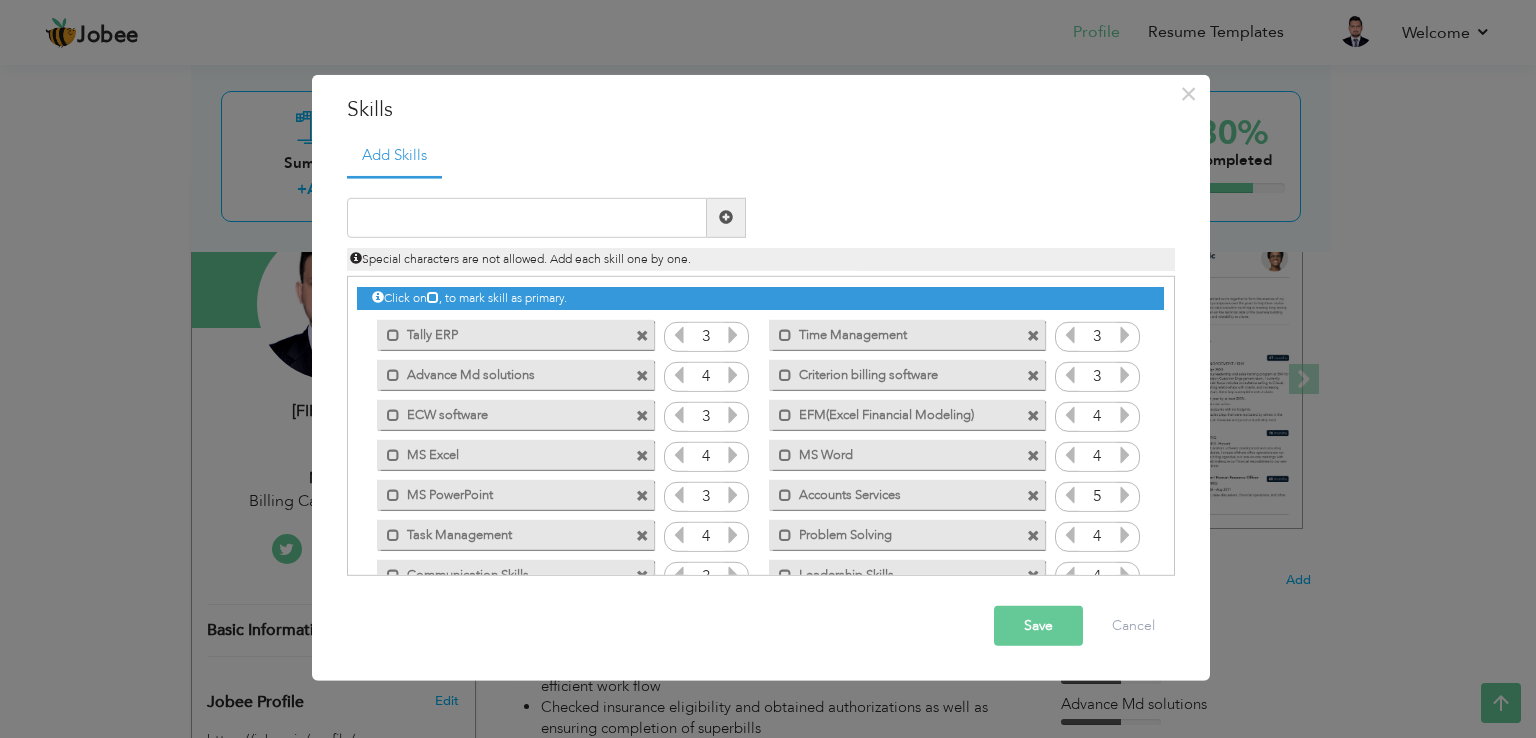 click at bounding box center [733, 415] 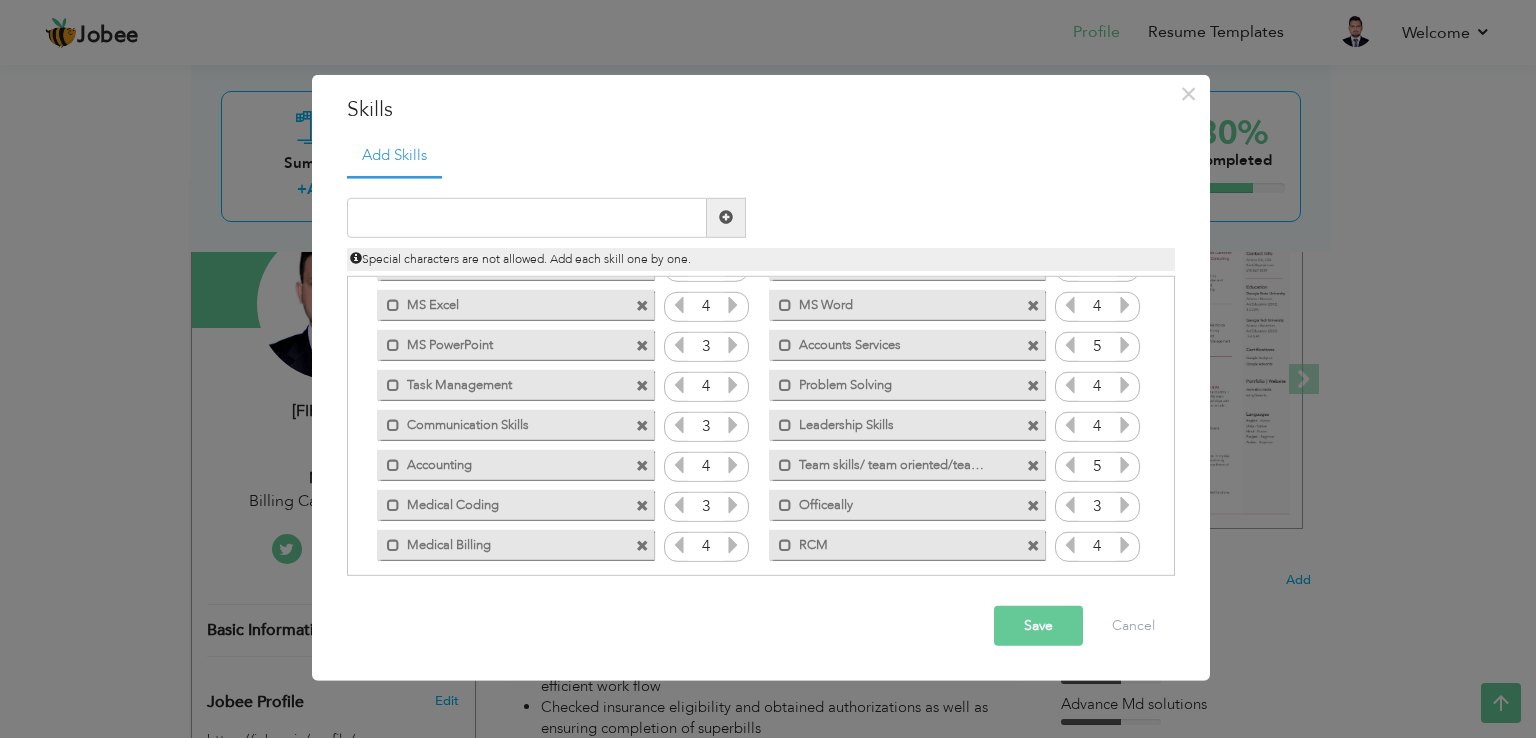 scroll, scrollTop: 164, scrollLeft: 0, axis: vertical 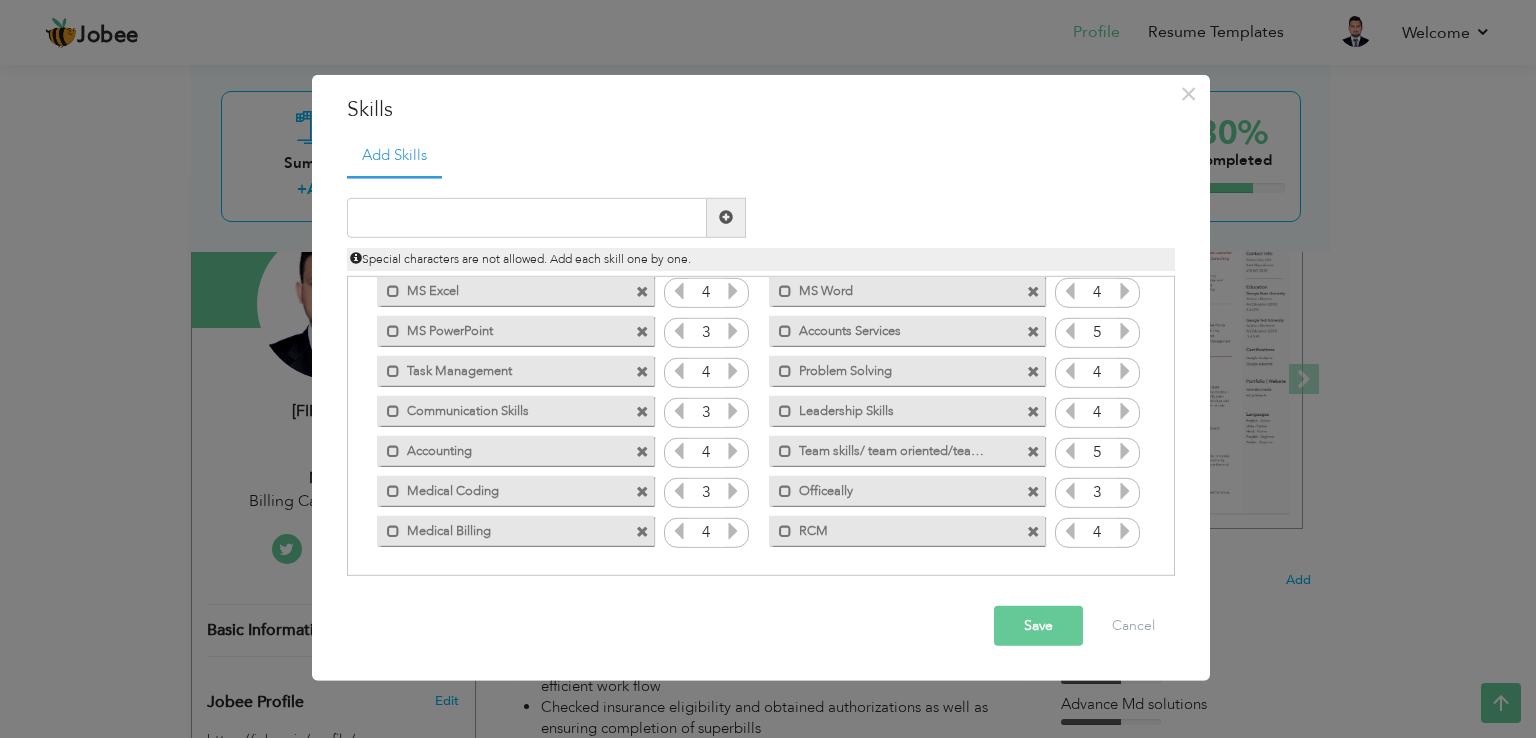 click at bounding box center (733, 531) 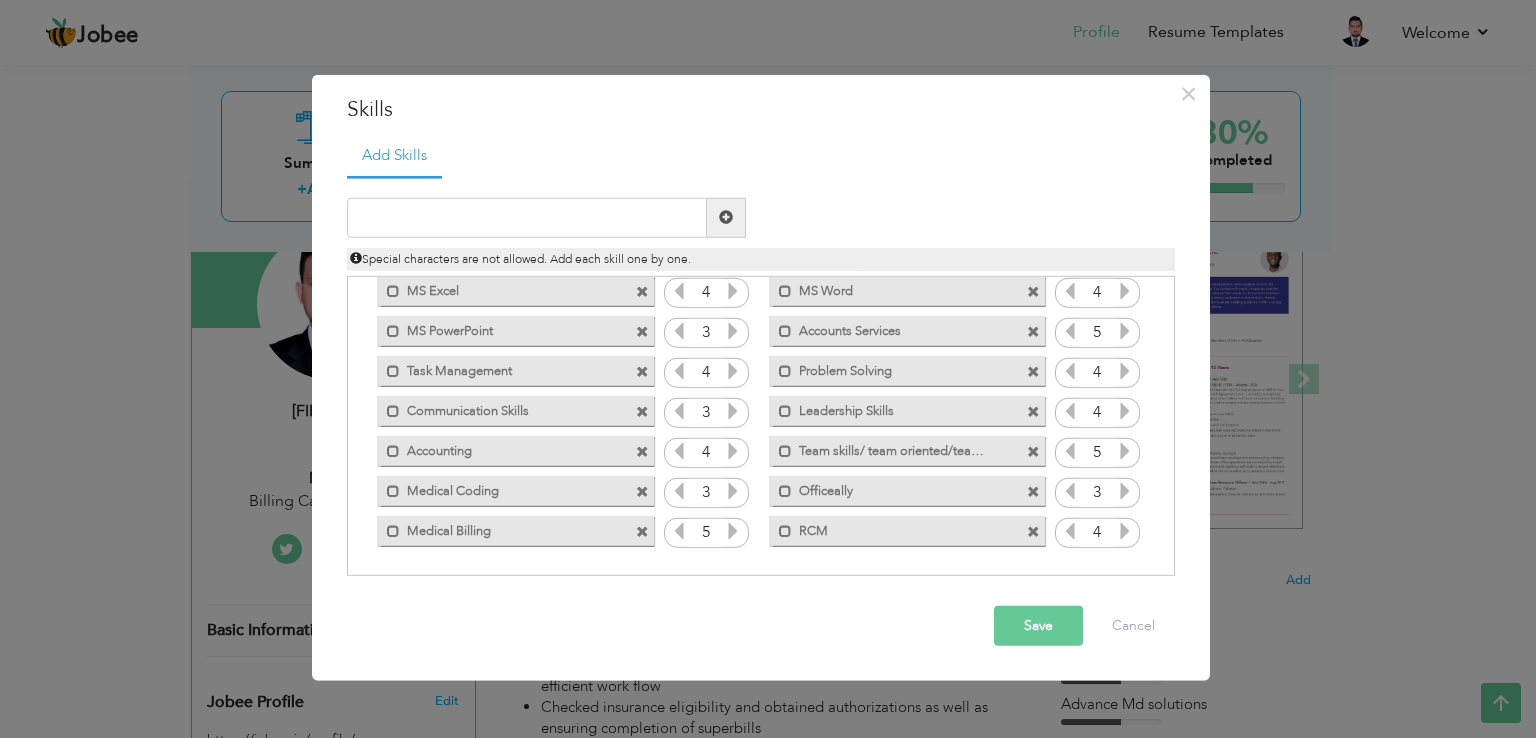 click at bounding box center (1125, 531) 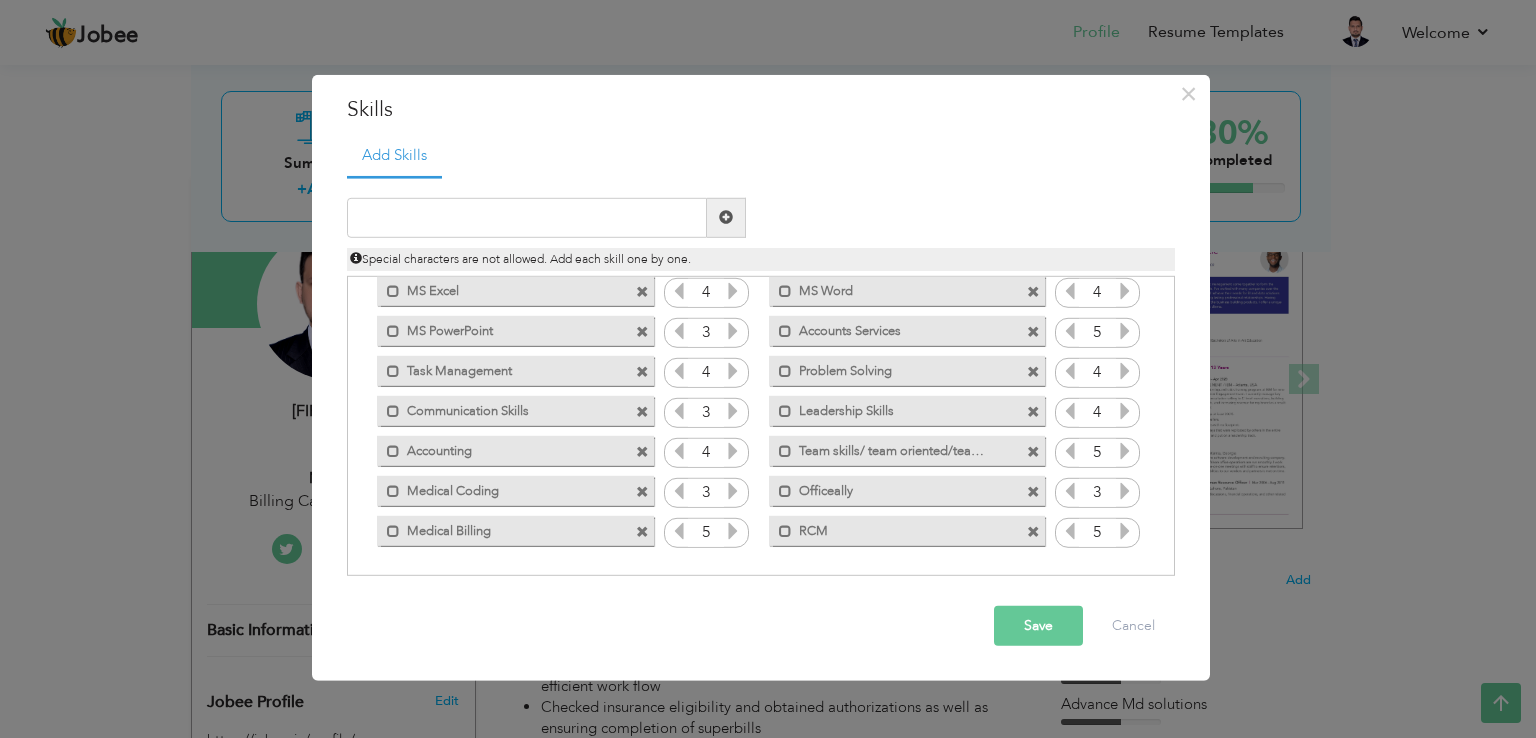 click at bounding box center (1125, 491) 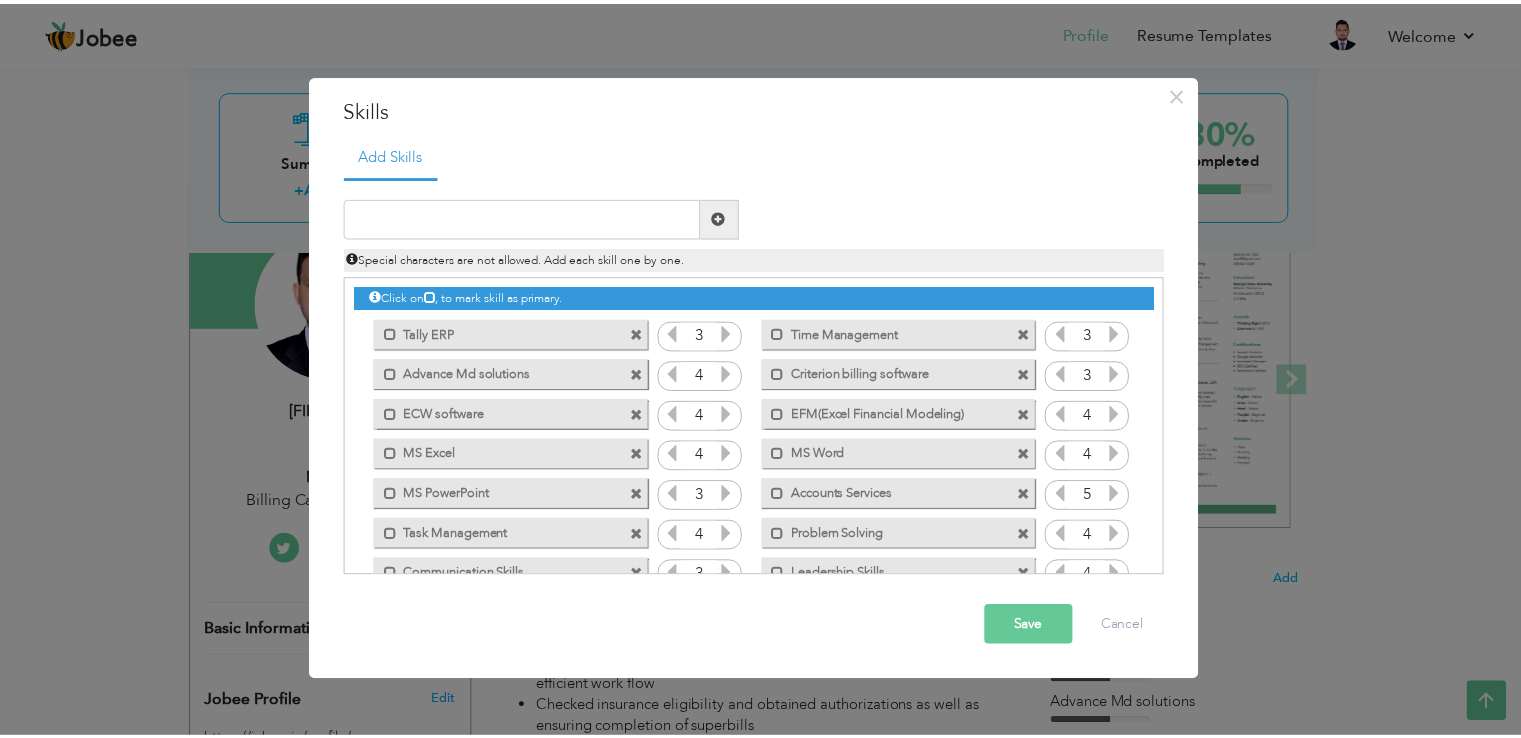 scroll, scrollTop: 0, scrollLeft: 0, axis: both 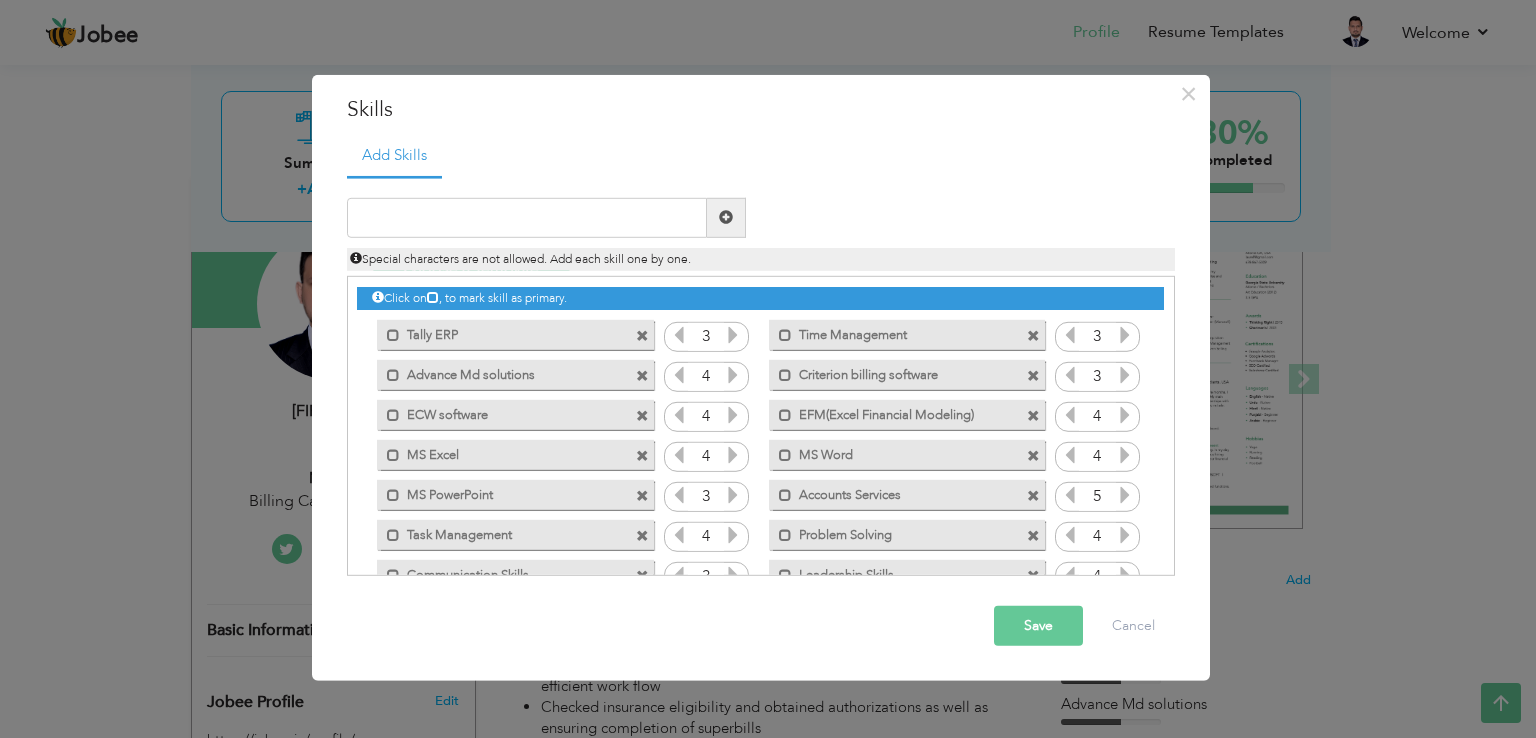 click at bounding box center (1125, 375) 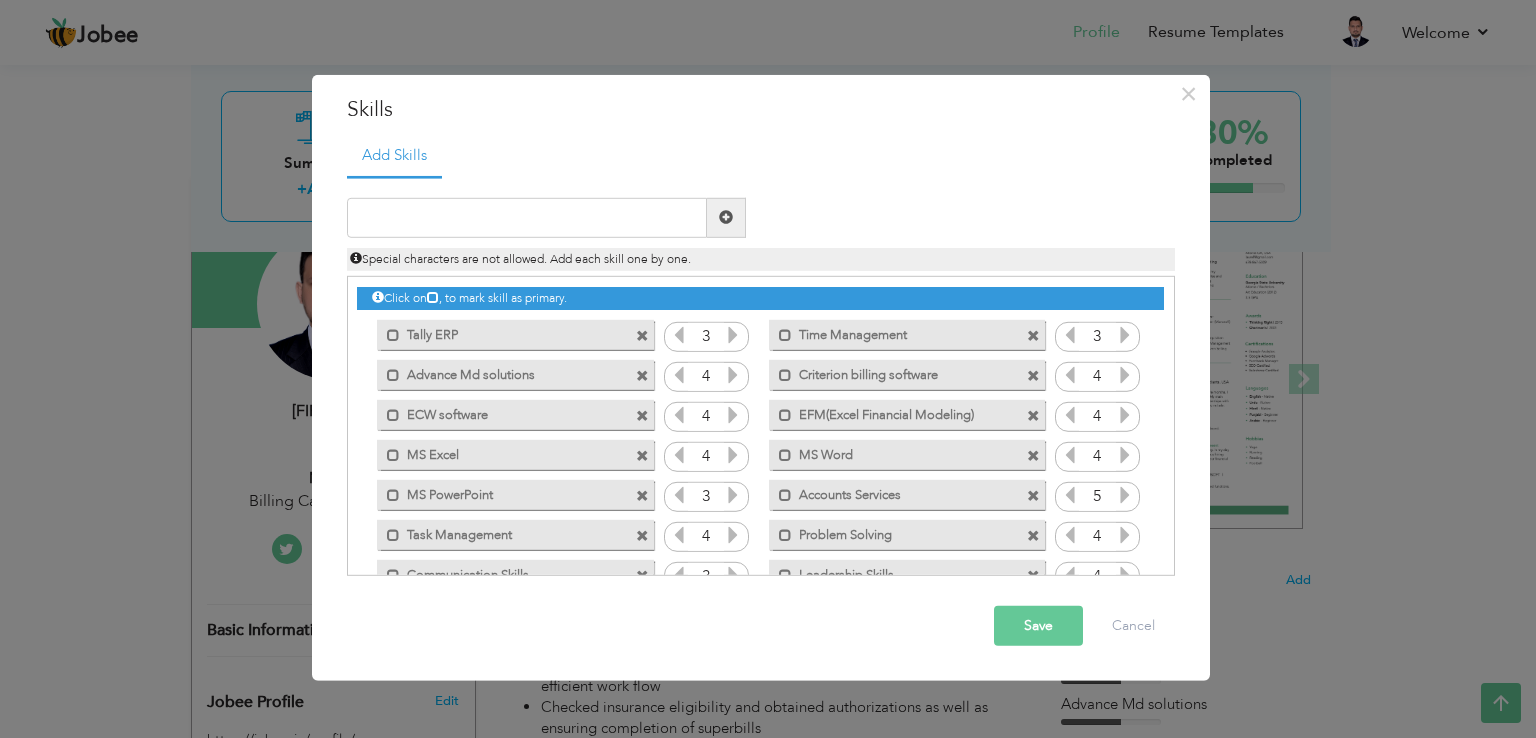 click at bounding box center (1125, 335) 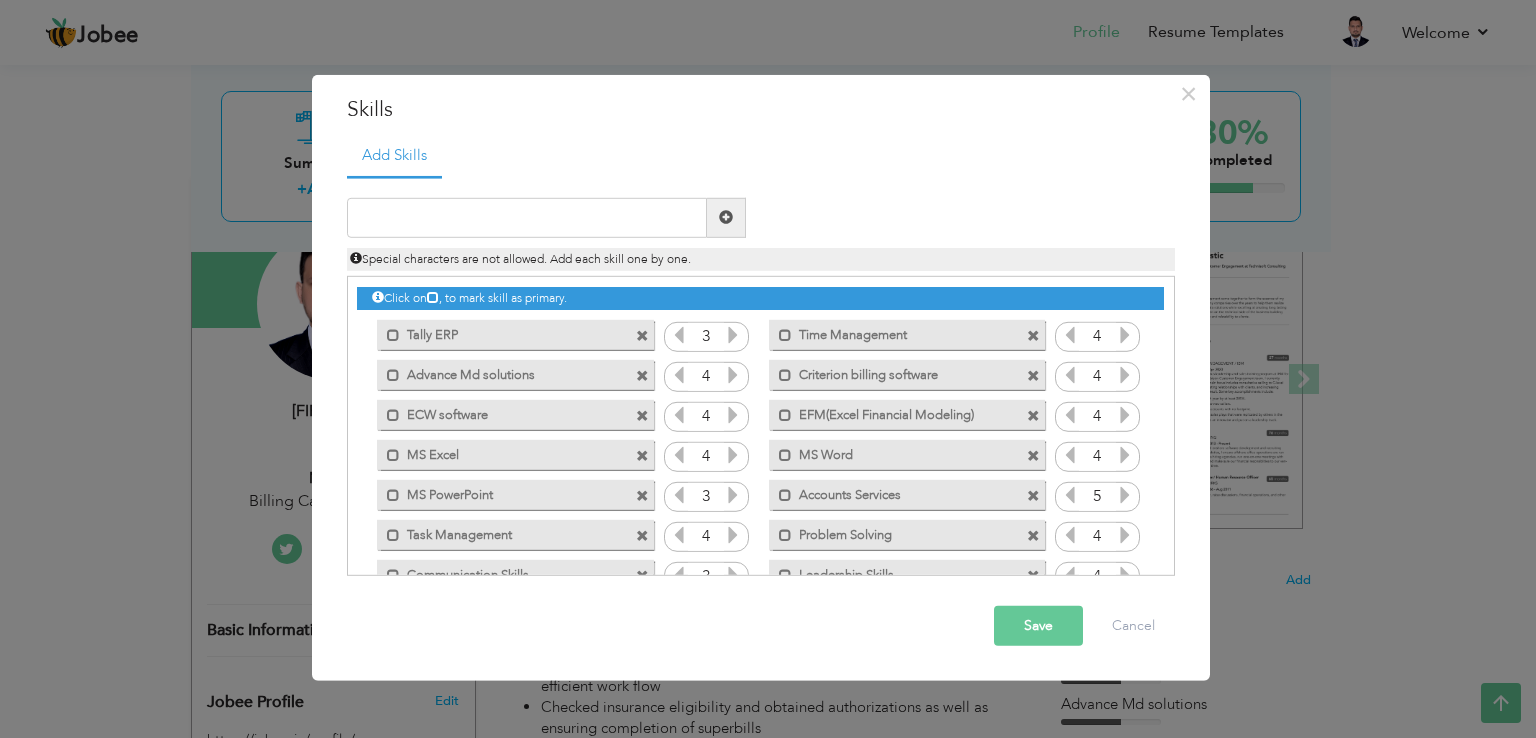click on "Save" at bounding box center [1038, 626] 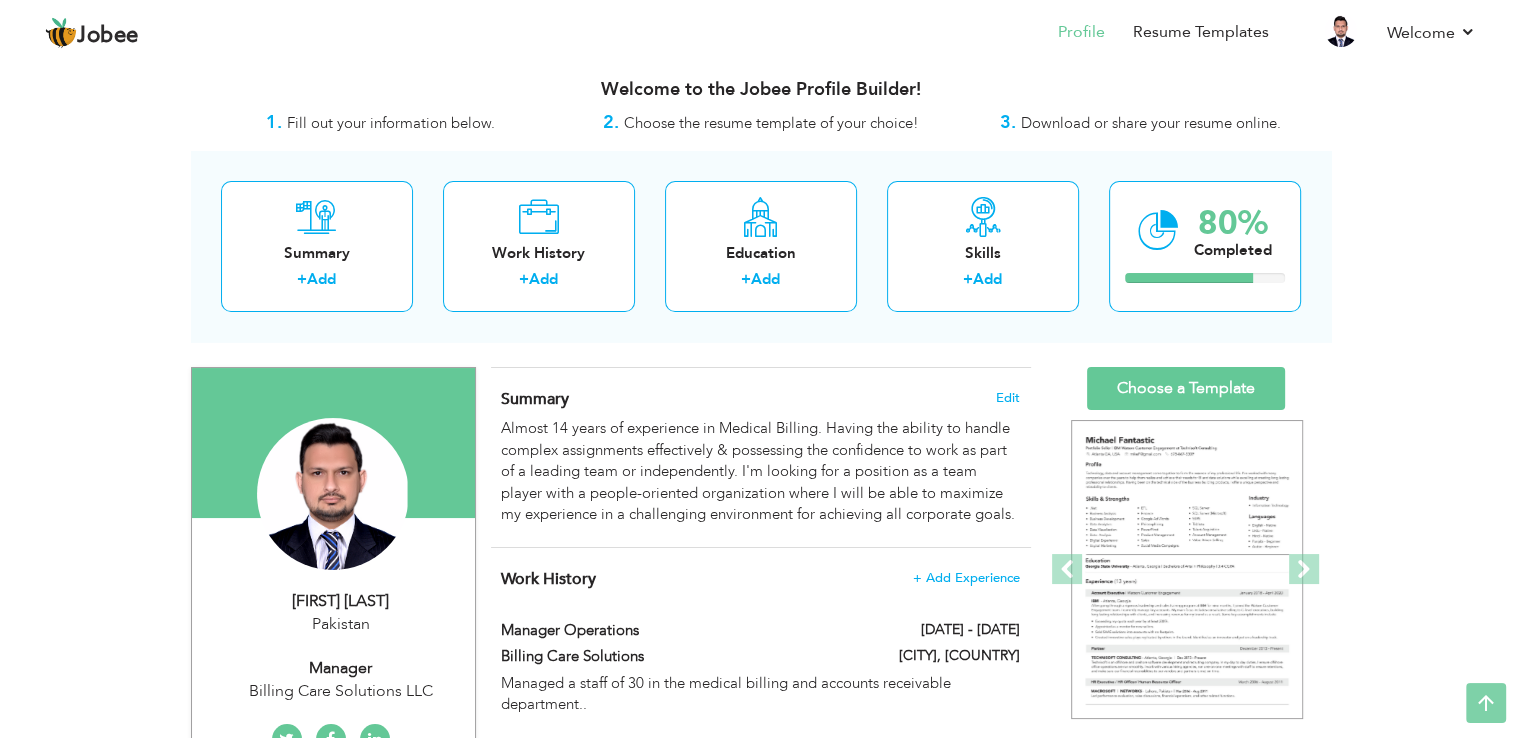 scroll, scrollTop: 0, scrollLeft: 0, axis: both 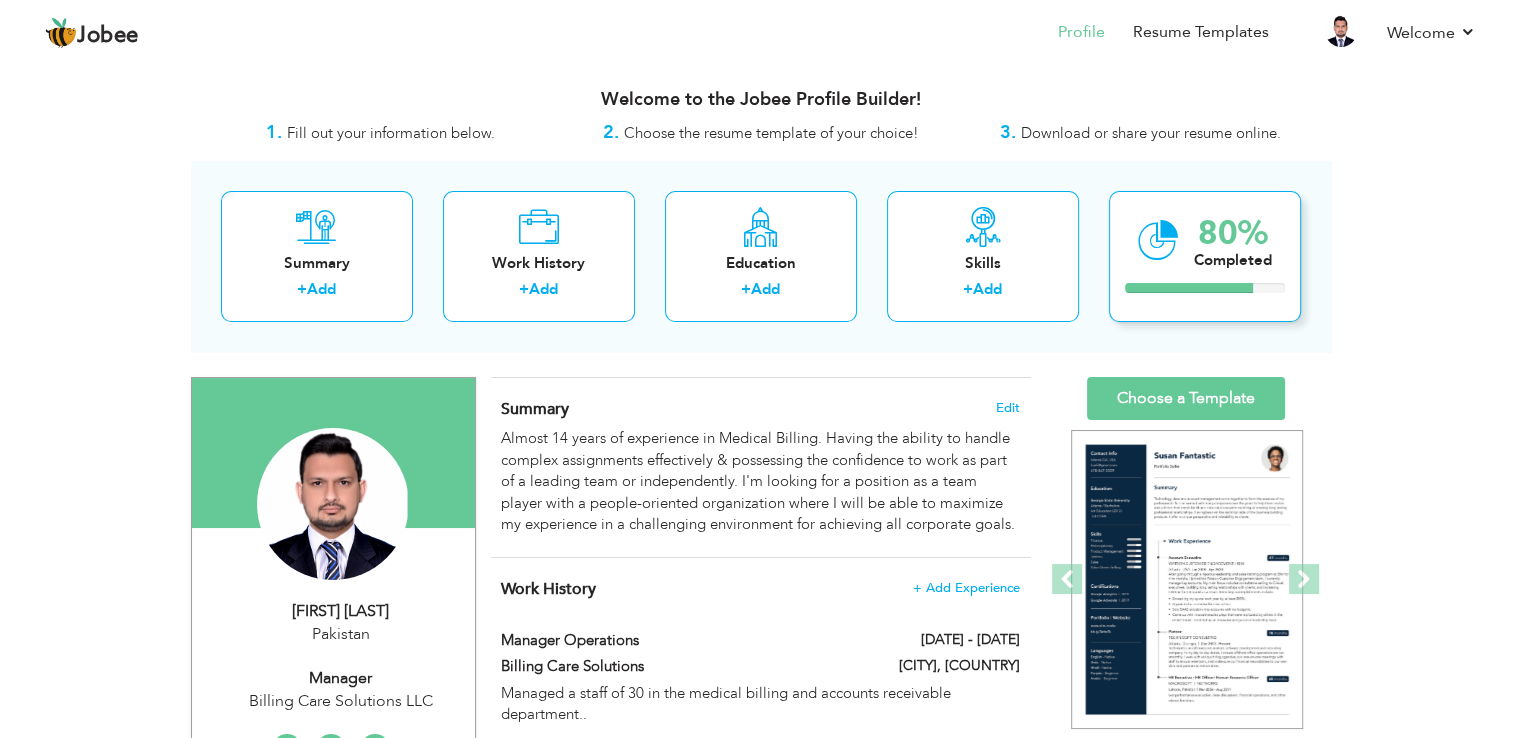 click at bounding box center (1158, 240) 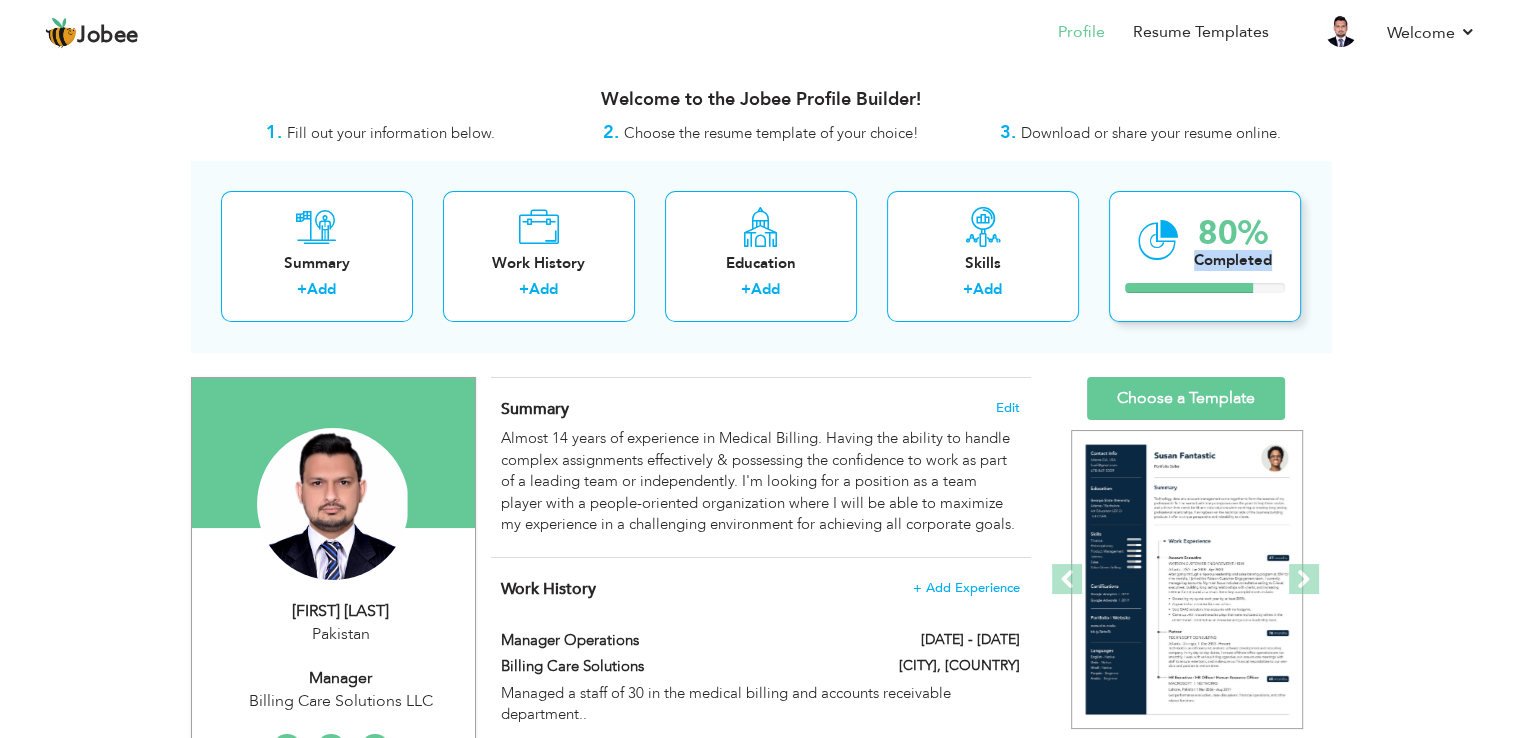 click on "Completed" at bounding box center [1233, 260] 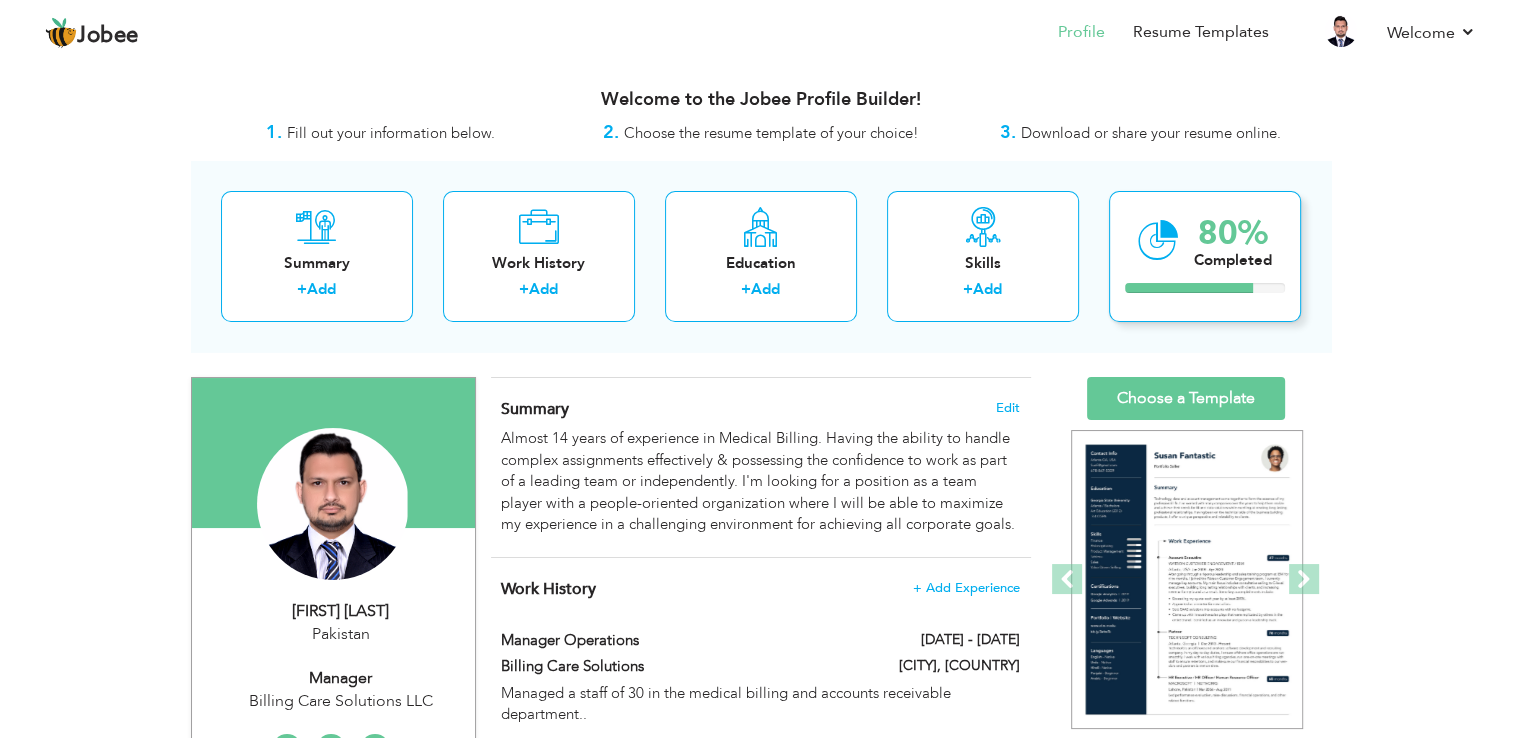 click on "80%
Completed" at bounding box center [1205, 256] 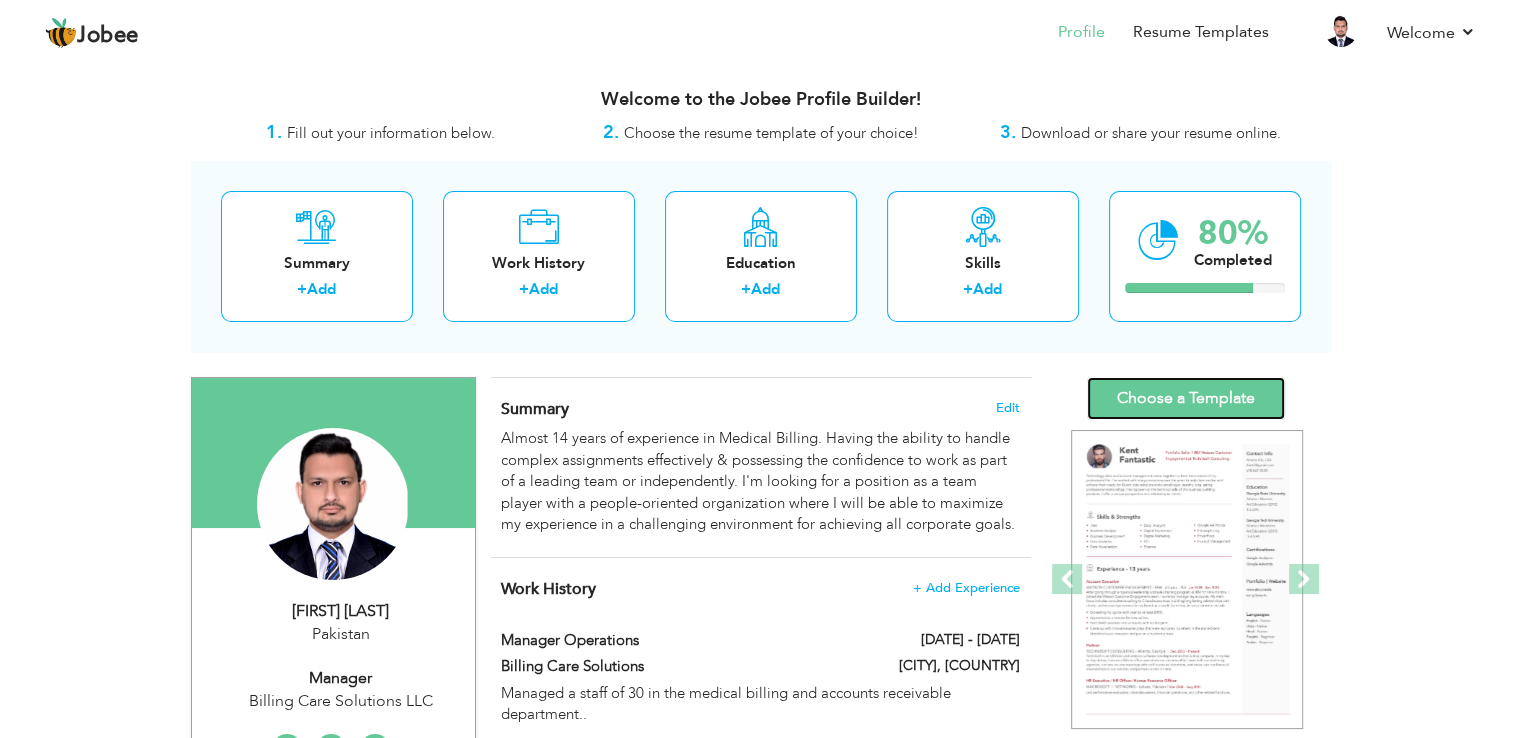 click on "Choose a Template" at bounding box center [1186, 398] 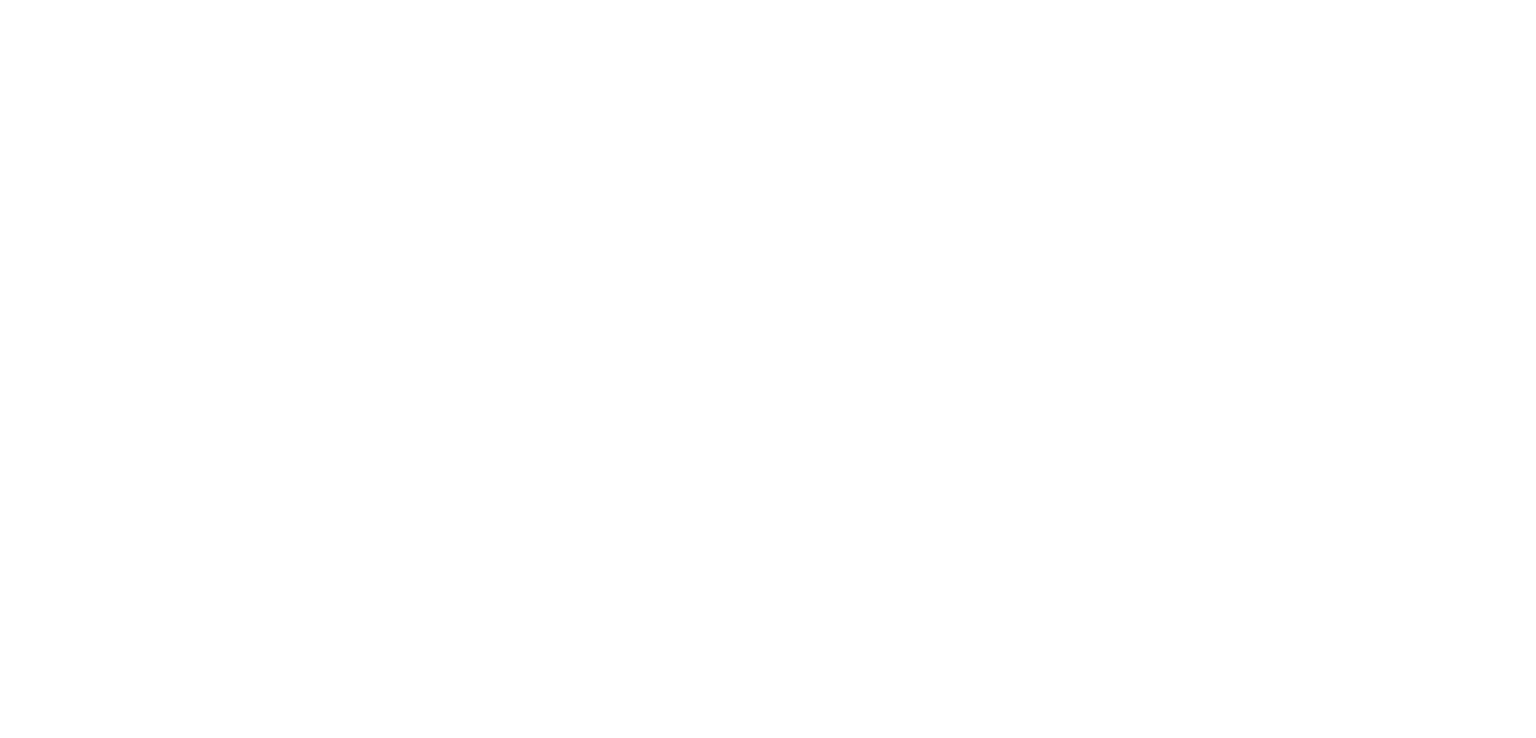 scroll, scrollTop: 0, scrollLeft: 0, axis: both 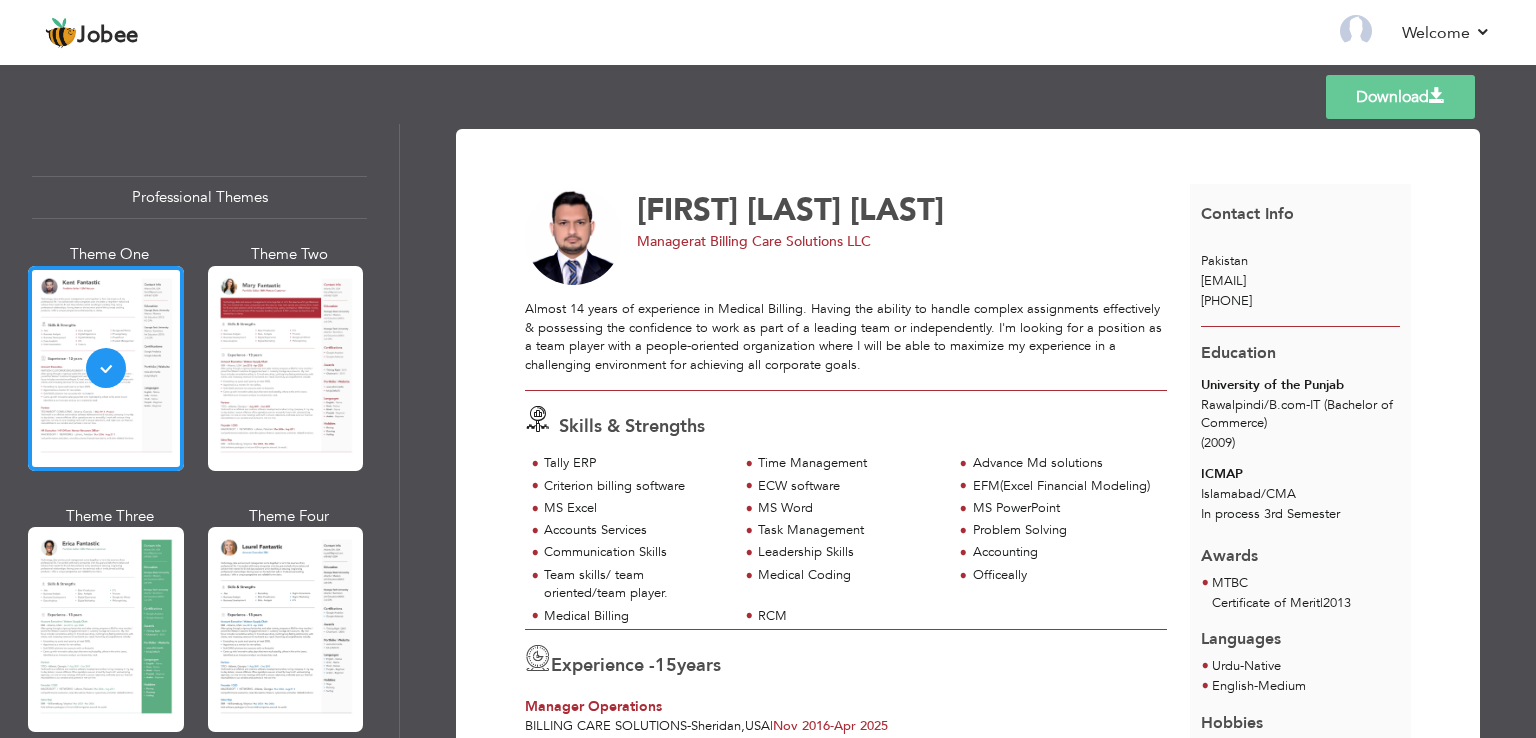click on "Pakistan" at bounding box center [1224, 261] 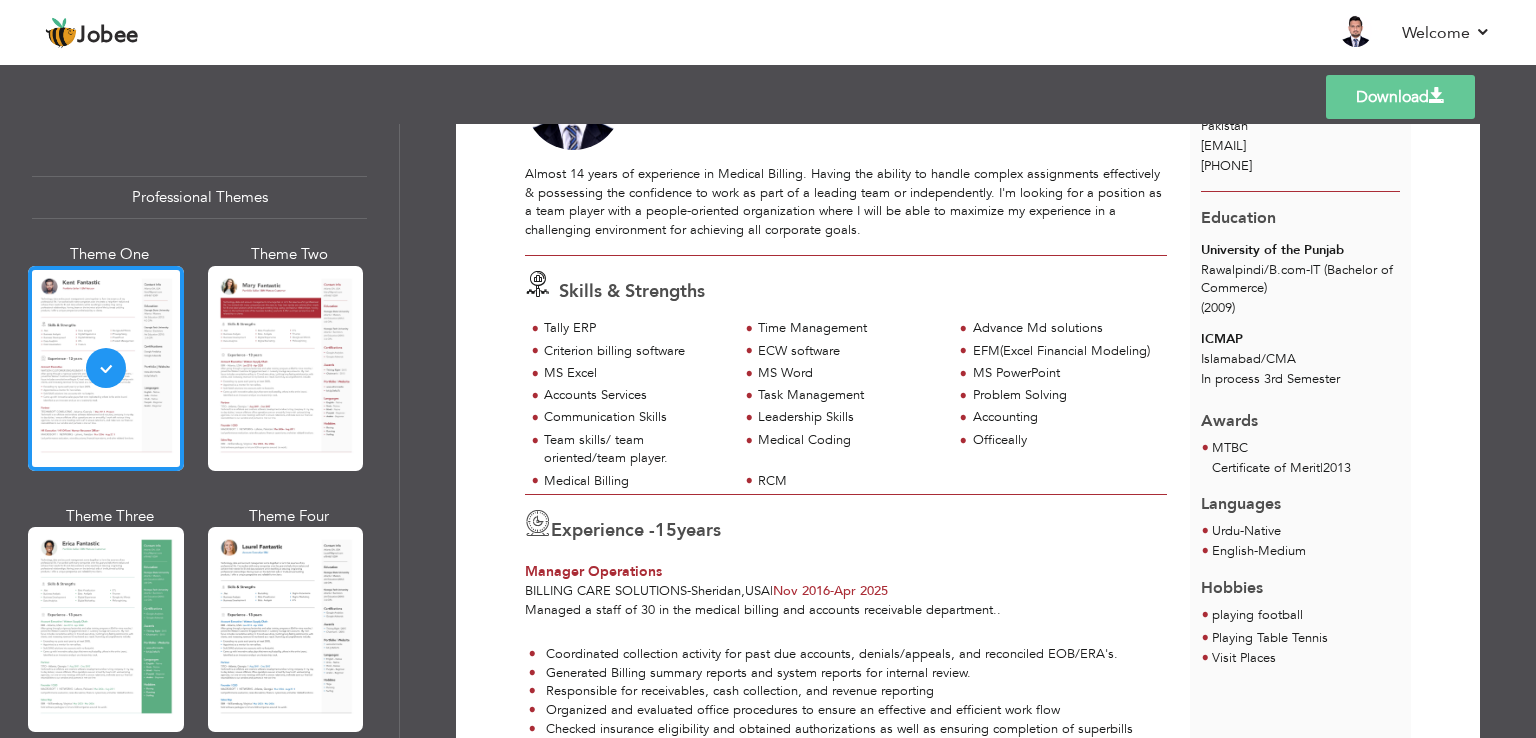 scroll, scrollTop: 0, scrollLeft: 0, axis: both 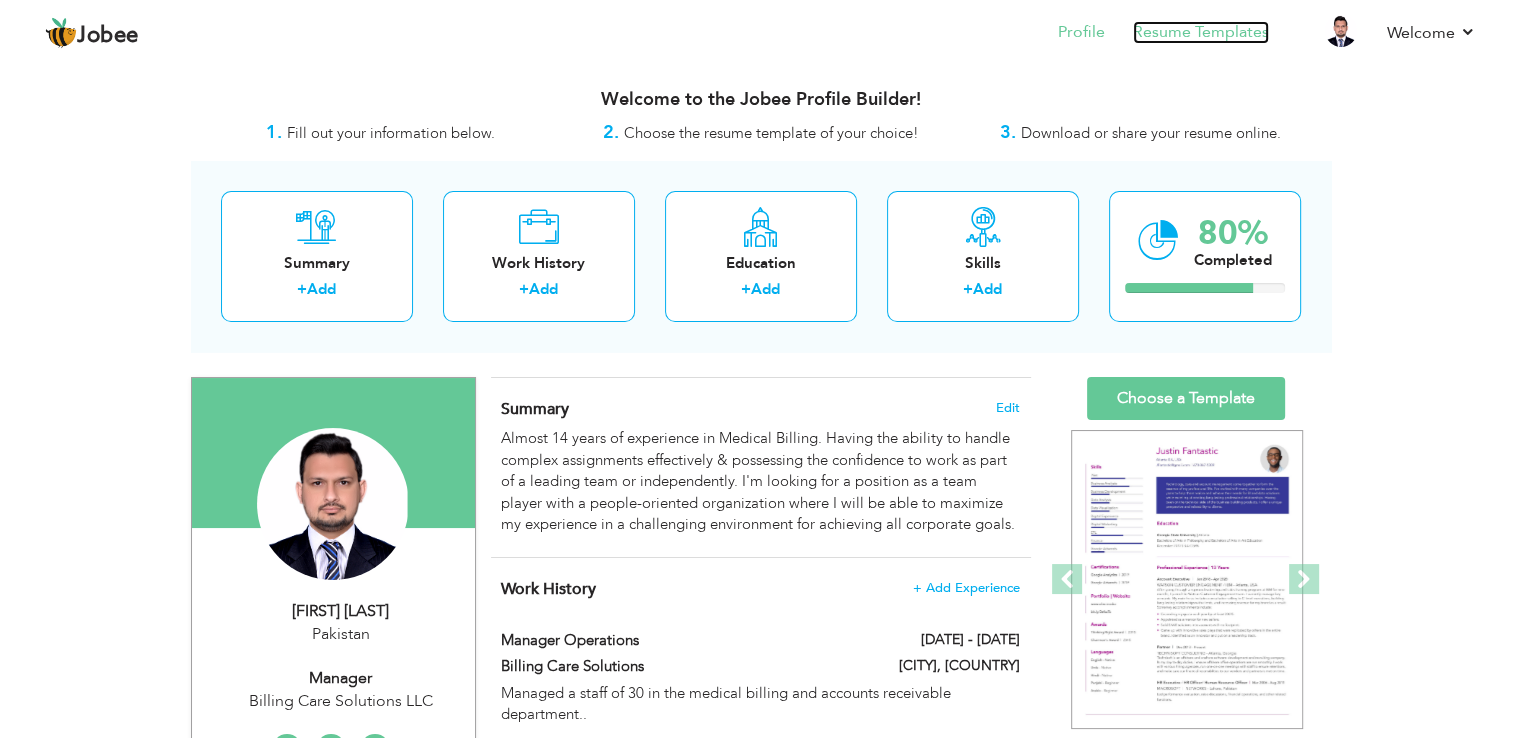 click on "Resume Templates" at bounding box center [1201, 32] 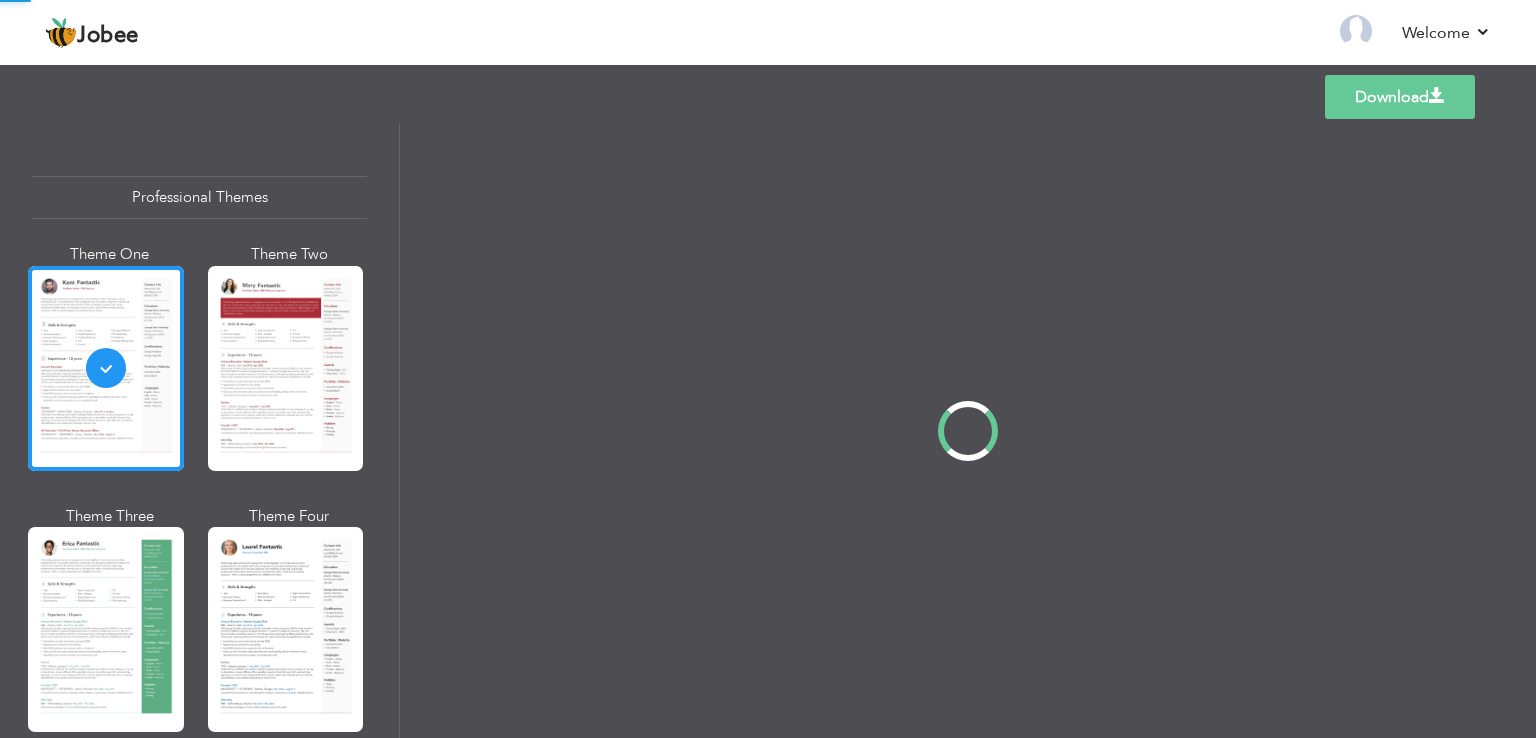 scroll, scrollTop: 0, scrollLeft: 0, axis: both 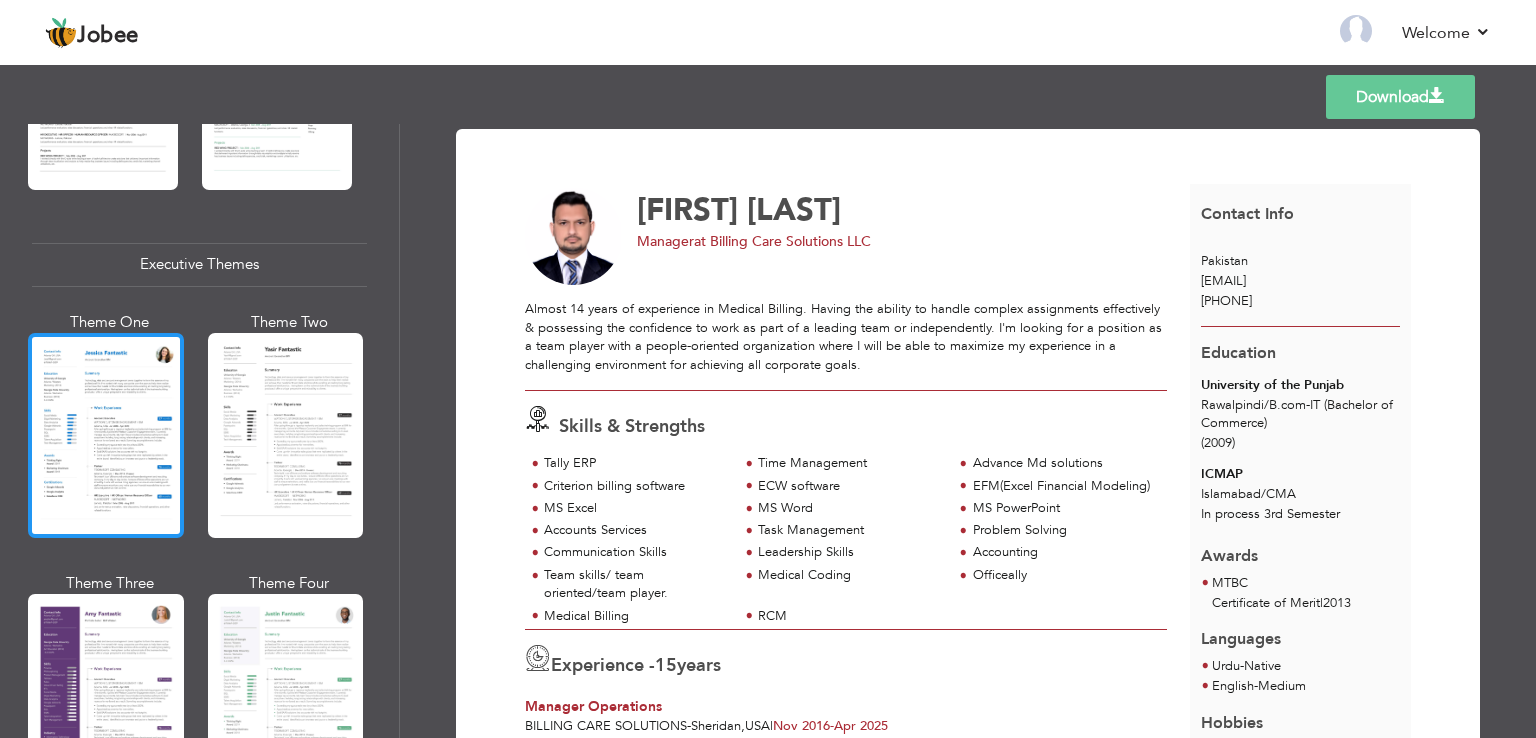 click at bounding box center (106, 435) 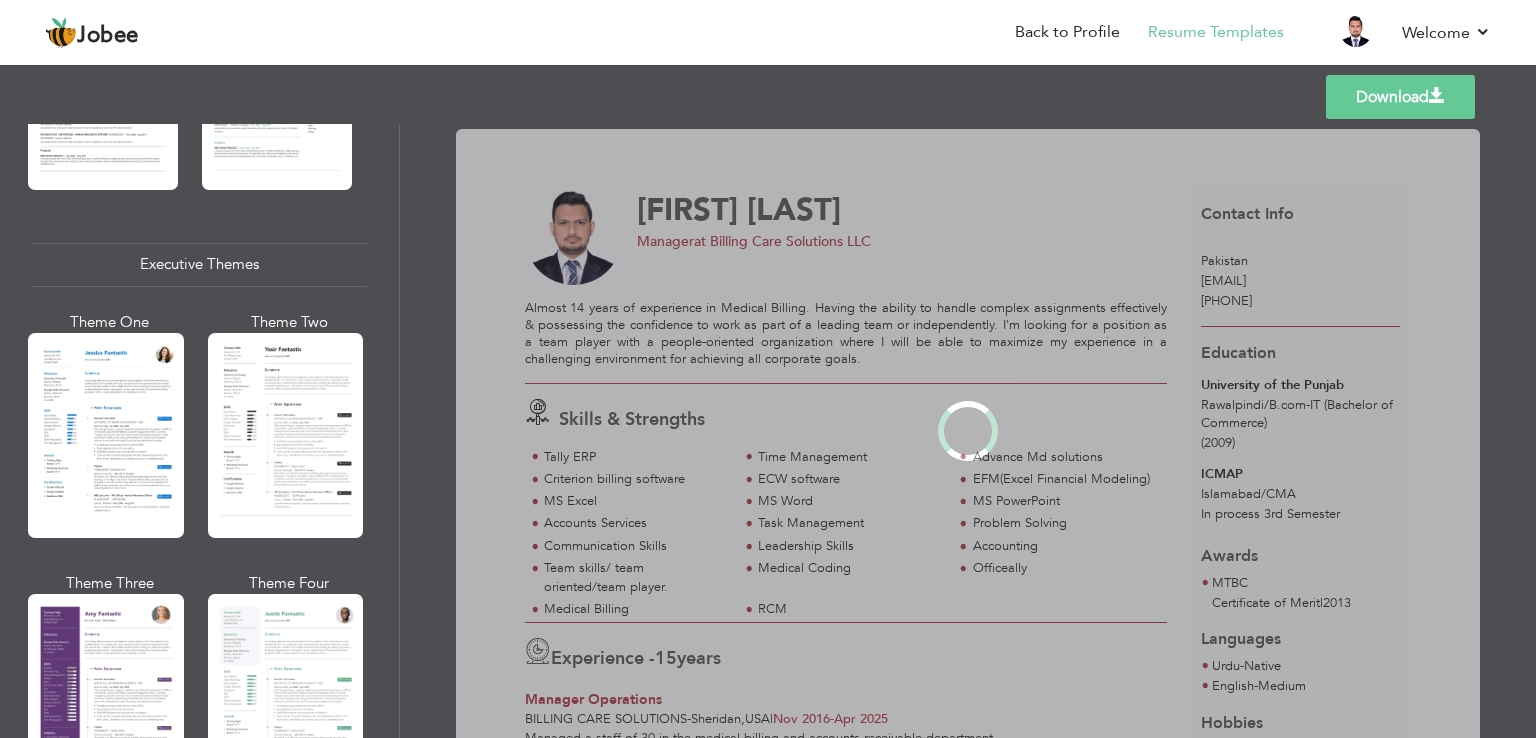 scroll, scrollTop: 1399, scrollLeft: 0, axis: vertical 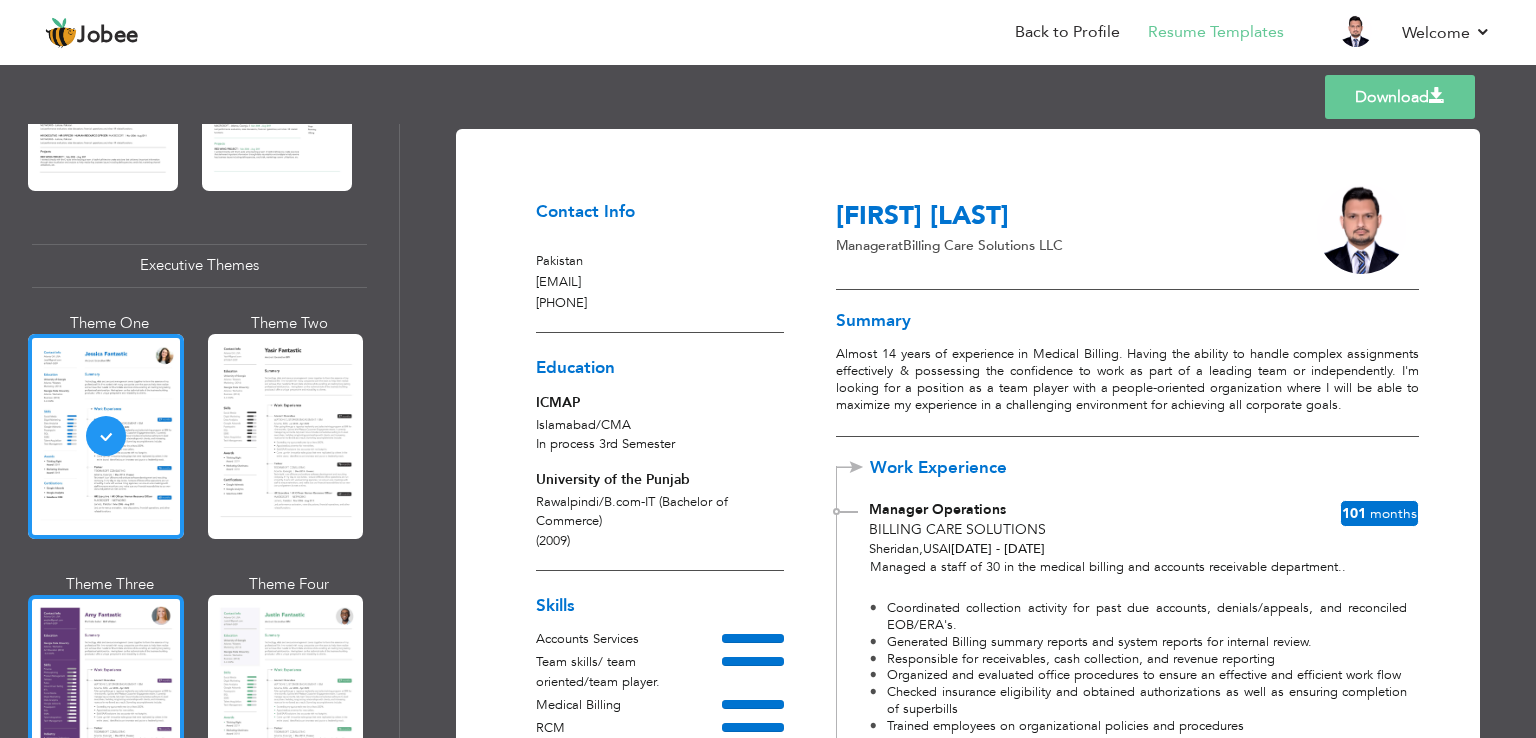 click at bounding box center (106, 697) 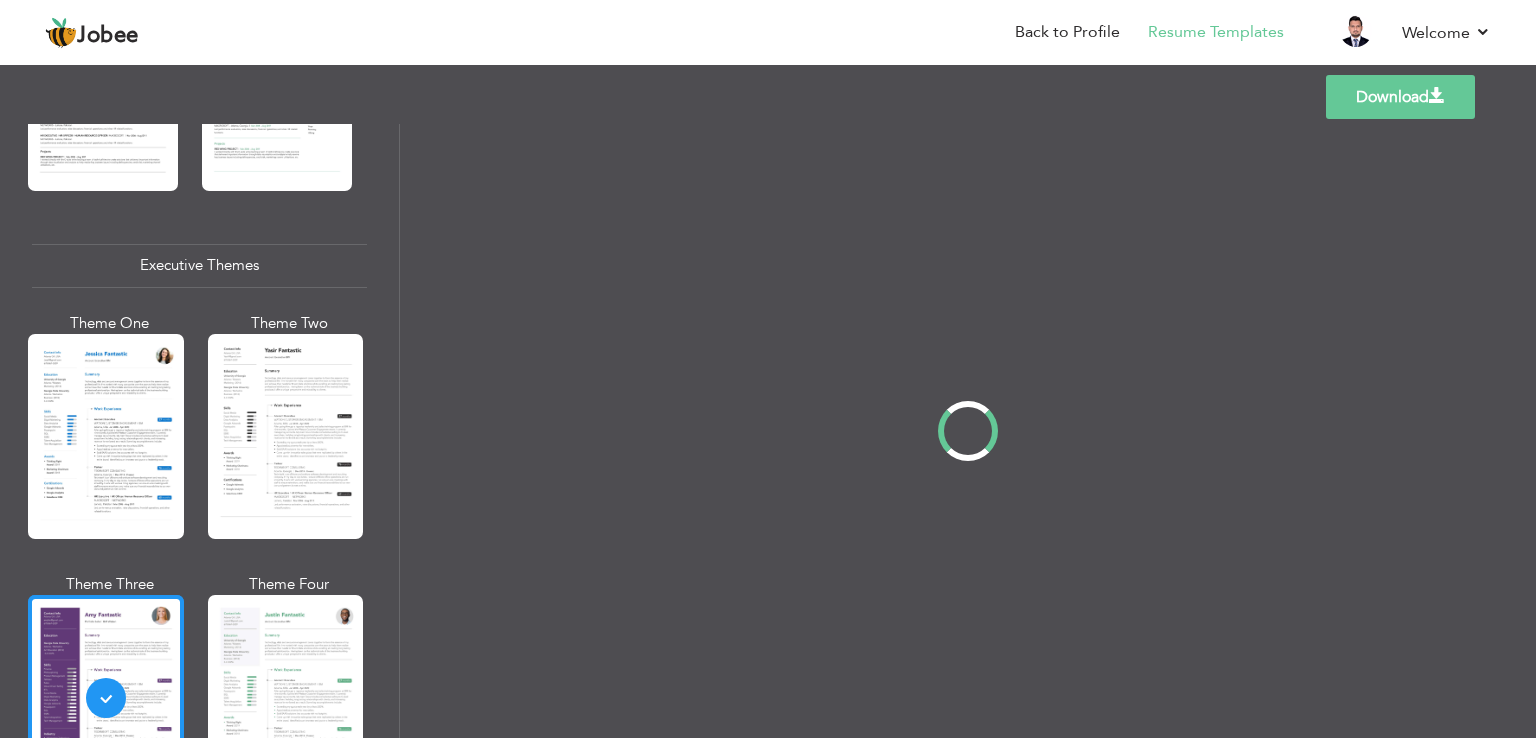 scroll, scrollTop: 1400, scrollLeft: 0, axis: vertical 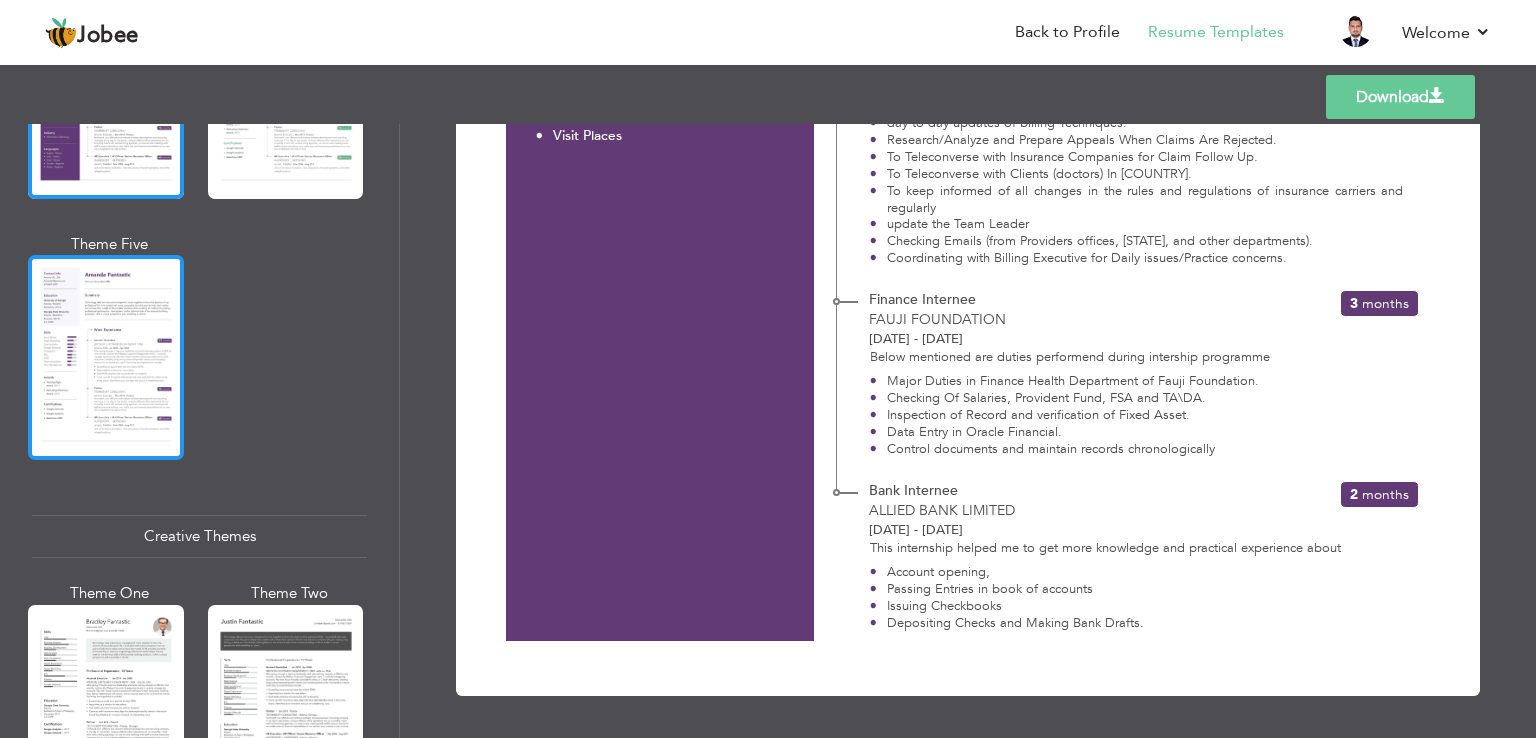 click at bounding box center (106, 357) 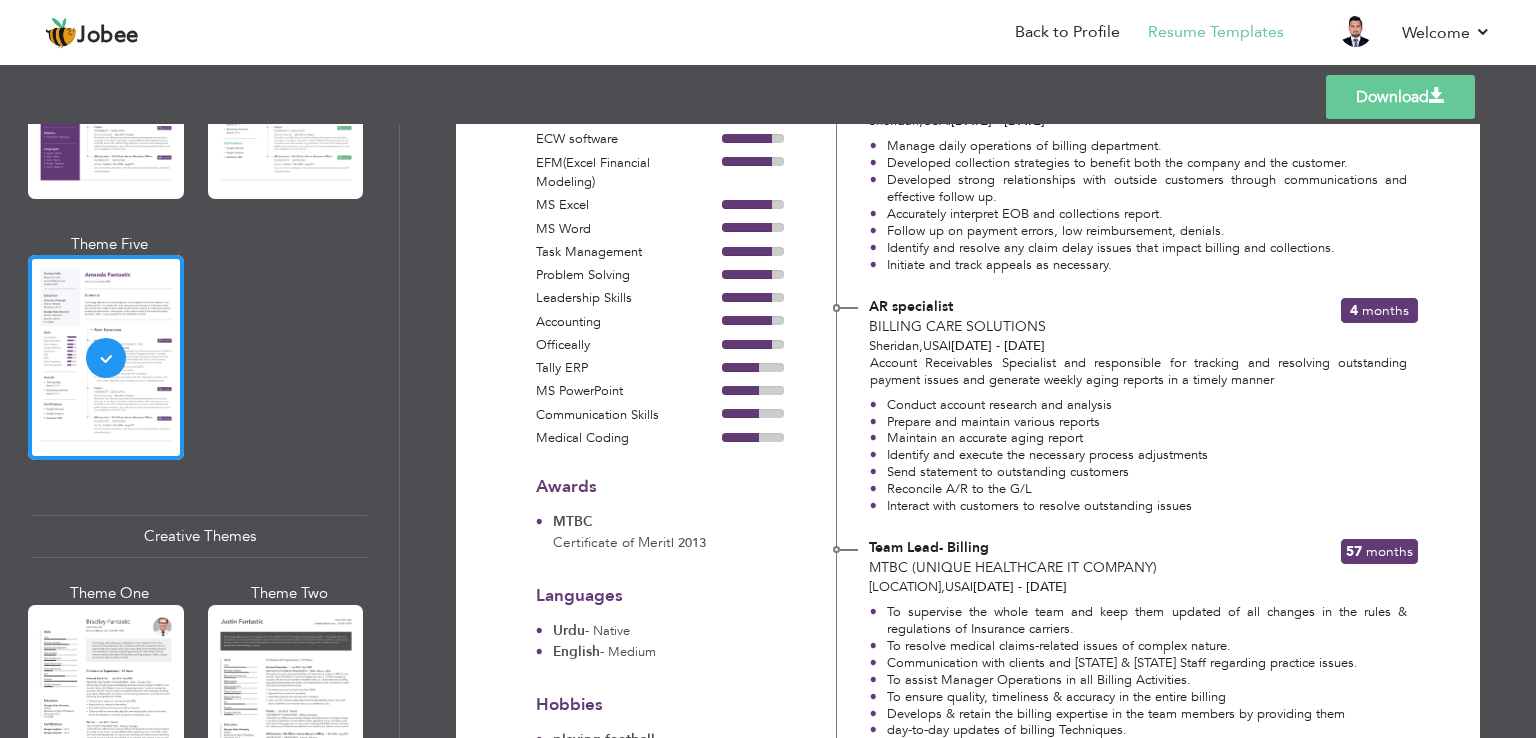 scroll, scrollTop: 800, scrollLeft: 0, axis: vertical 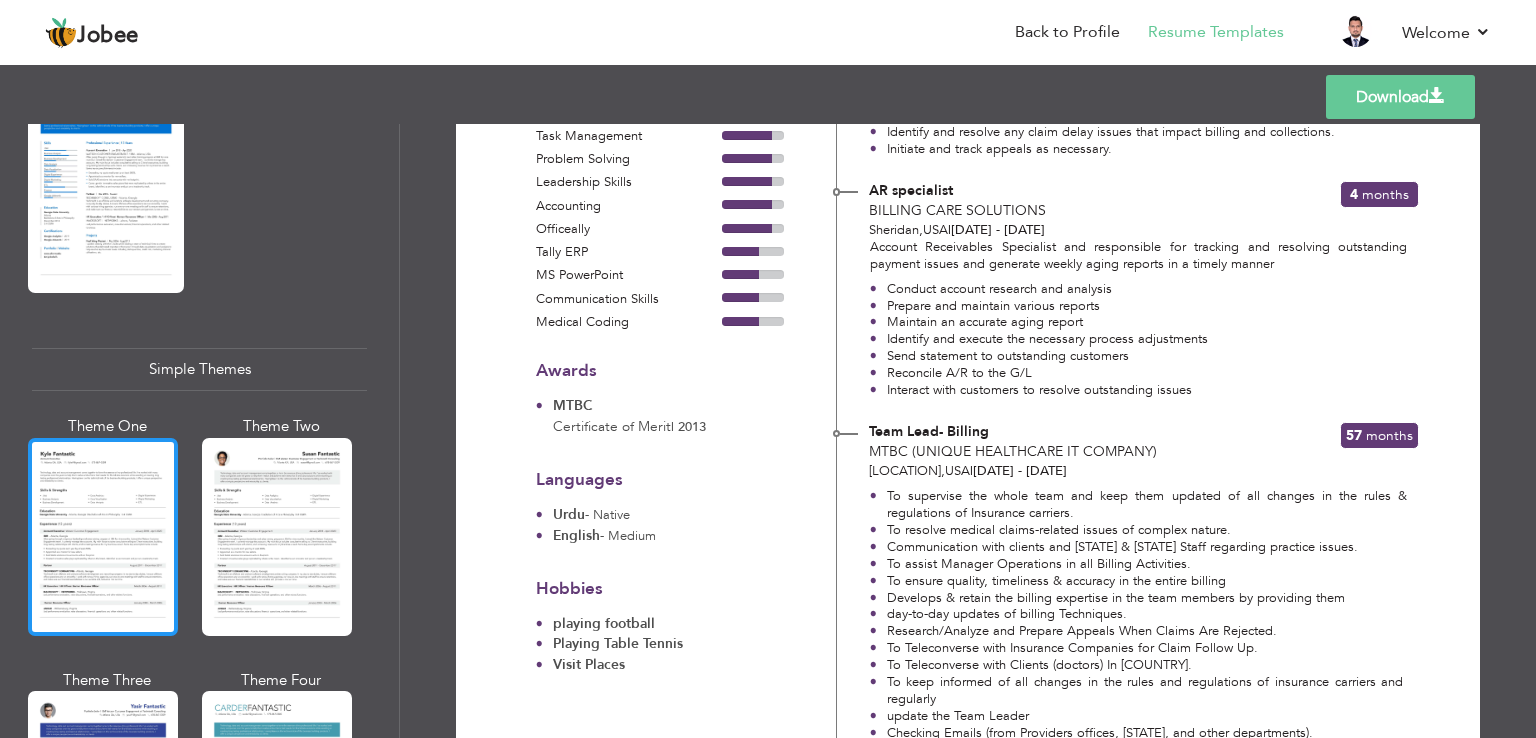 click at bounding box center (103, 537) 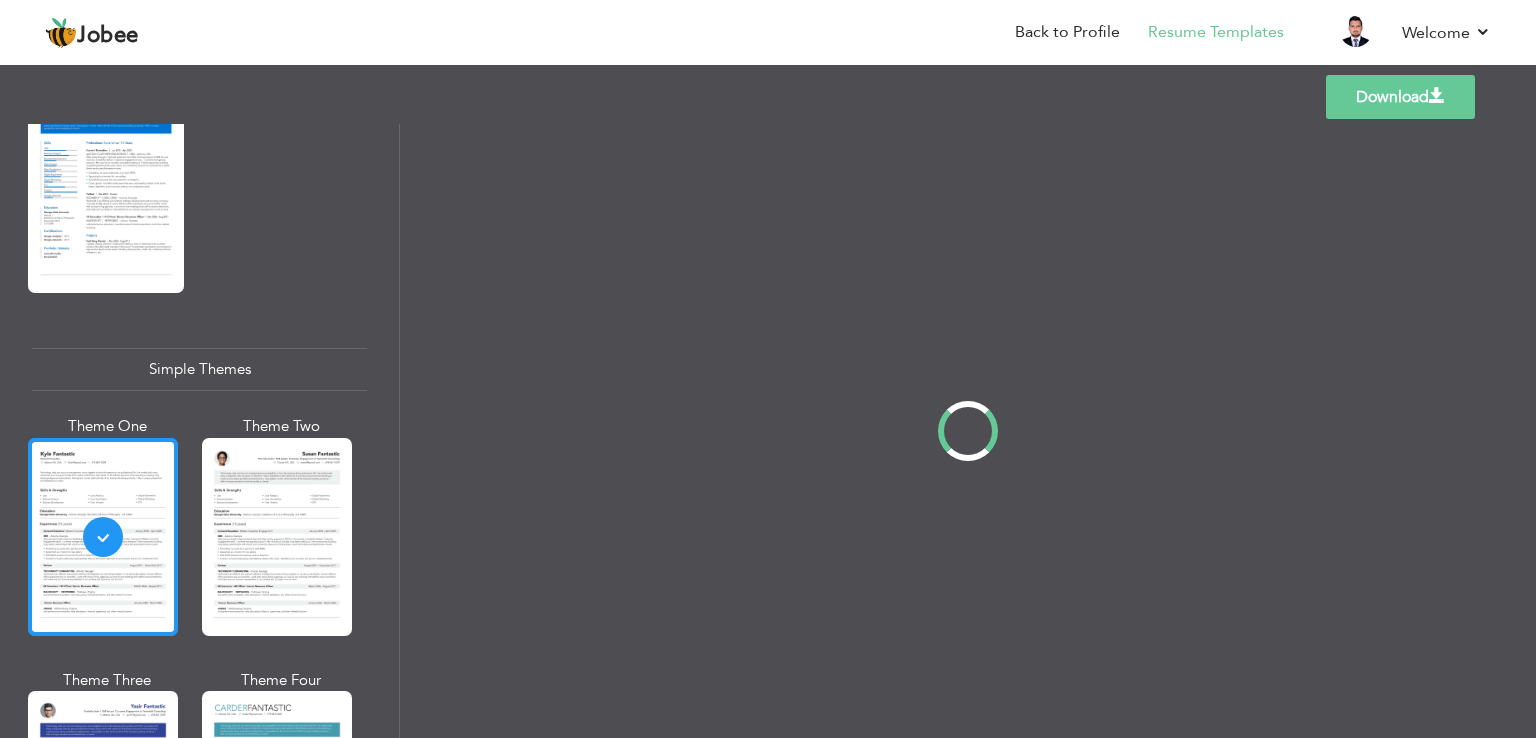 scroll, scrollTop: 0, scrollLeft: 0, axis: both 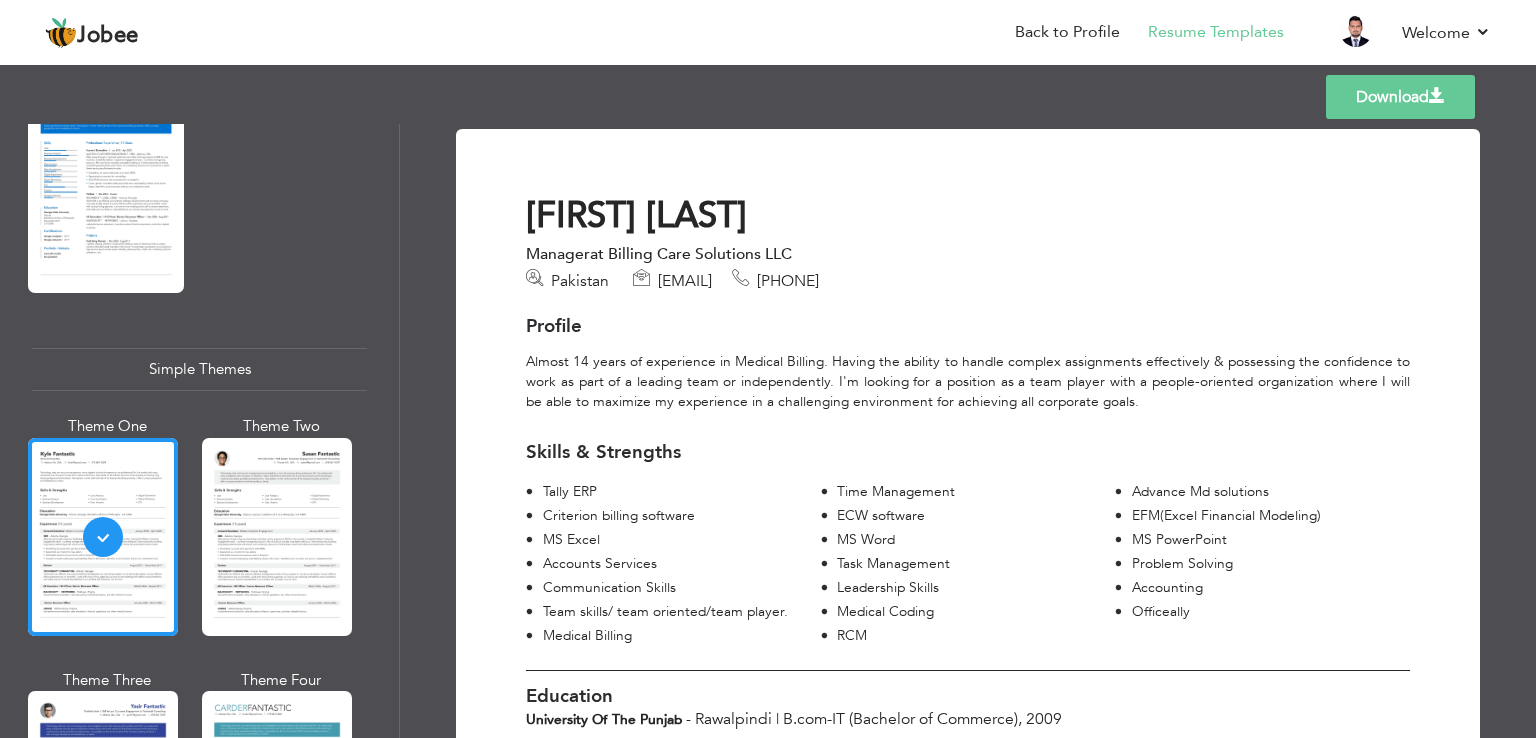 click on "Pakistan" at bounding box center [567, 280] 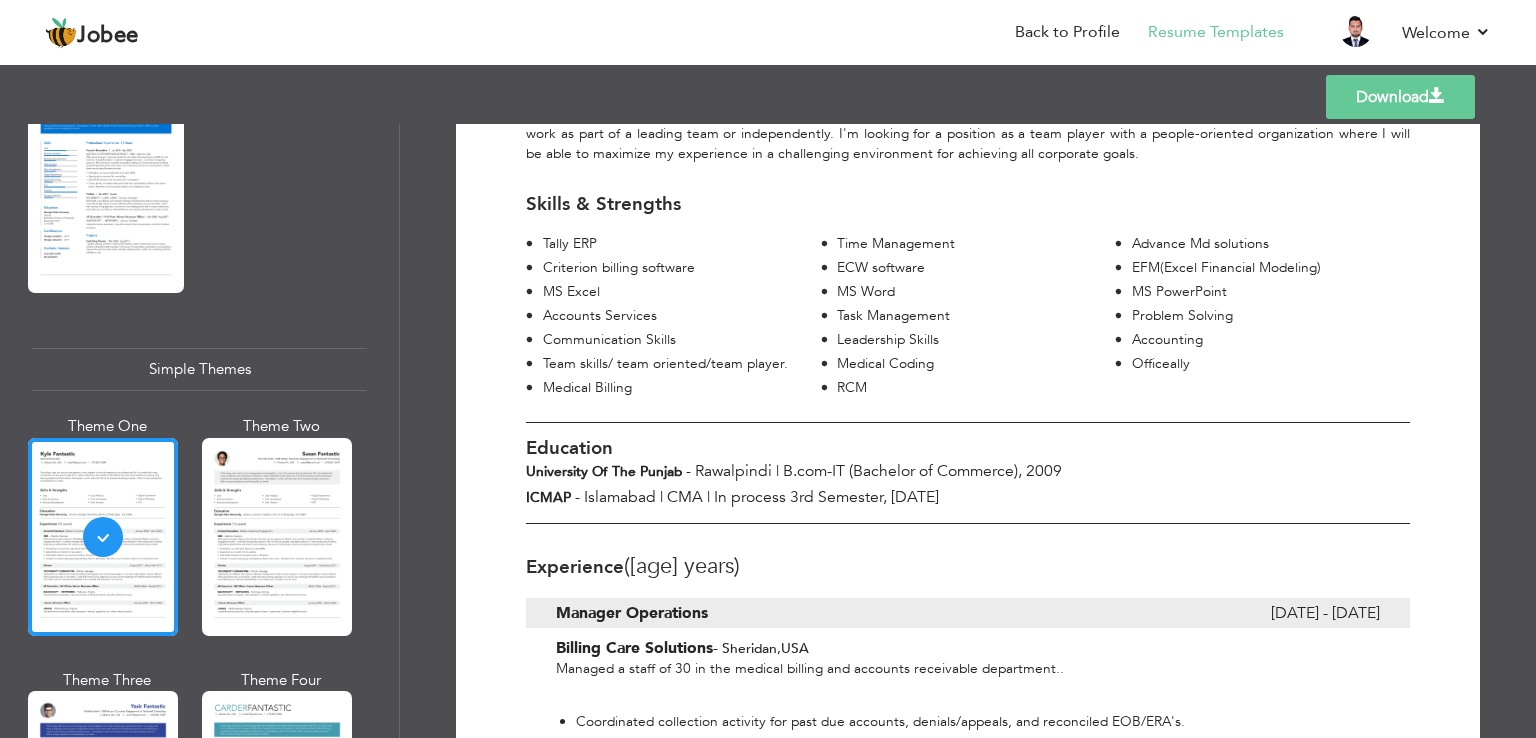 scroll, scrollTop: 300, scrollLeft: 0, axis: vertical 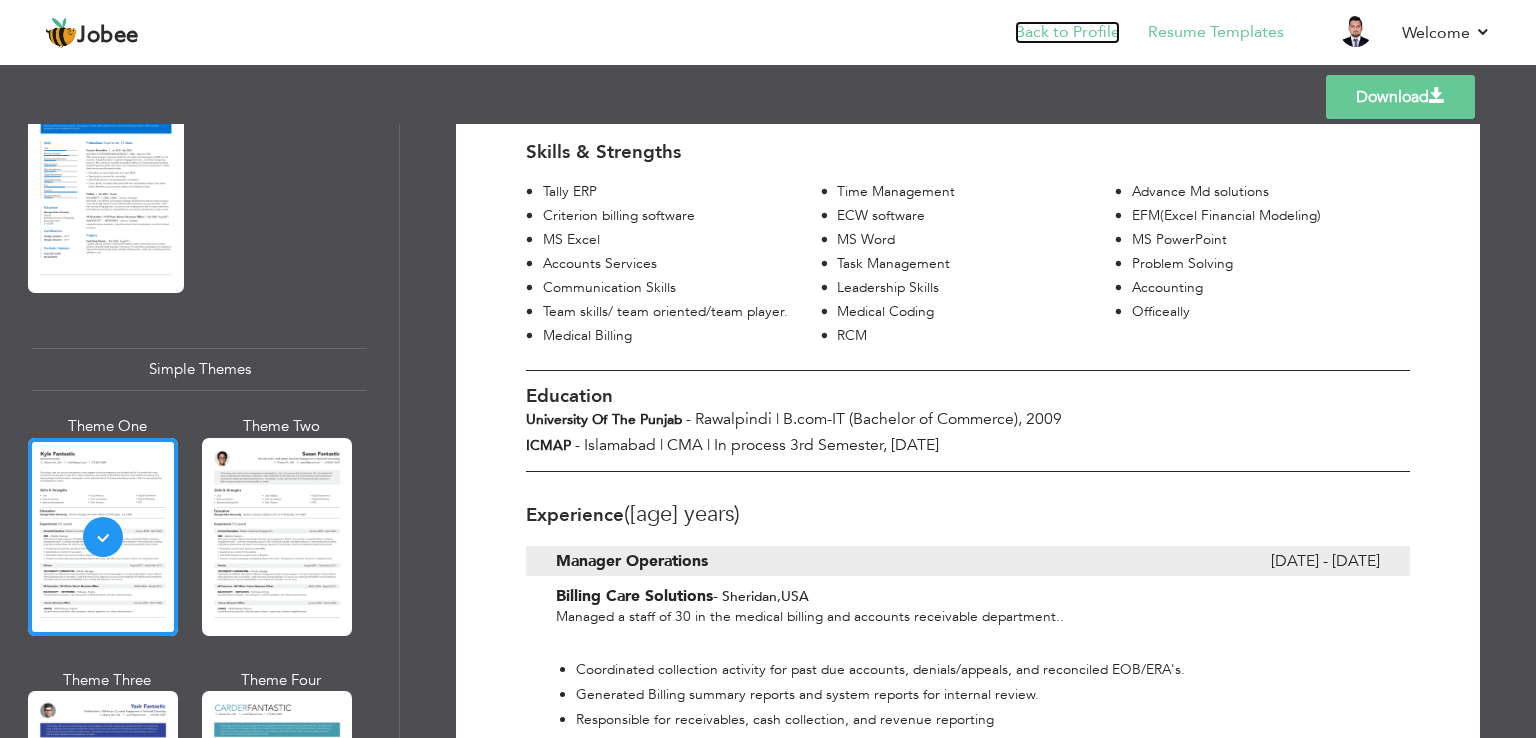 click on "Back to Profile" at bounding box center (1067, 32) 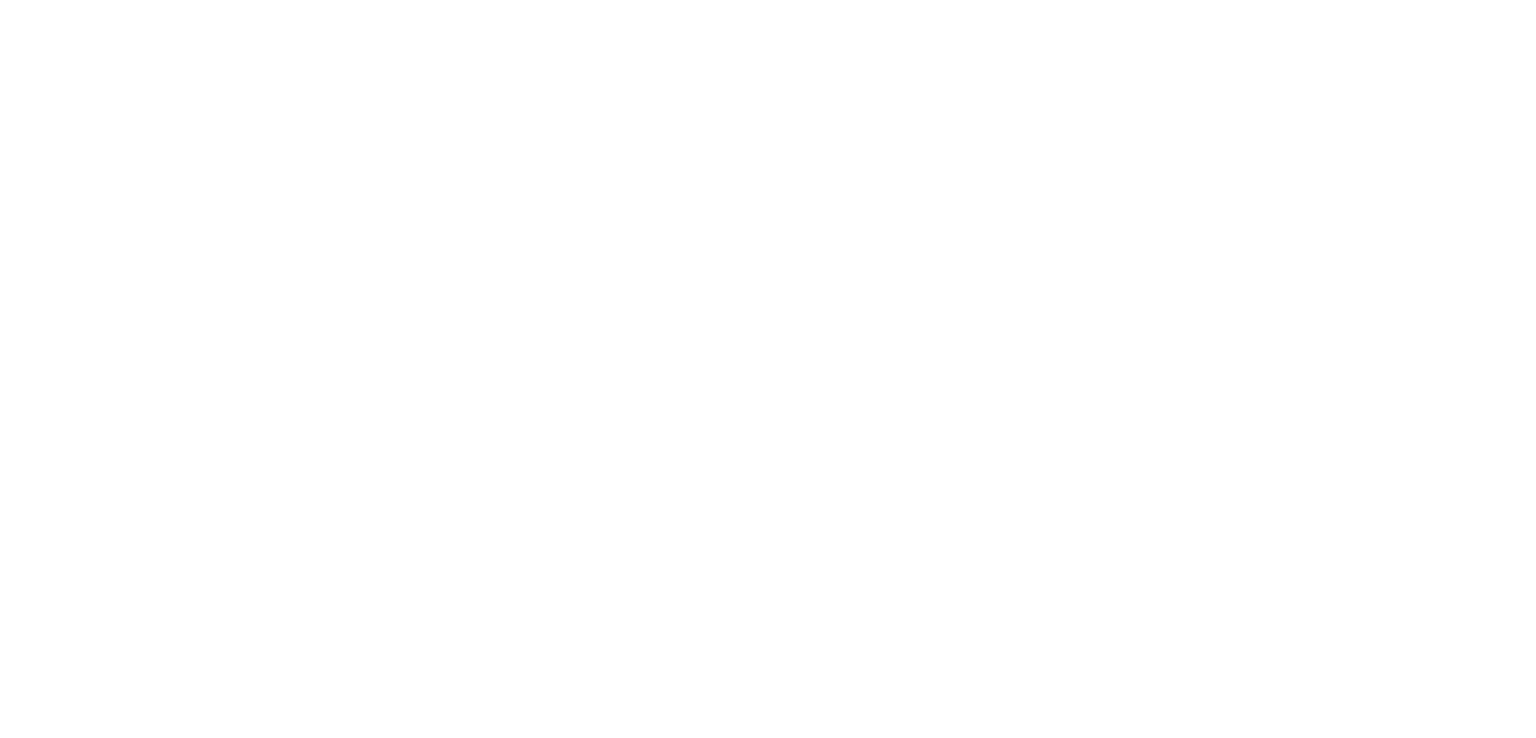 scroll, scrollTop: 0, scrollLeft: 0, axis: both 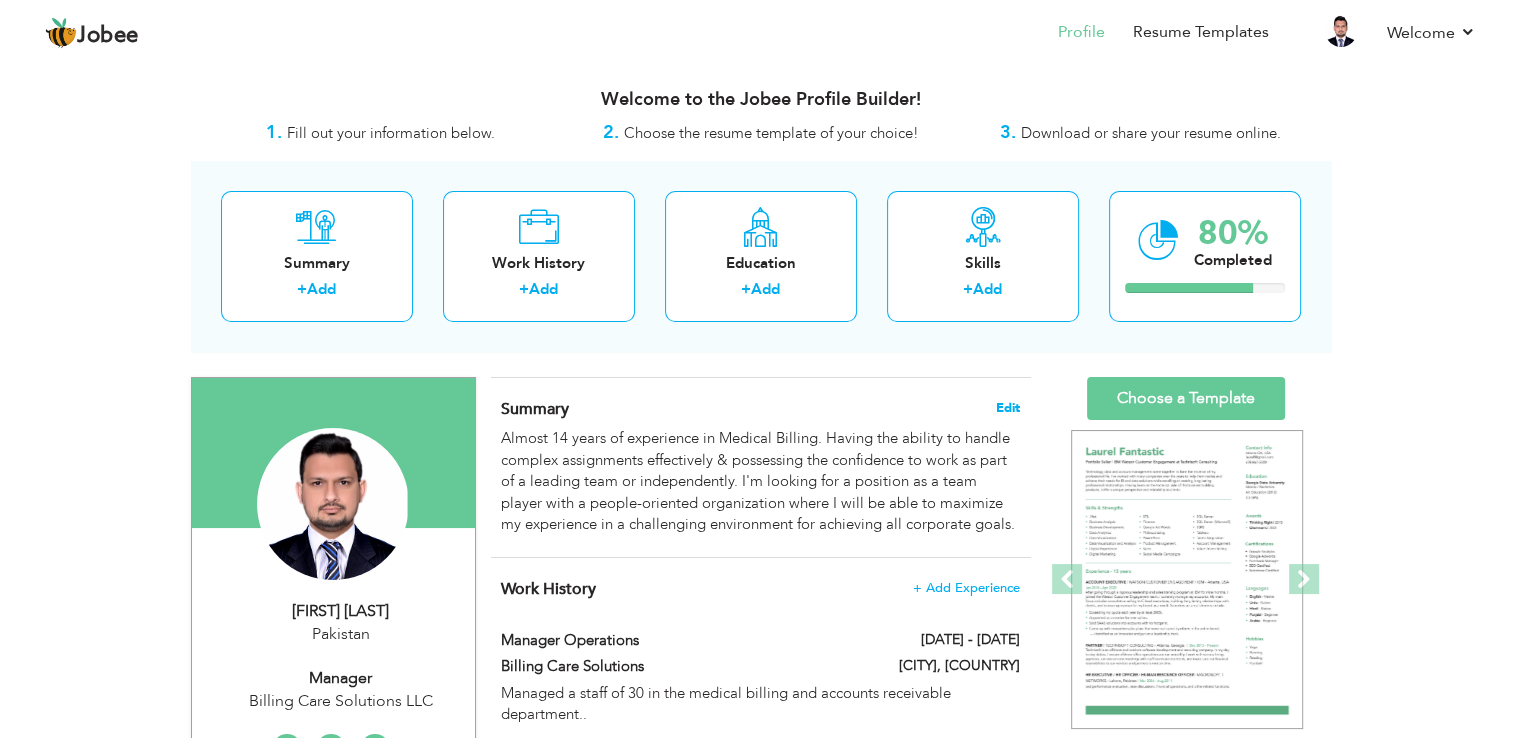 click on "Edit" at bounding box center (1008, 408) 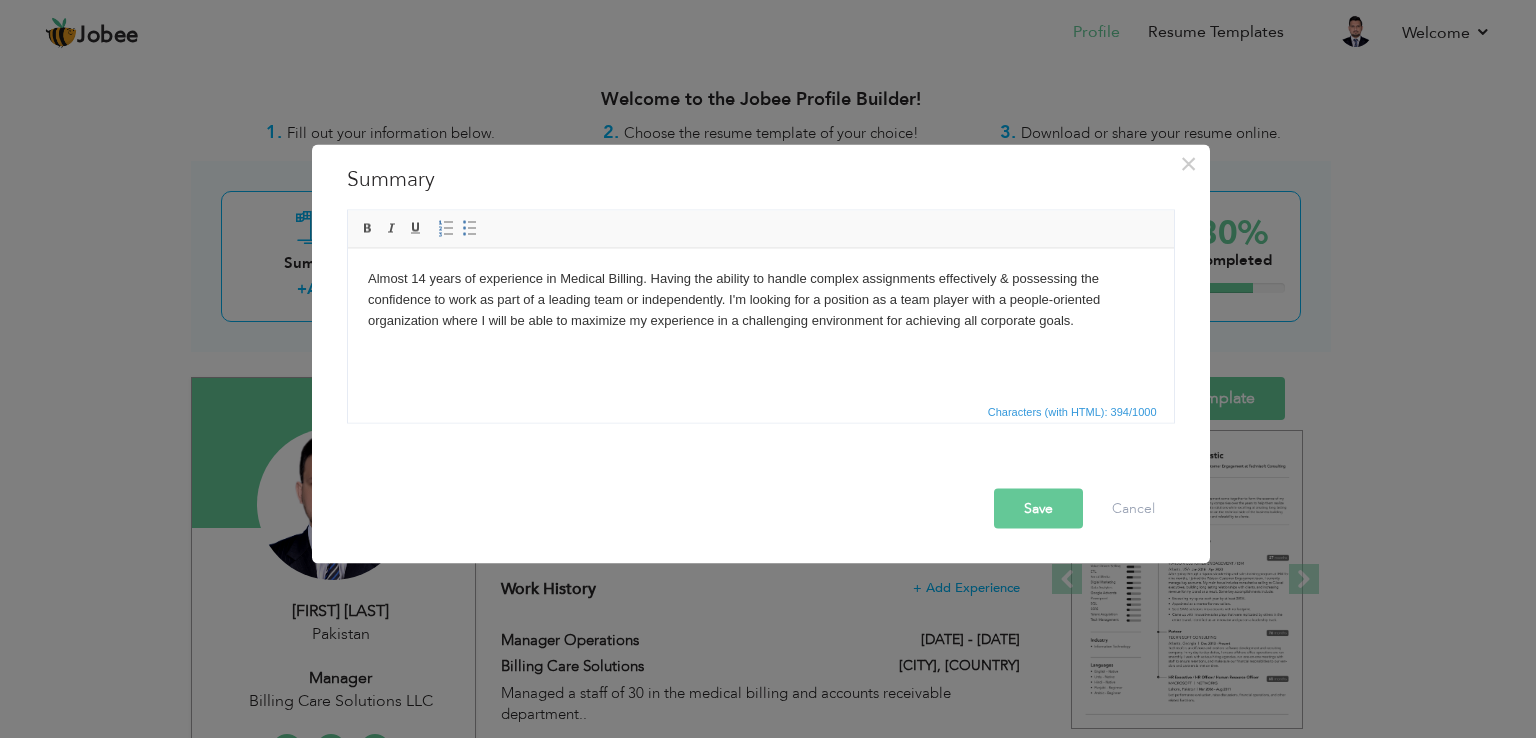 click on "Almost 14 years of experience in Medical Billing. Having the ability to handle complex assignments effectively & possessing the confidence to work as part of a leading team or independently. I'm looking for a position as a team player with a people-oriented organization where I will be able to maximize my experience in a challenging environment for achieving all corporate goals." at bounding box center (760, 299) 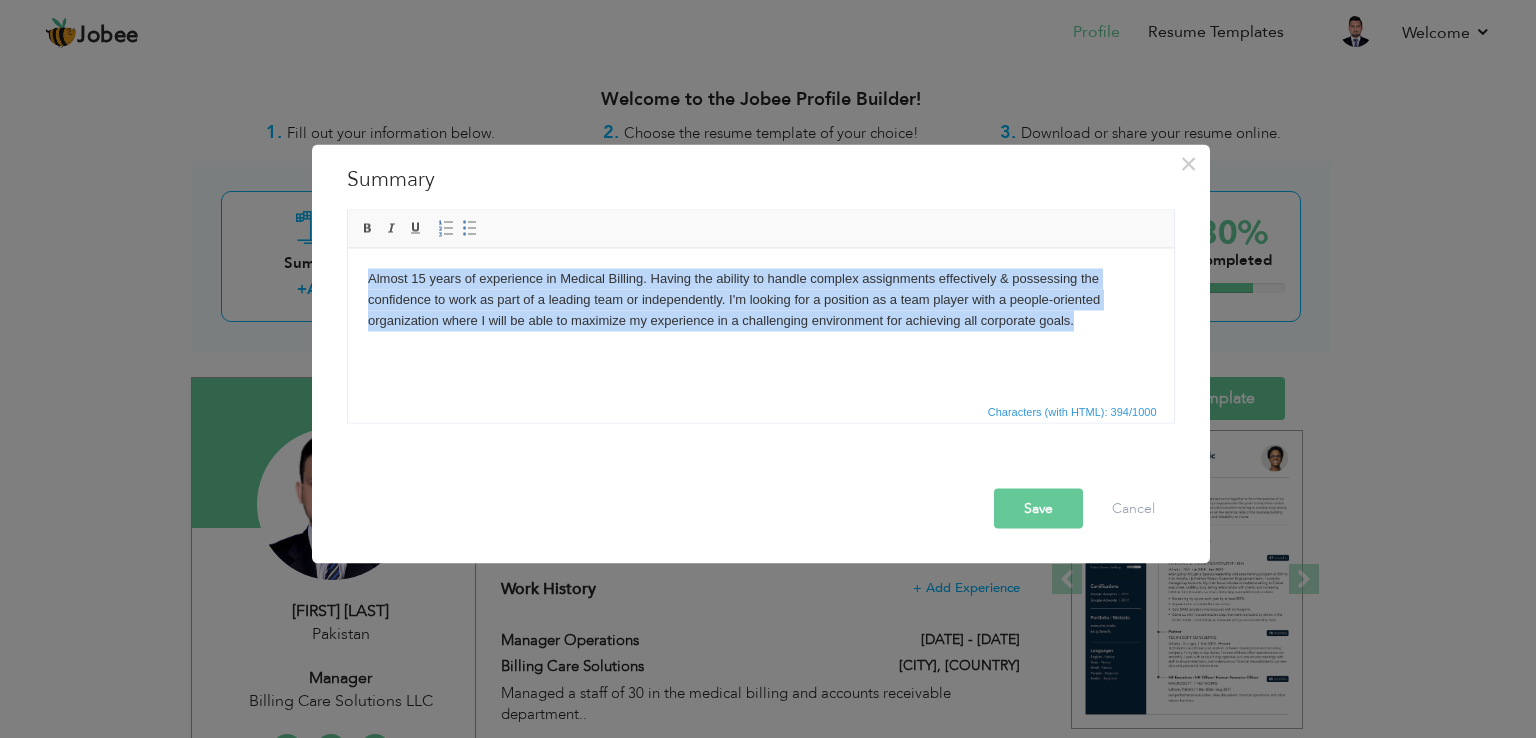 drag, startPoint x: 1080, startPoint y: 326, endPoint x: 365, endPoint y: 262, distance: 717.85864 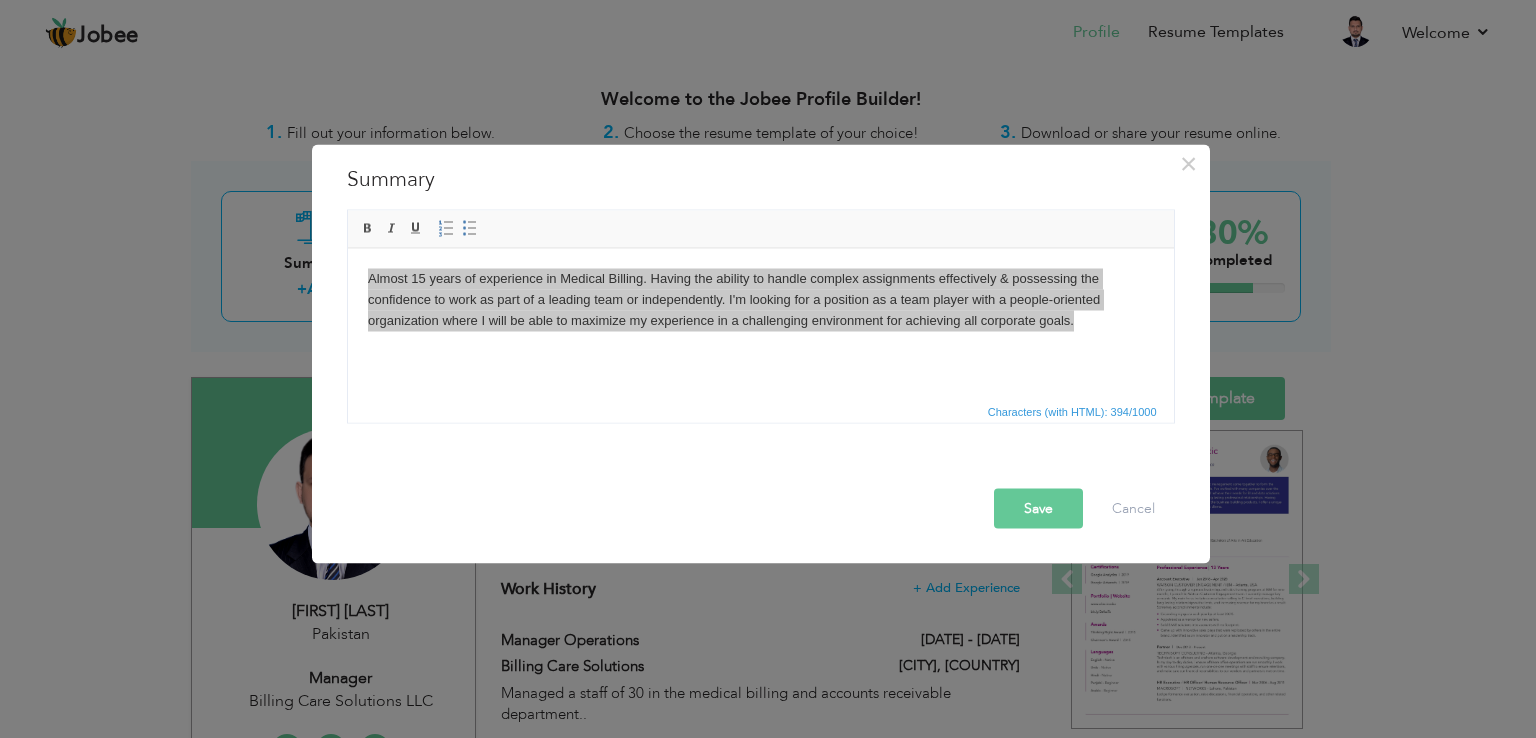 click on "Save" at bounding box center (1038, 509) 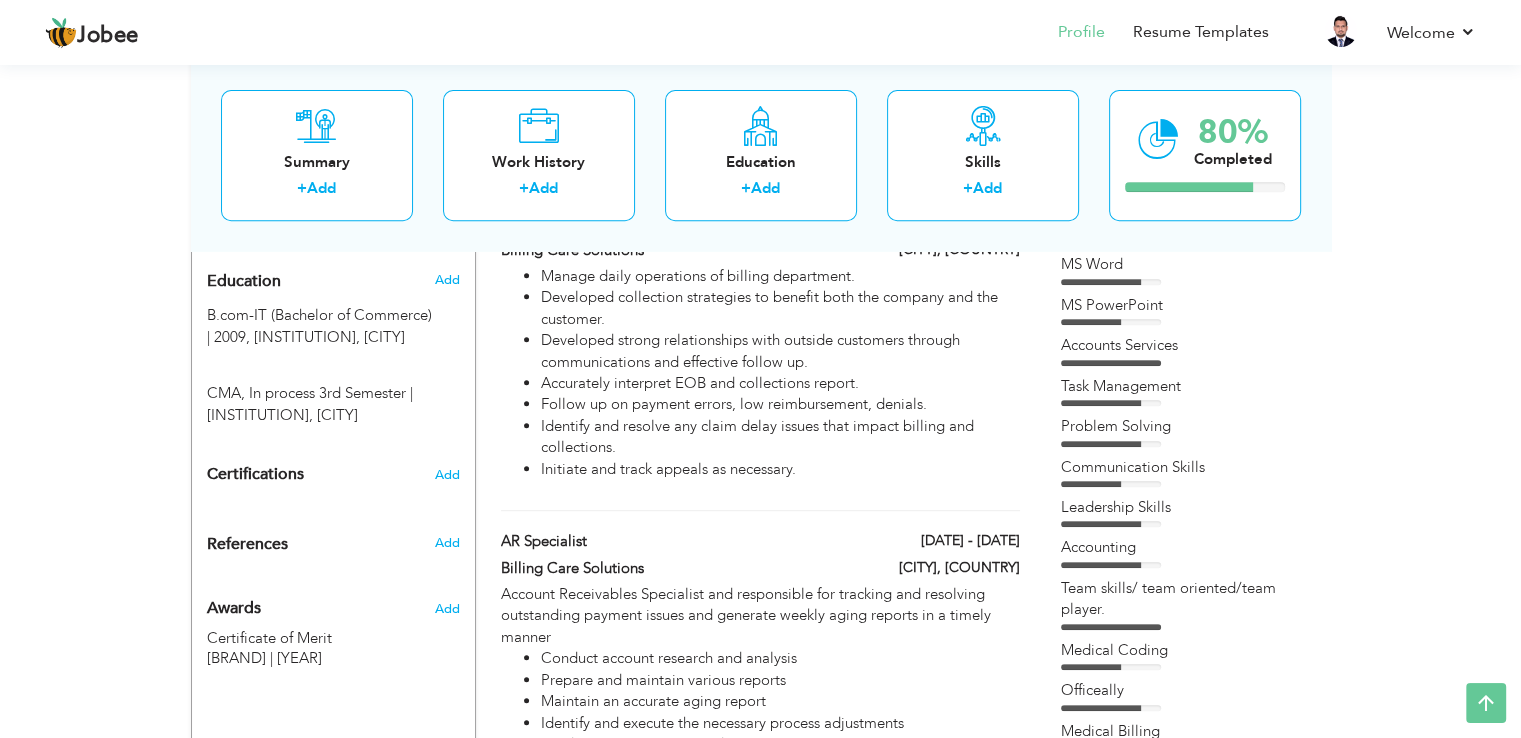 scroll, scrollTop: 800, scrollLeft: 0, axis: vertical 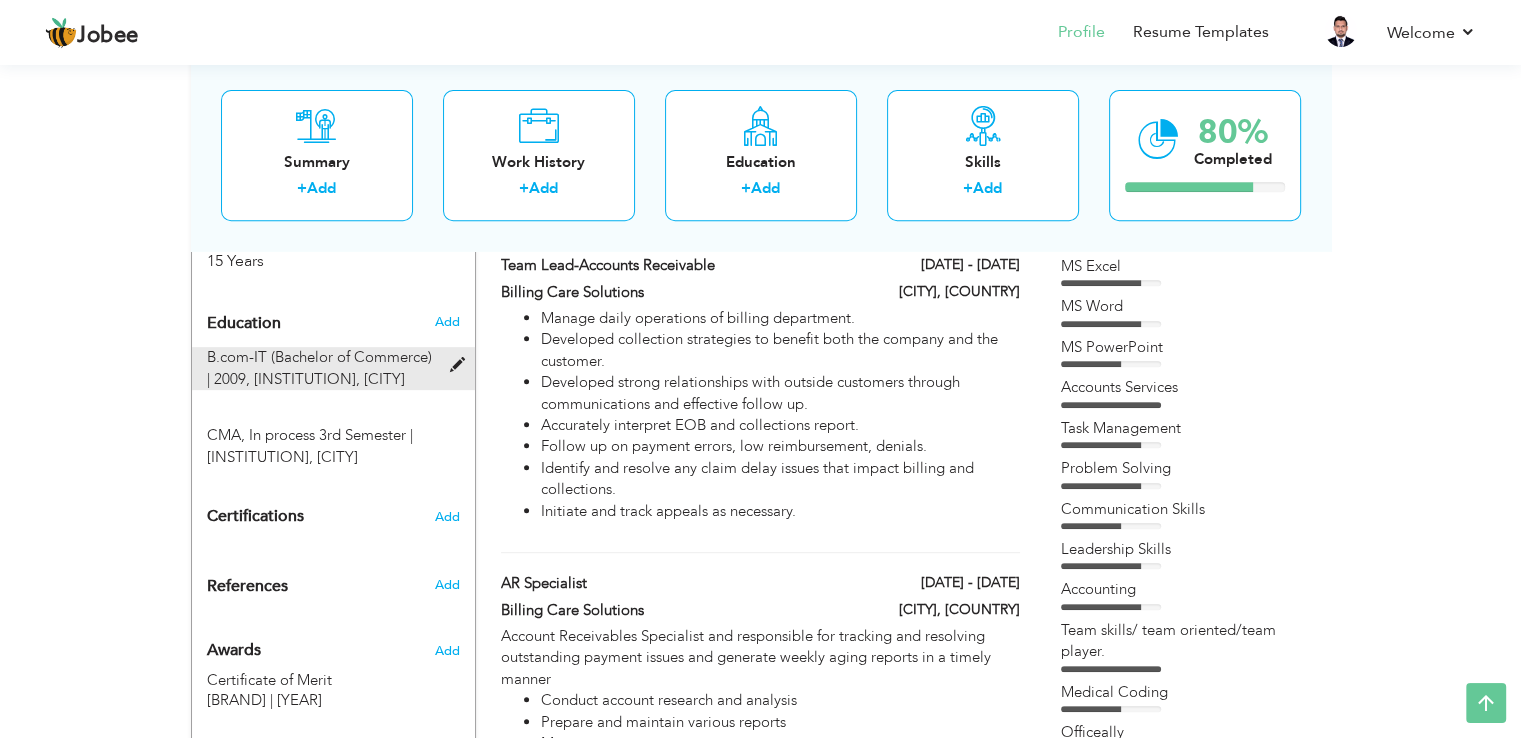 click at bounding box center (461, 365) 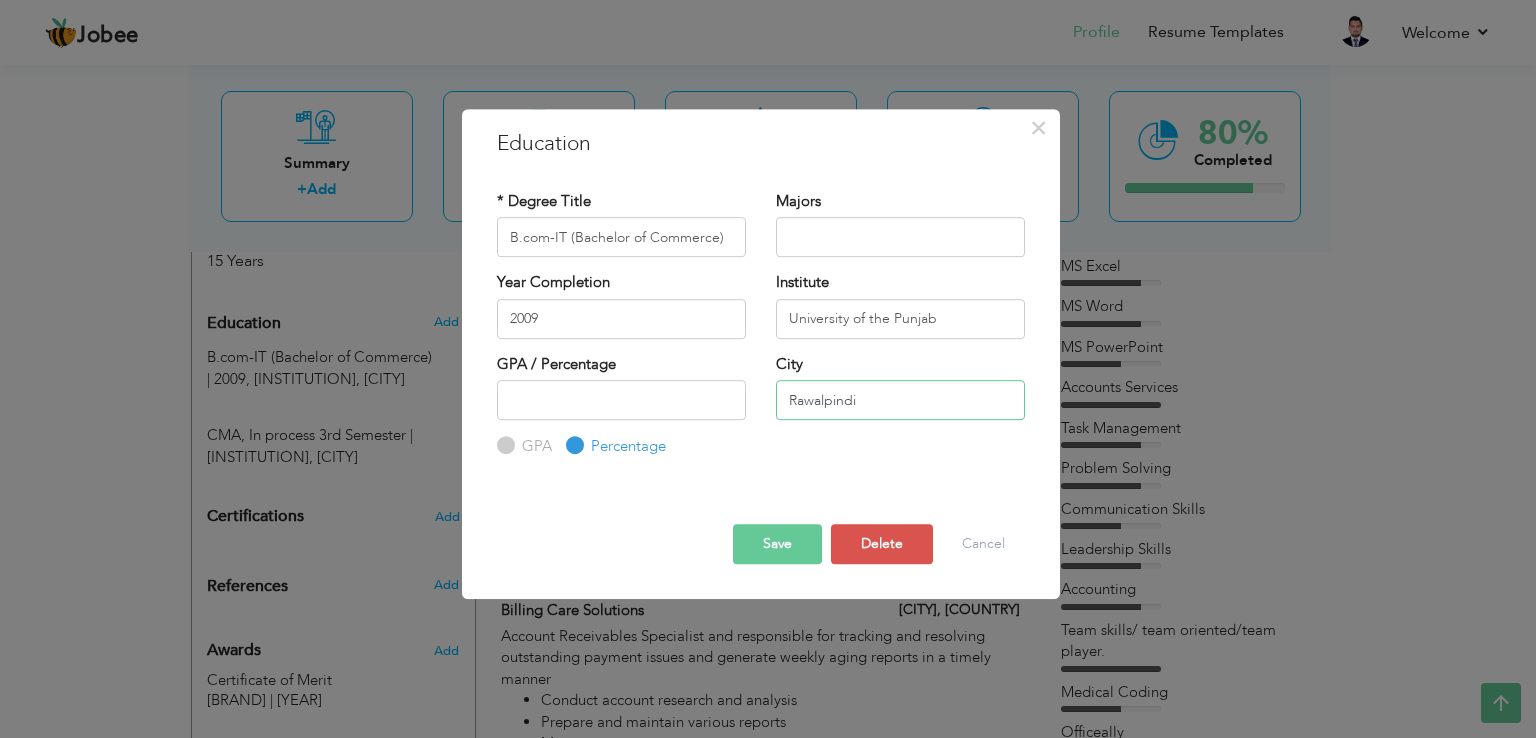 drag, startPoint x: 864, startPoint y: 395, endPoint x: 765, endPoint y: 391, distance: 99.08077 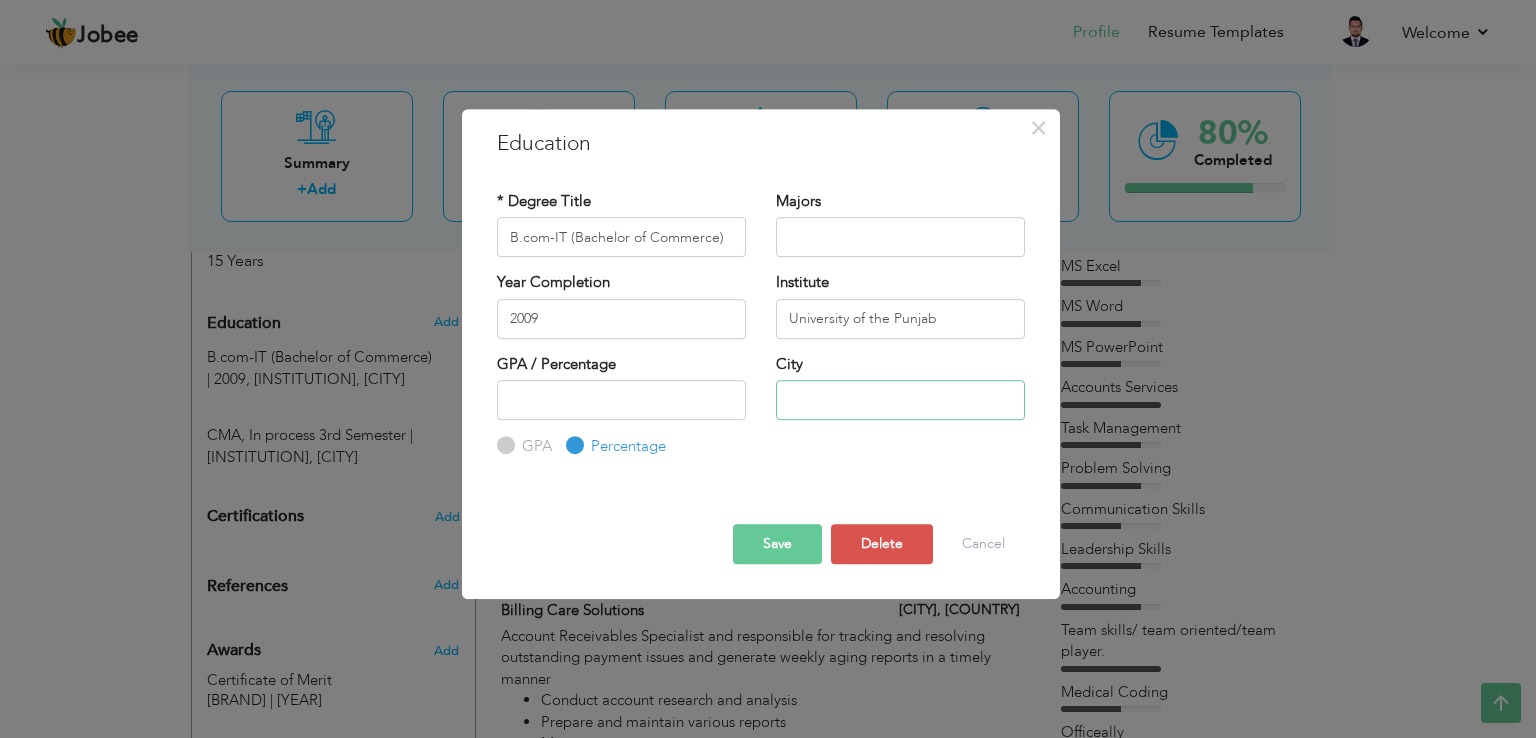 type 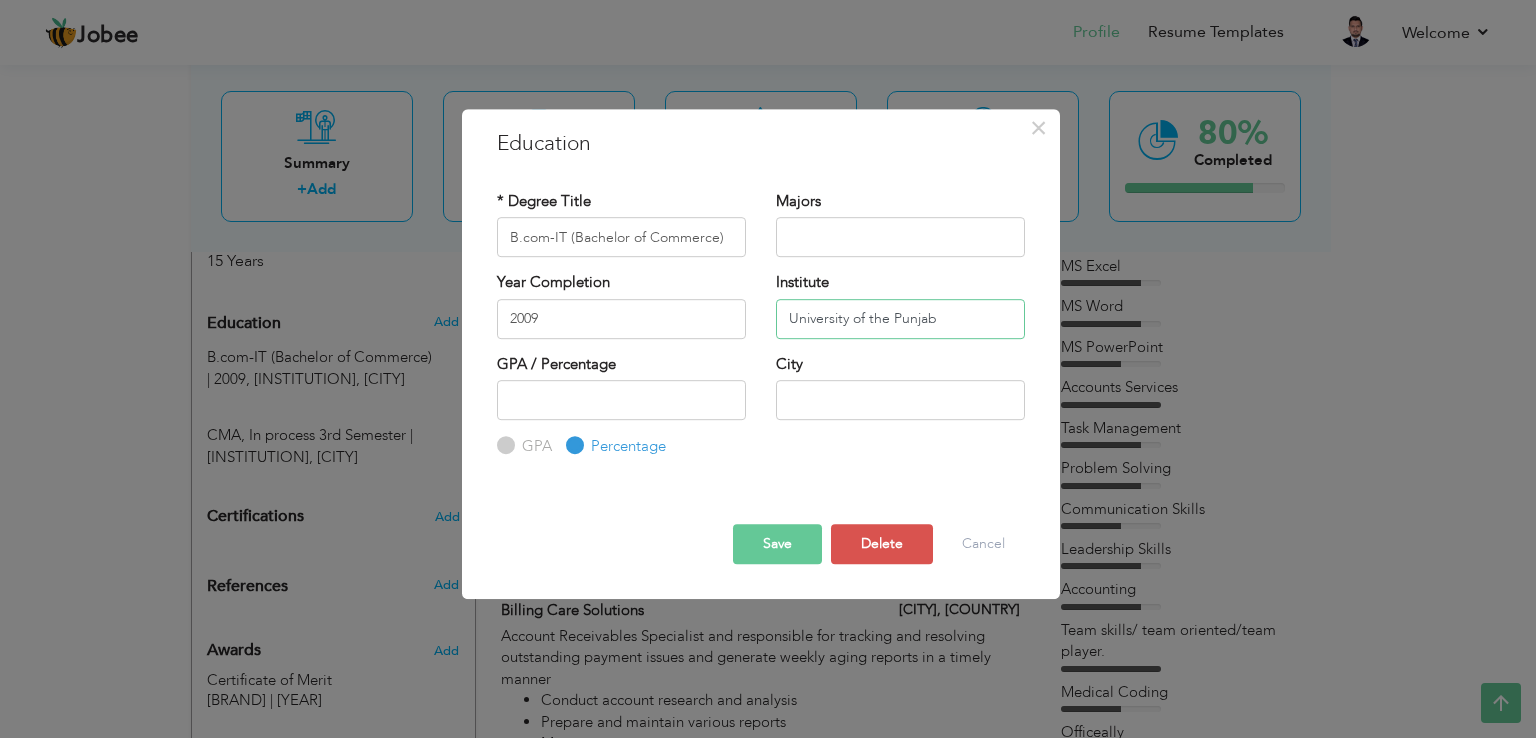 drag, startPoint x: 931, startPoint y: 321, endPoint x: 738, endPoint y: 321, distance: 193 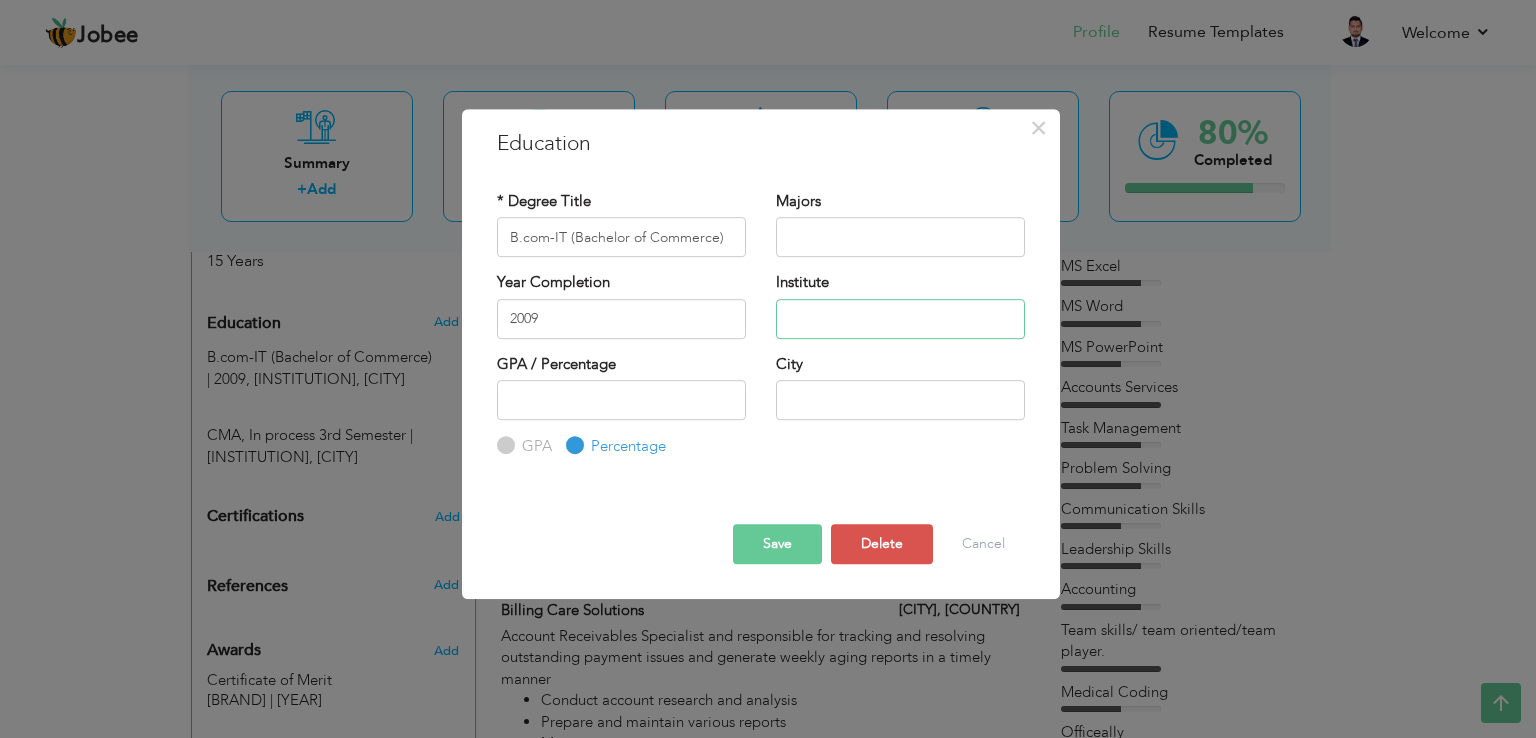 type 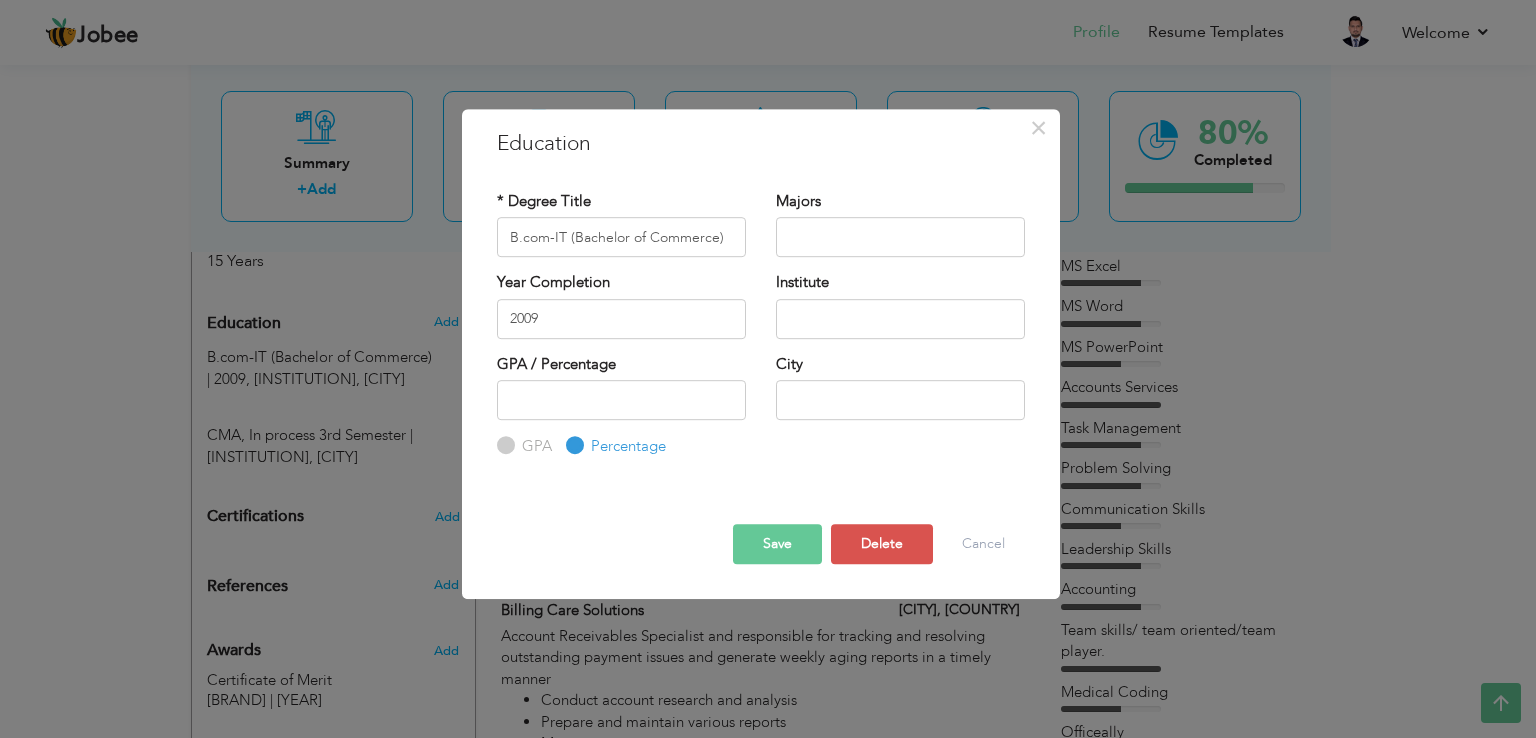 click on "Save" at bounding box center (777, 544) 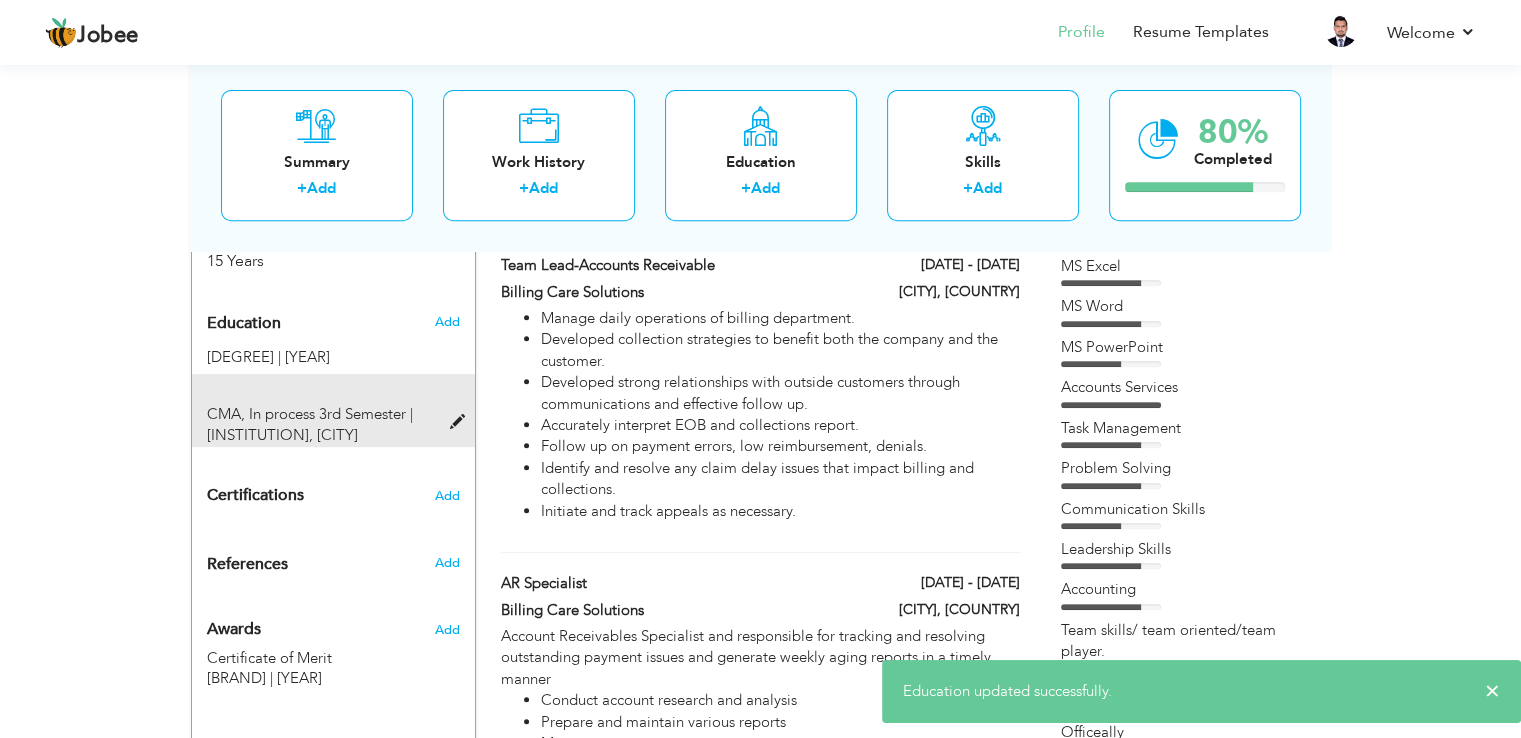 click at bounding box center (461, 422) 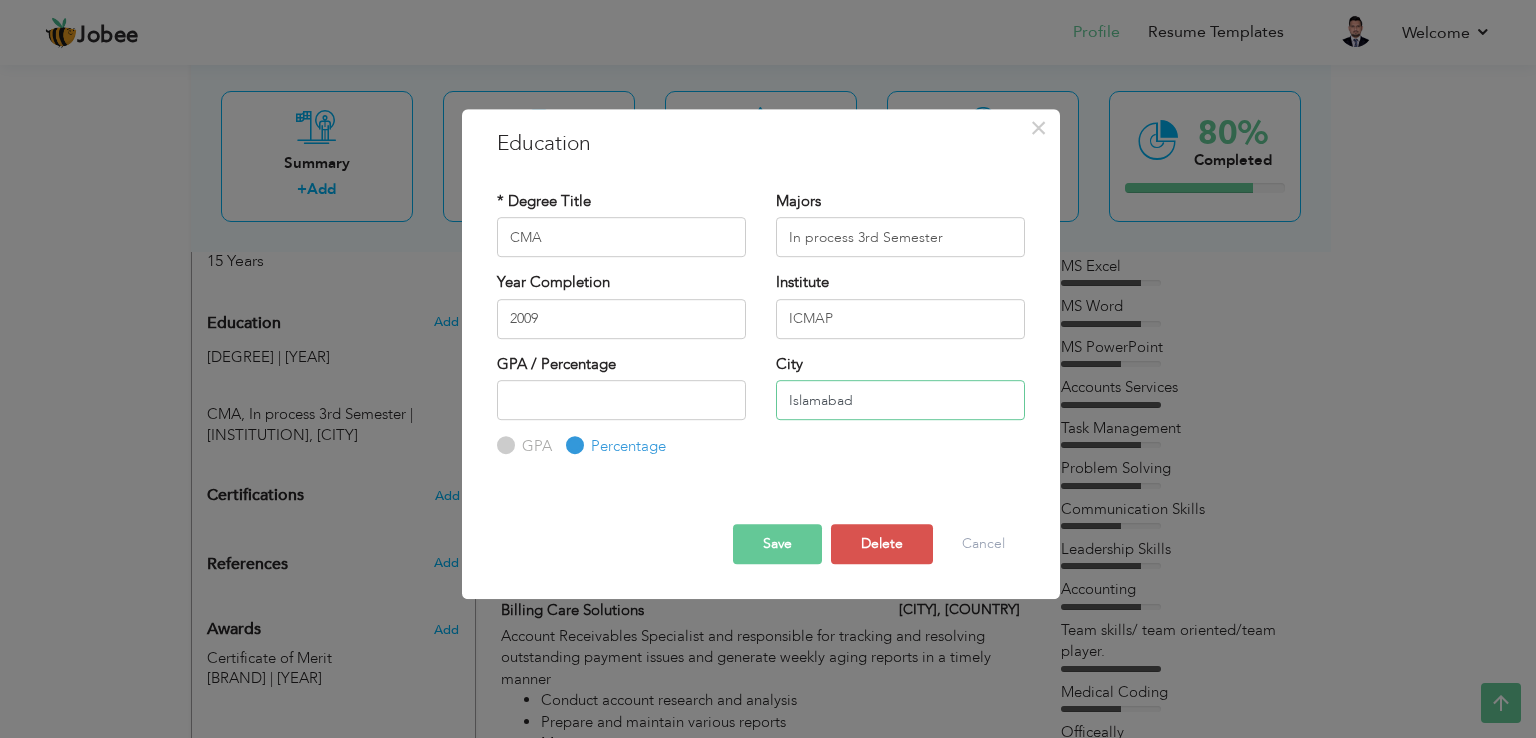 click on "GPA / Percentage
GPA
Percentage
City" at bounding box center [761, 406] 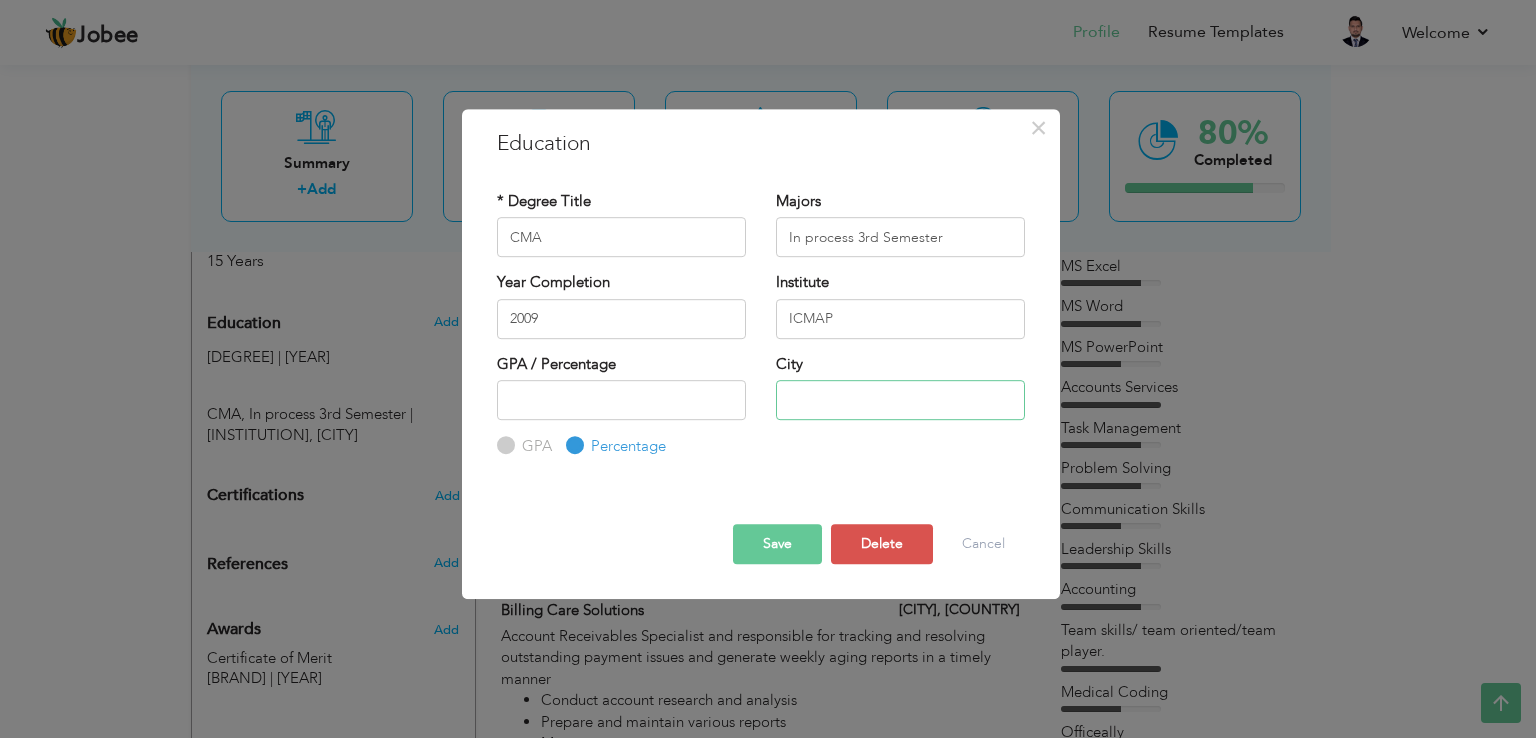 type 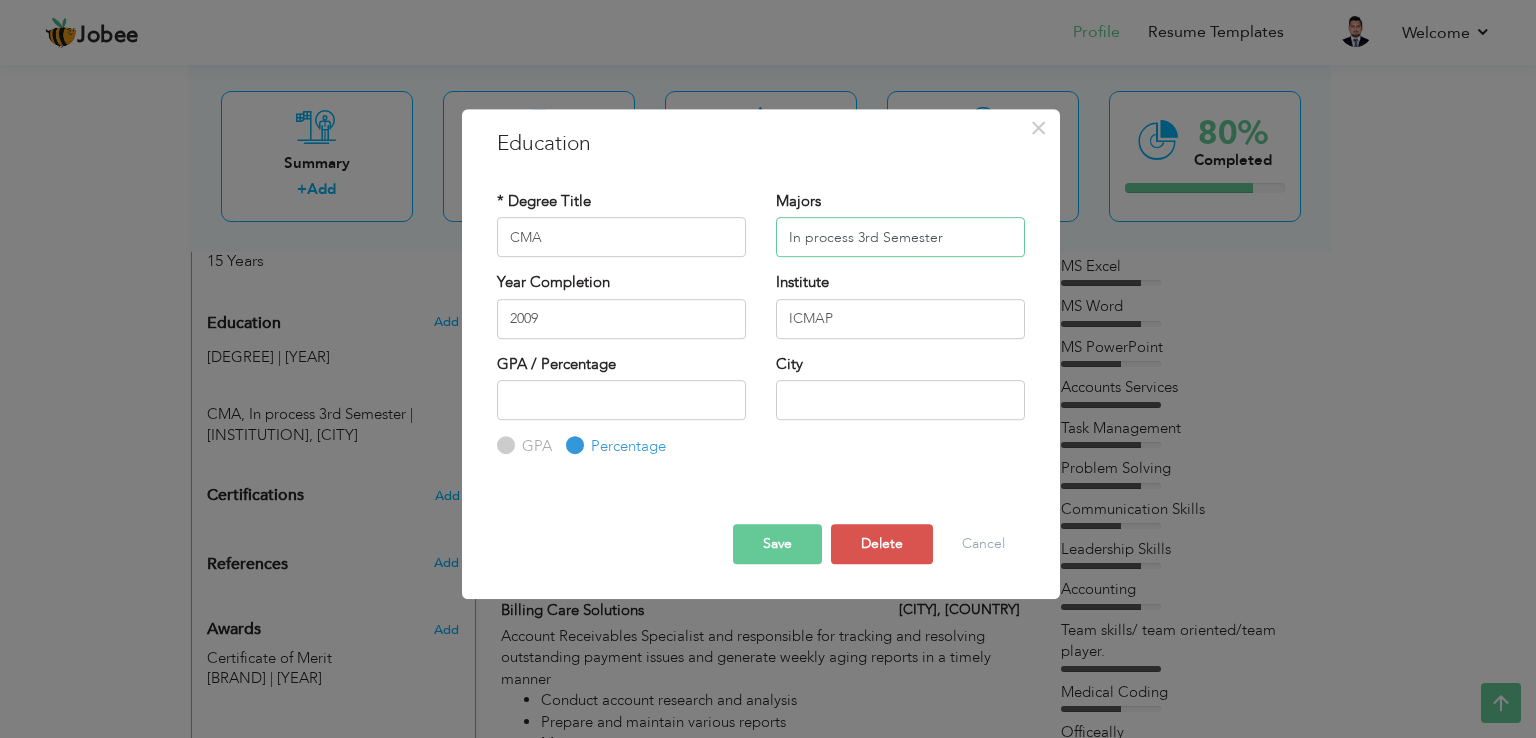 drag, startPoint x: 948, startPoint y: 230, endPoint x: 787, endPoint y: 221, distance: 161.25136 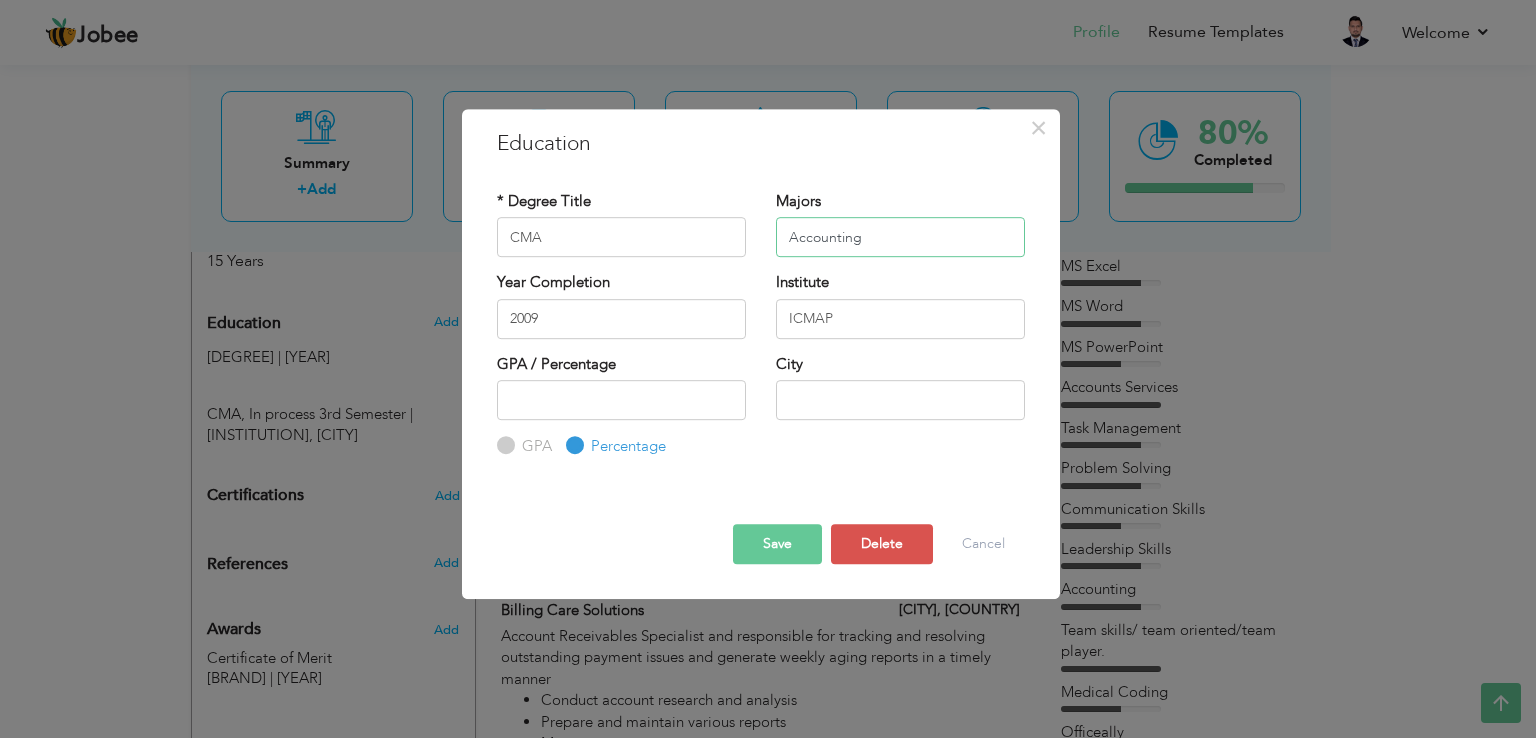 type on "Accounting" 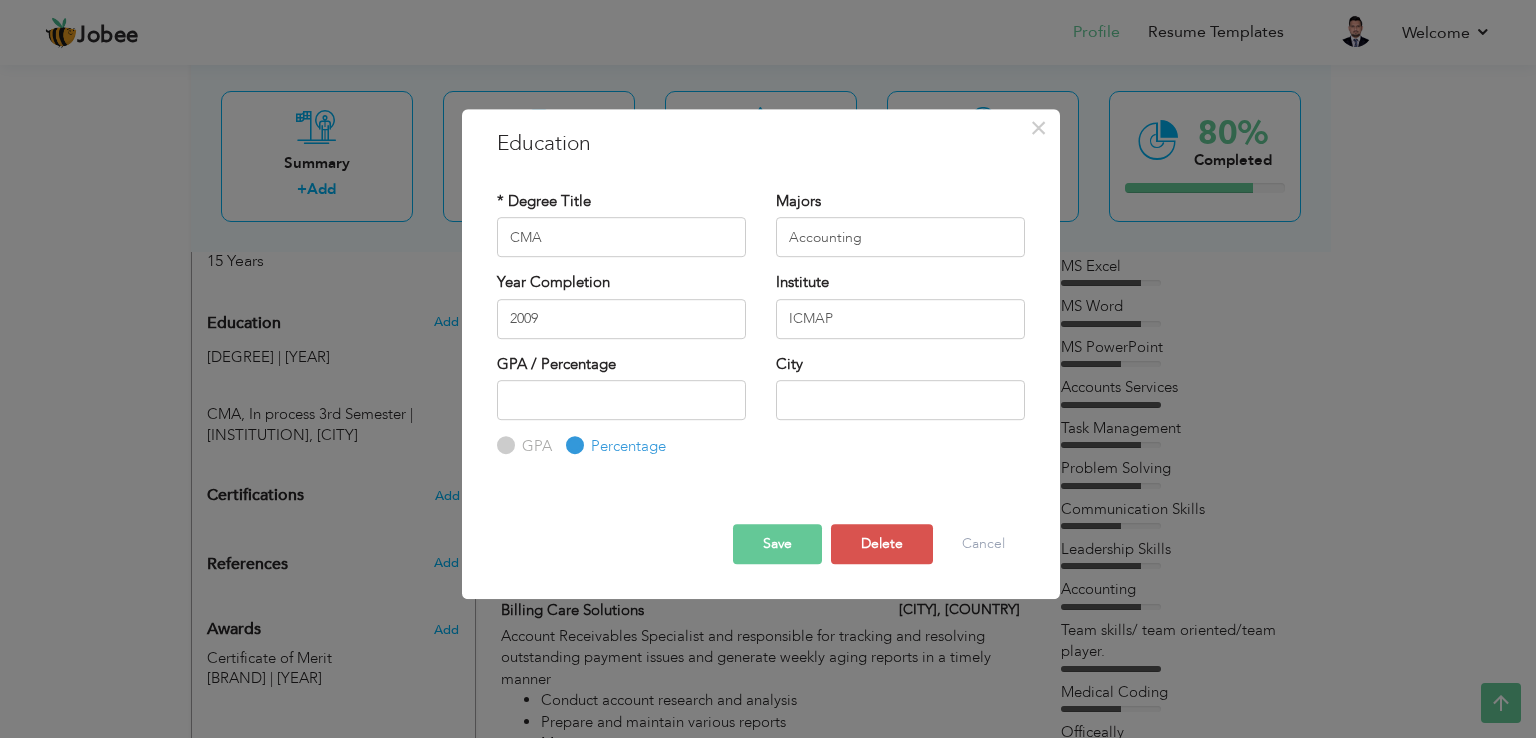 click on "Save" at bounding box center [777, 544] 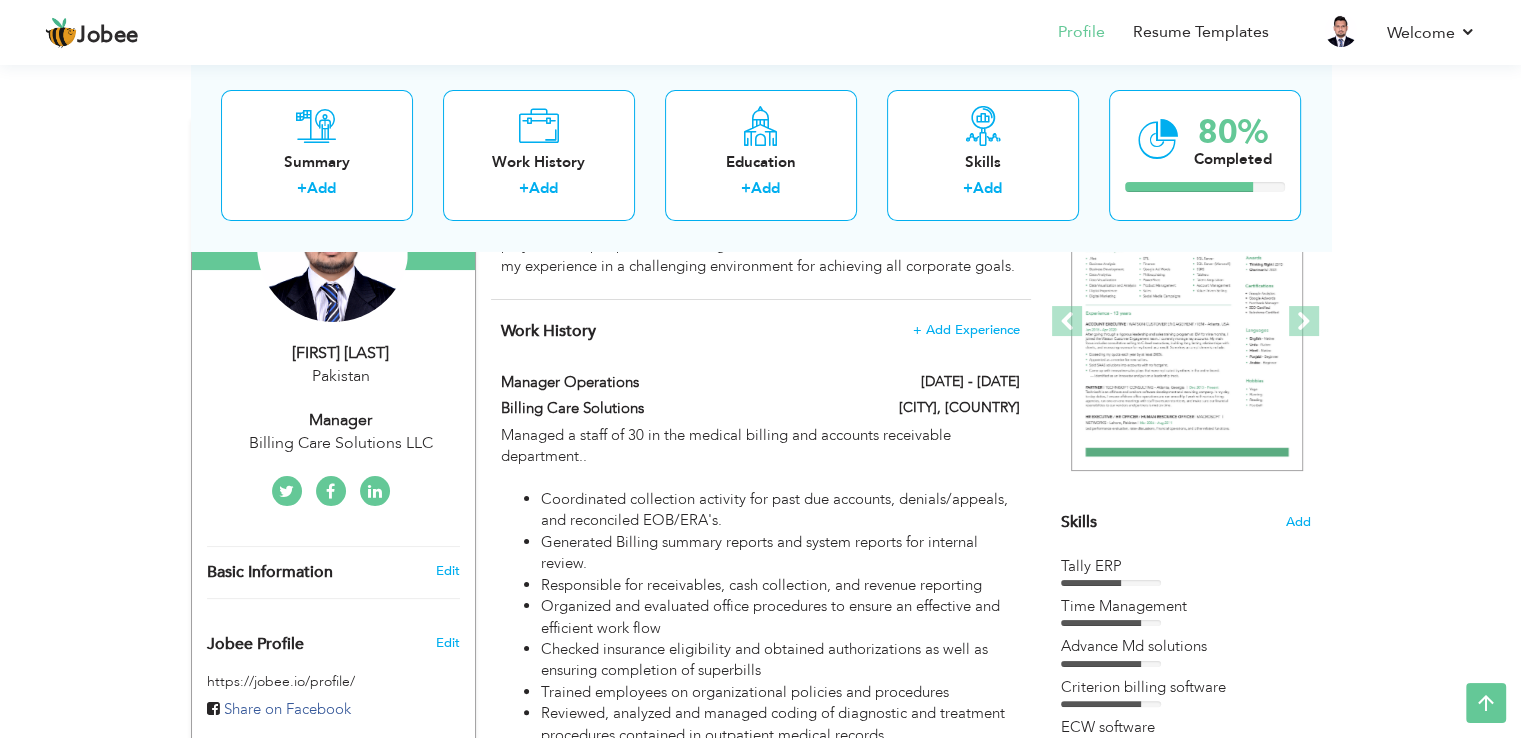 scroll, scrollTop: 0, scrollLeft: 0, axis: both 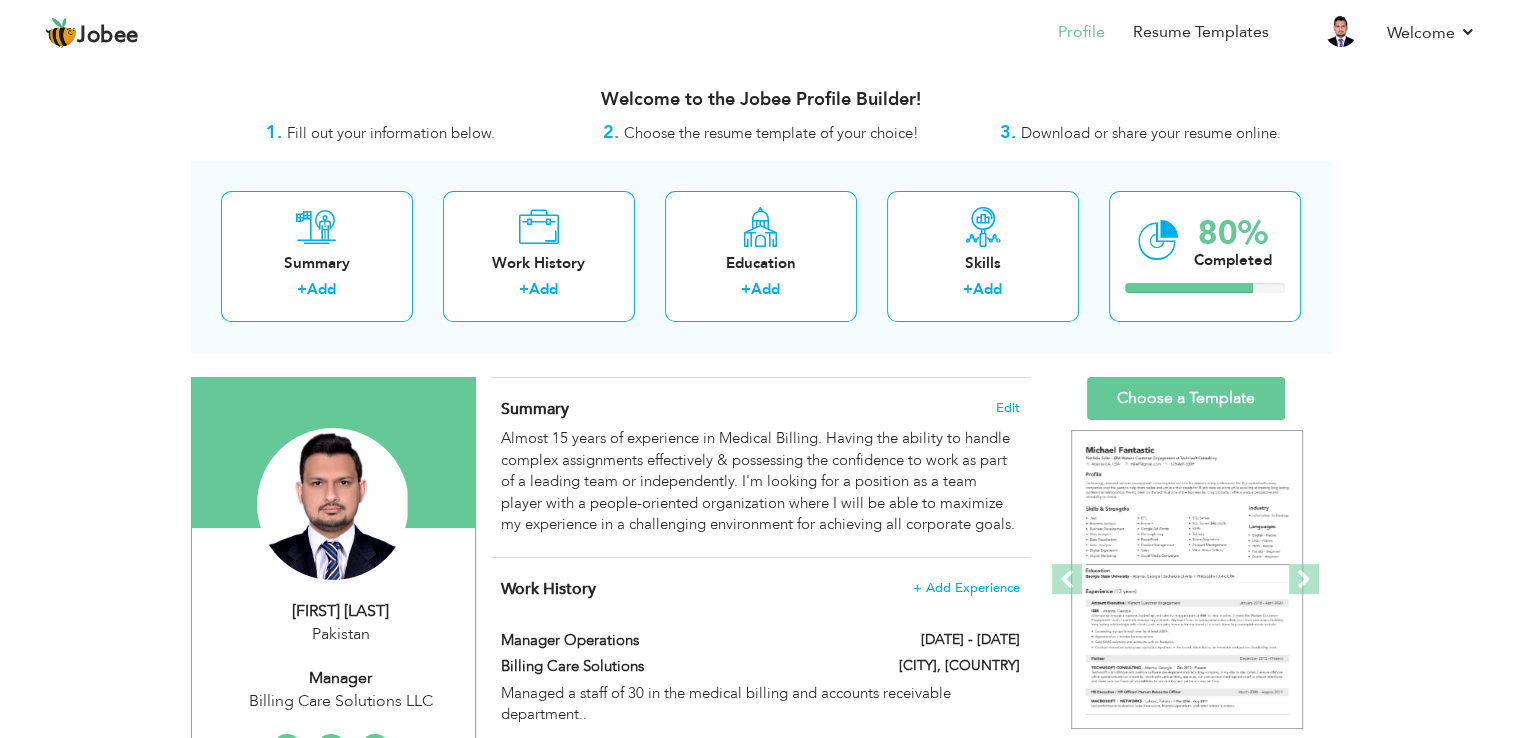 click on "[FIRST] [LAST]" at bounding box center (341, 611) 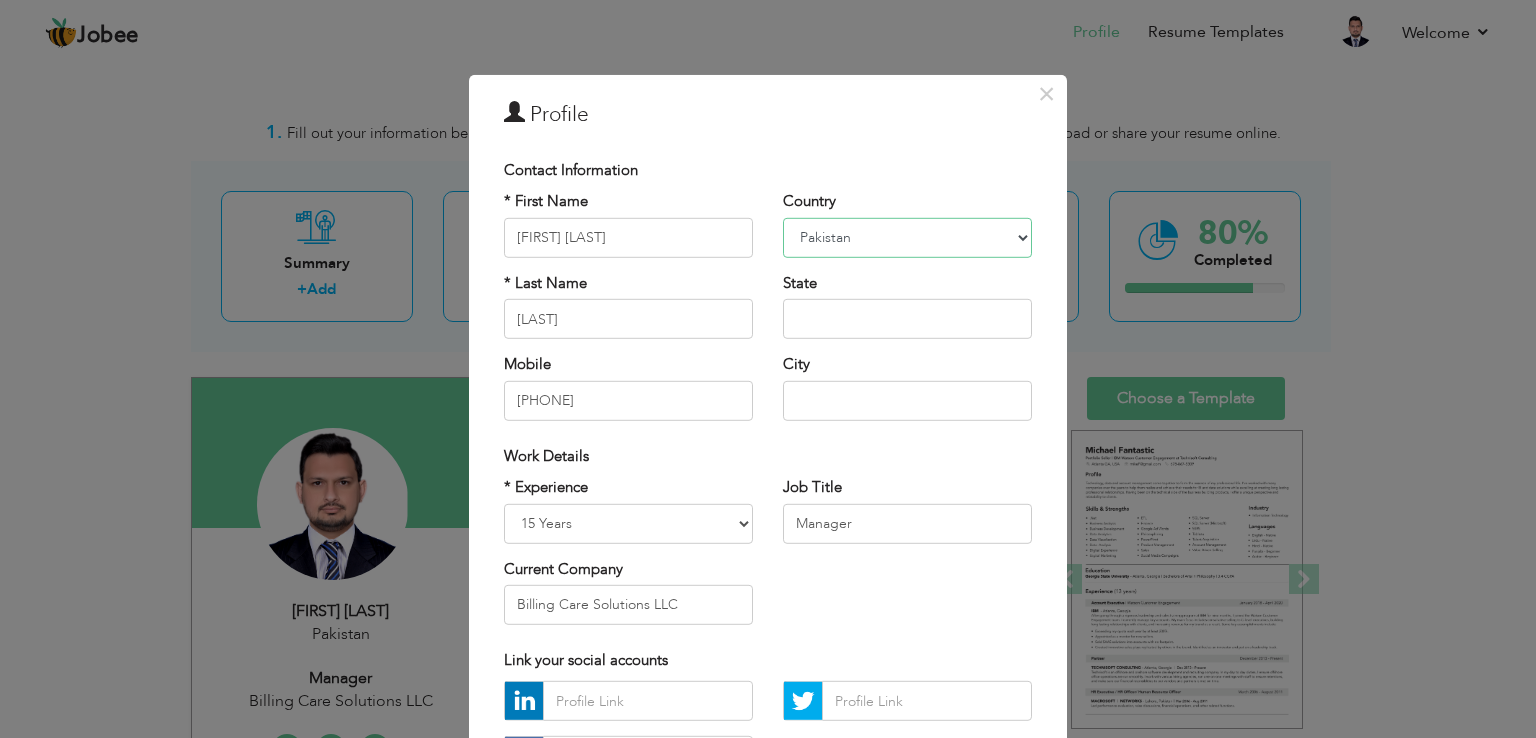 click on "Afghanistan Albania Algeria American Samoa Andorra Angola Anguilla Antarctica Antigua and Barbuda Argentina Armenia Aruba Australia Austria Azerbaijan Bahamas Bahrain Bangladesh Barbados Belarus Belgium Belize Benin Bermuda Bhutan Bolivia Bosnia-Herzegovina Botswana Bouvet Island Brazil British Indian Ocean Territory Brunei Darussalam Bulgaria Burkina Faso Burundi Cambodia Cameroon Canada Cape Verde Cayman Islands Central African Republic Chad Chile China Christmas Island Cocos (Keeling) Islands Colombia Comoros Congo Congo, Dem. Republic Cook Islands Costa Rica Croatia Cuba Cyprus Czech Rep Denmark Djibouti Dominica Dominican Republic Ecuador Egypt El Salvador Equatorial Guinea Eritrea Estonia Ethiopia European Union Falkland Islands (Malvinas) Faroe Islands Fiji Finland France French Guiana French Southern Territories Gabon Gambia Georgia Germany Ghana Gibraltar Great Britain Greece Greenland Grenada Guadeloupe (French) Guam (USA) Guatemala Guernsey Guinea Guinea Bissau Guyana Haiti Honduras Hong Kong India" at bounding box center [907, 238] 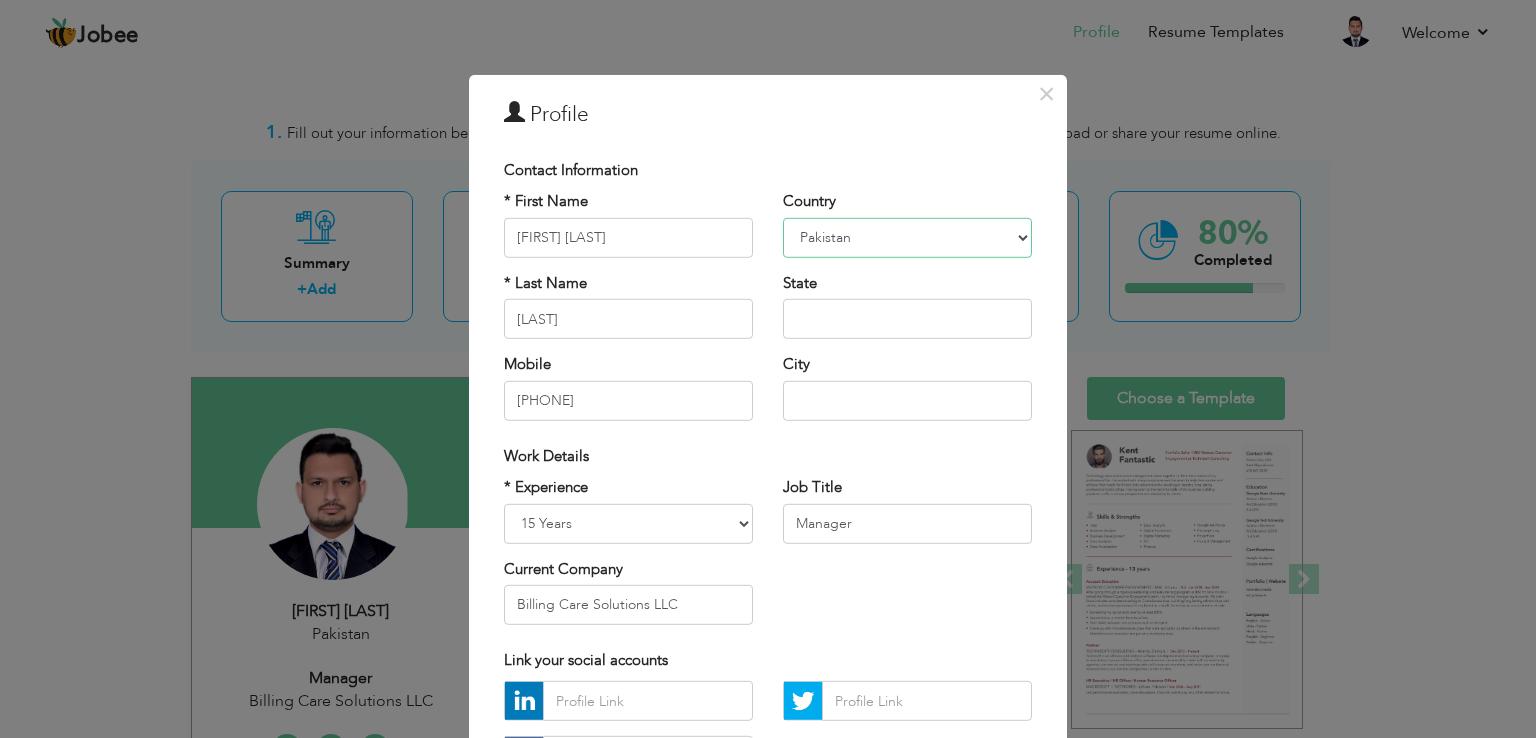 select on "number:[NUMBER]" 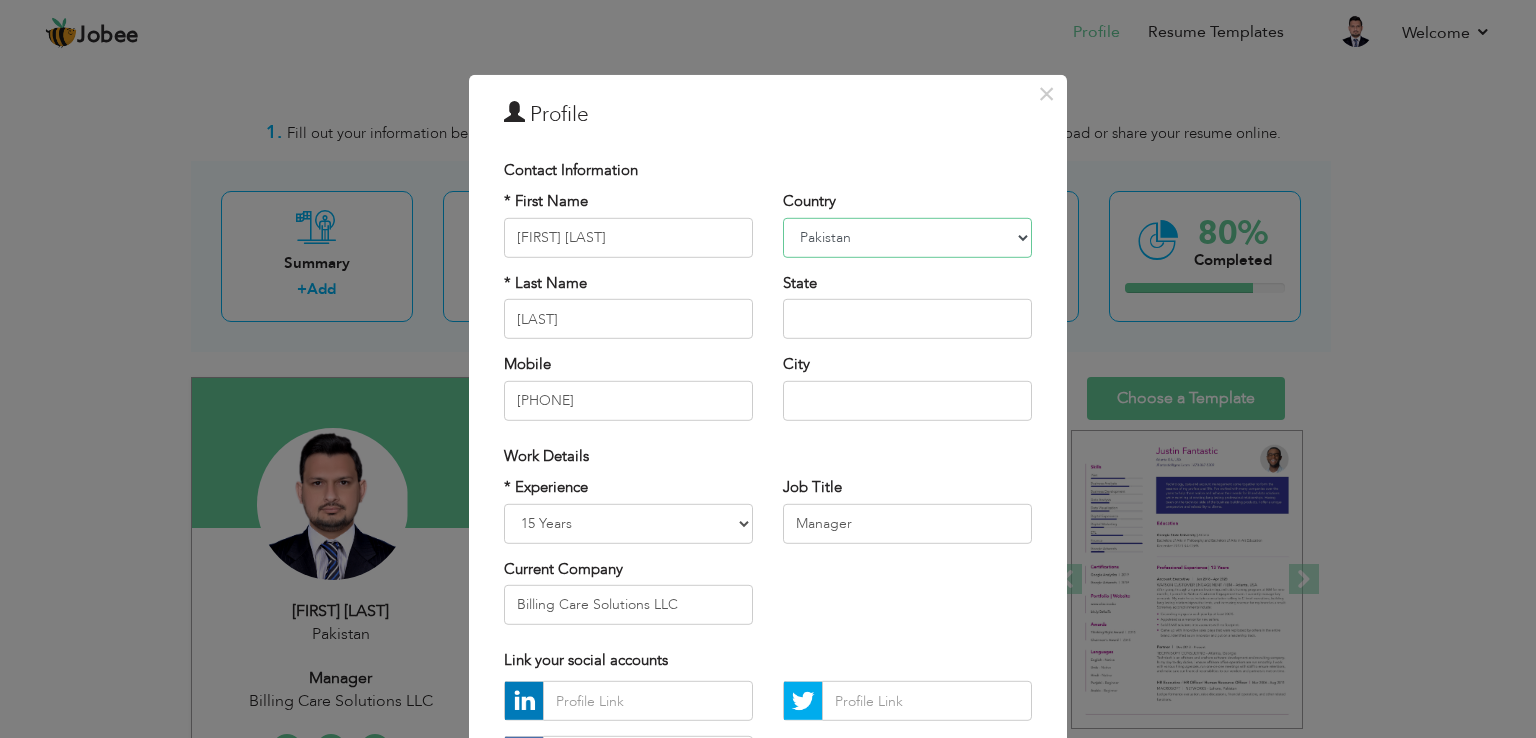 click on "Afghanistan Albania Algeria American Samoa Andorra Angola Anguilla Antarctica Antigua and Barbuda Argentina Armenia Aruba Australia Austria Azerbaijan Bahamas Bahrain Bangladesh Barbados Belarus Belgium Belize Benin Bermuda Bhutan Bolivia Bosnia-Herzegovina Botswana Bouvet Island Brazil British Indian Ocean Territory Brunei Darussalam Bulgaria Burkina Faso Burundi Cambodia Cameroon Canada Cape Verde Cayman Islands Central African Republic Chad Chile China Christmas Island Cocos (Keeling) Islands Colombia Comoros Congo Congo, Dem. Republic Cook Islands Costa Rica Croatia Cuba Cyprus Czech Rep Denmark Djibouti Dominica Dominican Republic Ecuador Egypt El Salvador Equatorial Guinea Eritrea Estonia Ethiopia European Union Falkland Islands (Malvinas) Faroe Islands Fiji Finland France French Guiana French Southern Territories Gabon Gambia Georgia Germany Ghana Gibraltar Great Britain Greece Greenland Grenada Guadeloupe (French) Guam (USA) Guatemala Guernsey Guinea Guinea Bissau Guyana Haiti Honduras Hong Kong India" at bounding box center (907, 238) 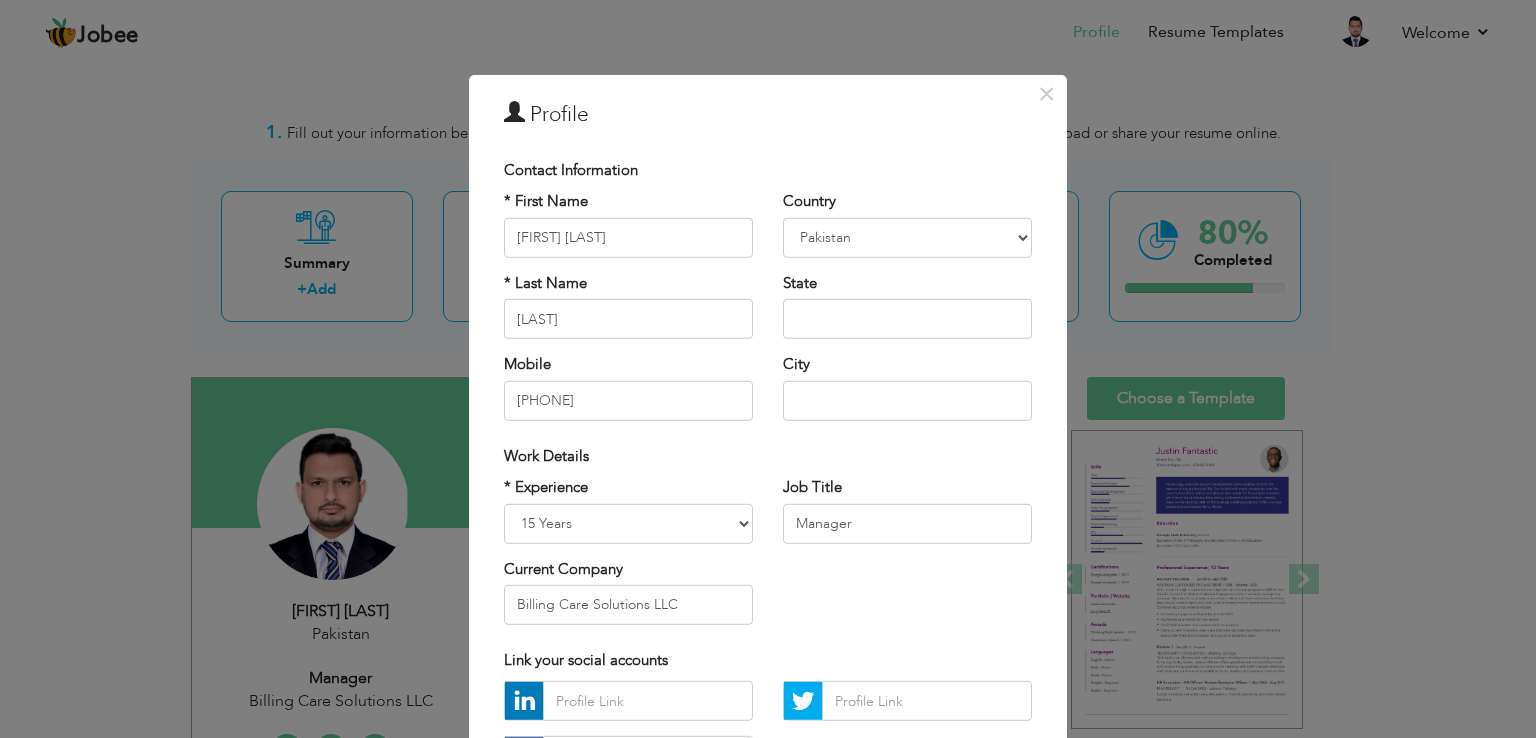 click on "Contact Information" at bounding box center (768, 170) 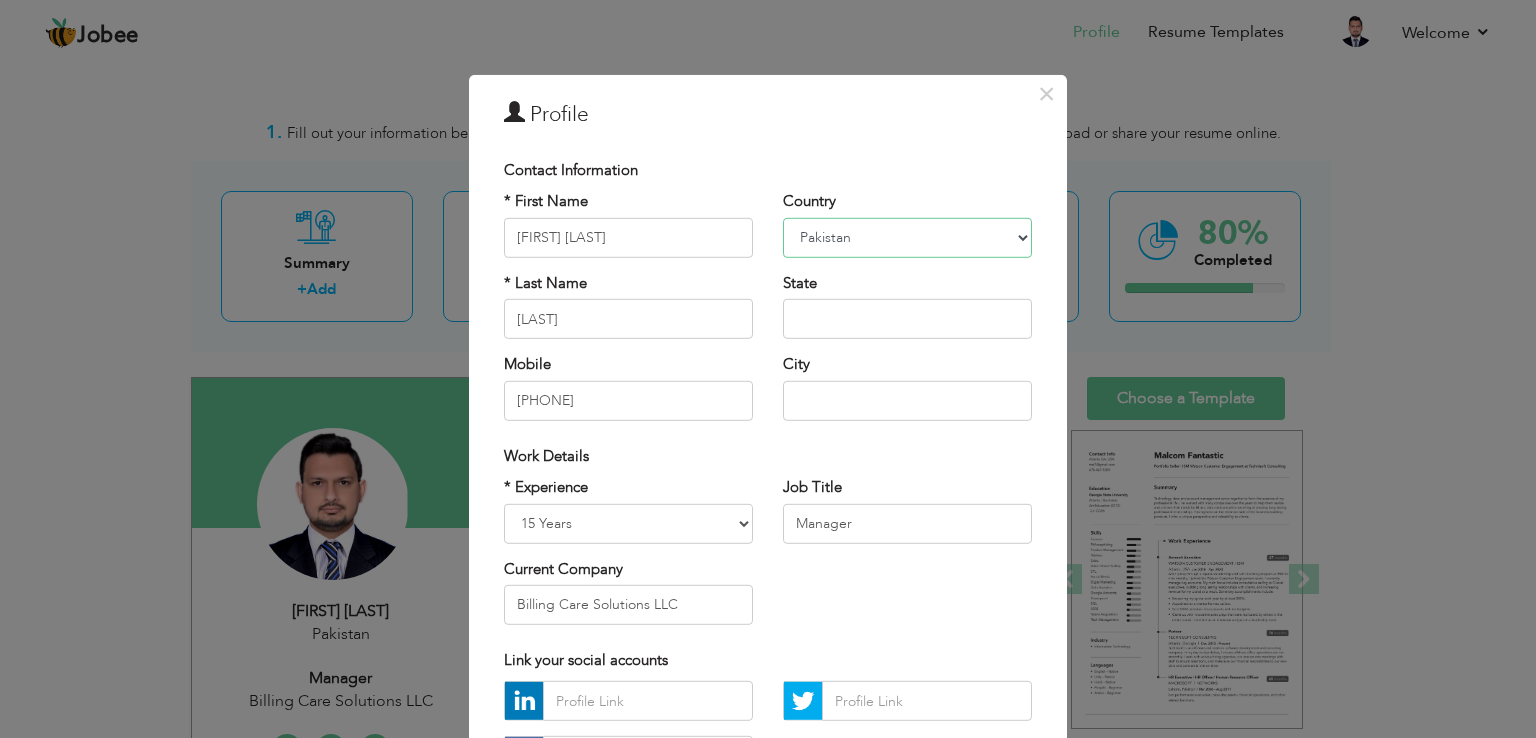 click on "Afghanistan Albania Algeria American Samoa Andorra Angola Anguilla Antarctica Antigua and Barbuda Argentina Armenia Aruba Australia Austria Azerbaijan Bahamas Bahrain Bangladesh Barbados Belarus Belgium Belize Benin Bermuda Bhutan Bolivia Bosnia-Herzegovina Botswana Bouvet Island Brazil British Indian Ocean Territory Brunei Darussalam Bulgaria Burkina Faso Burundi Cambodia Cameroon Canada Cape Verde Cayman Islands Central African Republic Chad Chile China Christmas Island Cocos (Keeling) Islands Colombia Comoros Congo Congo, Dem. Republic Cook Islands Costa Rica Croatia Cuba Cyprus Czech Rep Denmark Djibouti Dominica Dominican Republic Ecuador Egypt El Salvador Equatorial Guinea Eritrea Estonia Ethiopia European Union Falkland Islands (Malvinas) Faroe Islands Fiji Finland France French Guiana French Southern Territories Gabon Gambia Georgia Germany Ghana Gibraltar Great Britain Greece Greenland Grenada Guadeloupe (French) Guam (USA) Guatemala Guernsey Guinea Guinea Bissau Guyana Haiti Honduras Hong Kong India" at bounding box center (907, 238) 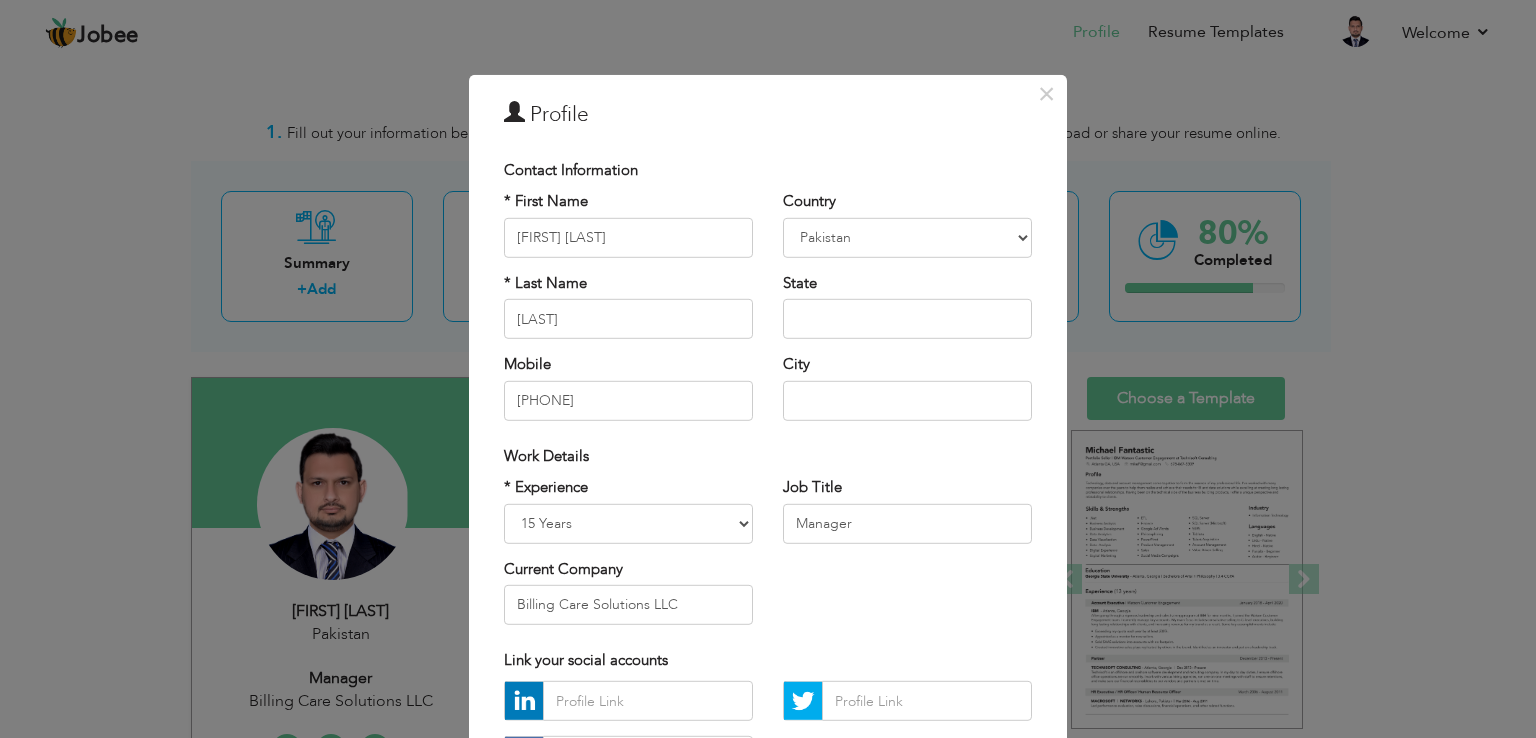 drag, startPoint x: 948, startPoint y: 157, endPoint x: 941, endPoint y: 241, distance: 84.29116 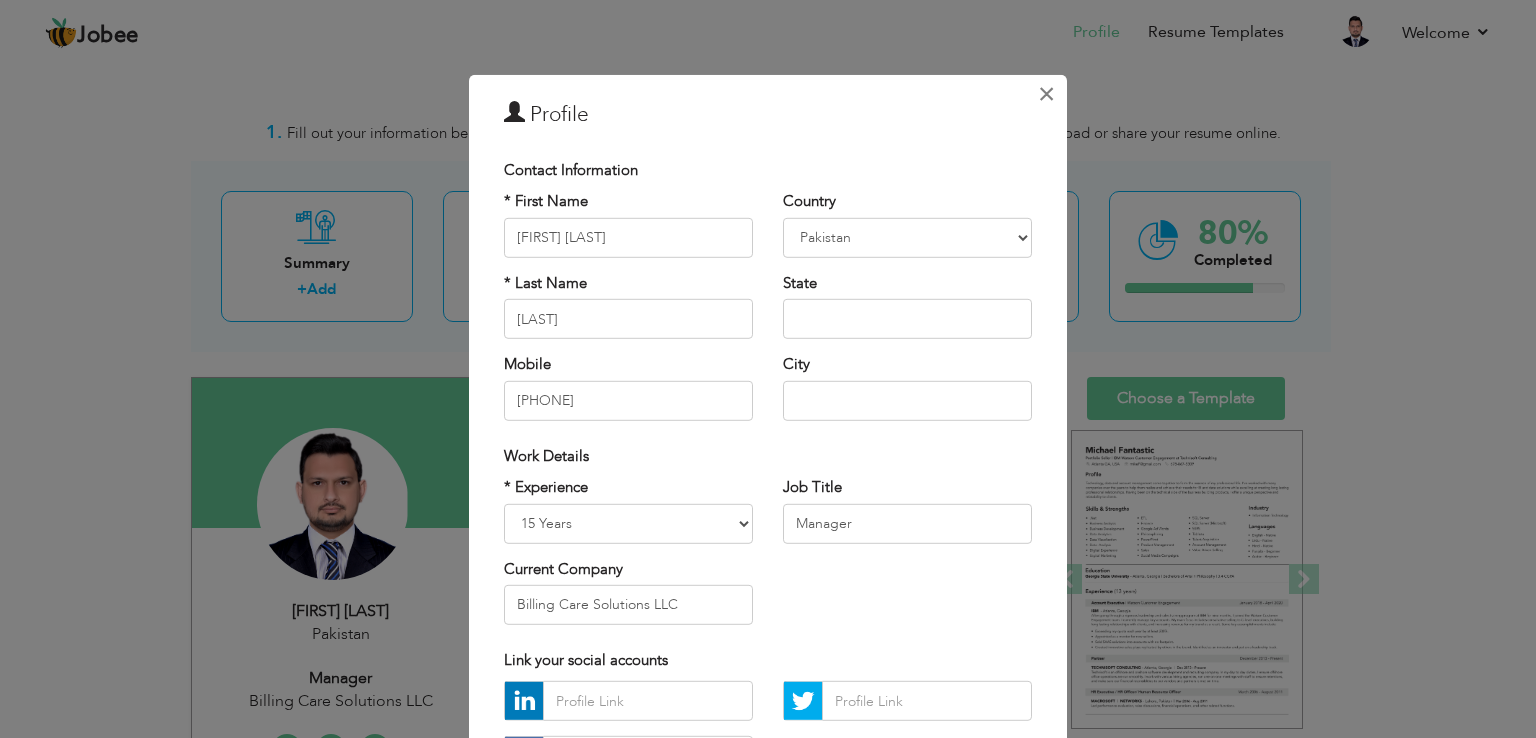 click on "×" at bounding box center (1046, 94) 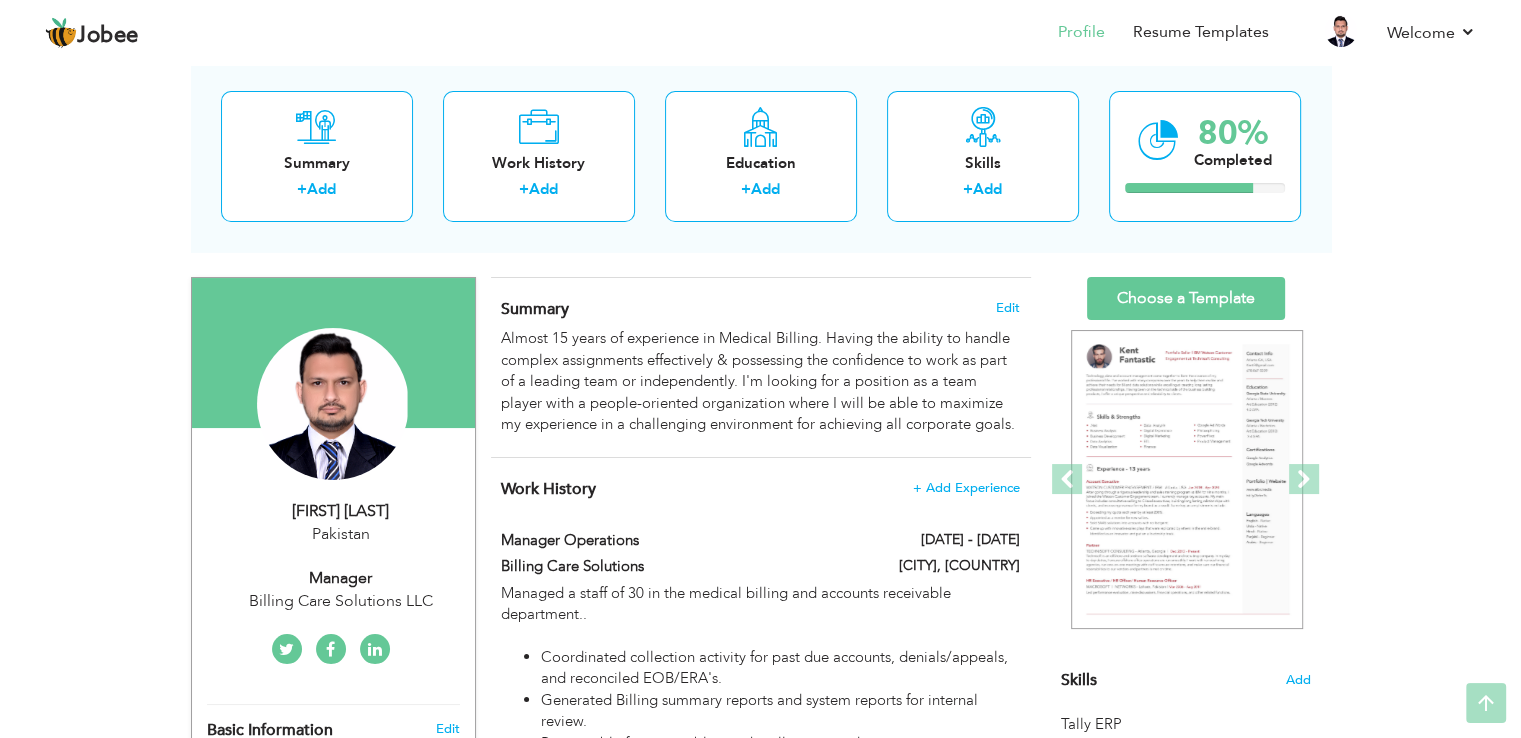 scroll, scrollTop: 0, scrollLeft: 0, axis: both 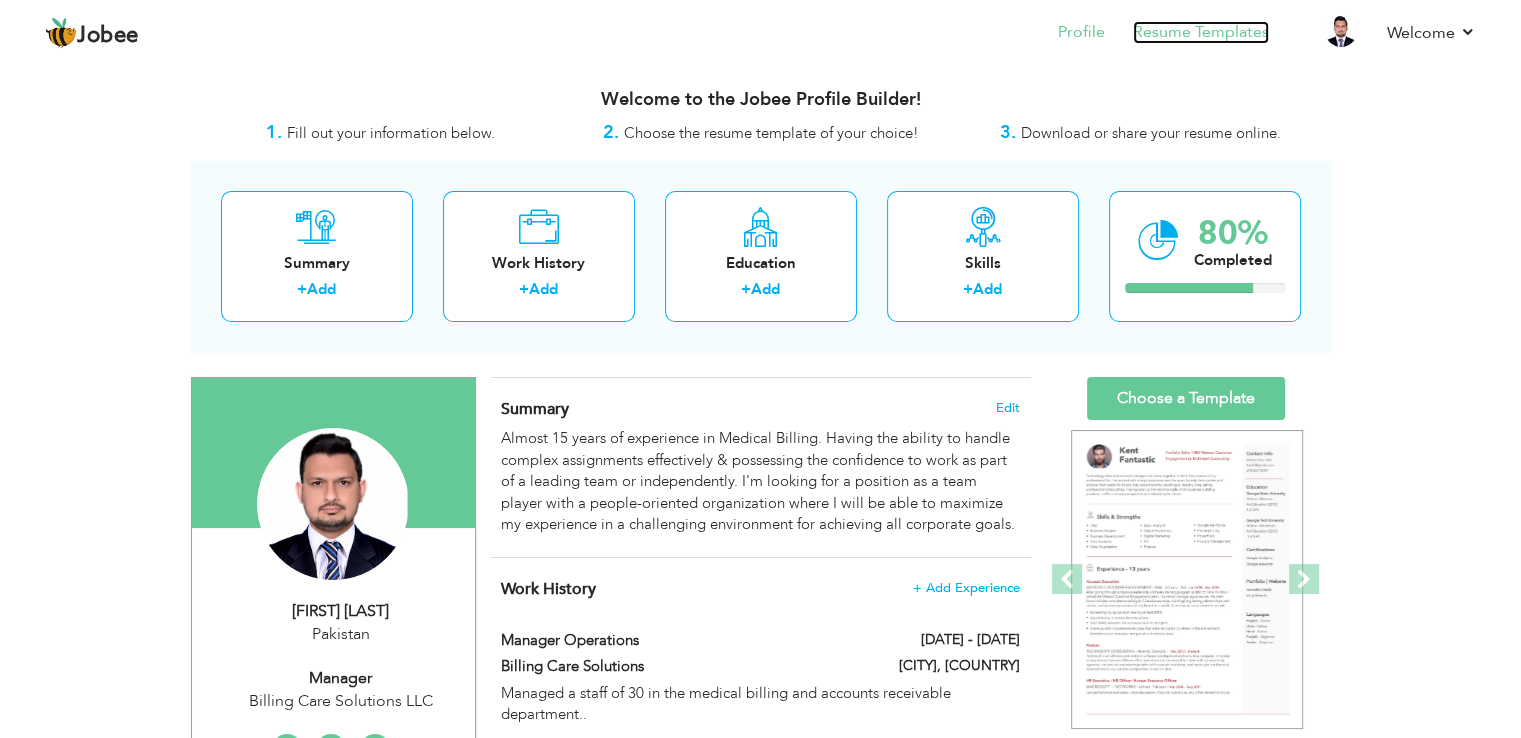 click on "Resume Templates" at bounding box center (1201, 32) 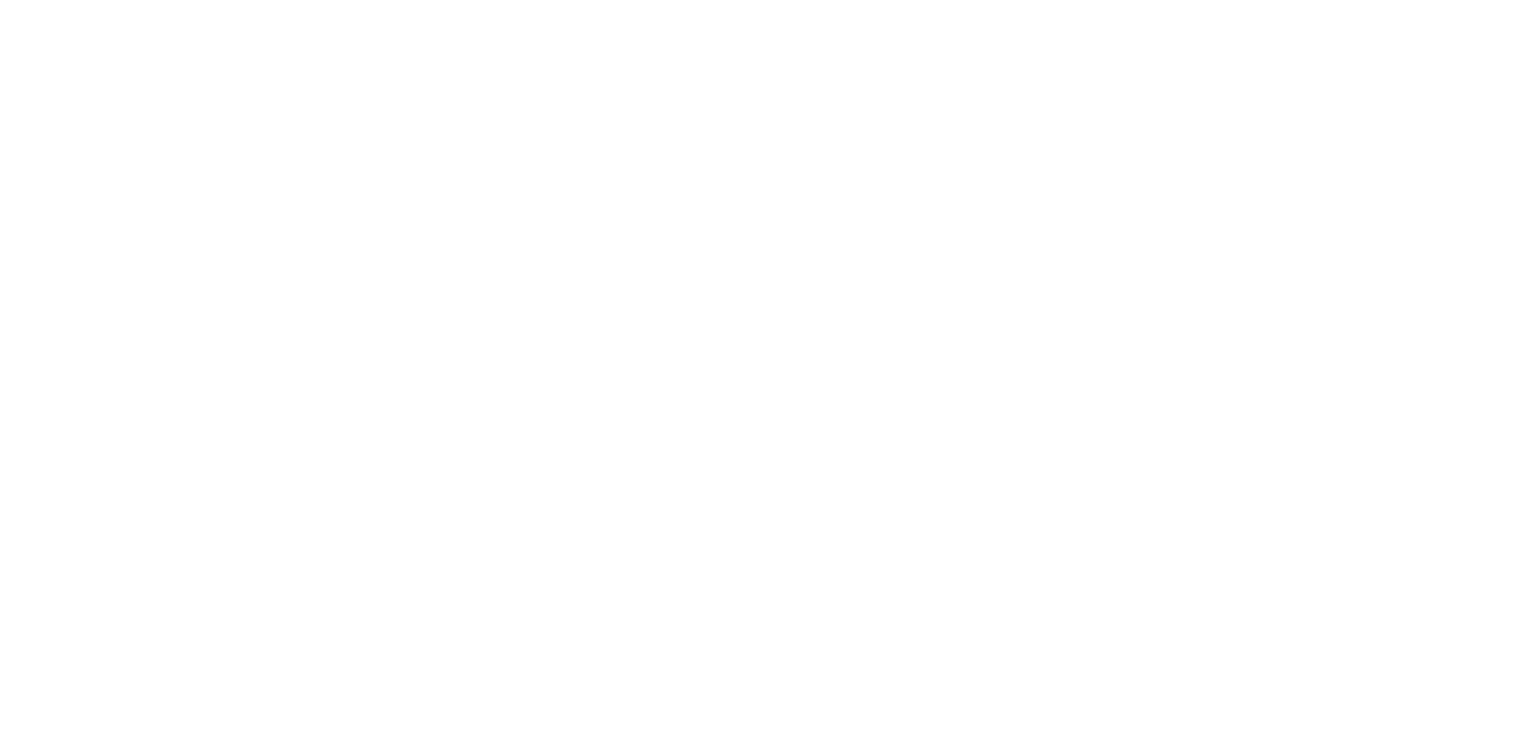 scroll, scrollTop: 0, scrollLeft: 0, axis: both 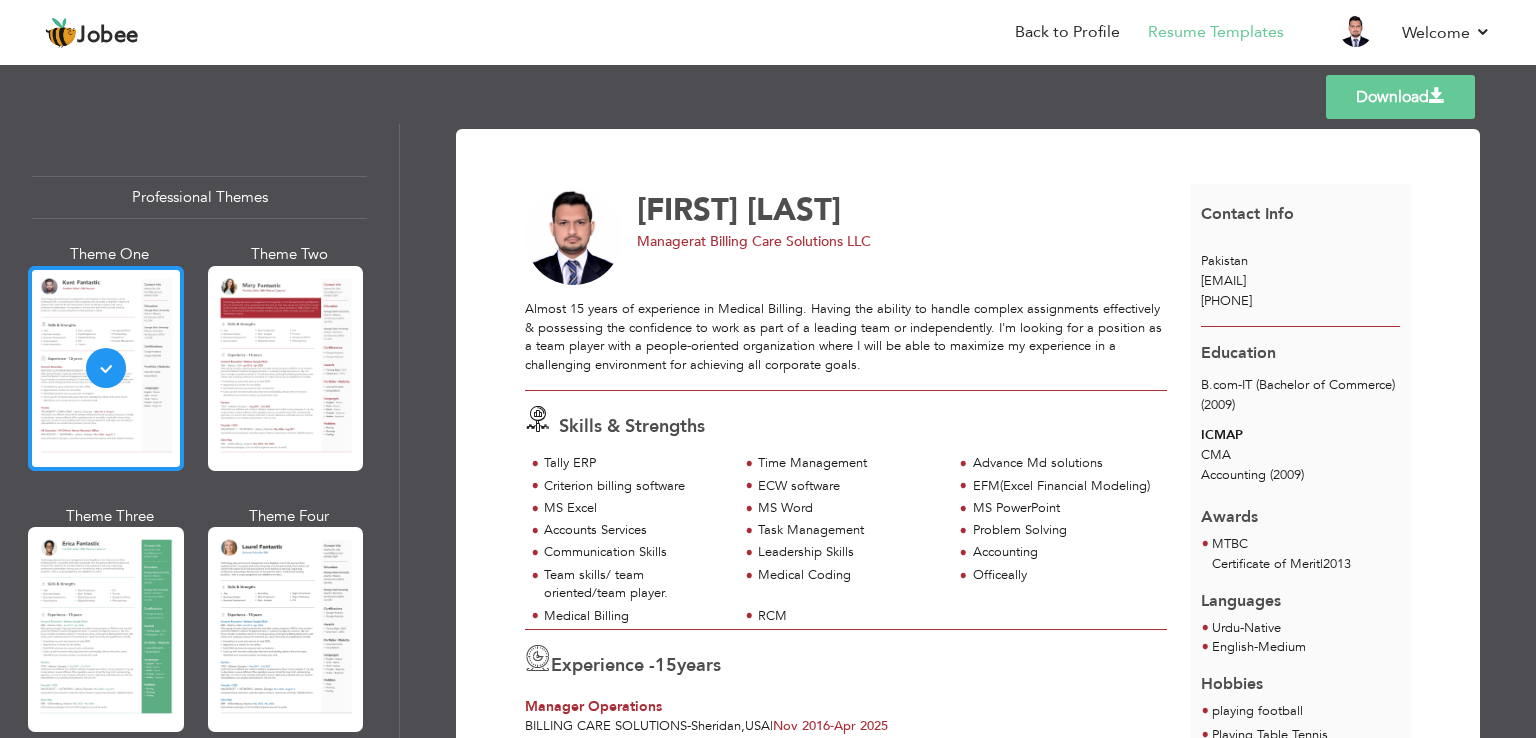 click at bounding box center [106, 368] 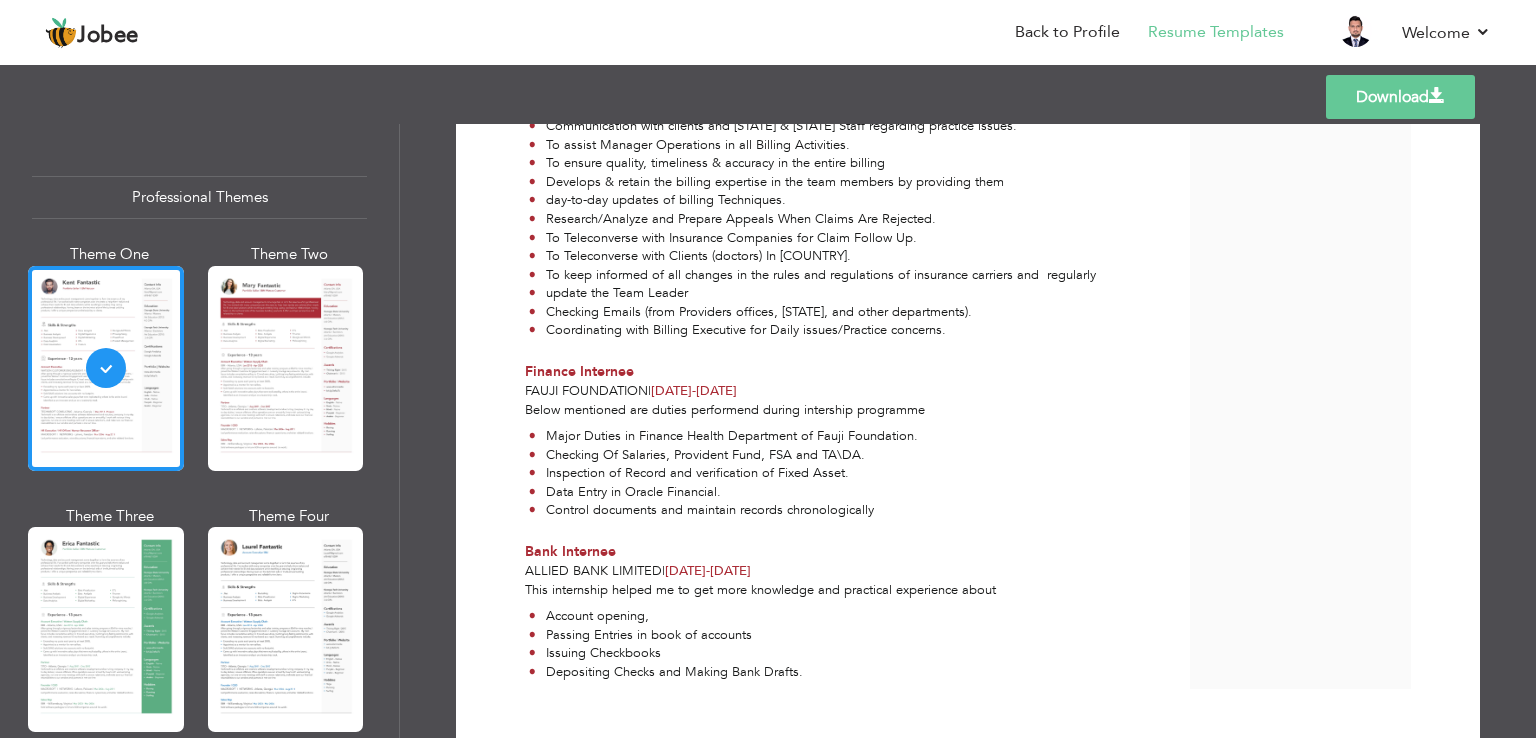 scroll, scrollTop: 1415, scrollLeft: 0, axis: vertical 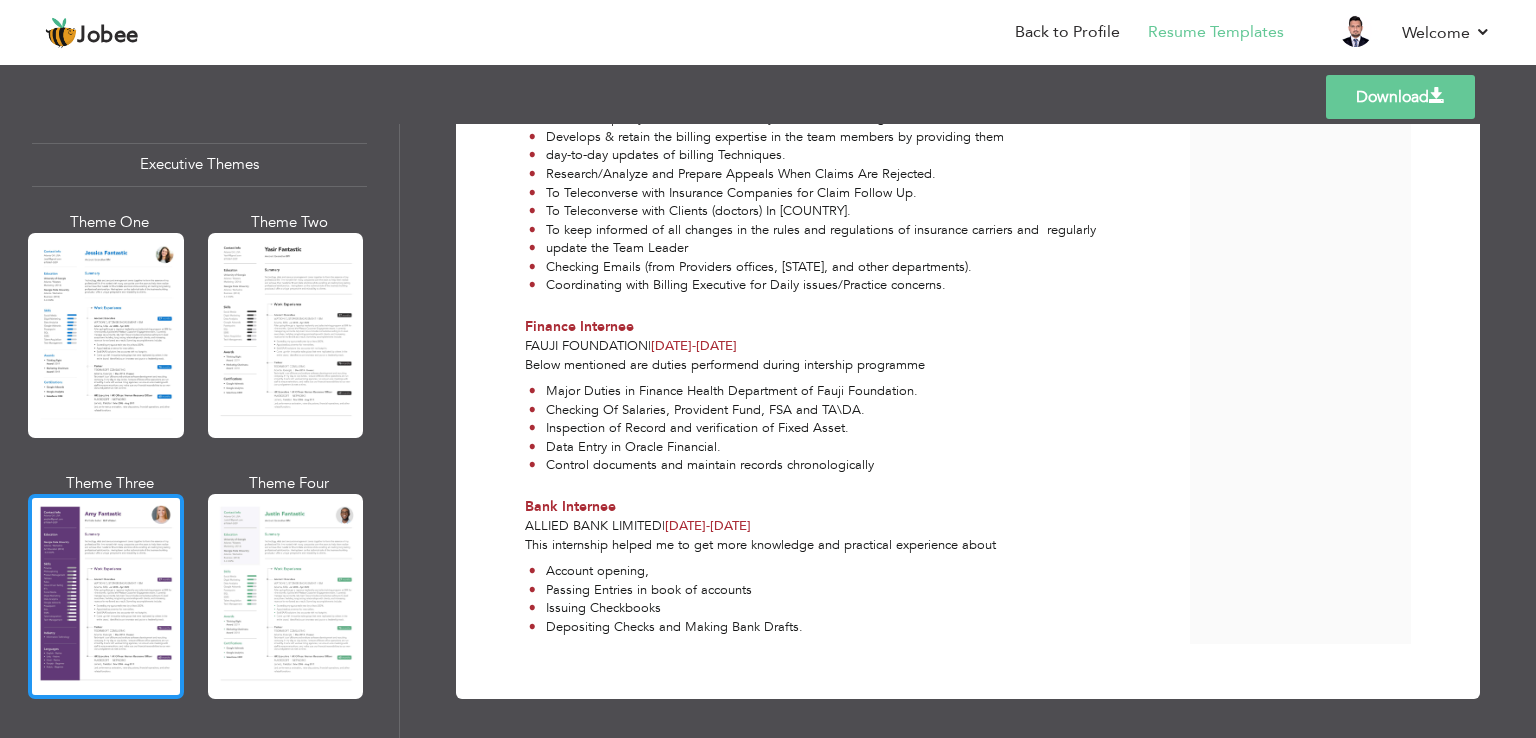 click at bounding box center (106, 596) 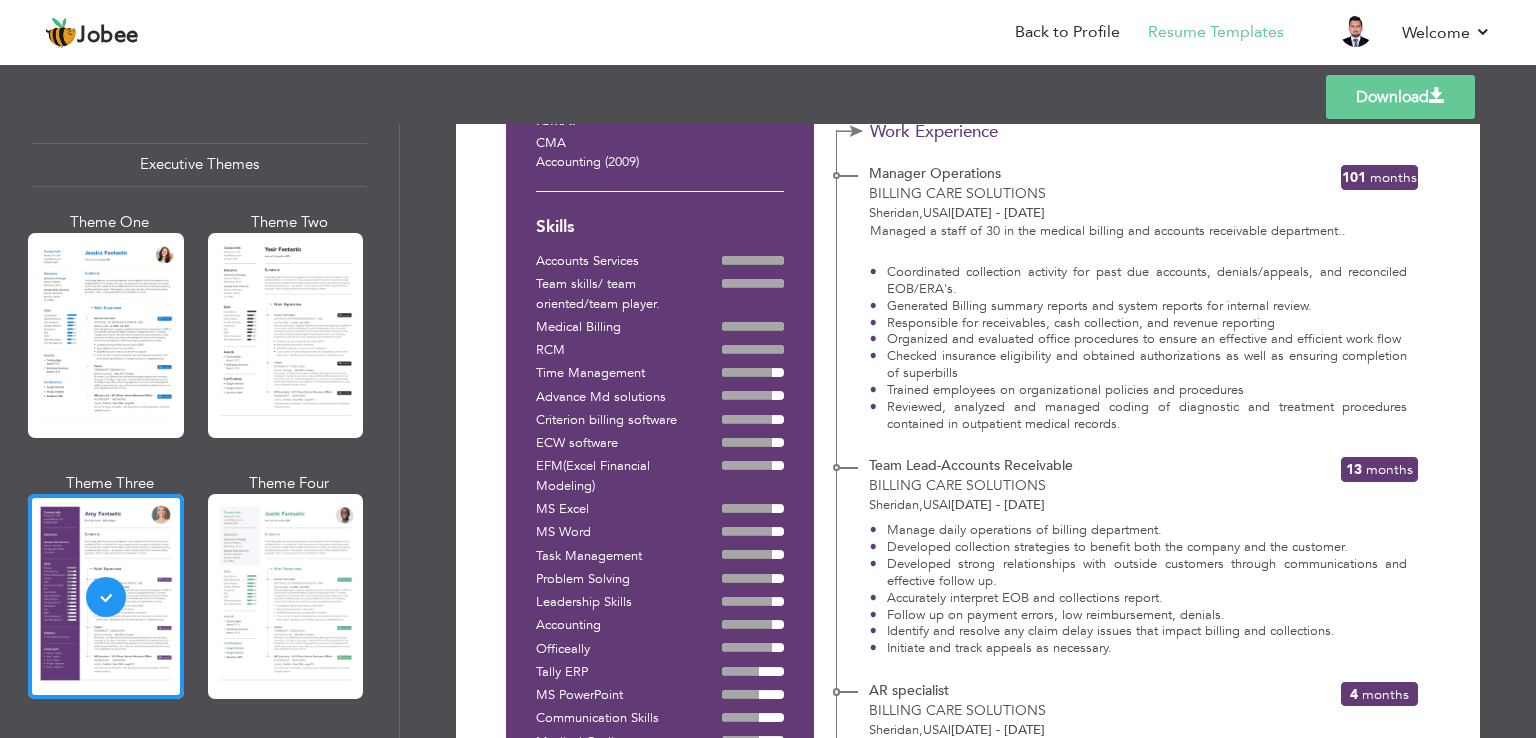 scroll, scrollTop: 327, scrollLeft: 0, axis: vertical 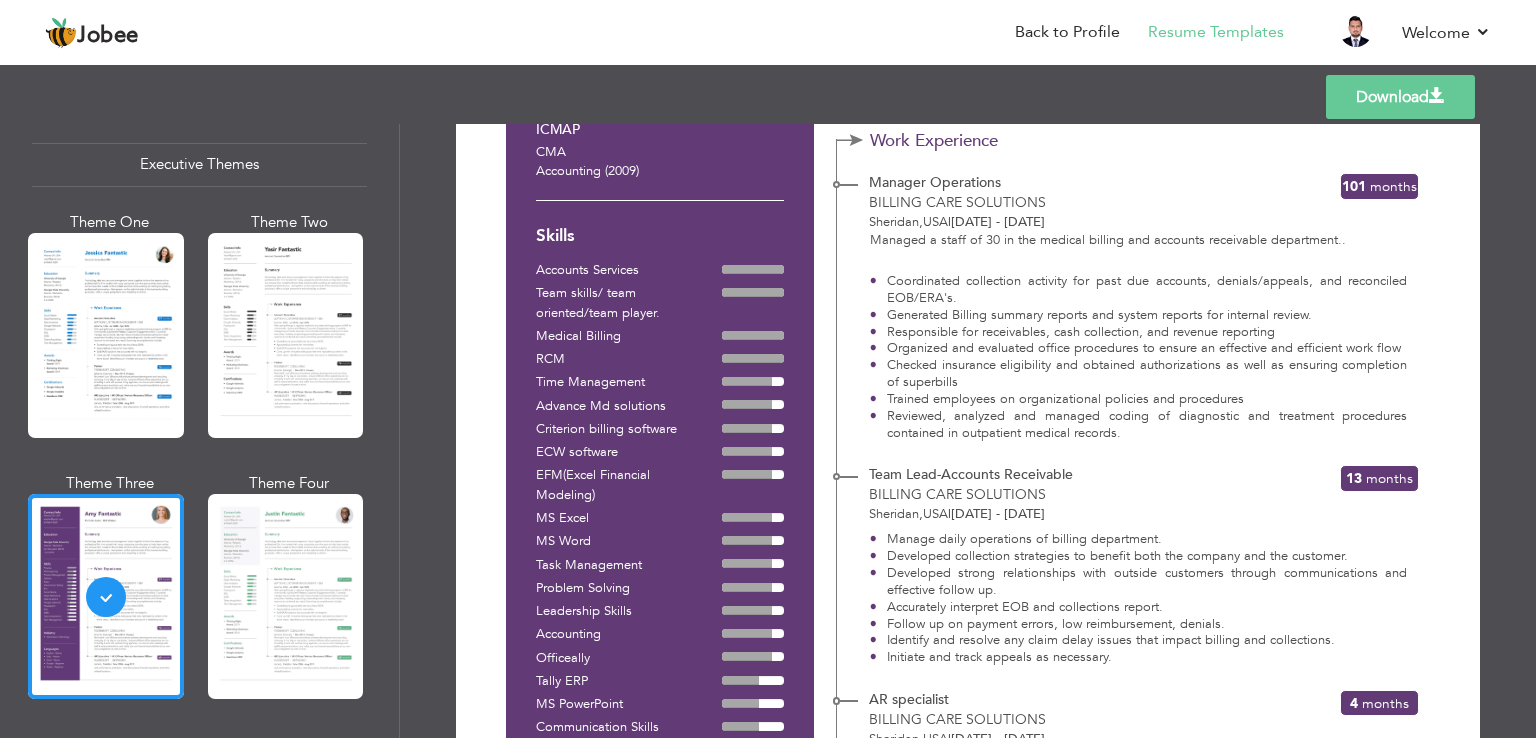 click at bounding box center (286, 596) 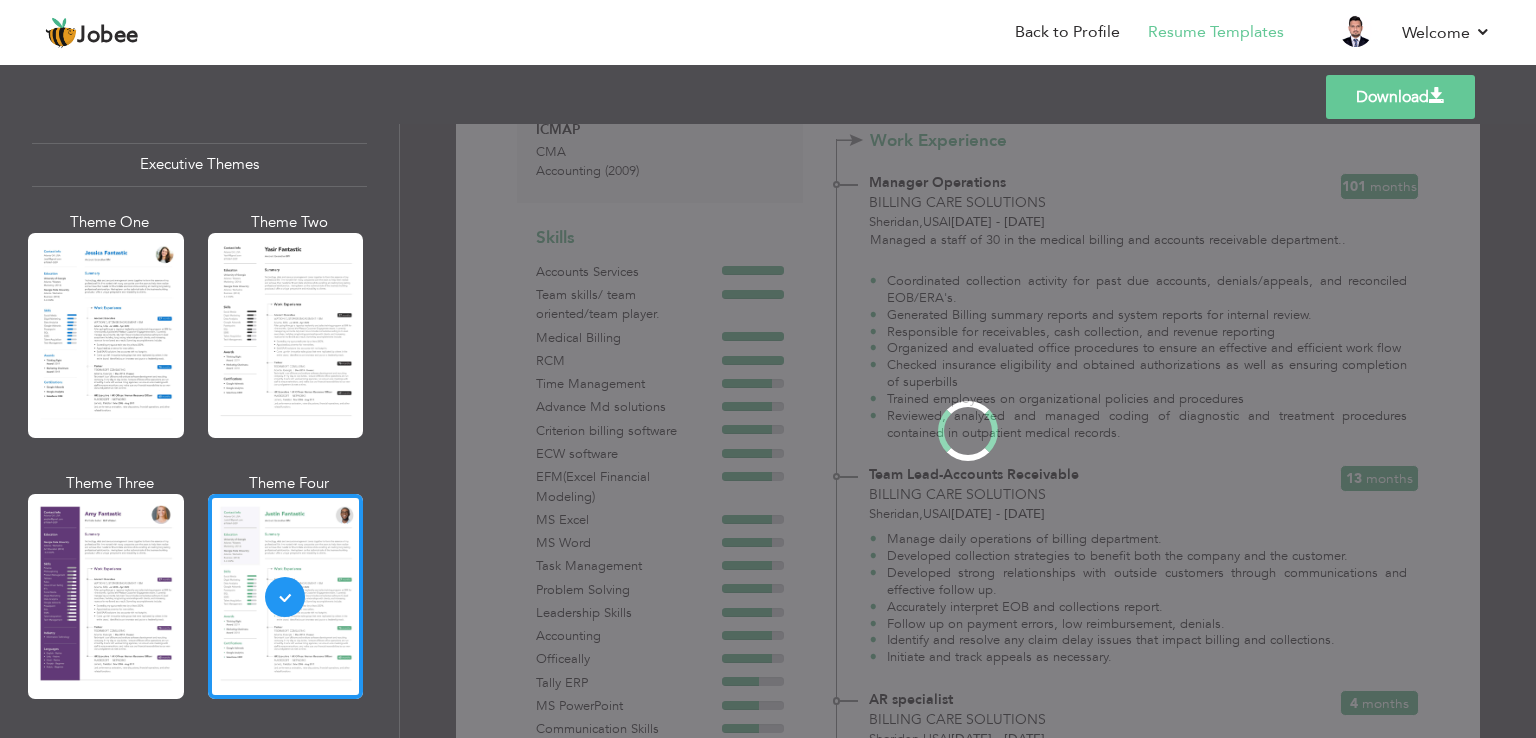 scroll, scrollTop: 0, scrollLeft: 0, axis: both 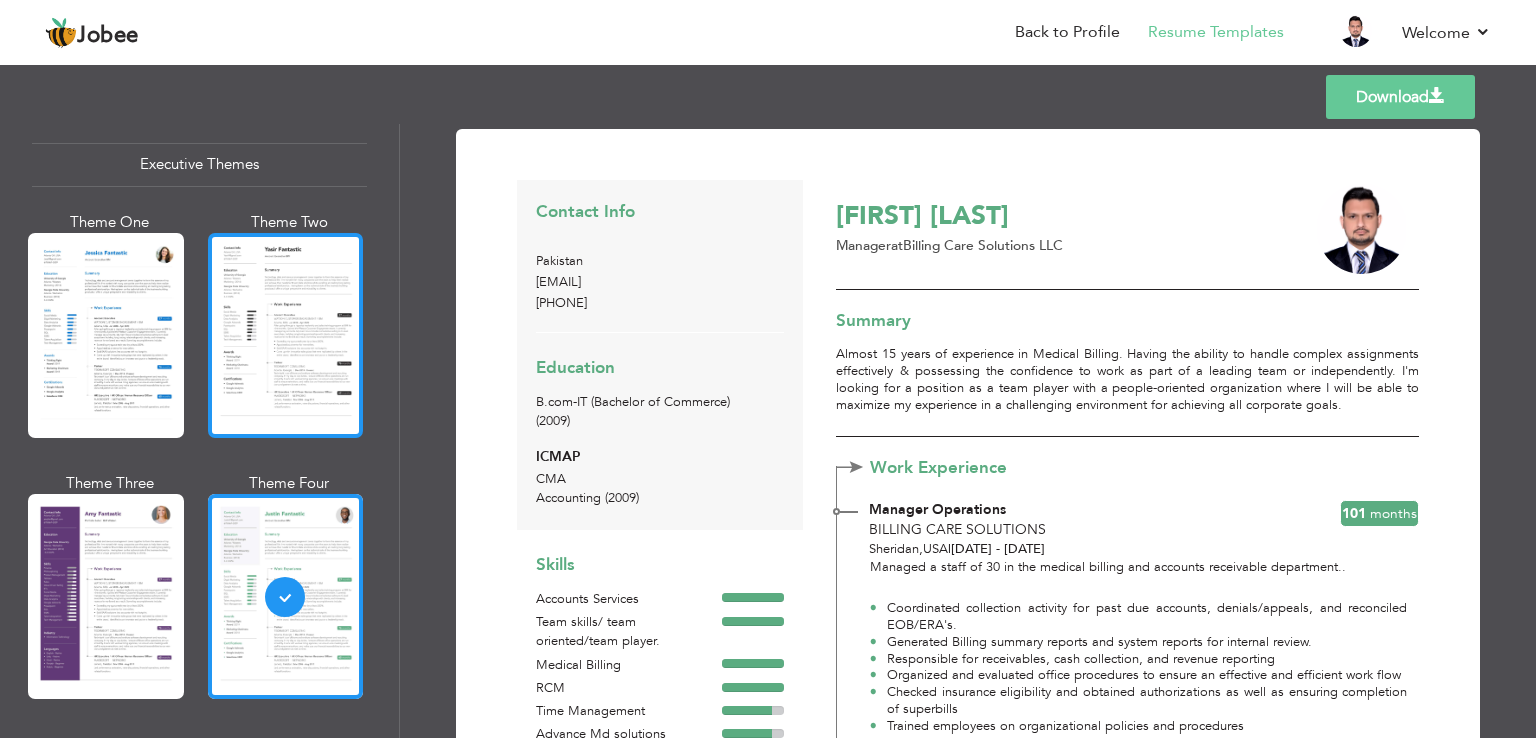 click at bounding box center (286, 335) 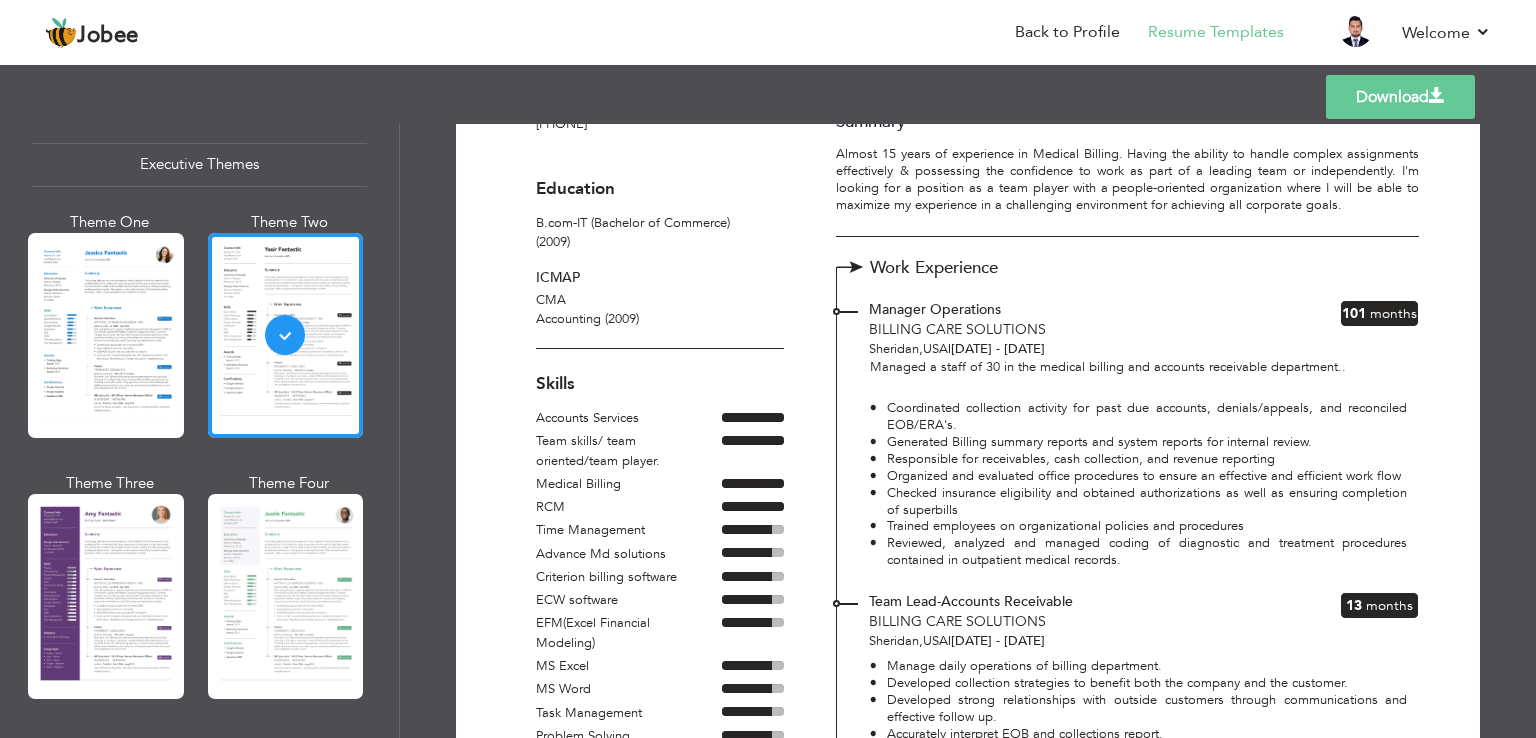 scroll, scrollTop: 300, scrollLeft: 0, axis: vertical 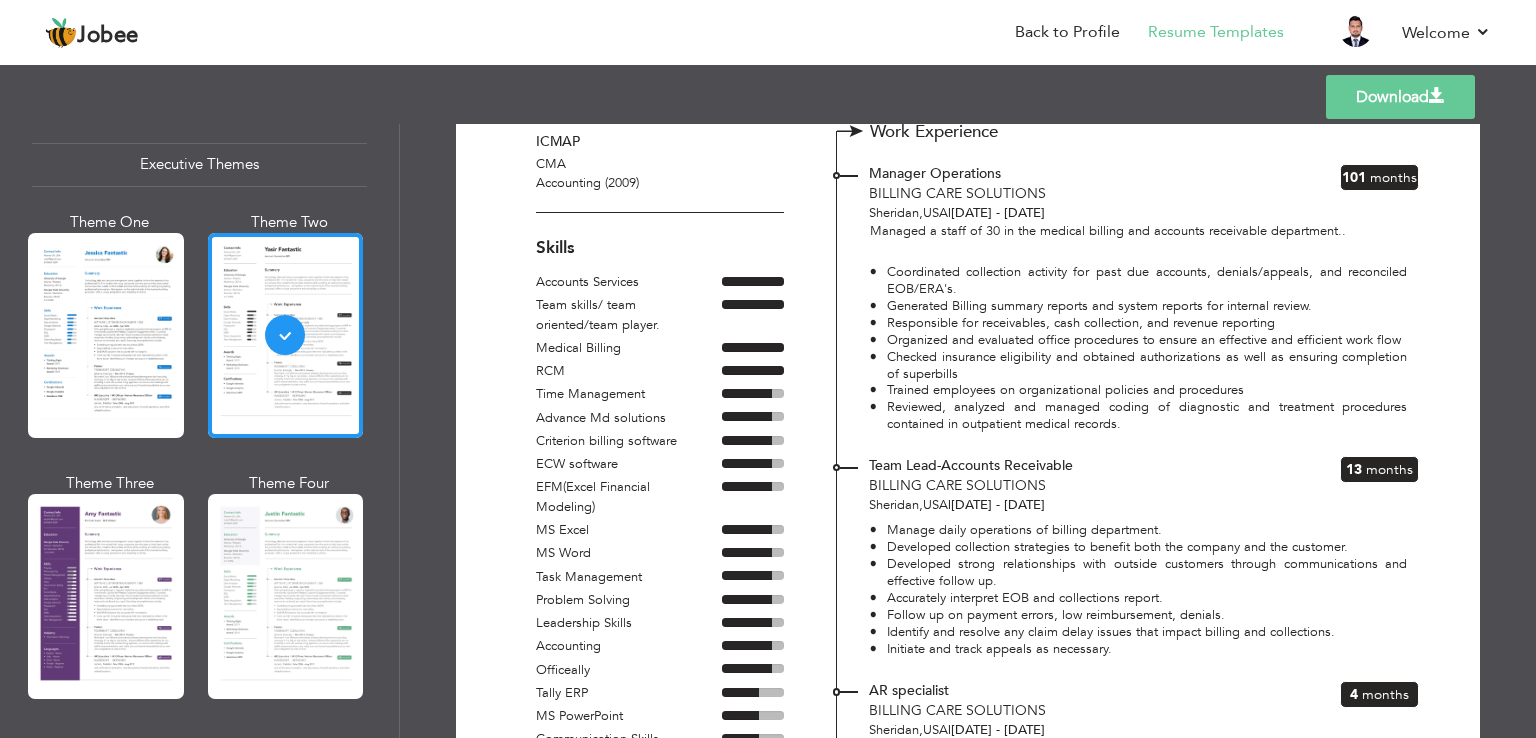 click on "Manager Operations
Billing Care Solutions
Sheridan ,  USA   |   Dec 2016 - May 2025
101   Months" at bounding box center [1127, 193] 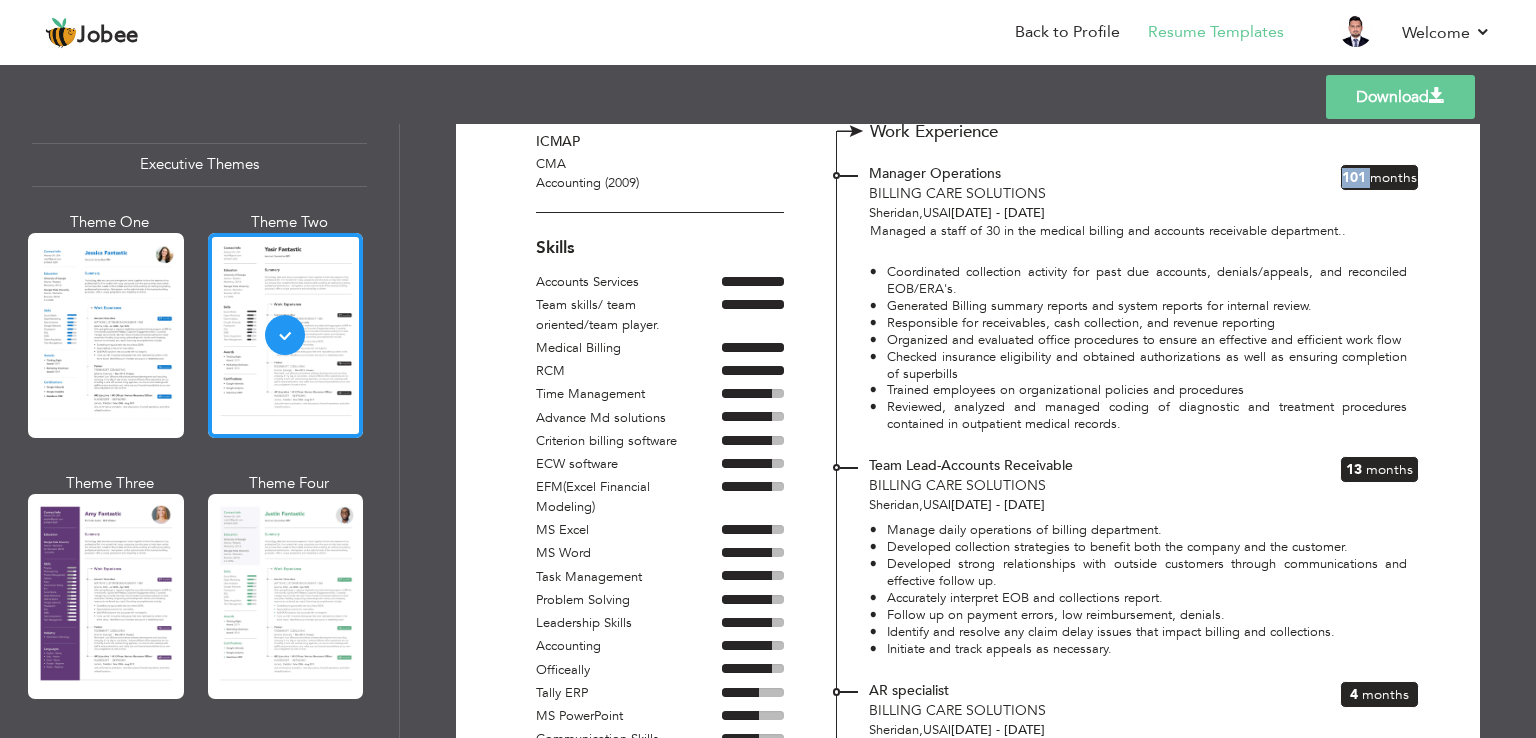 click on "101" at bounding box center (1354, 177) 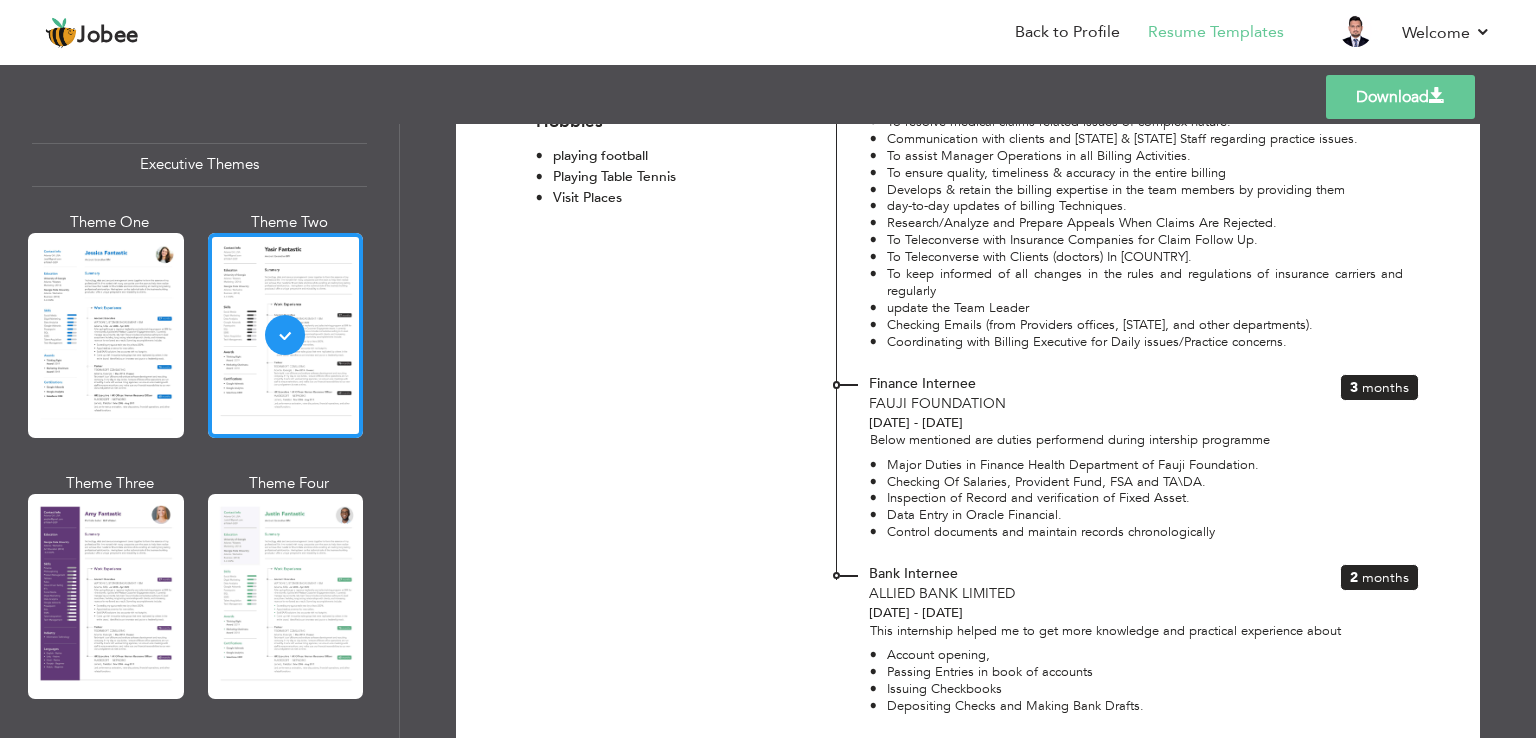 scroll, scrollTop: 1292, scrollLeft: 0, axis: vertical 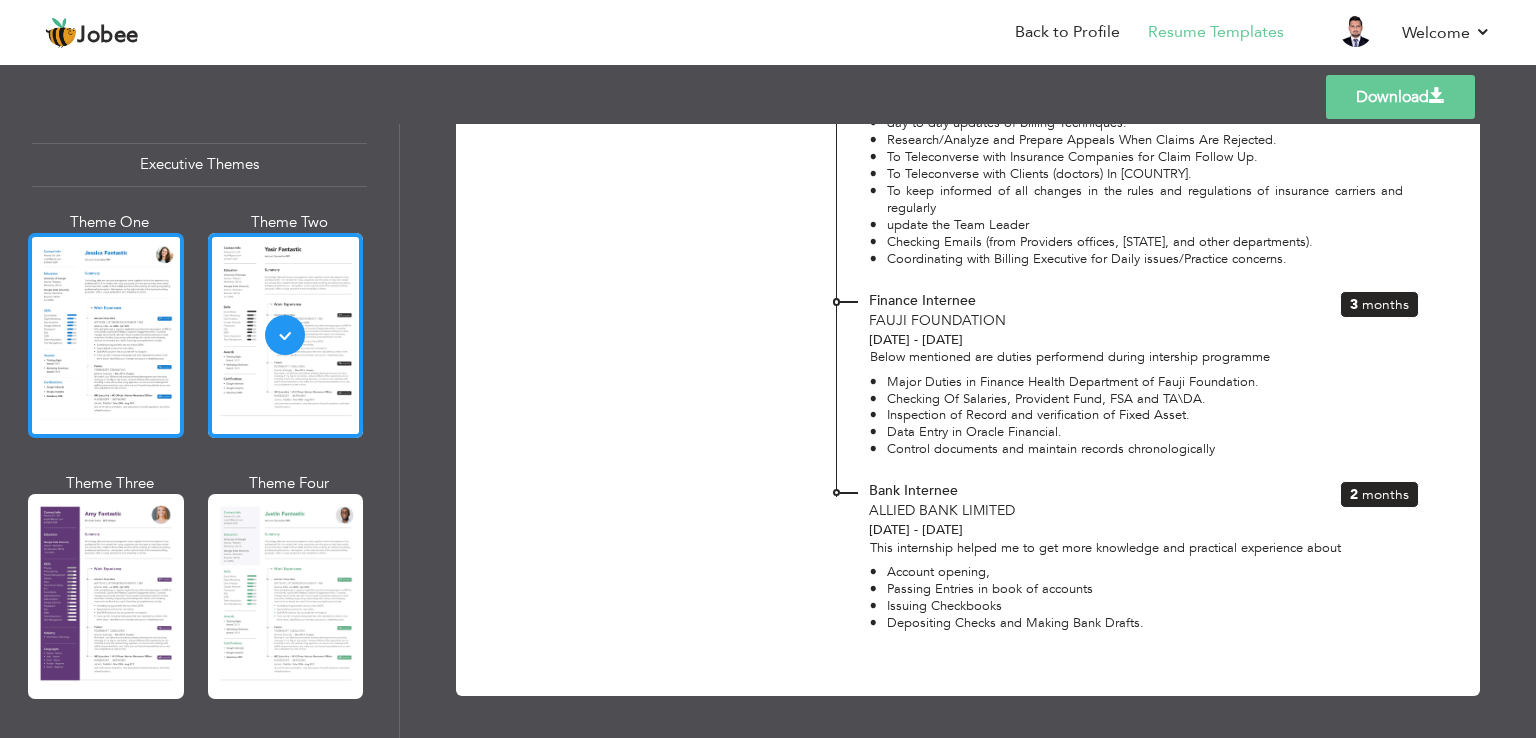click at bounding box center (106, 335) 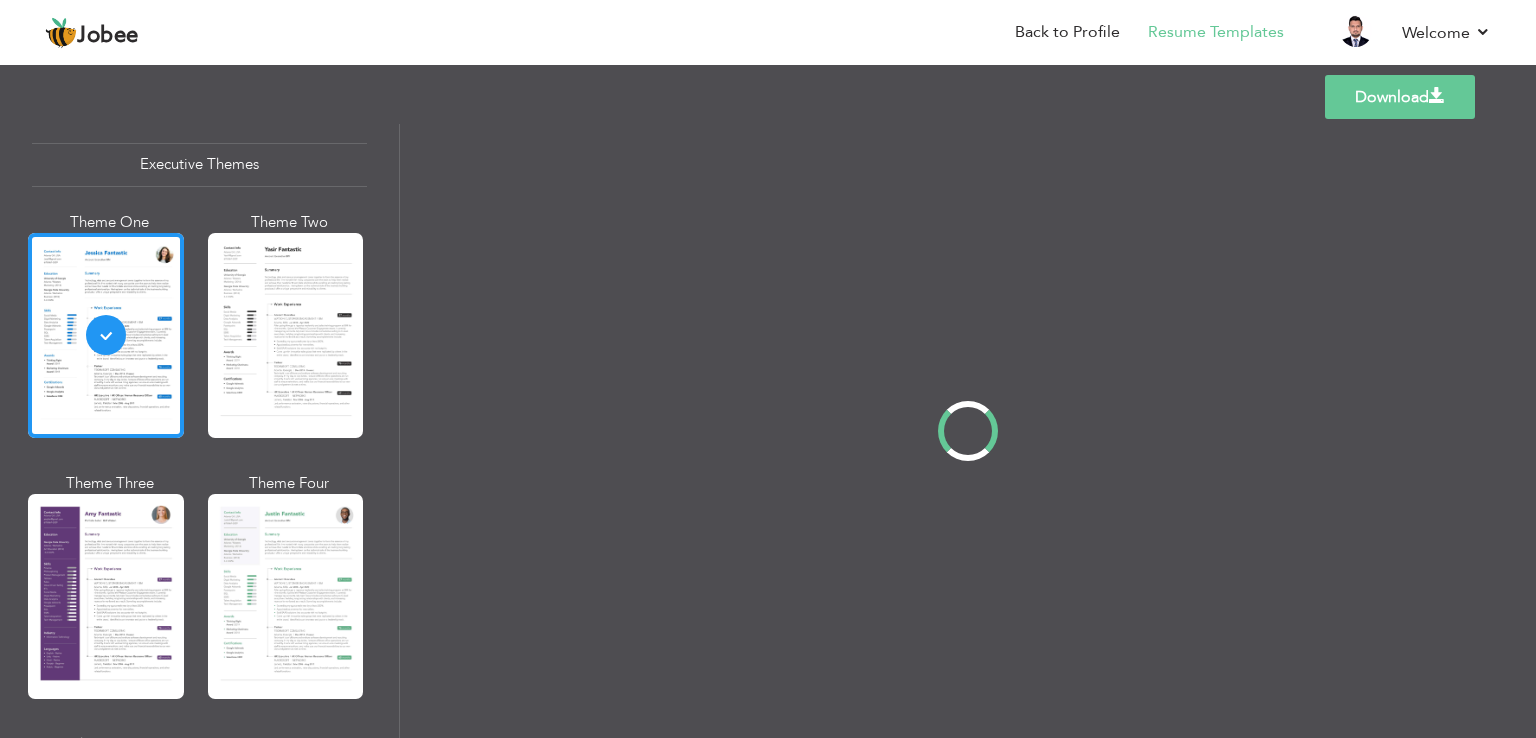 scroll, scrollTop: 0, scrollLeft: 0, axis: both 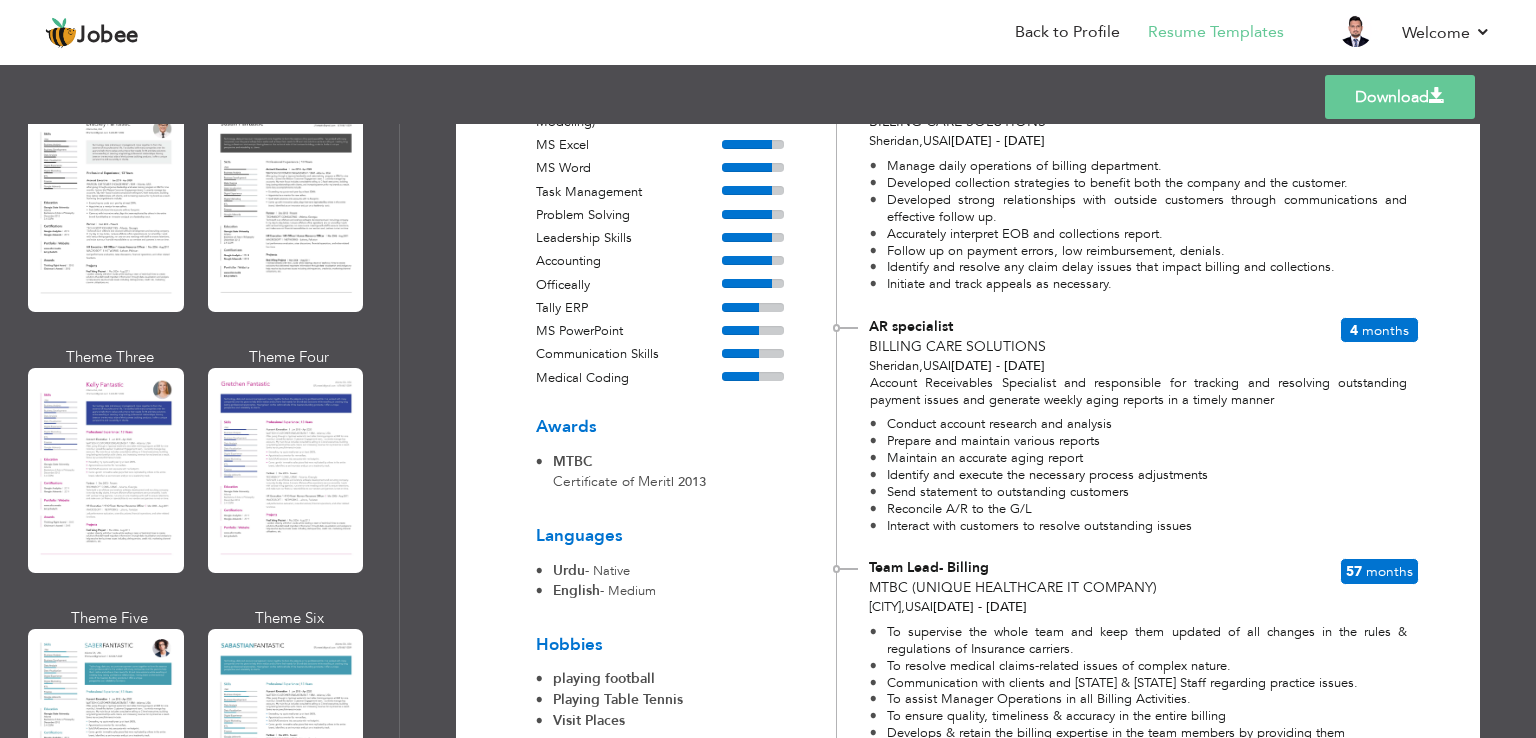 click at bounding box center (106, 209) 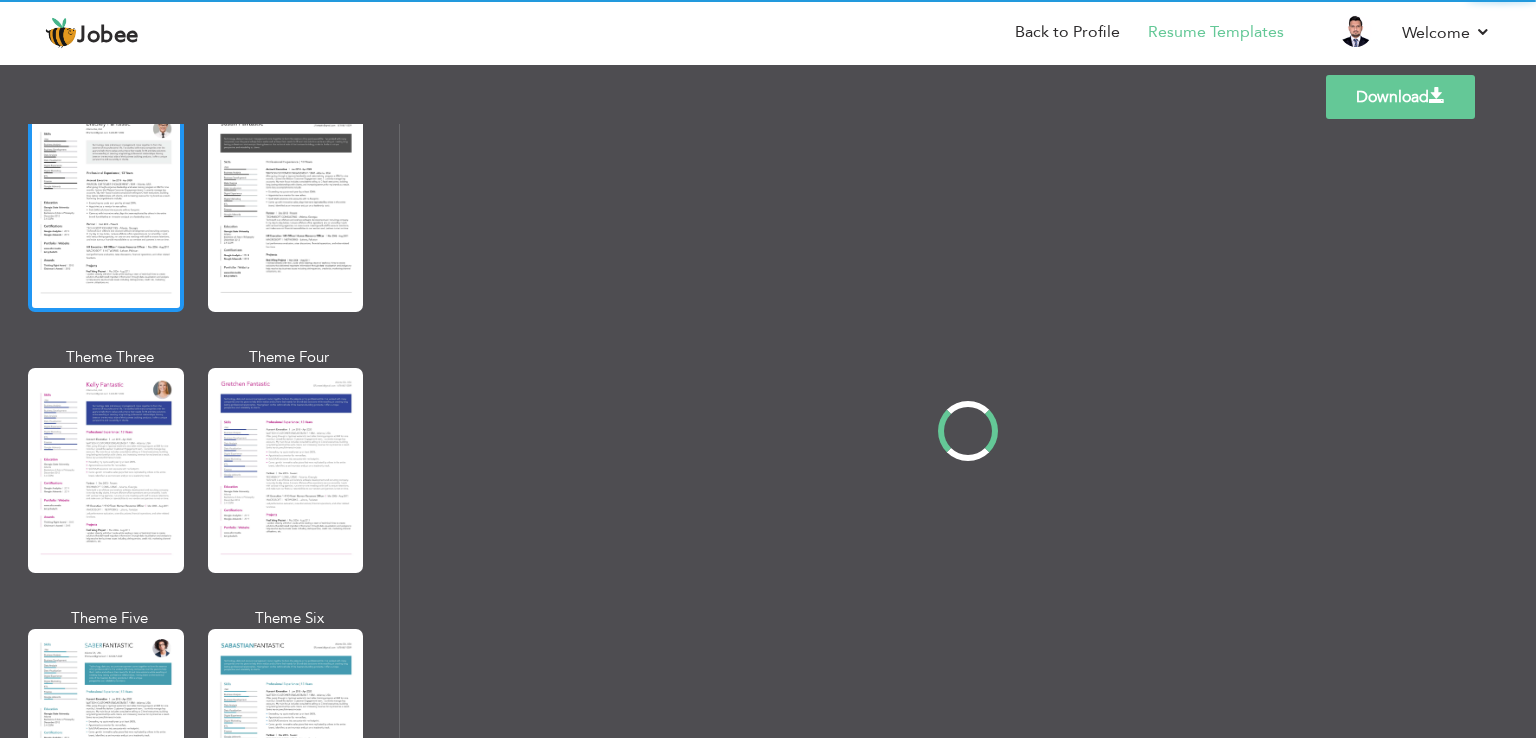 scroll, scrollTop: 2500, scrollLeft: 0, axis: vertical 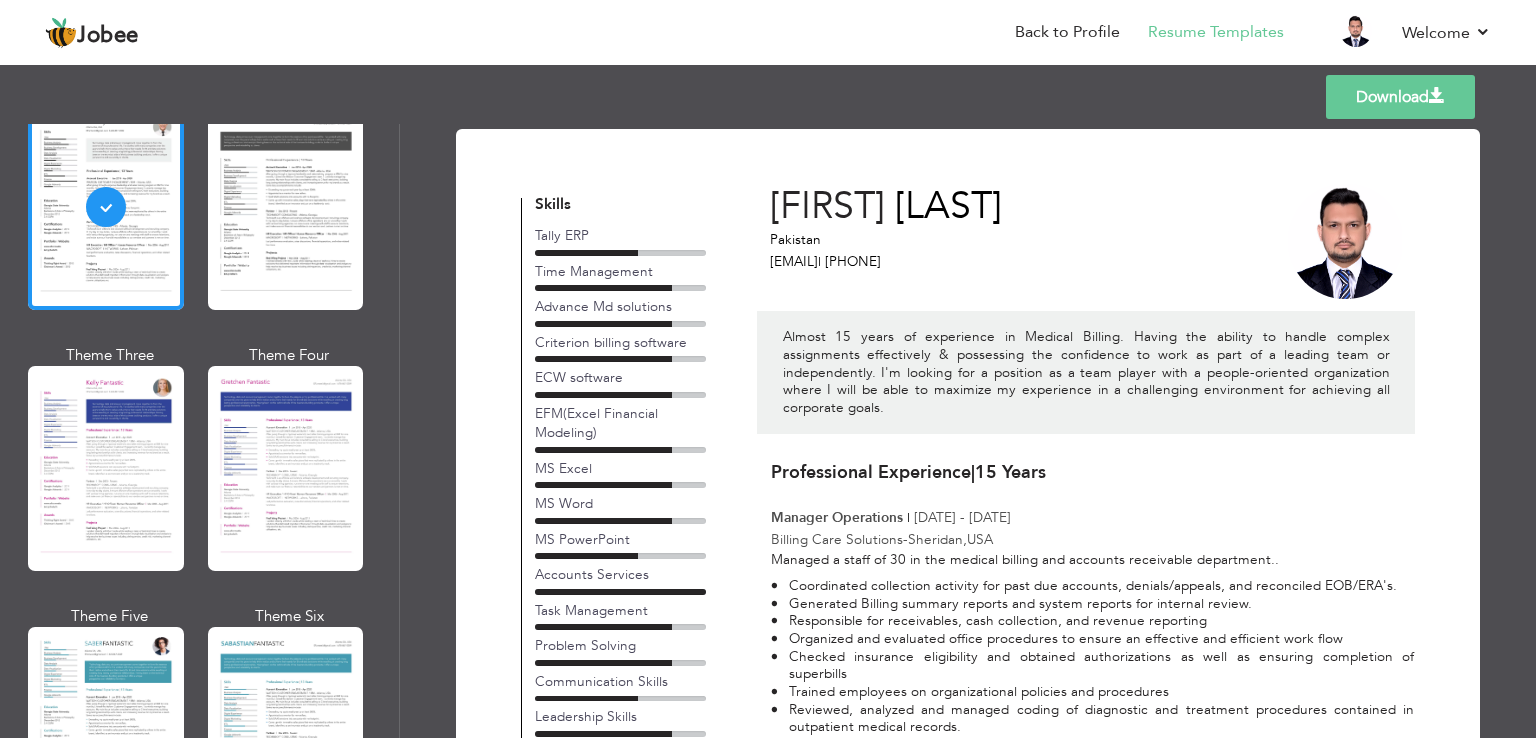 click at bounding box center [286, 207] 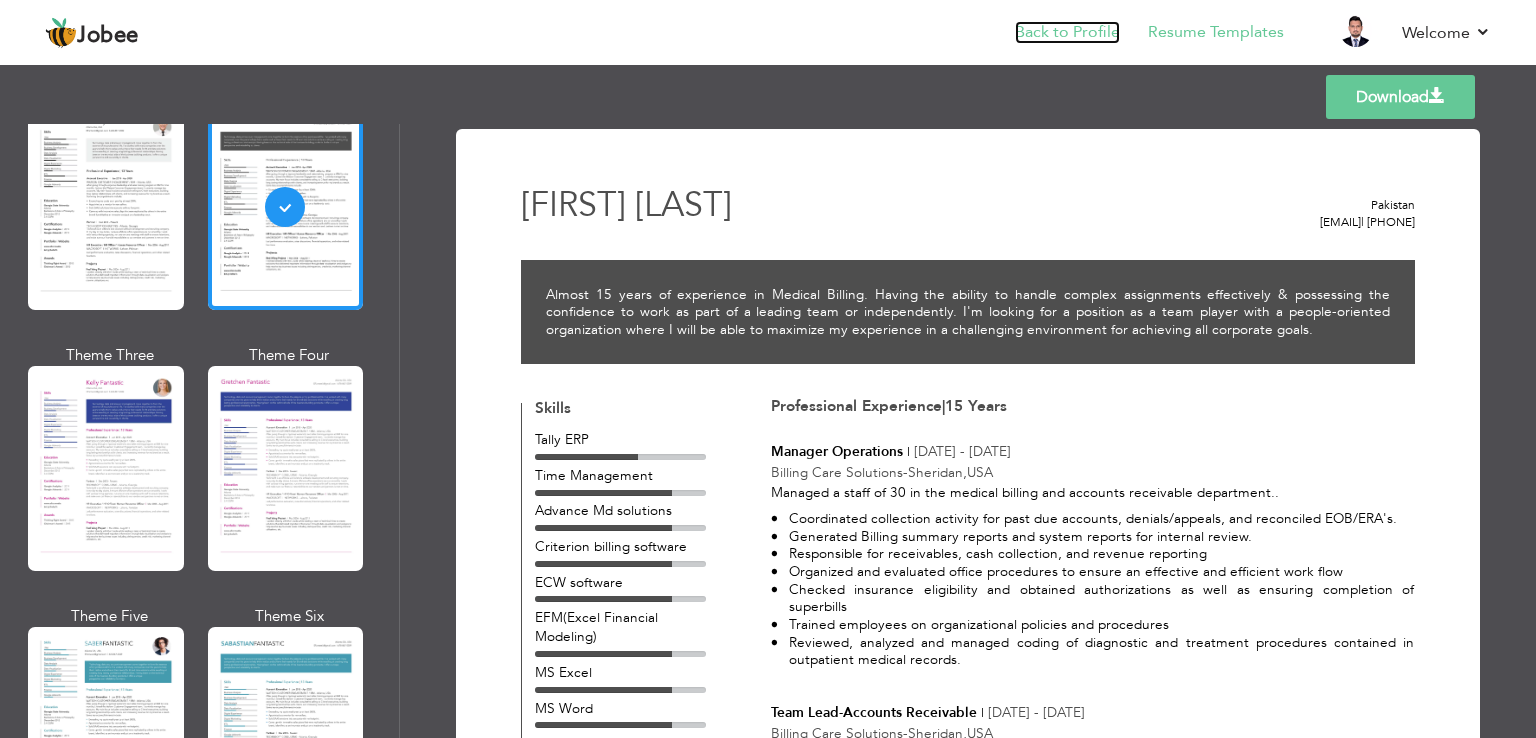 click on "Back to Profile" at bounding box center [1067, 32] 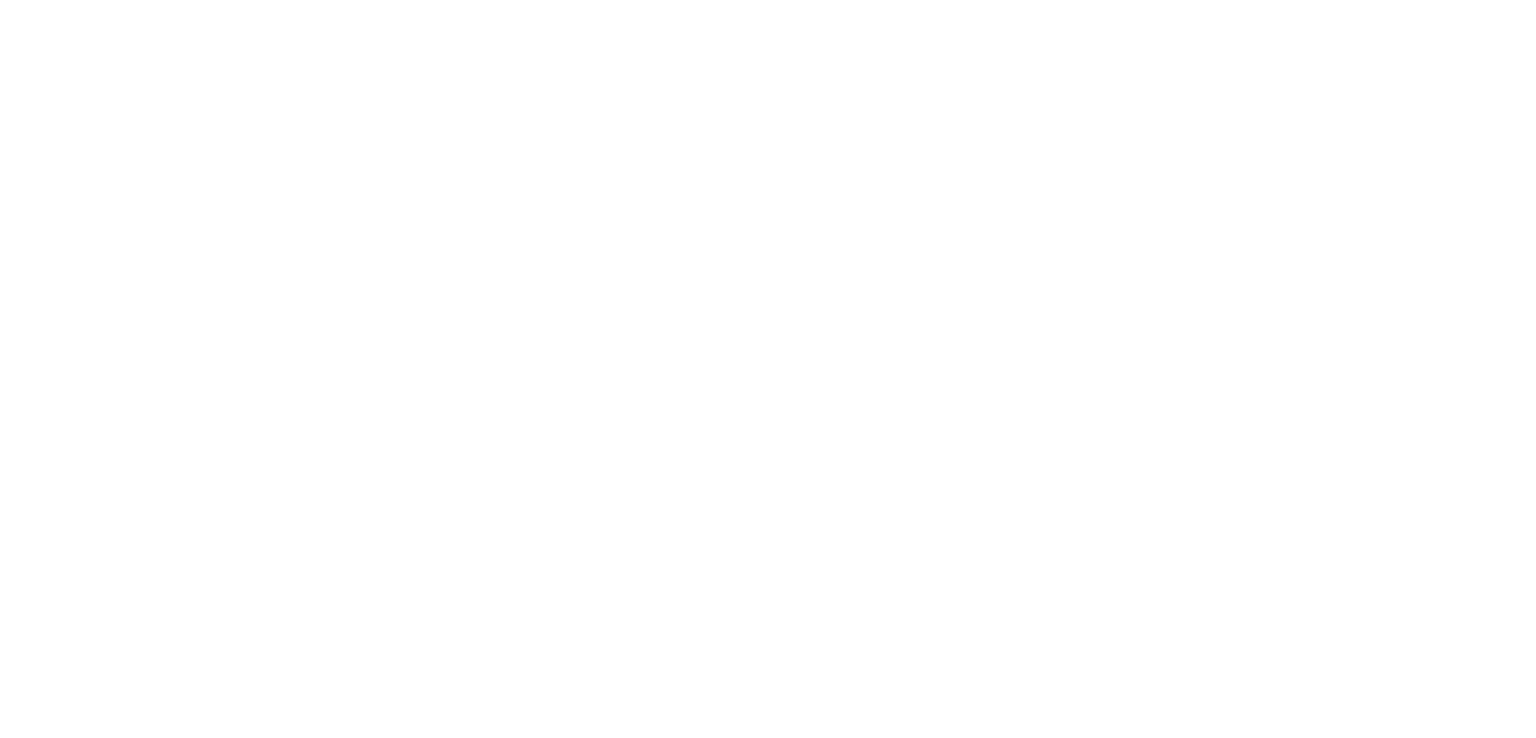 scroll, scrollTop: 0, scrollLeft: 0, axis: both 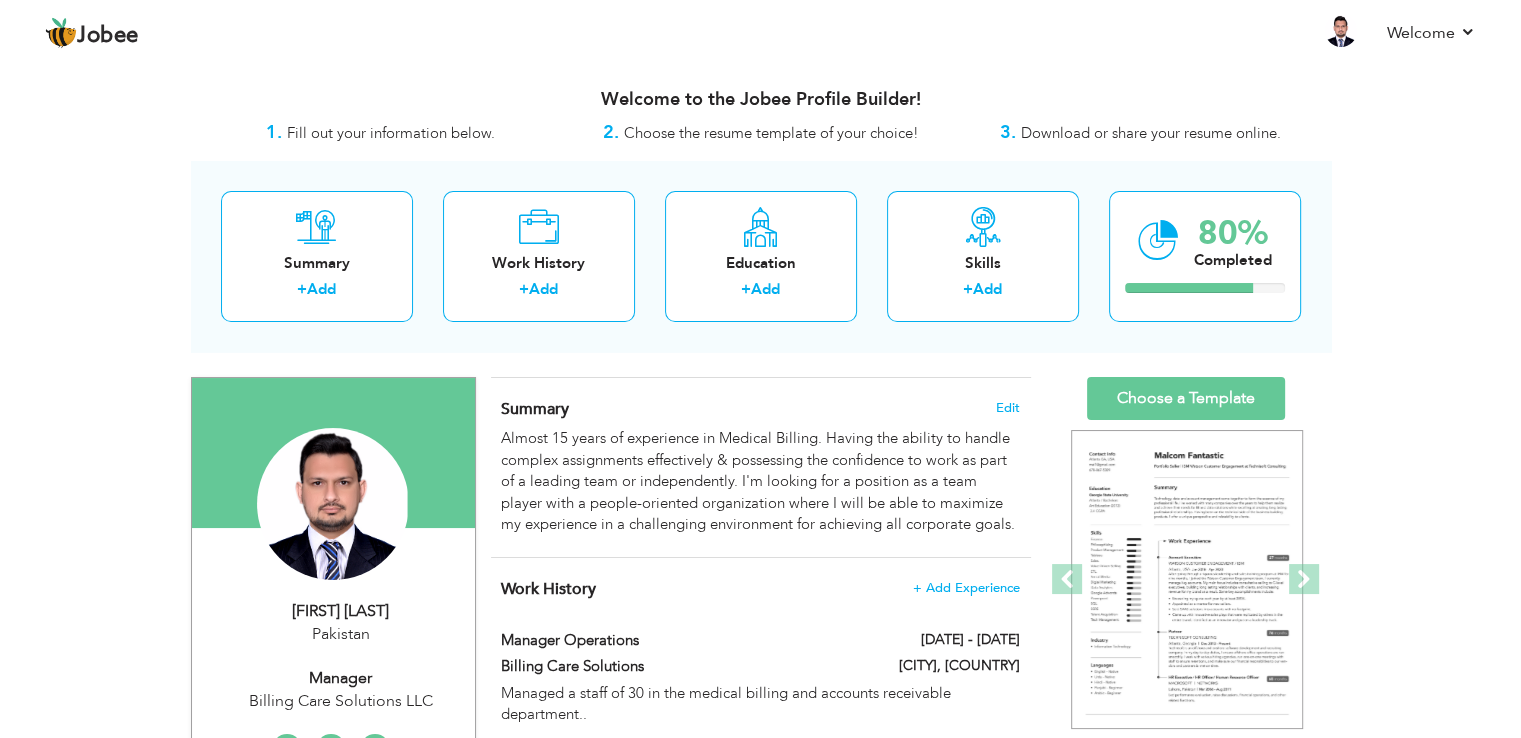 click on "[FIRST] [LAST]" at bounding box center (341, 611) 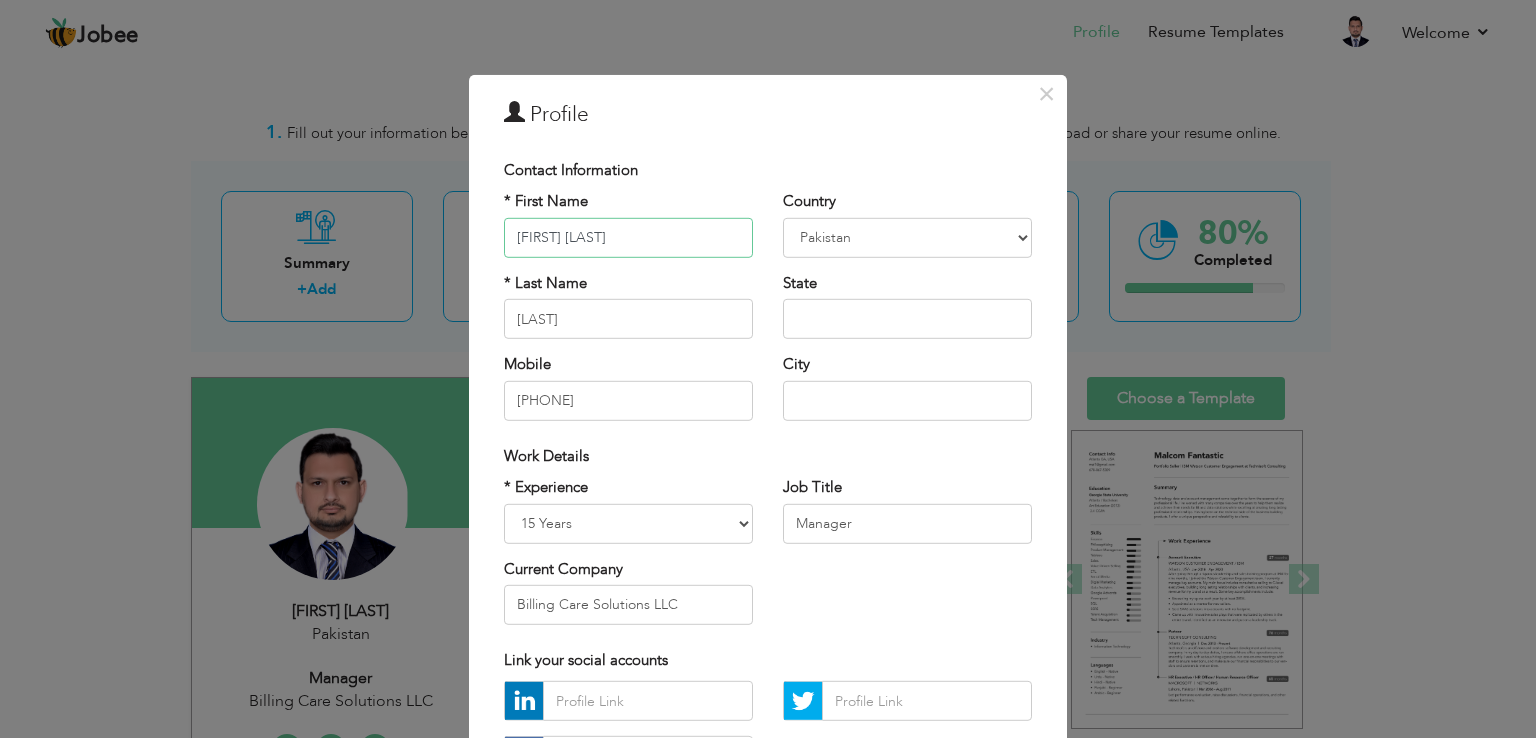scroll, scrollTop: 0, scrollLeft: 0, axis: both 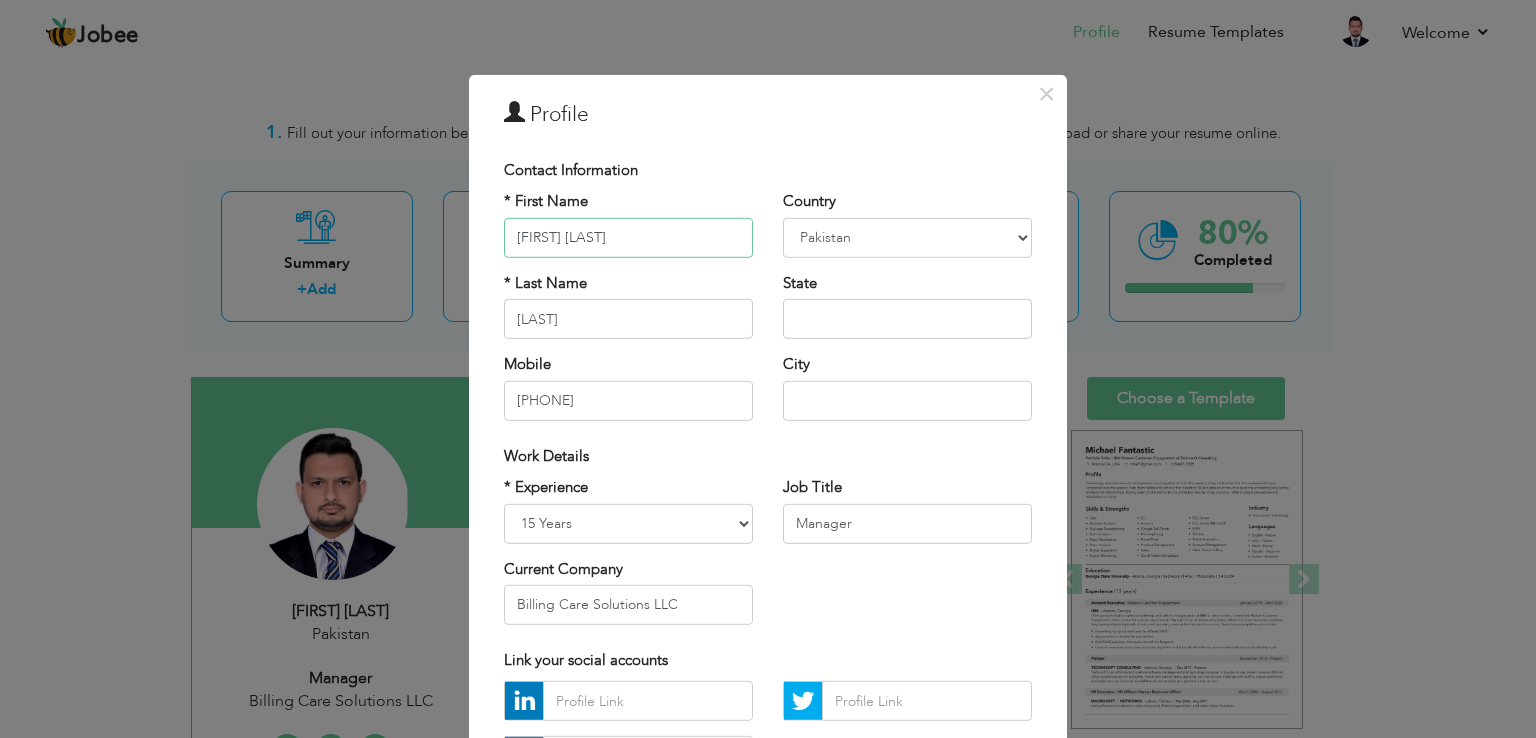 drag, startPoint x: 544, startPoint y: 236, endPoint x: 491, endPoint y: 232, distance: 53.15073 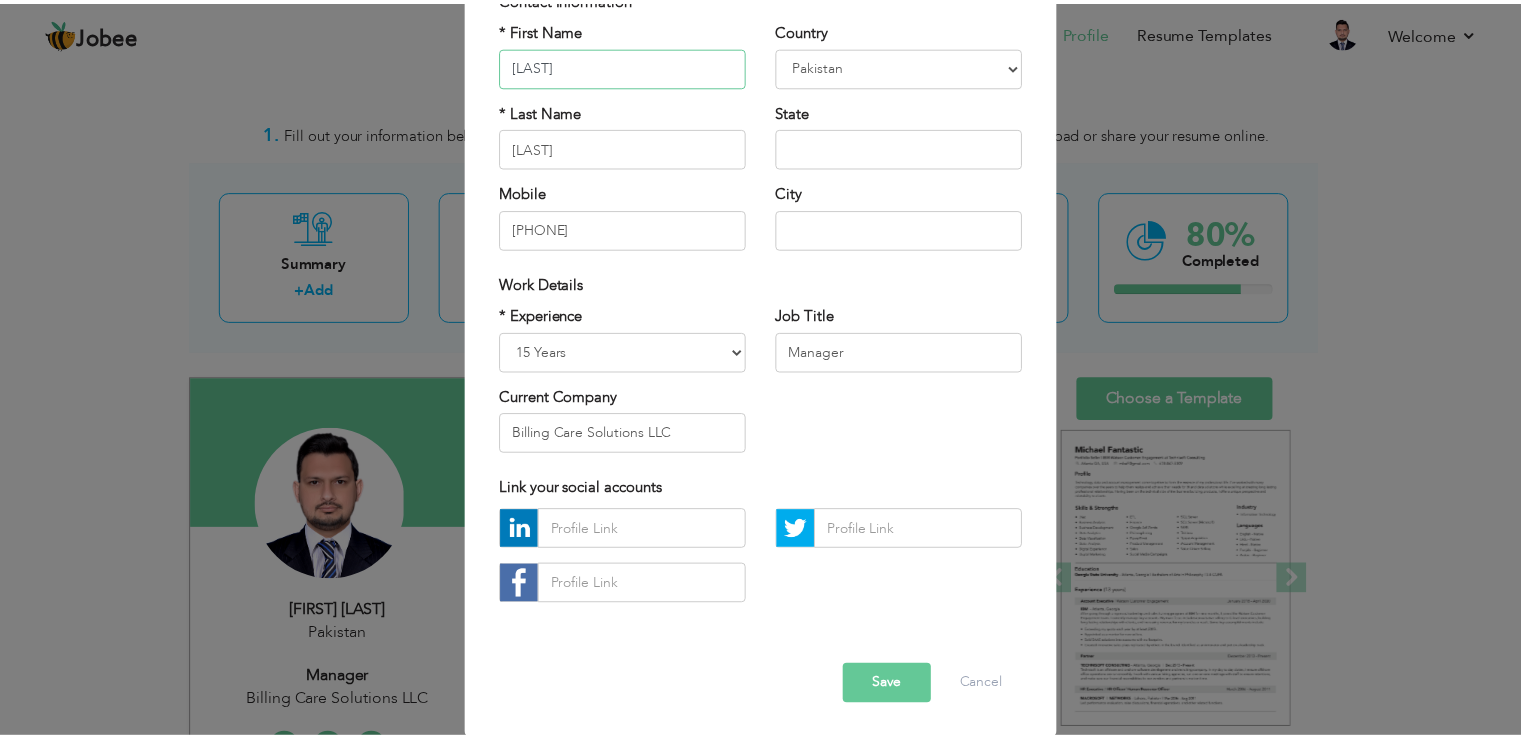 scroll, scrollTop: 174, scrollLeft: 0, axis: vertical 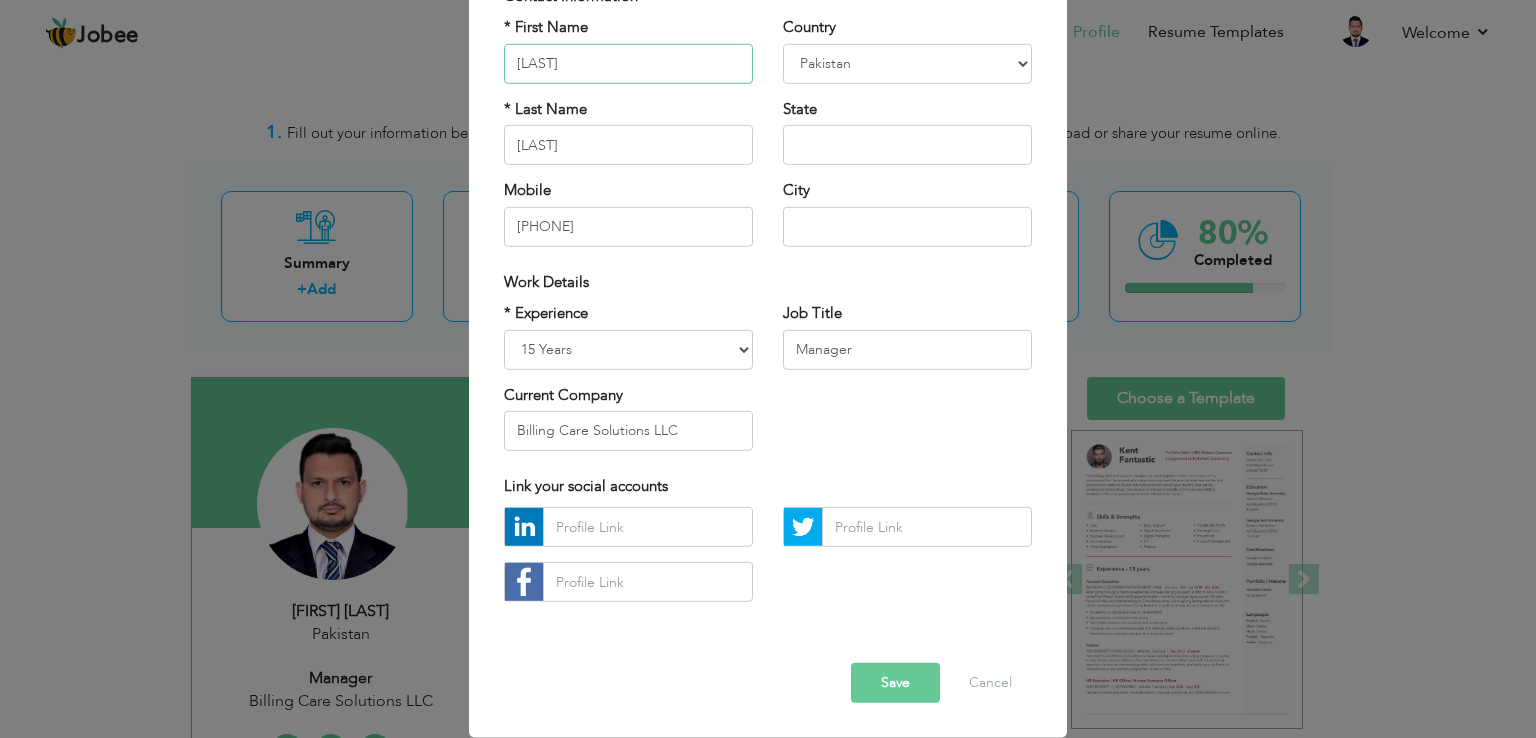 type on "[LAST]" 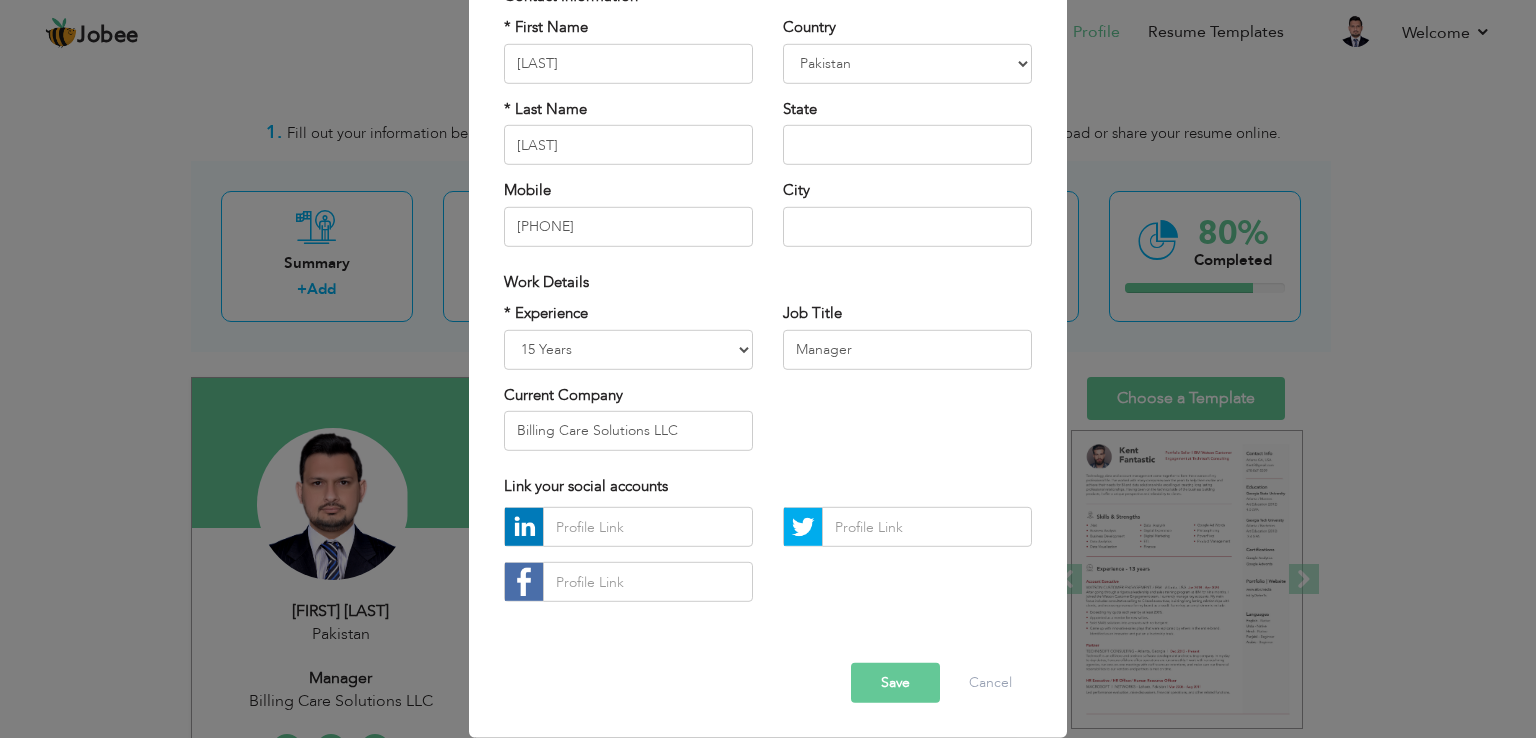 click on "Save" at bounding box center [895, 683] 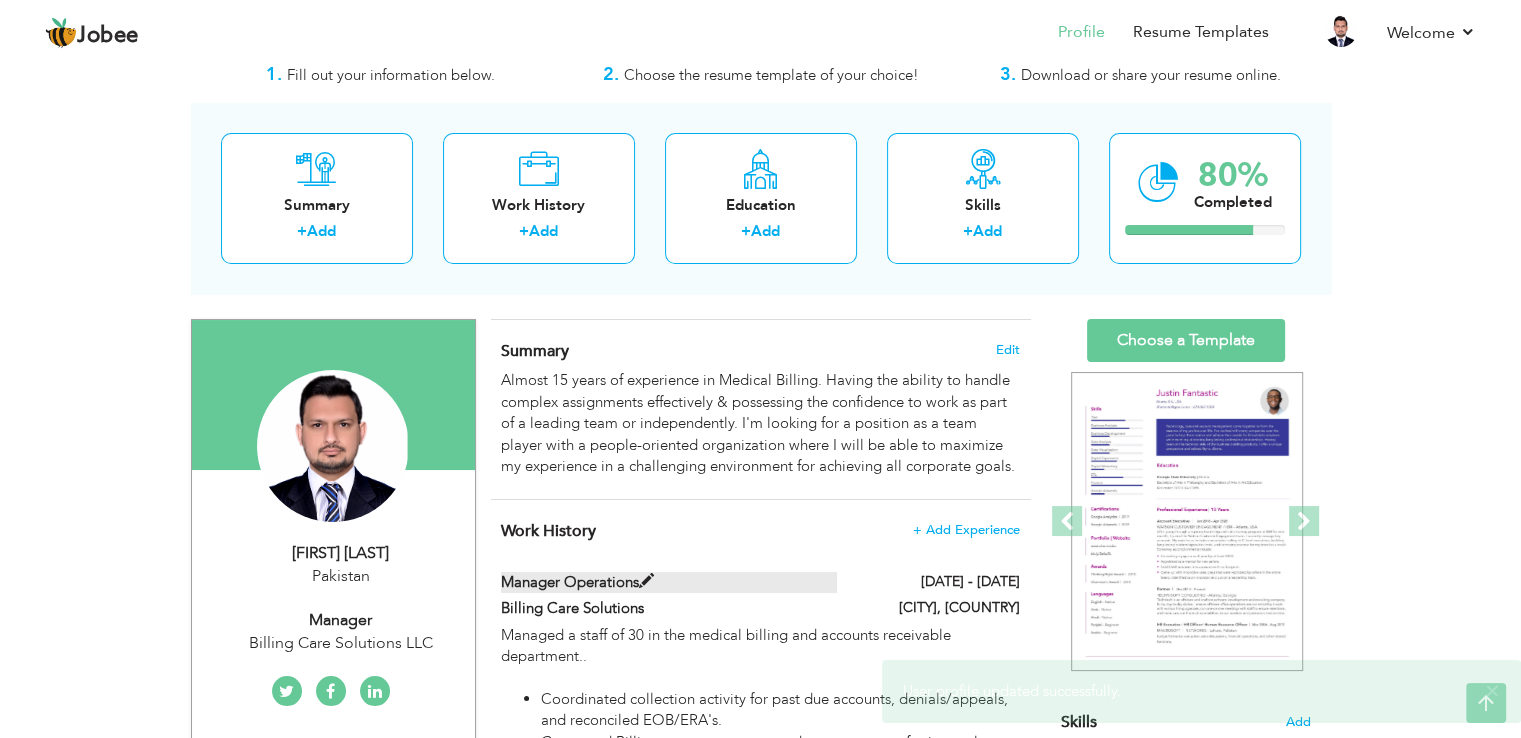 scroll, scrollTop: 0, scrollLeft: 0, axis: both 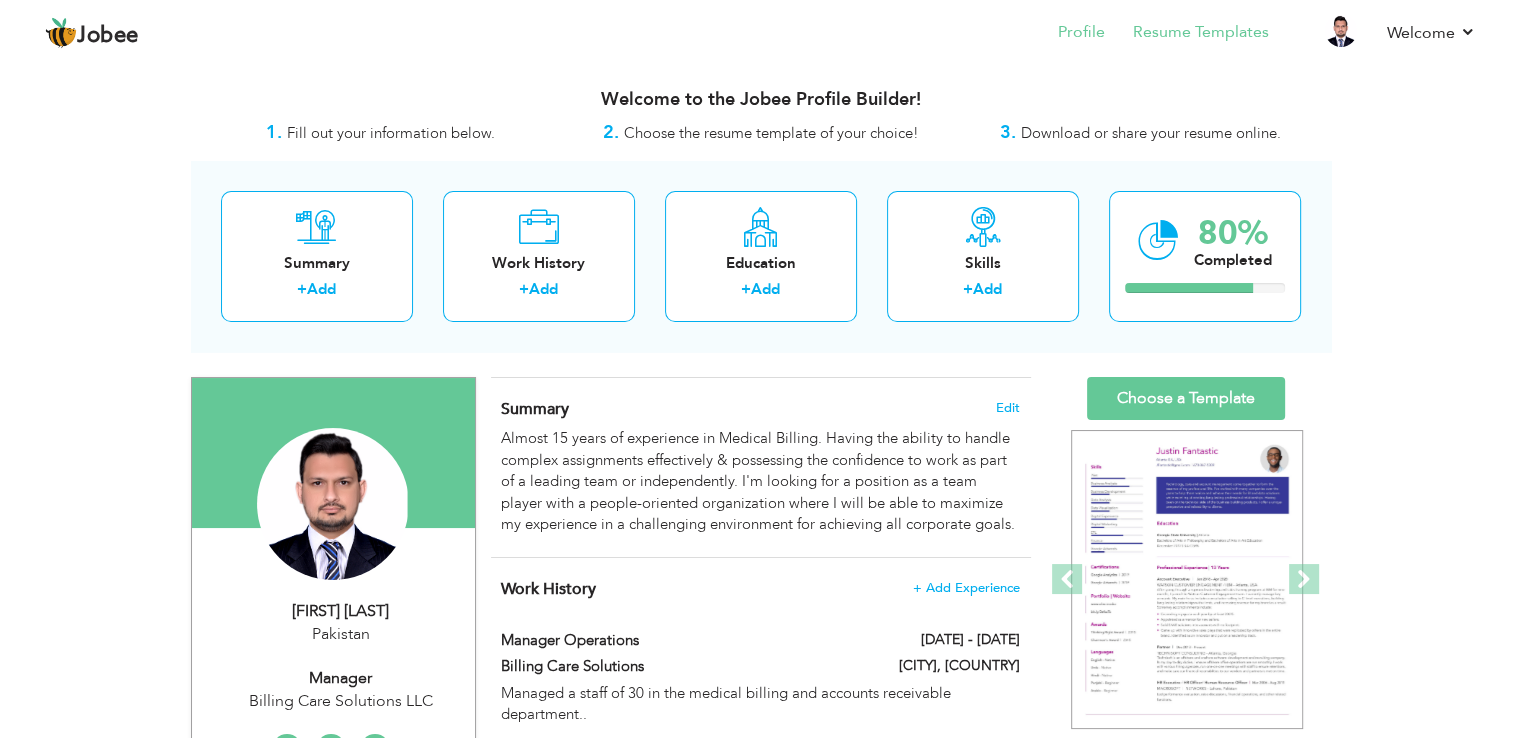 click on "Resume Templates" at bounding box center (1187, 34) 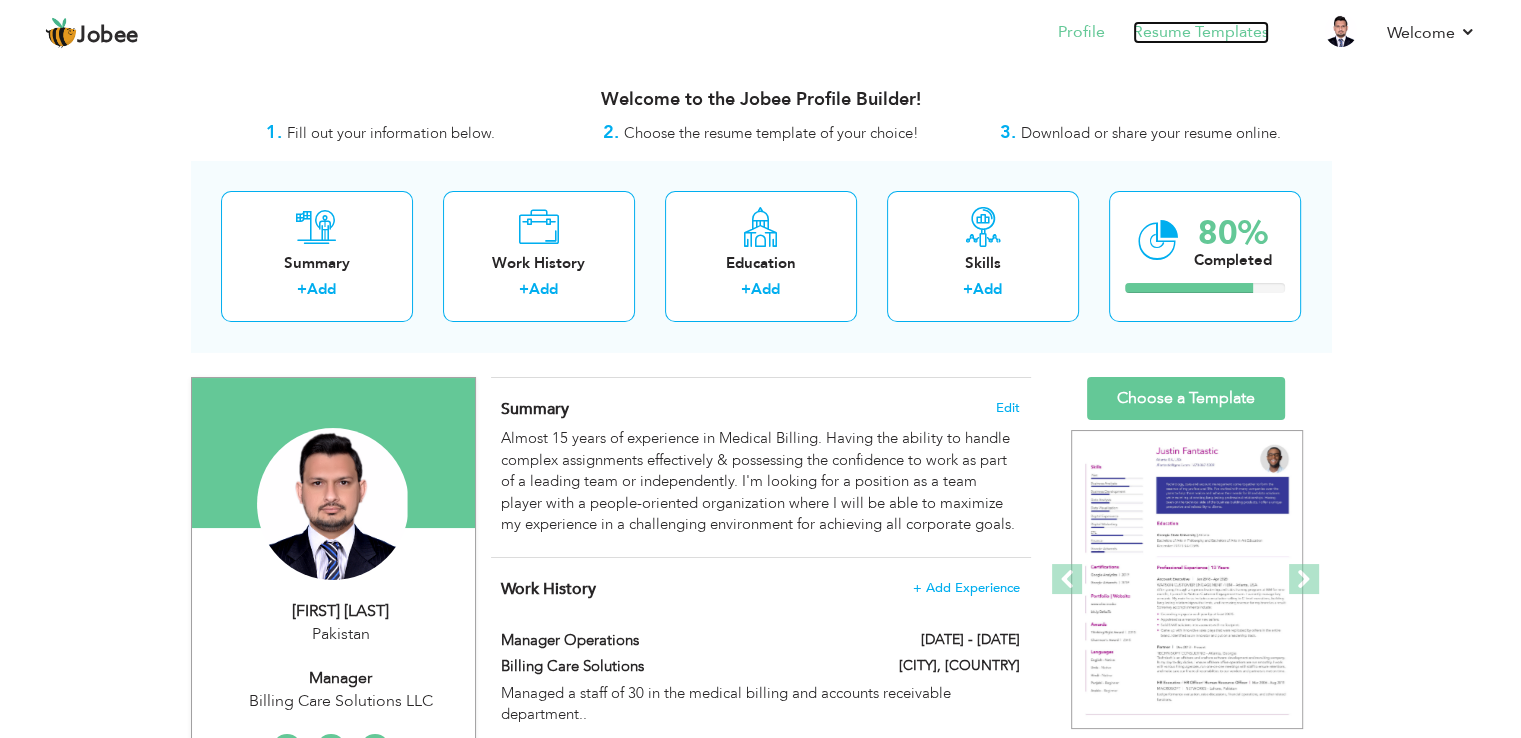 click on "Resume Templates" at bounding box center (1201, 32) 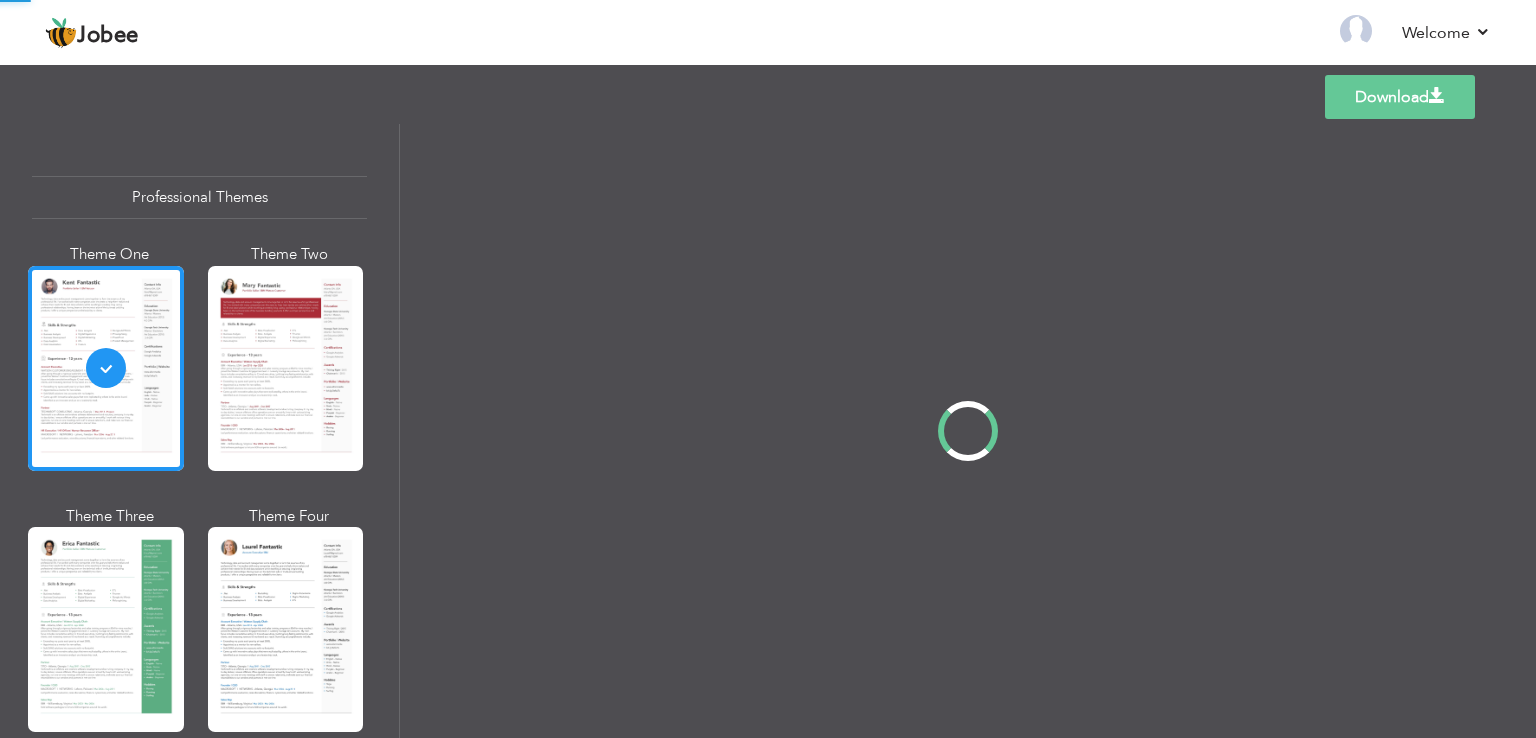 scroll, scrollTop: 0, scrollLeft: 0, axis: both 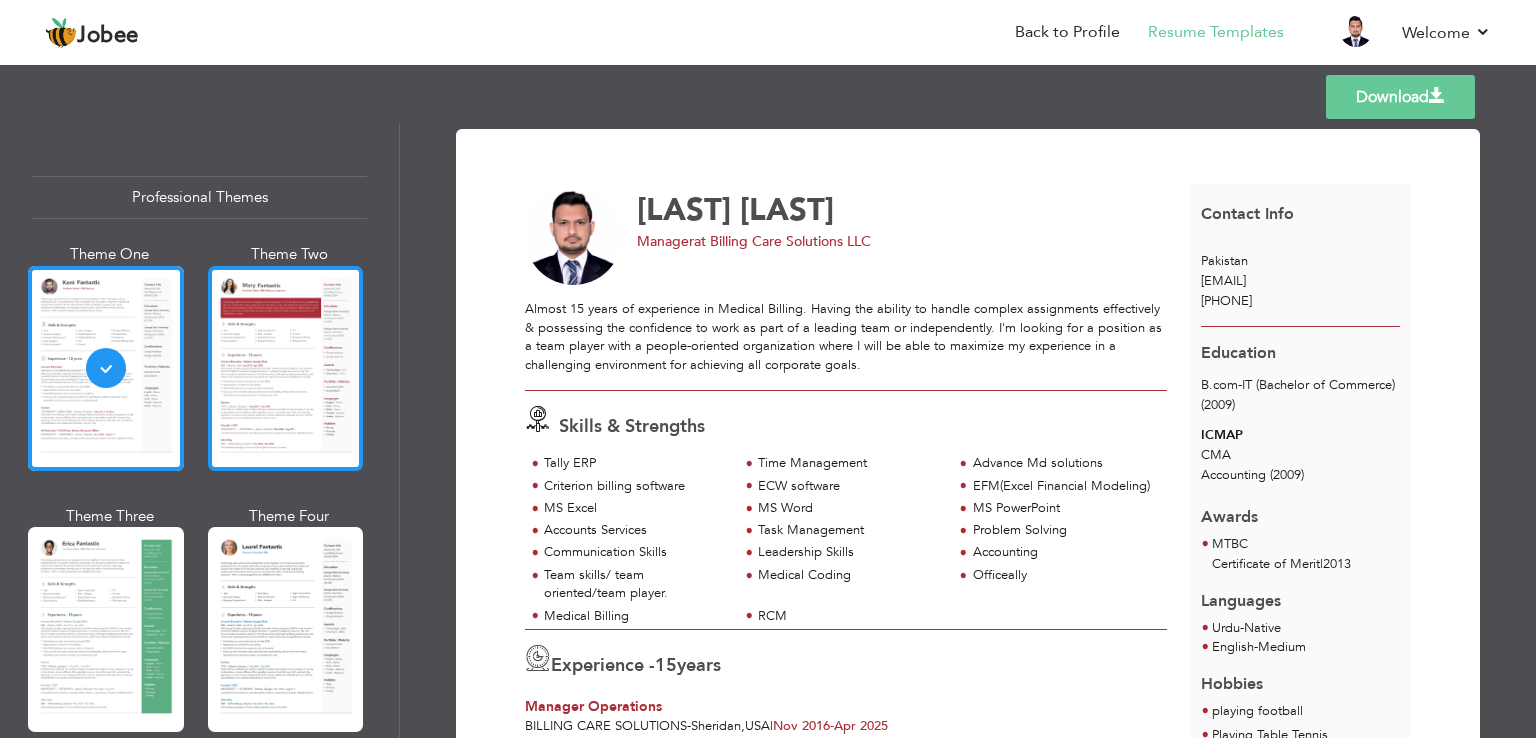 click at bounding box center (286, 368) 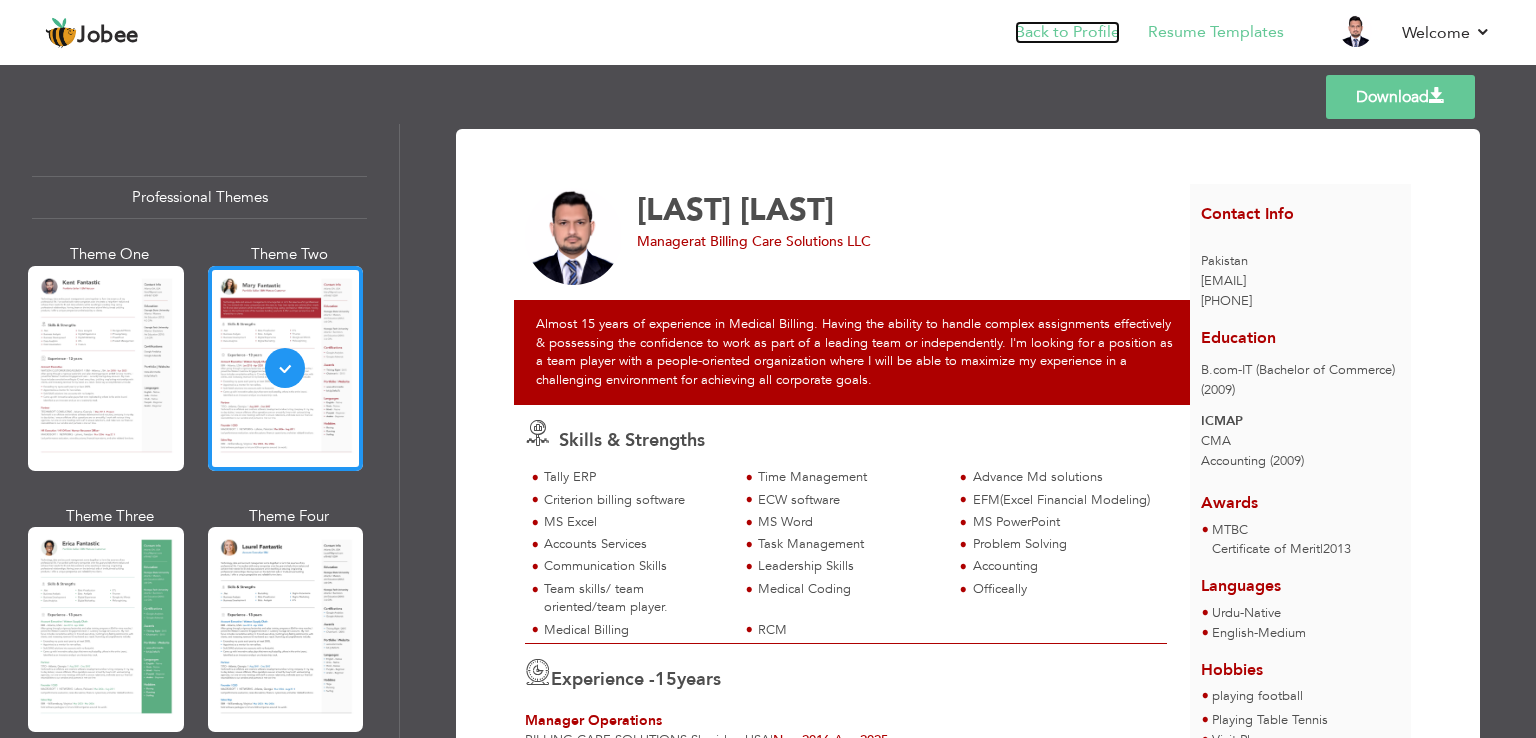 click on "Back to Profile" at bounding box center [1067, 32] 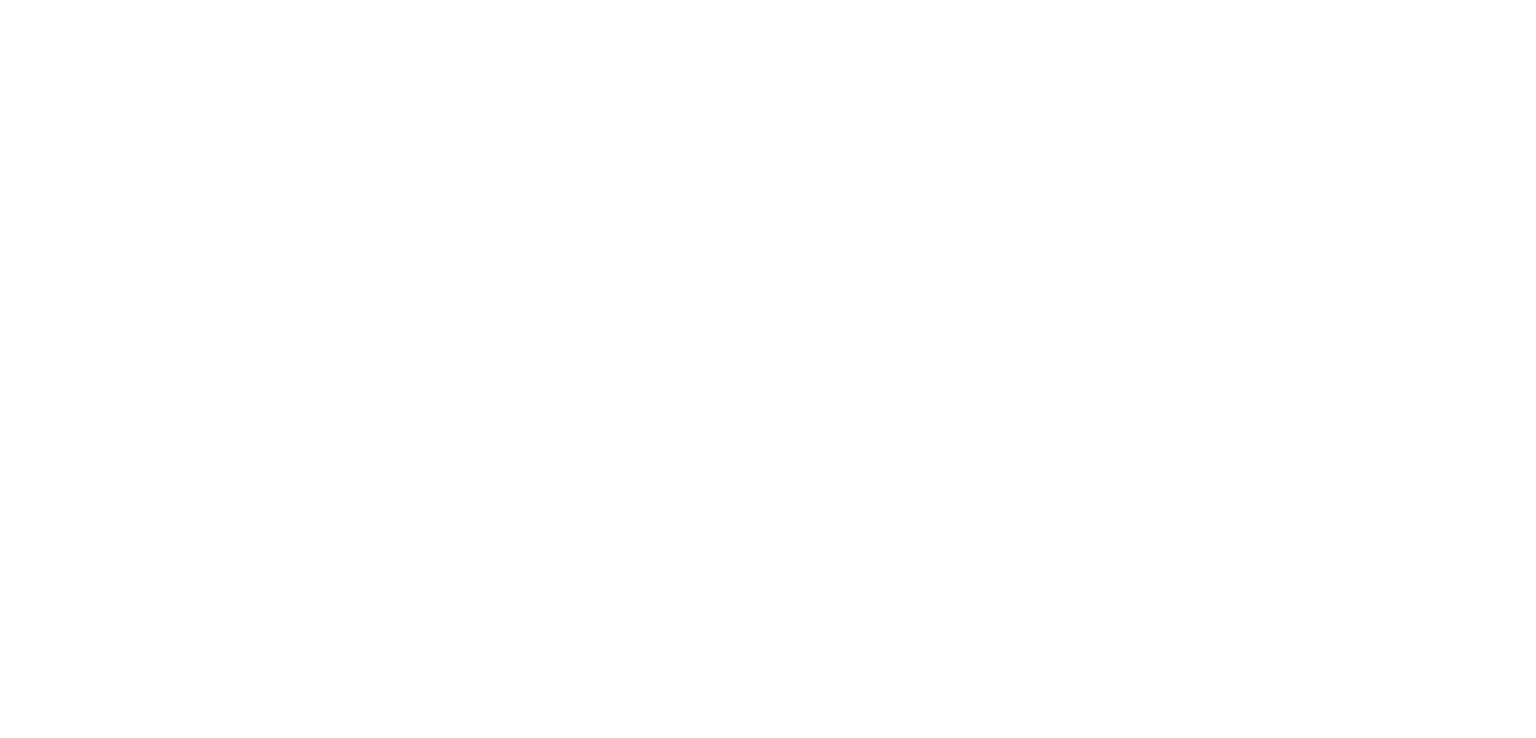 scroll, scrollTop: 0, scrollLeft: 0, axis: both 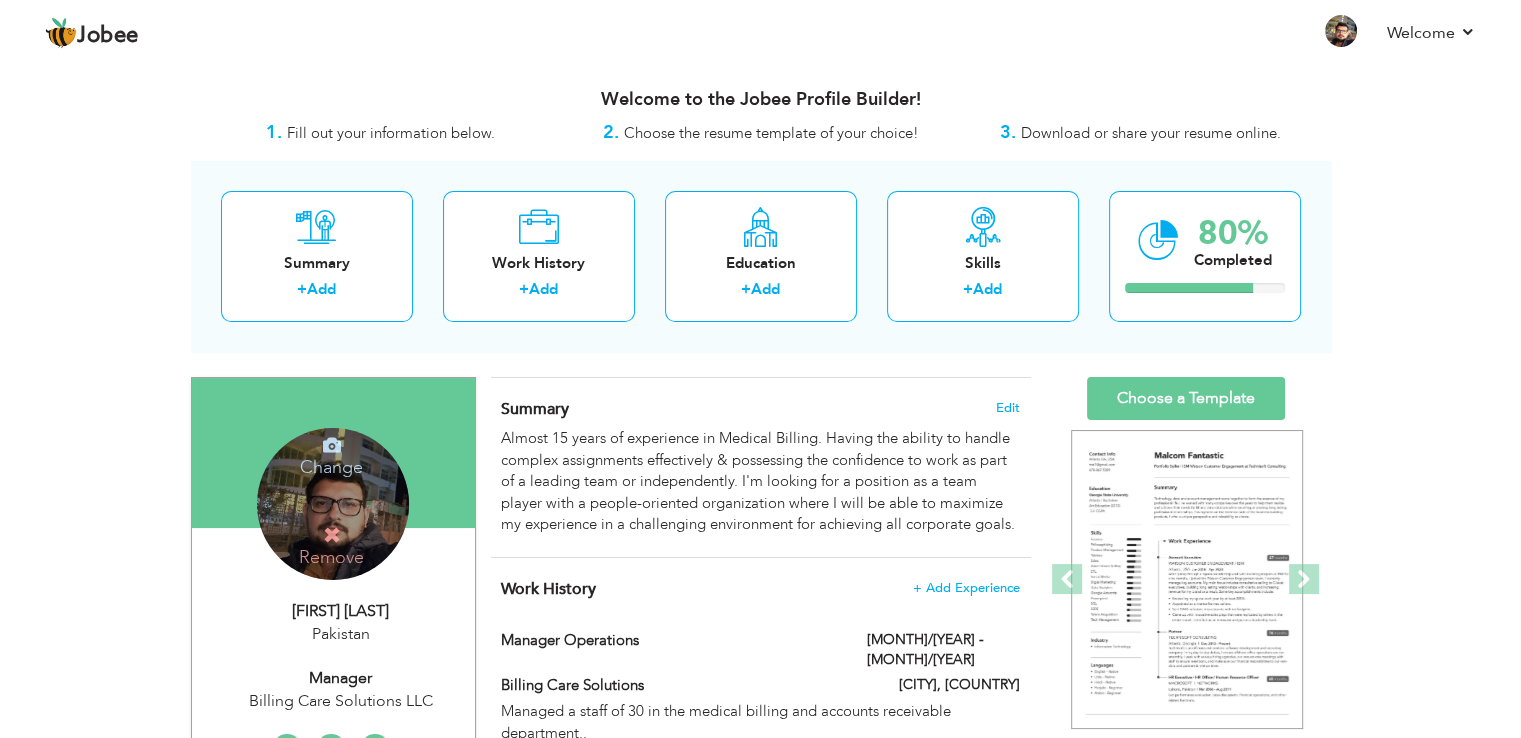 click on "Change
Remove" at bounding box center (333, 504) 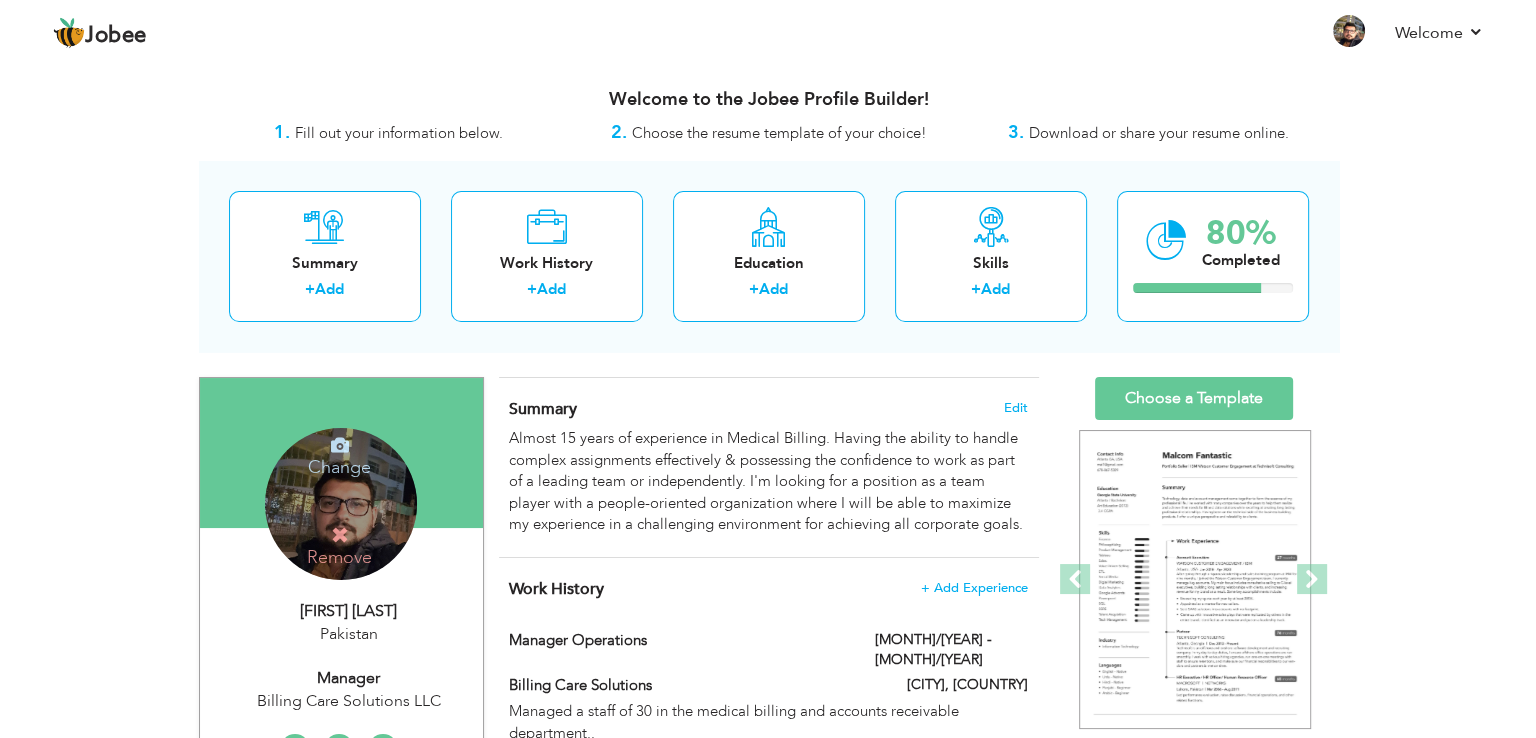 scroll, scrollTop: 0, scrollLeft: 0, axis: both 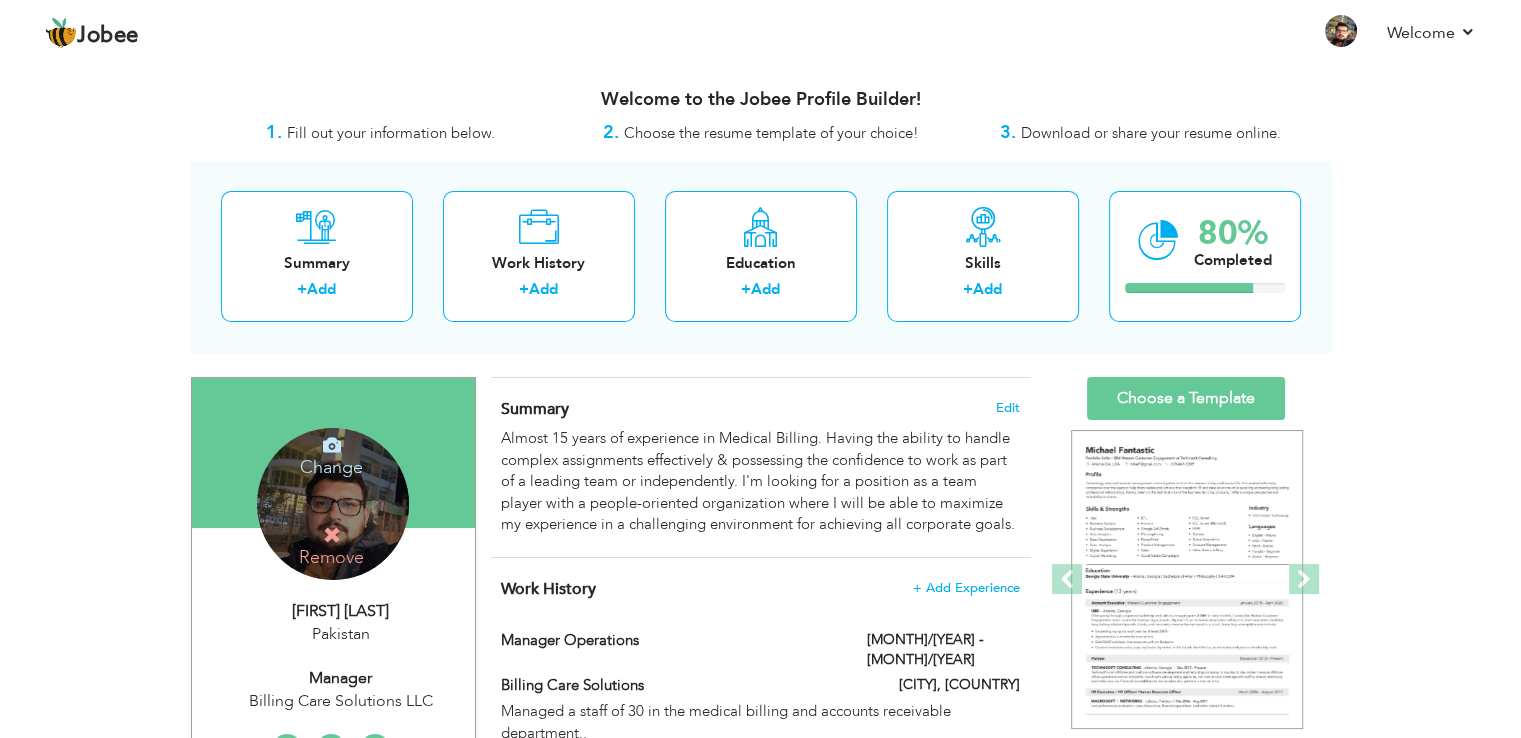 click on "Change" at bounding box center (331, 454) 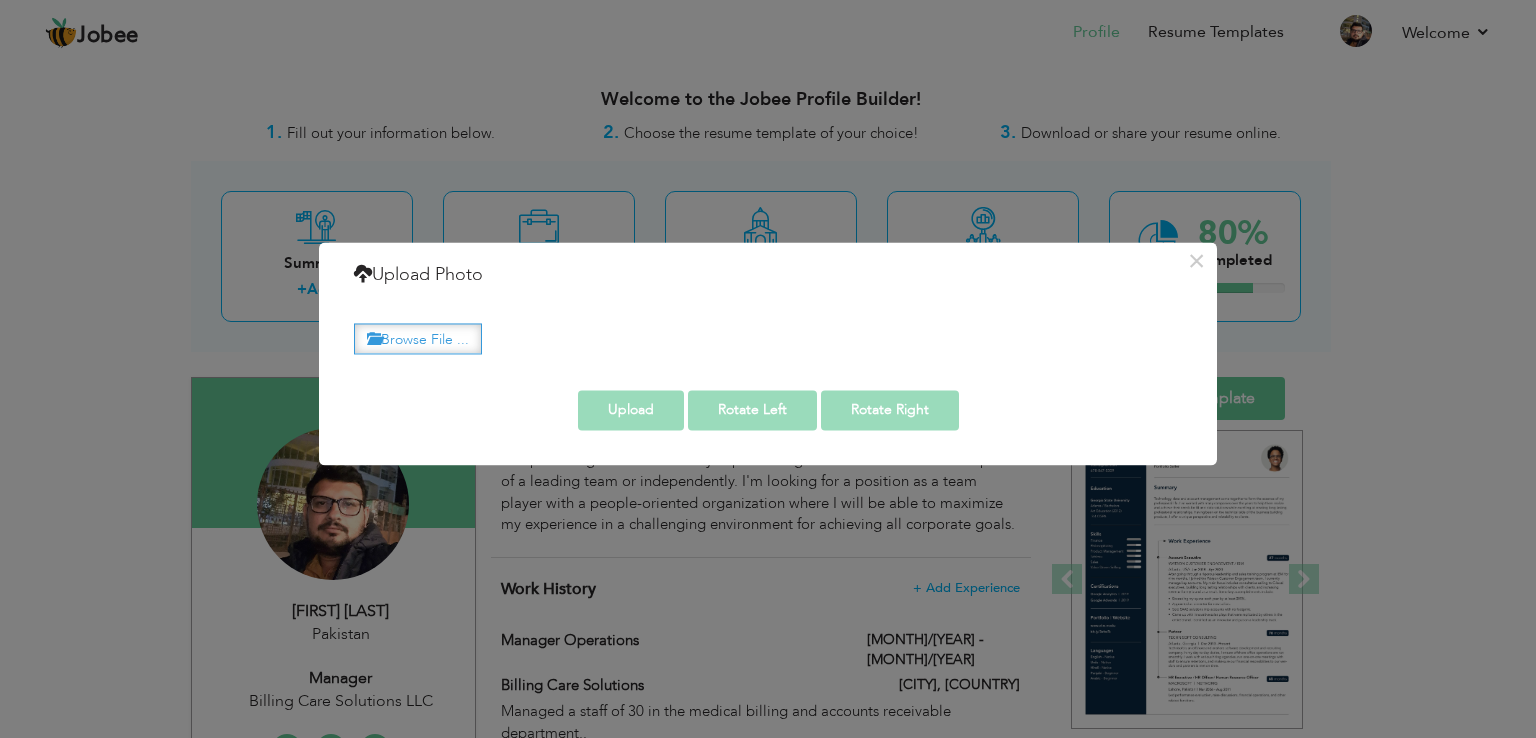 click on "Browse File ..." at bounding box center [418, 338] 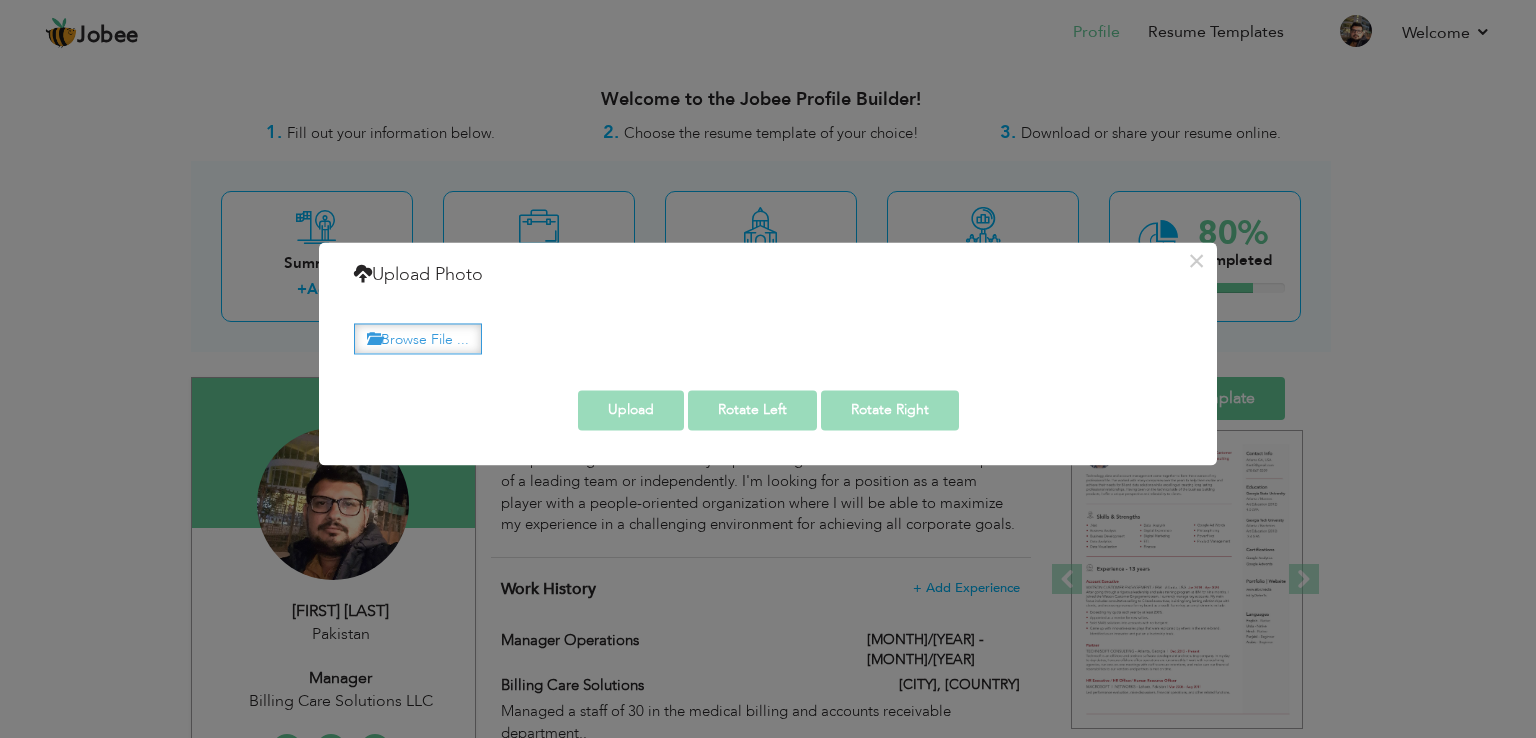 click on "Browse File ..." at bounding box center [418, 338] 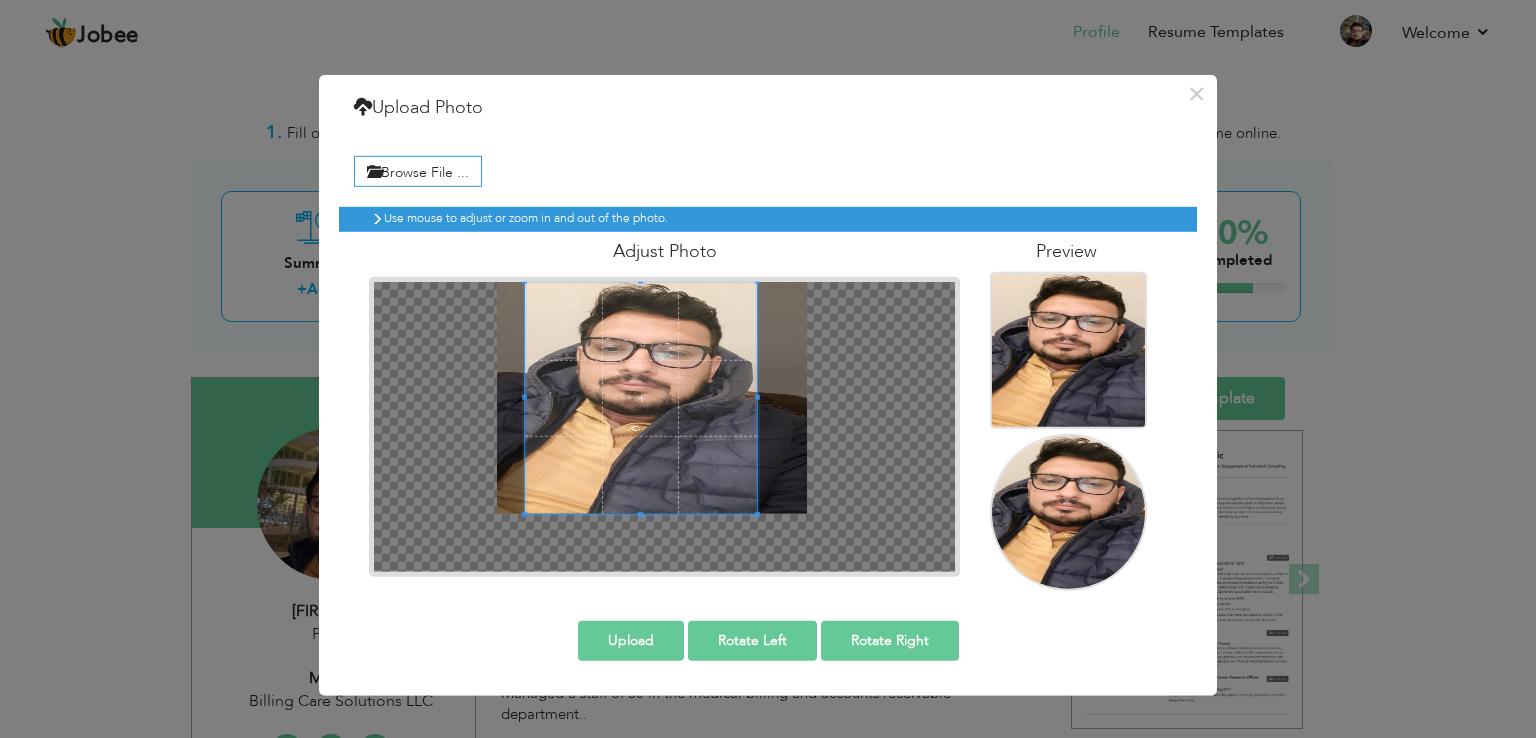 scroll, scrollTop: 0, scrollLeft: 0, axis: both 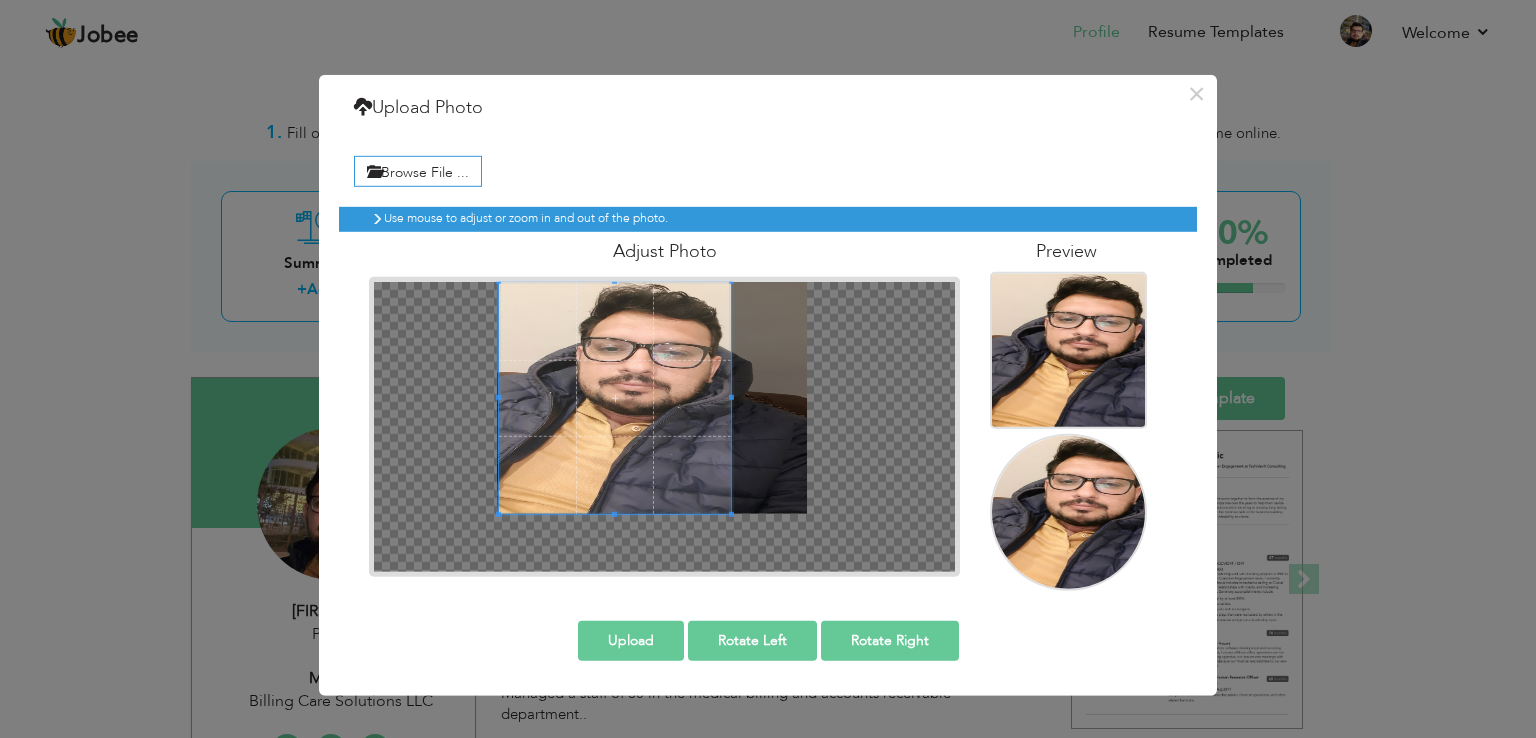 click at bounding box center (615, 398) 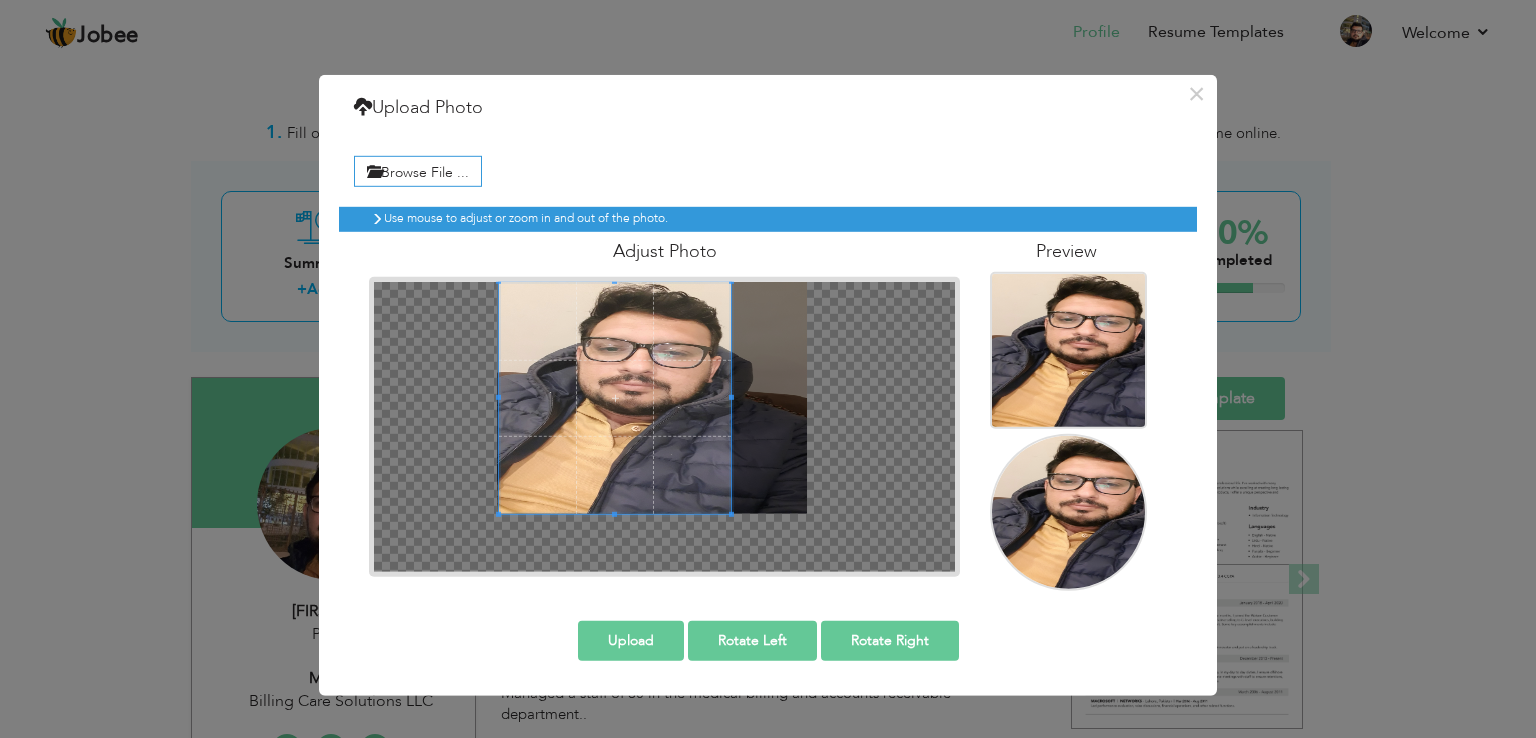 click at bounding box center (664, 427) 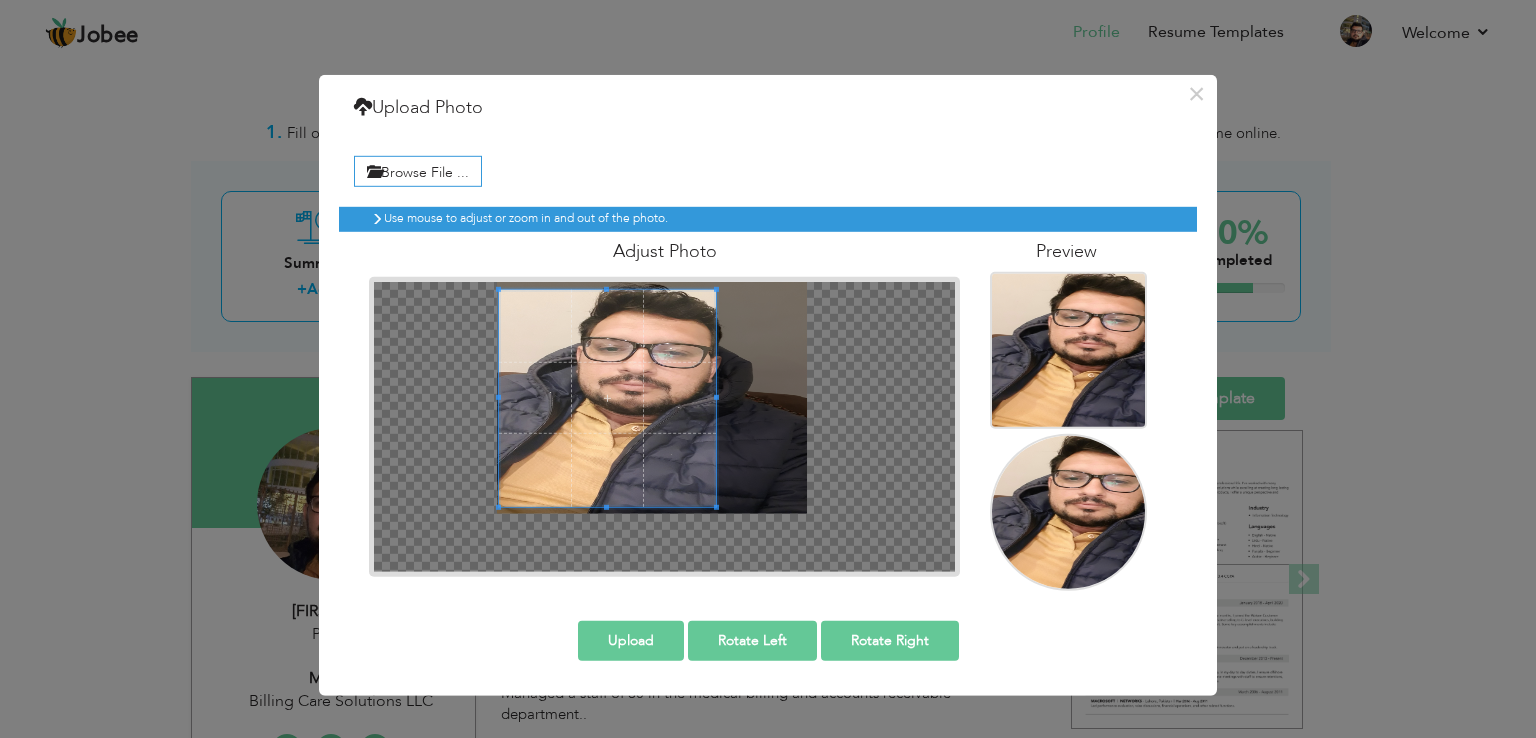 click at bounding box center (664, 427) 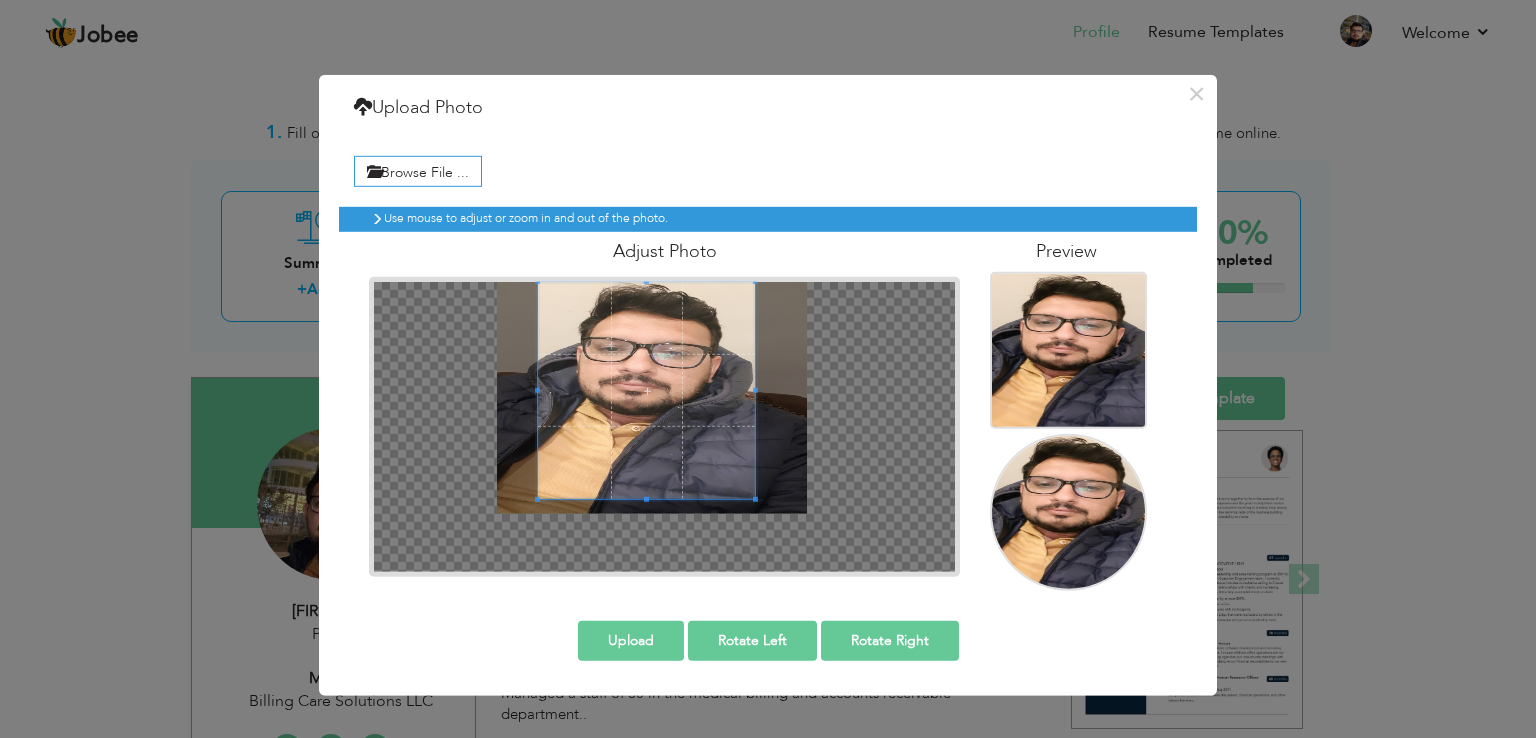 click at bounding box center (646, 390) 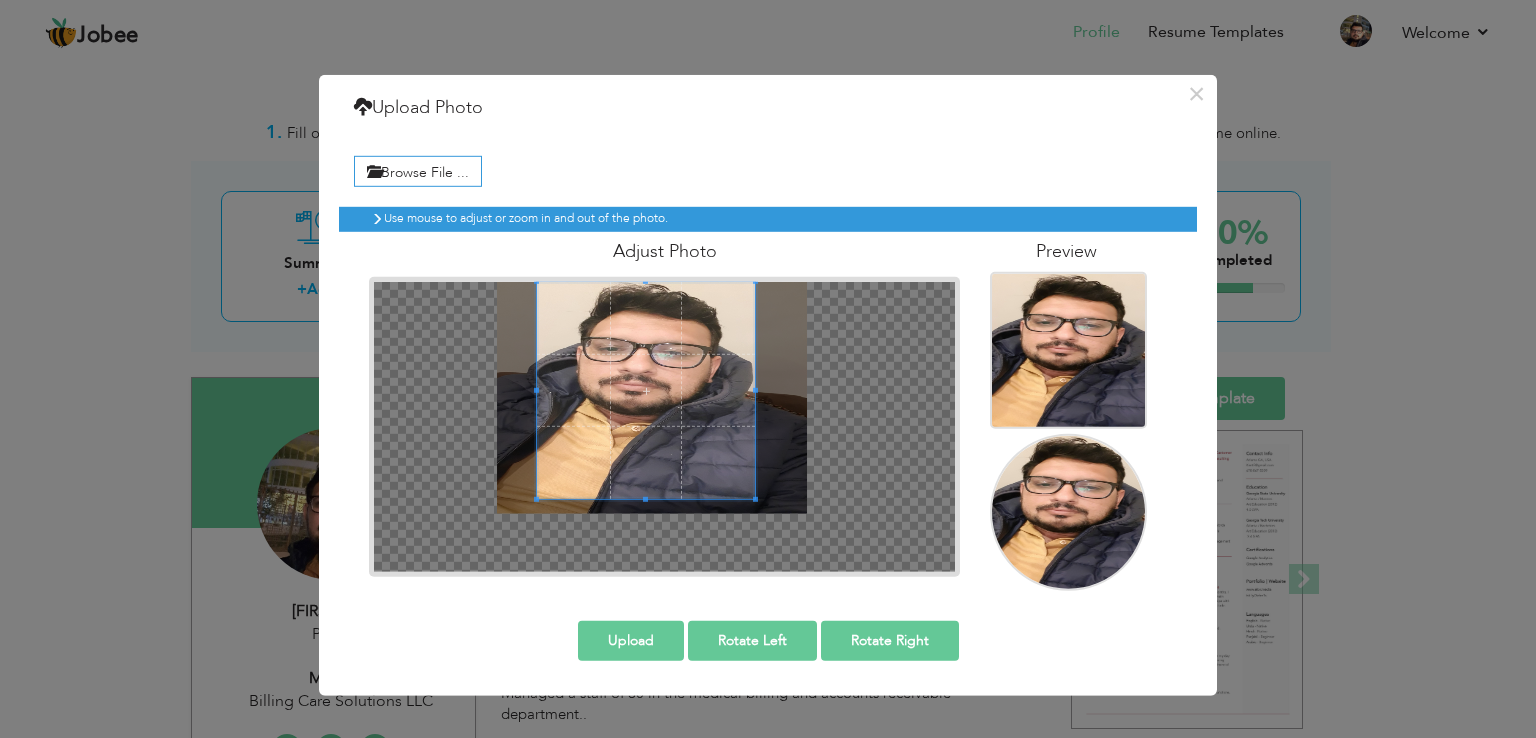 click on "Upload" at bounding box center [631, 640] 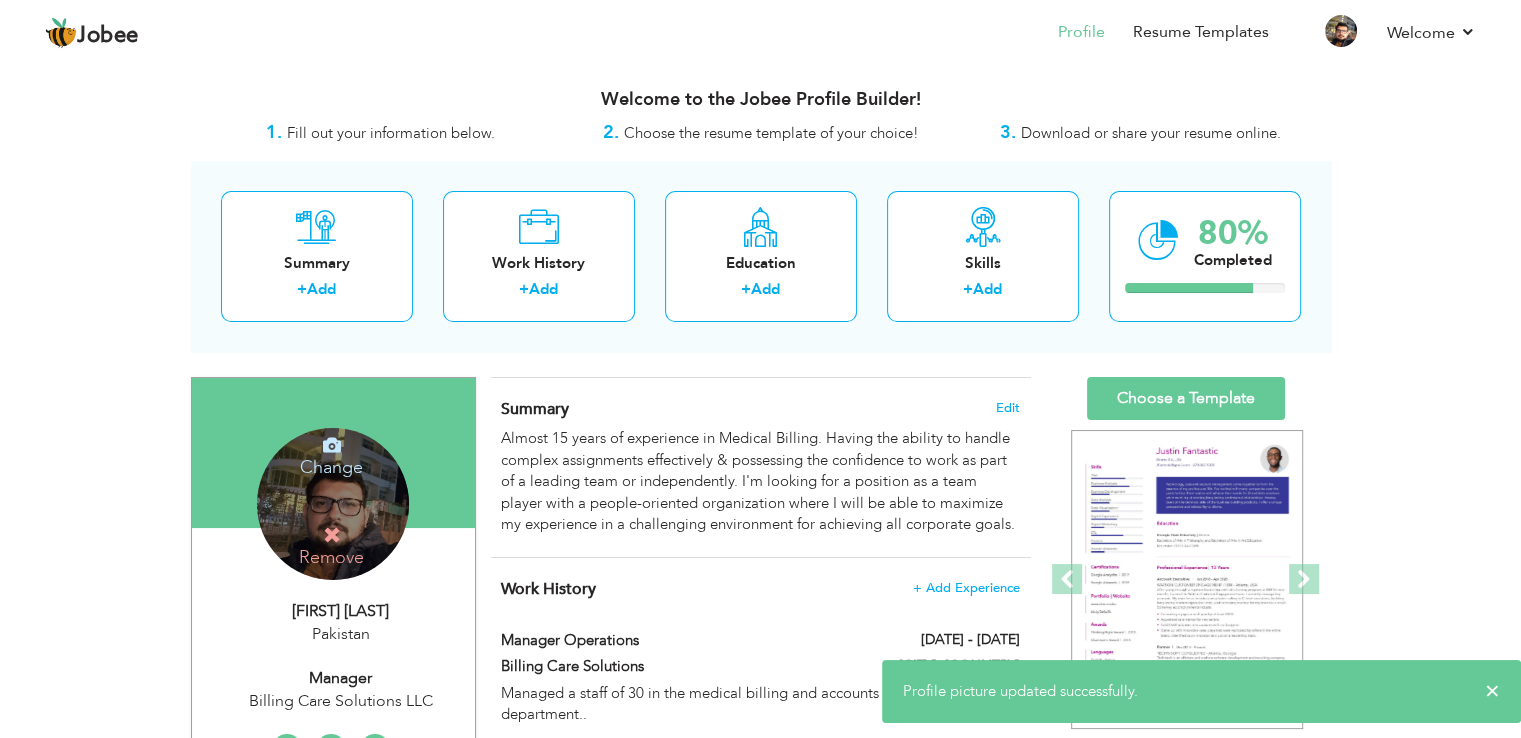 click on "Change" at bounding box center (331, 454) 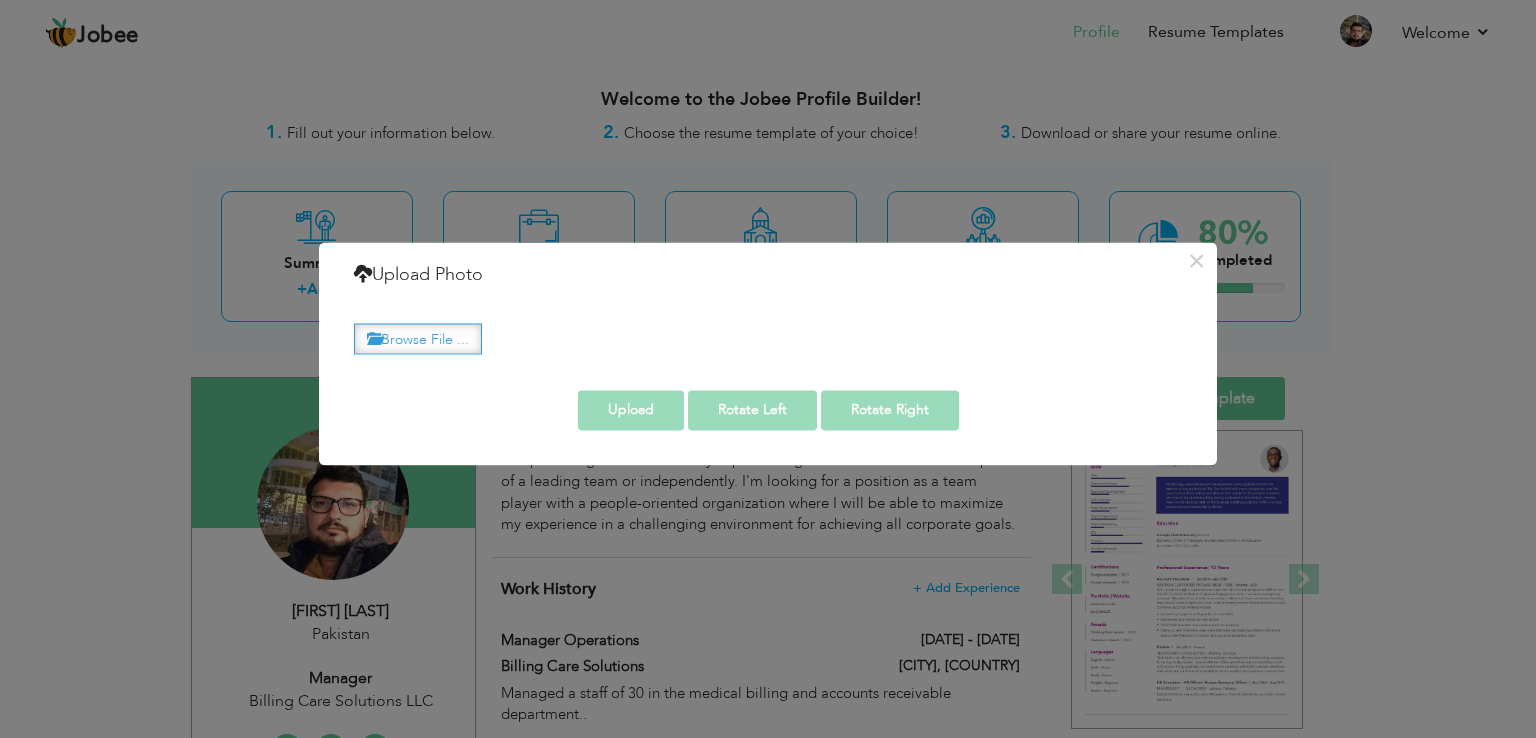click on "Browse File ..." at bounding box center (418, 338) 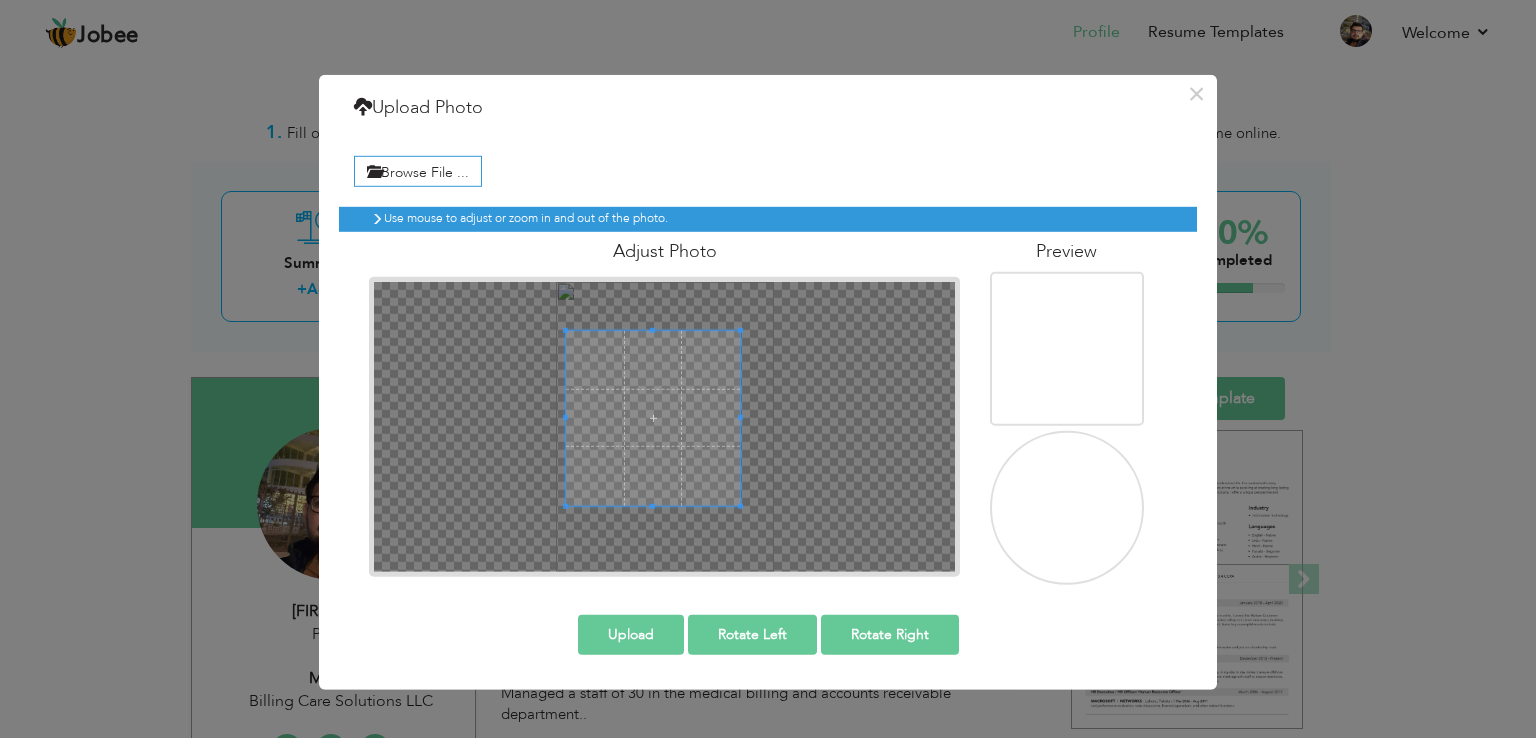 click at bounding box center (653, 418) 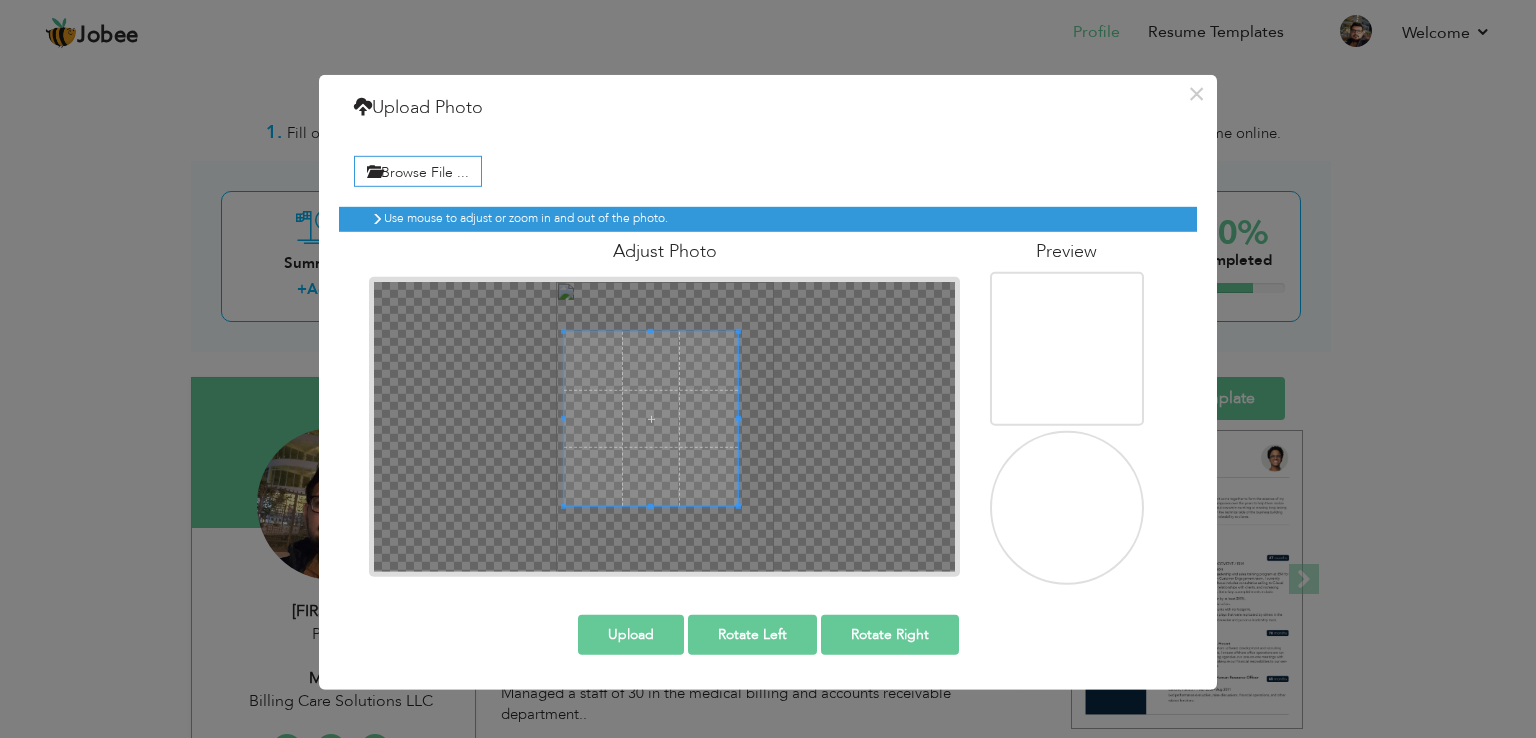 click at bounding box center [651, 419] 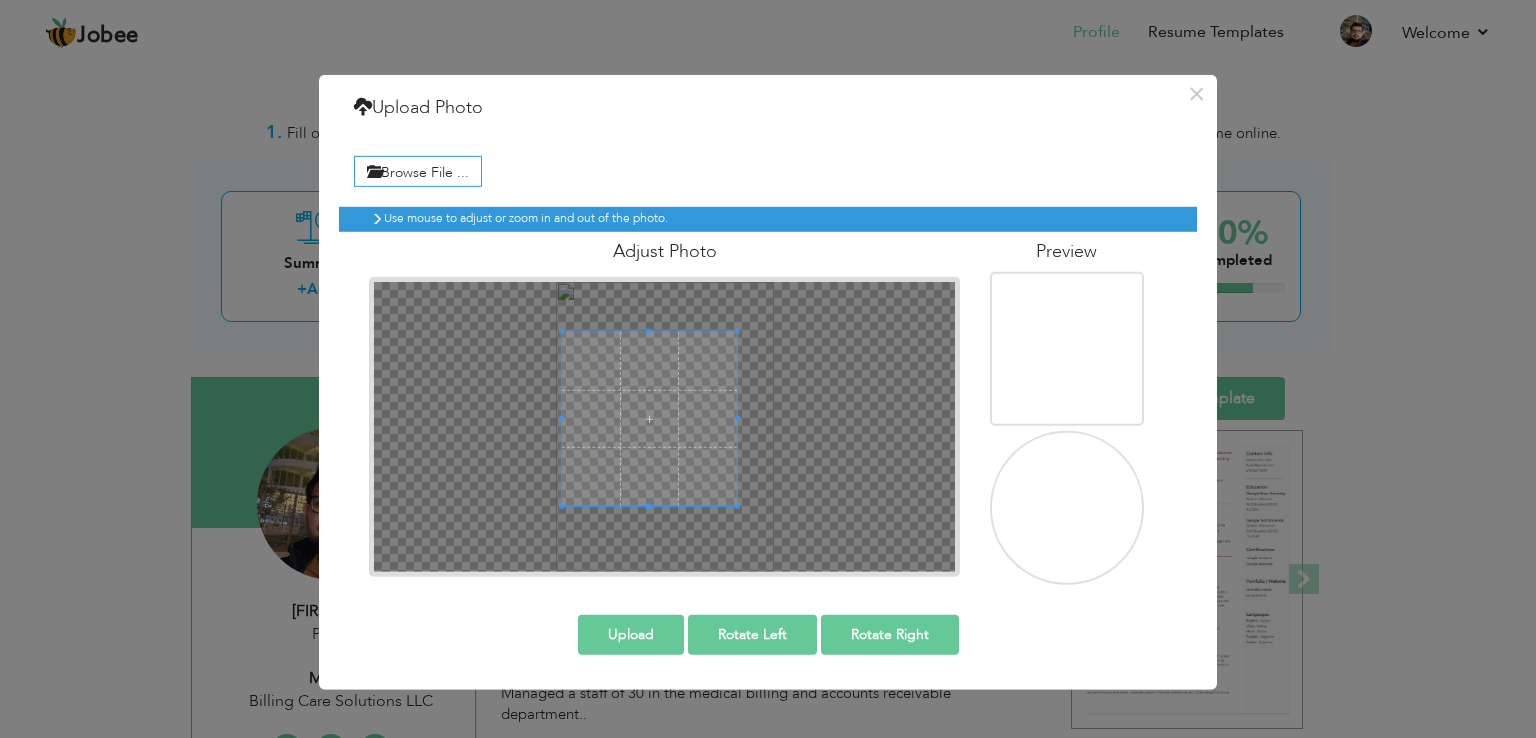 click on "Upload" at bounding box center (631, 634) 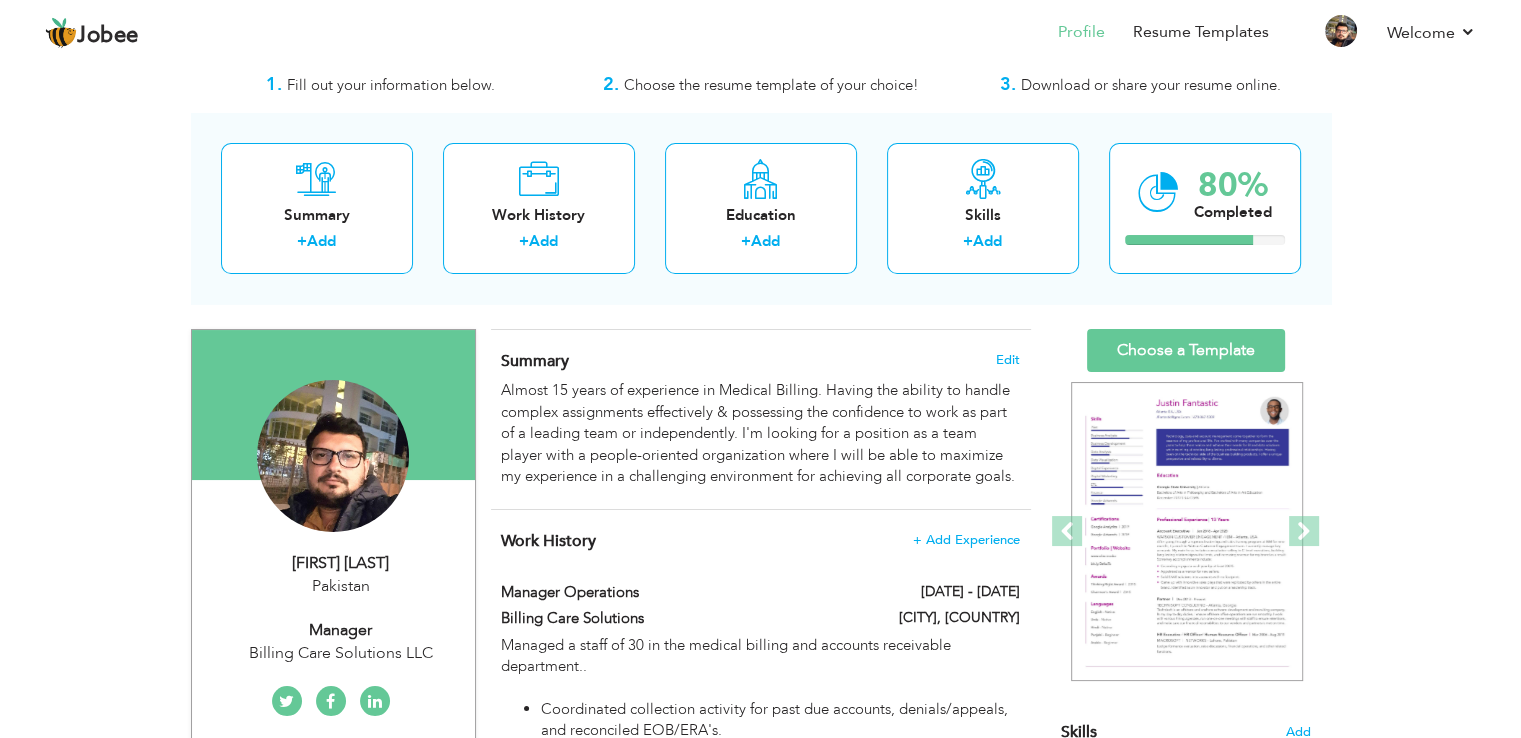 scroll, scrollTop: 0, scrollLeft: 0, axis: both 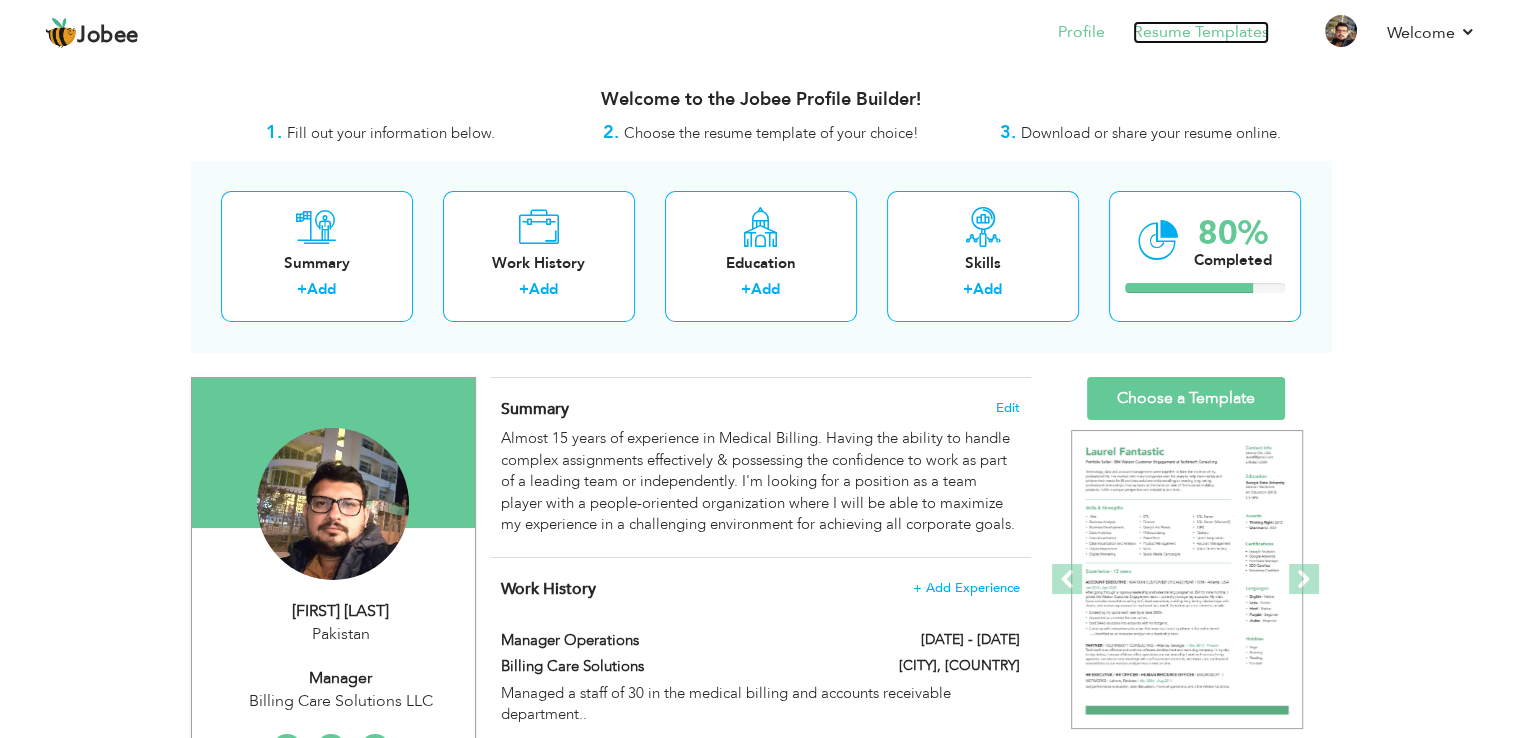 click on "Resume Templates" at bounding box center [1201, 32] 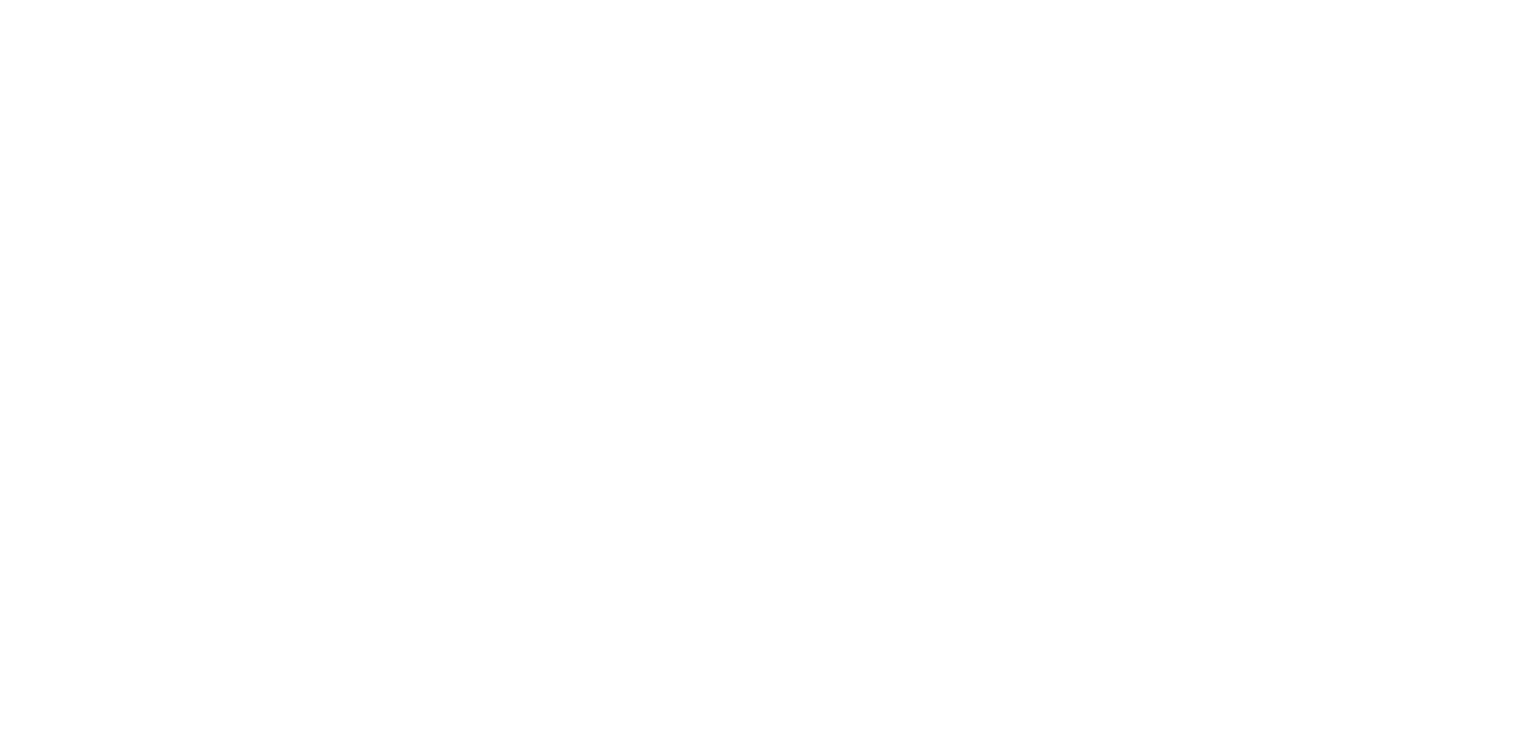 scroll, scrollTop: 0, scrollLeft: 0, axis: both 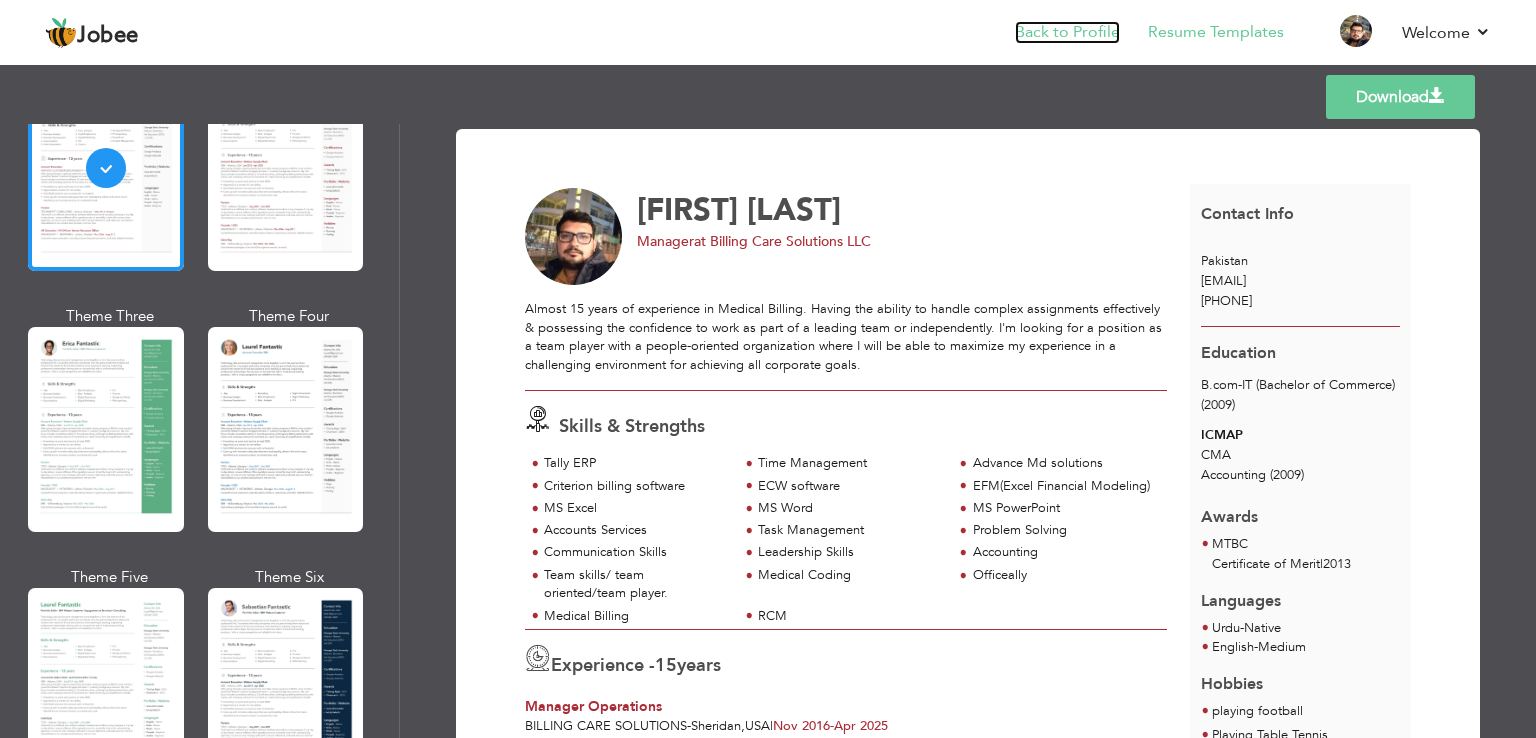 click on "Back to Profile" at bounding box center [1067, 32] 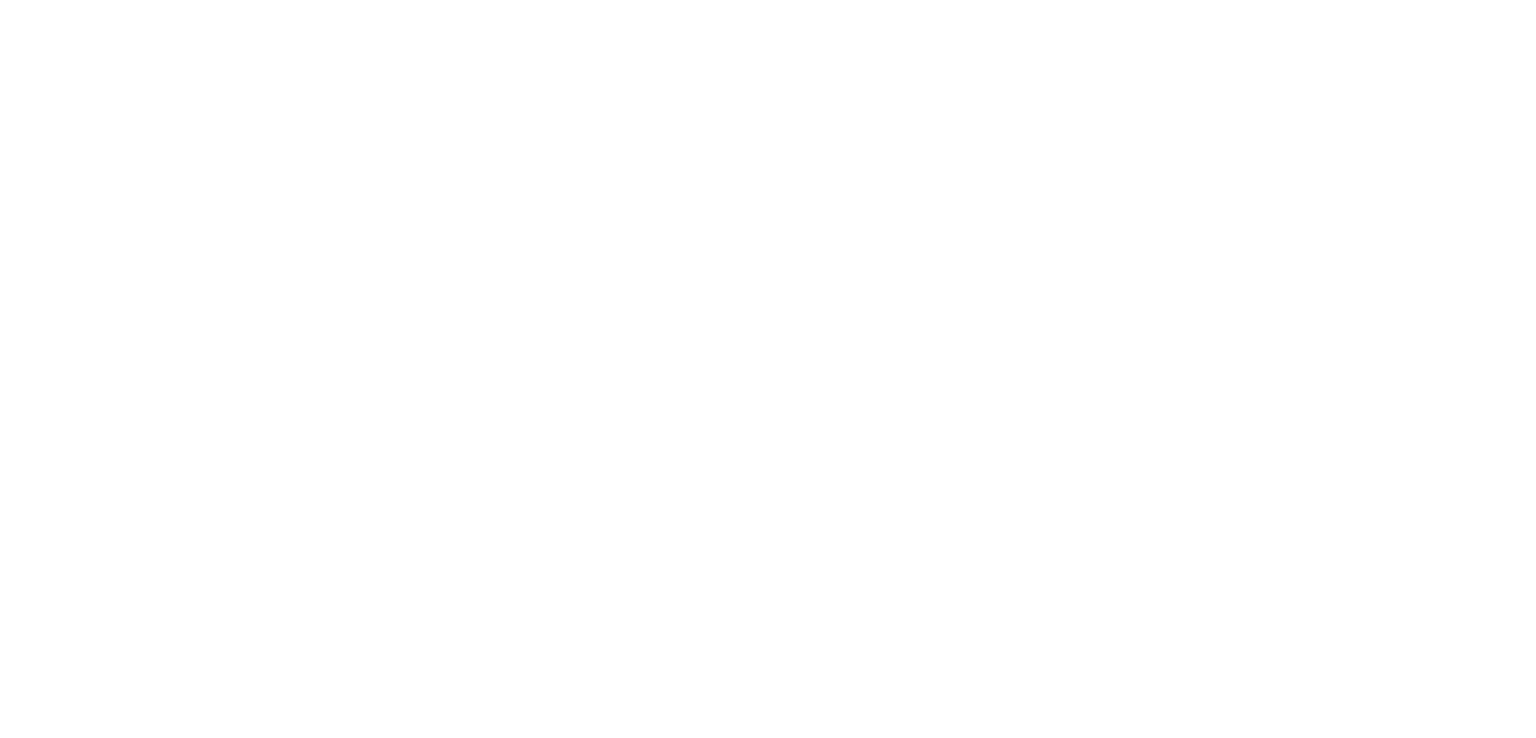 scroll, scrollTop: 0, scrollLeft: 0, axis: both 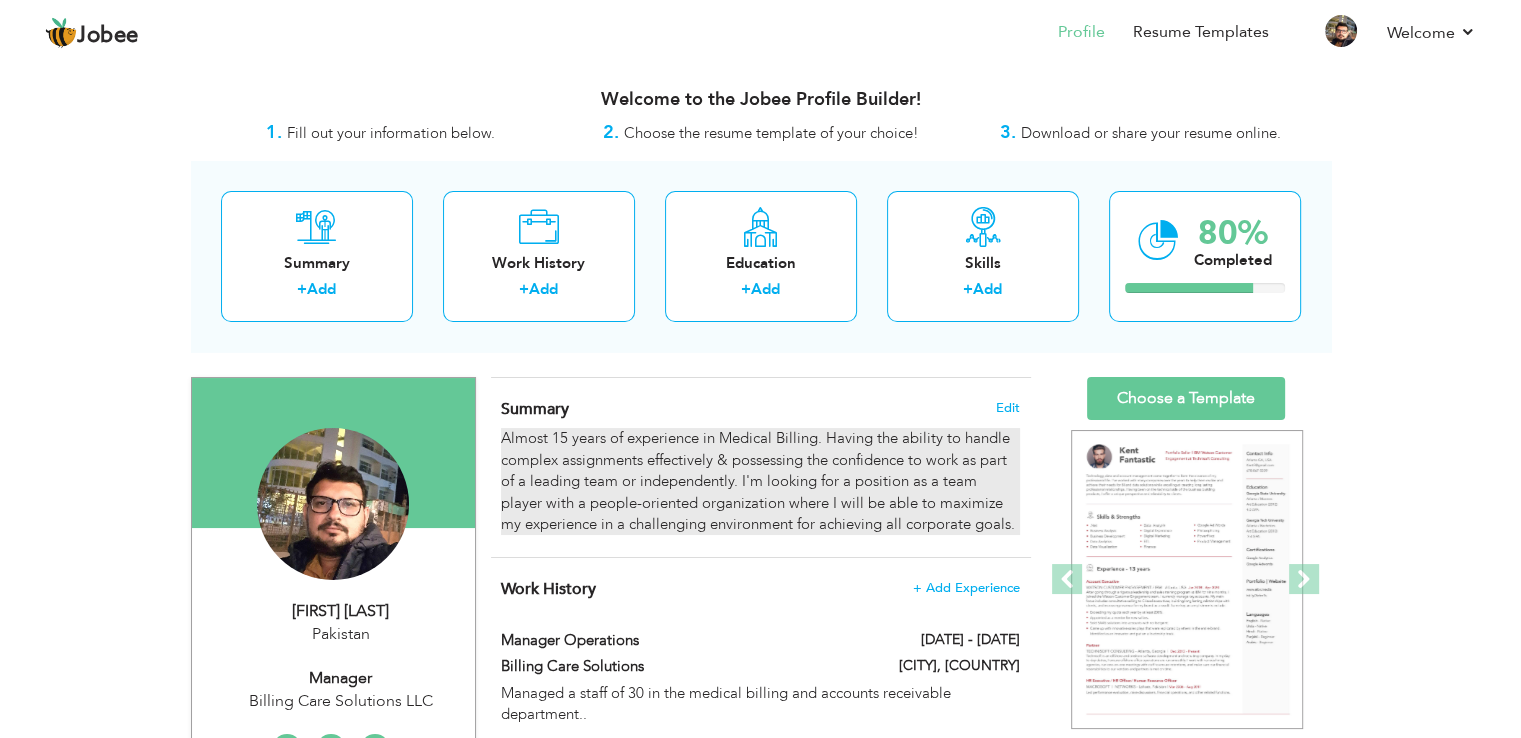 click on "Almost 15 years of experience in Medical Billing. Having the ability to handle complex assignments effectively & possessing the confidence to work as part of a leading team or independently. I'm looking for a position as a team player with a people-oriented organization where I will be able to maximize my experience in a challenging environment for achieving all corporate goals." at bounding box center (760, 481) 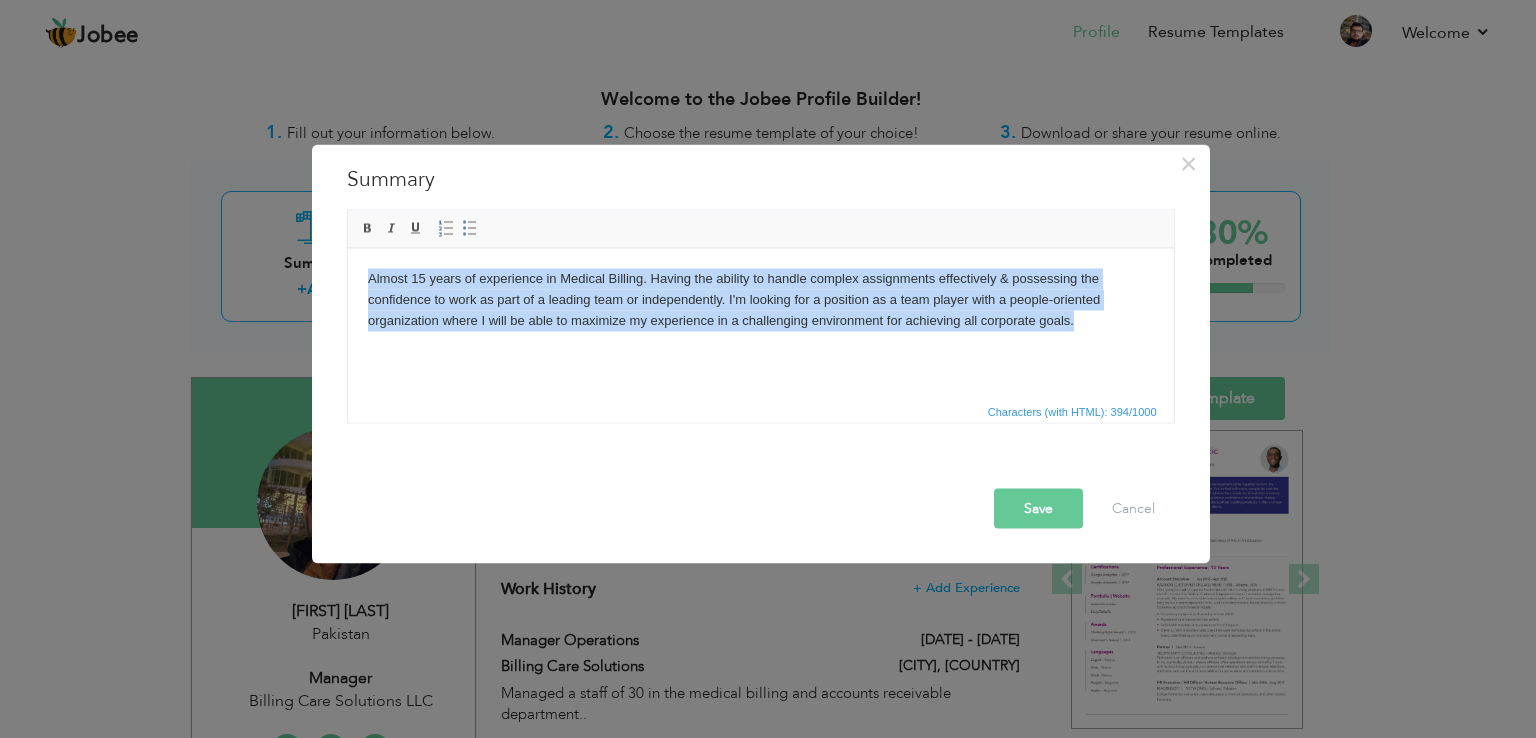 drag, startPoint x: 1069, startPoint y: 321, endPoint x: 353, endPoint y: 269, distance: 717.8858 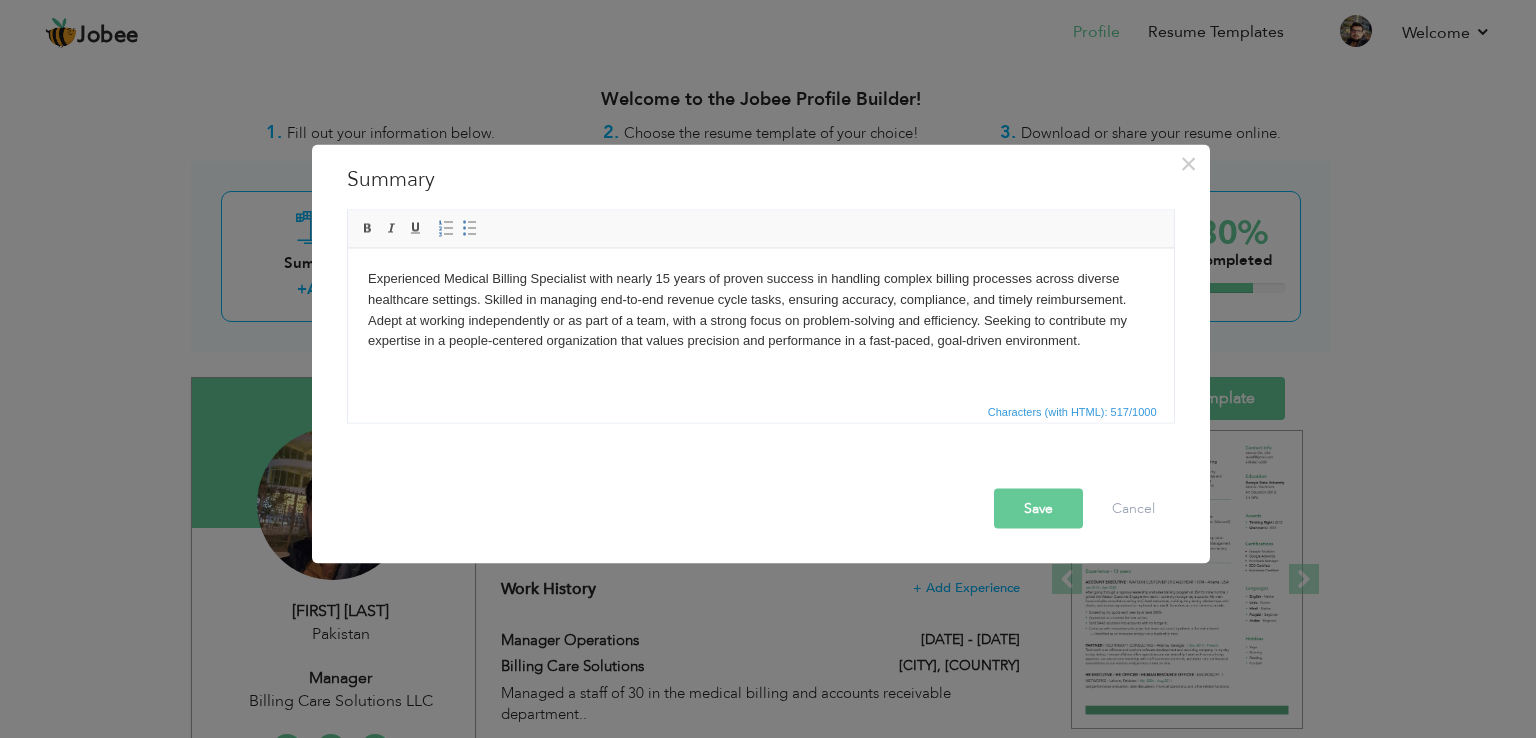 click on "Save" at bounding box center (1038, 509) 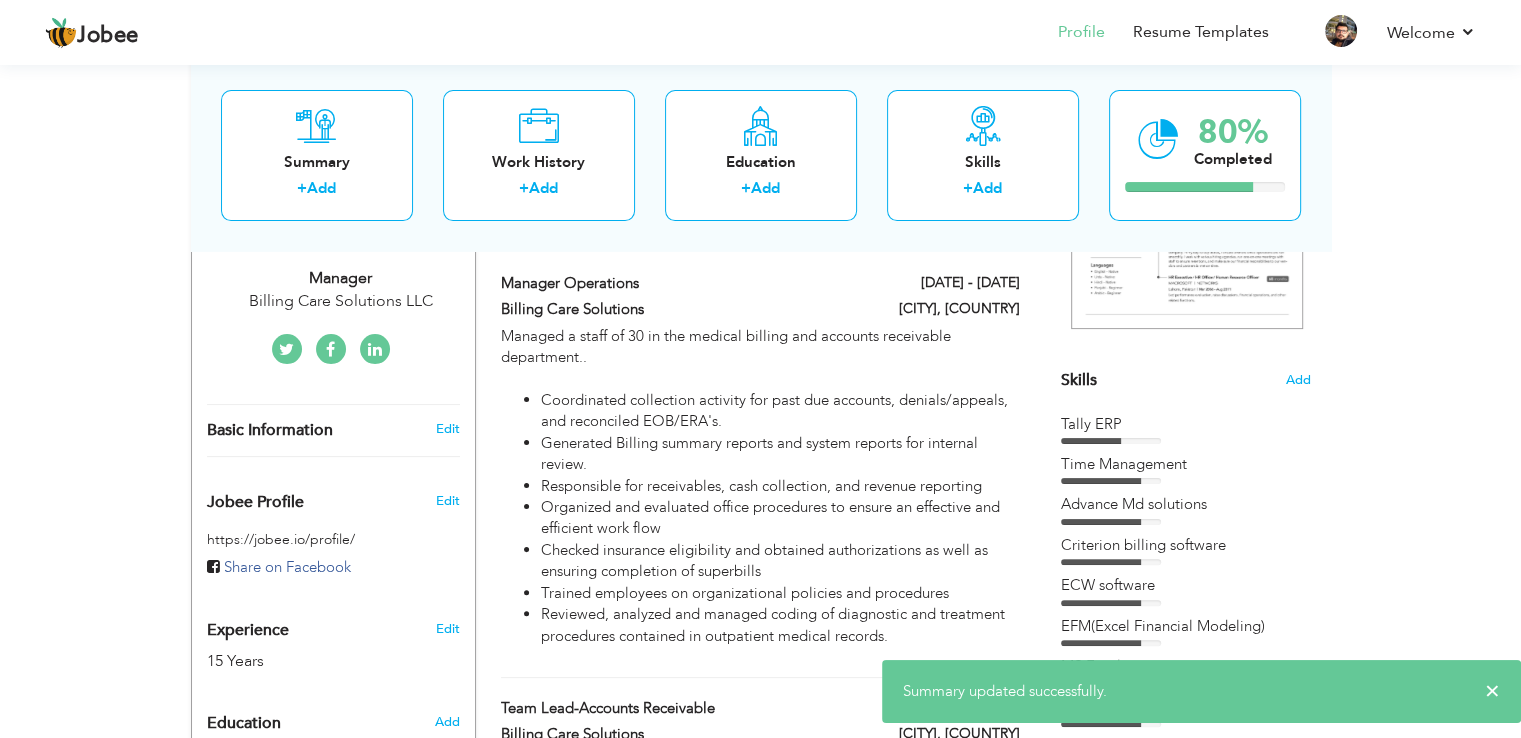 scroll, scrollTop: 0, scrollLeft: 0, axis: both 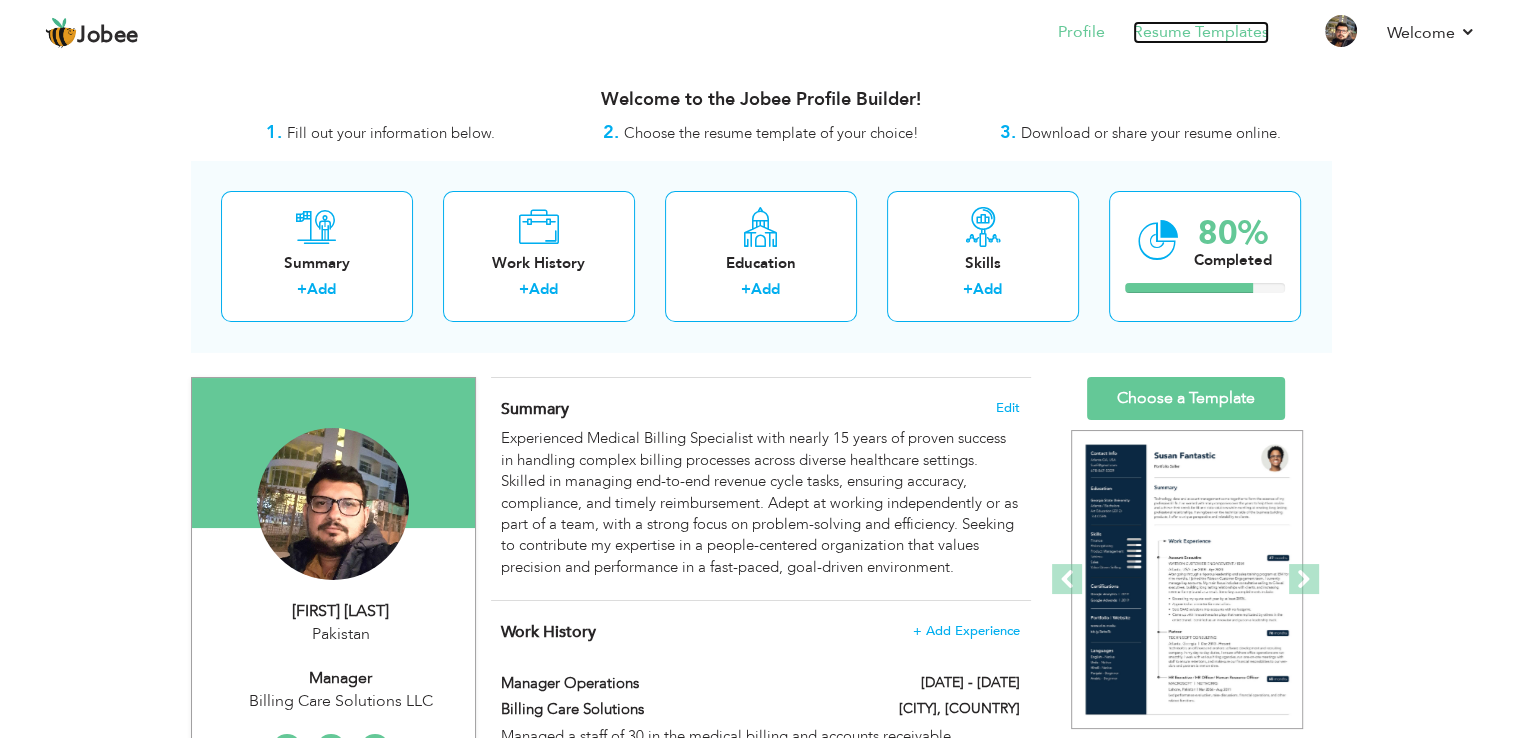 click on "Resume Templates" at bounding box center (1201, 32) 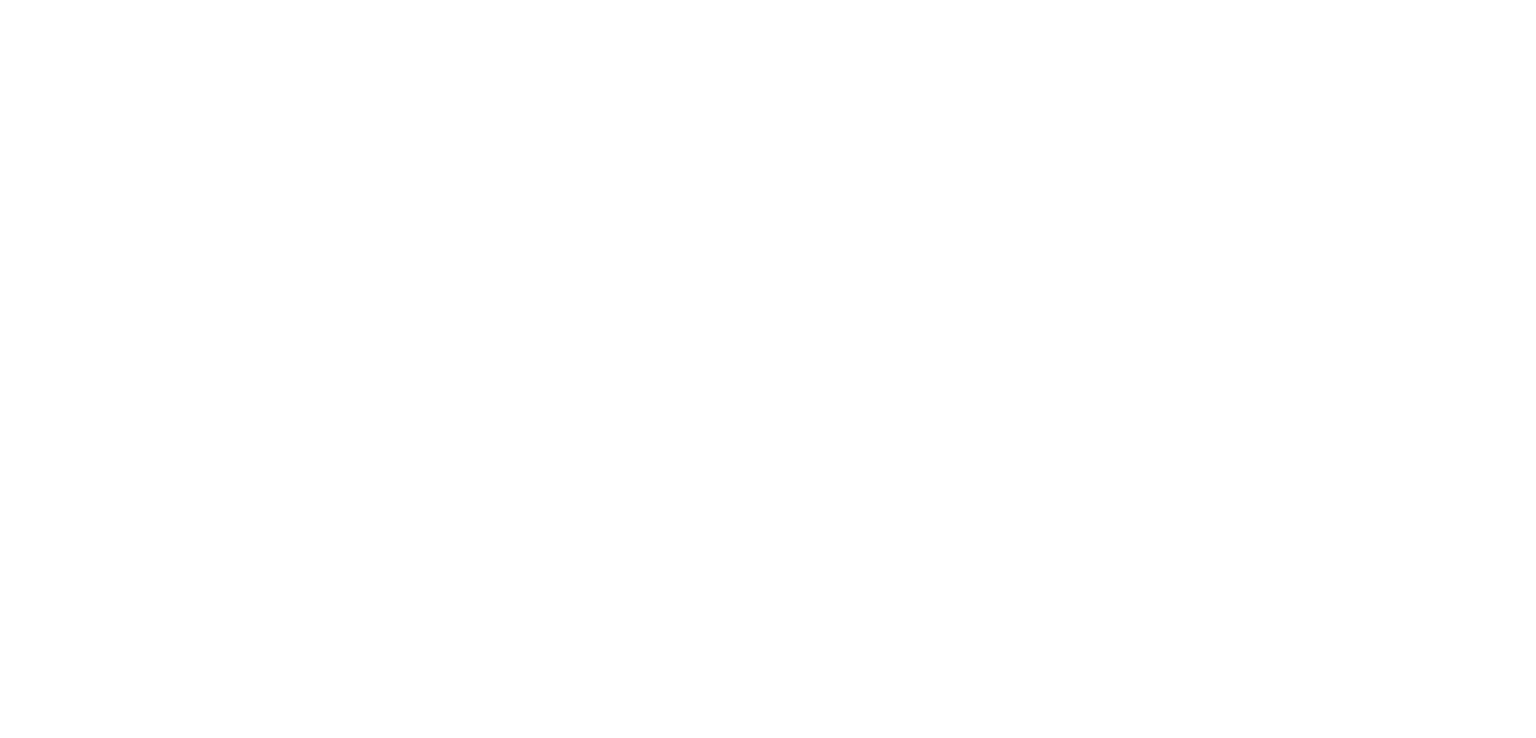 scroll, scrollTop: 0, scrollLeft: 0, axis: both 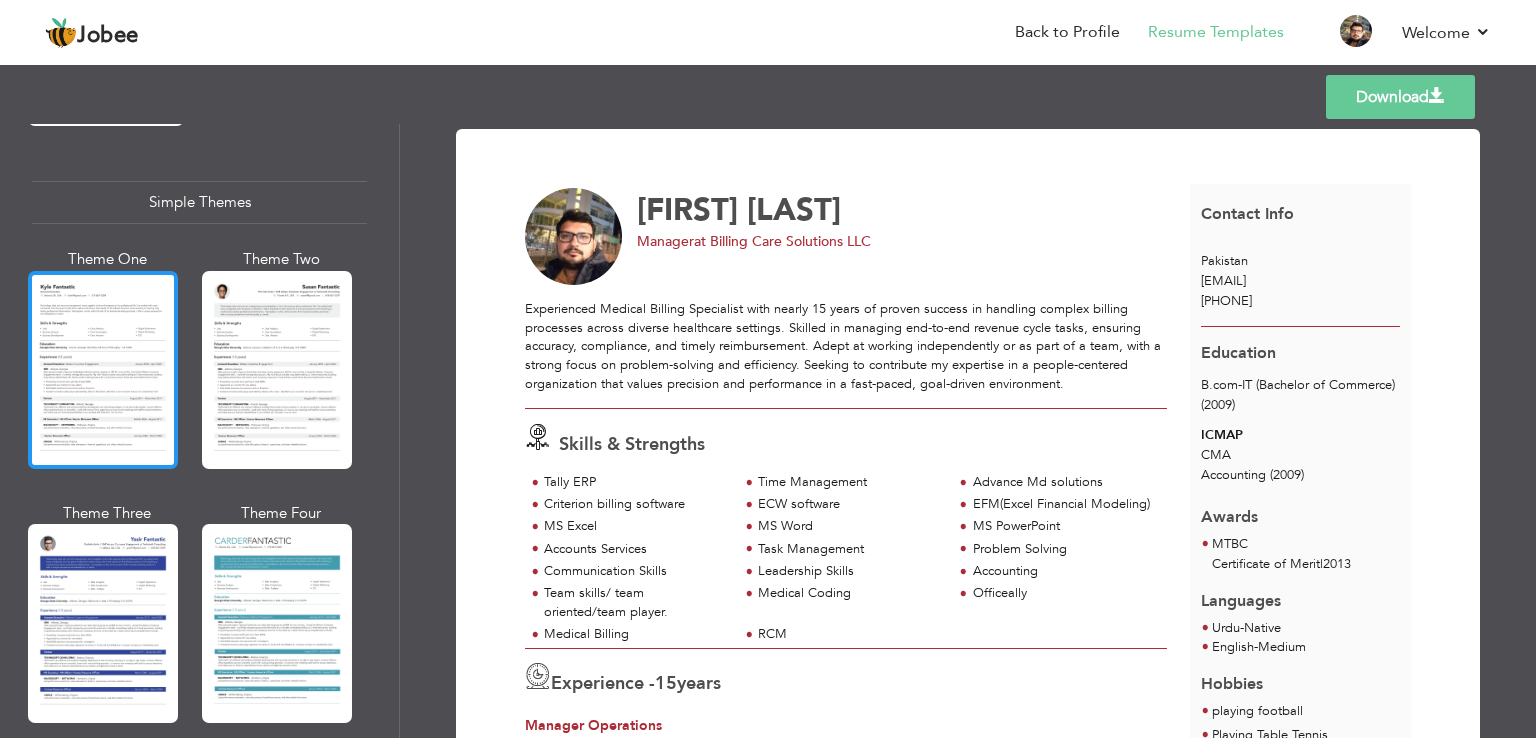 click at bounding box center [103, 370] 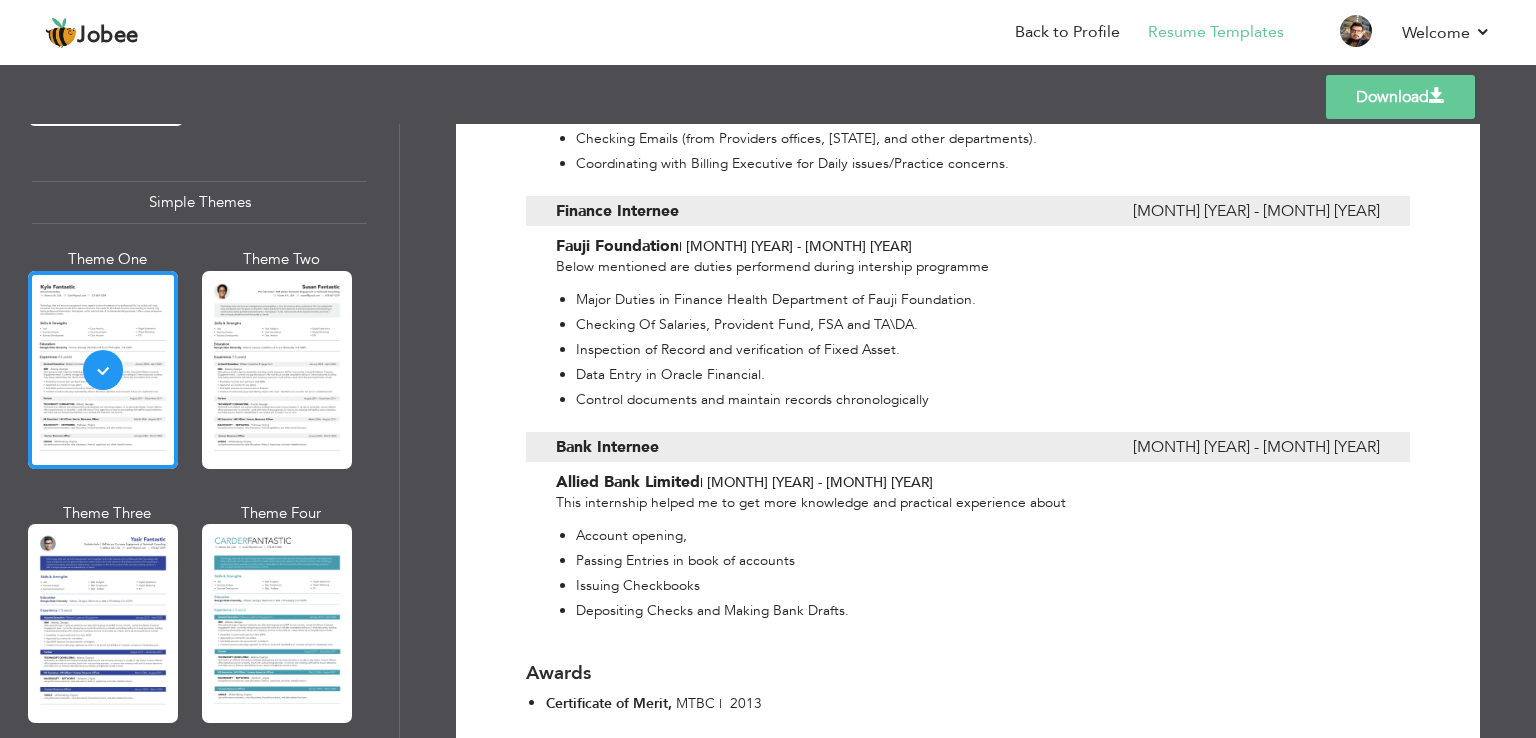 scroll, scrollTop: 2000, scrollLeft: 0, axis: vertical 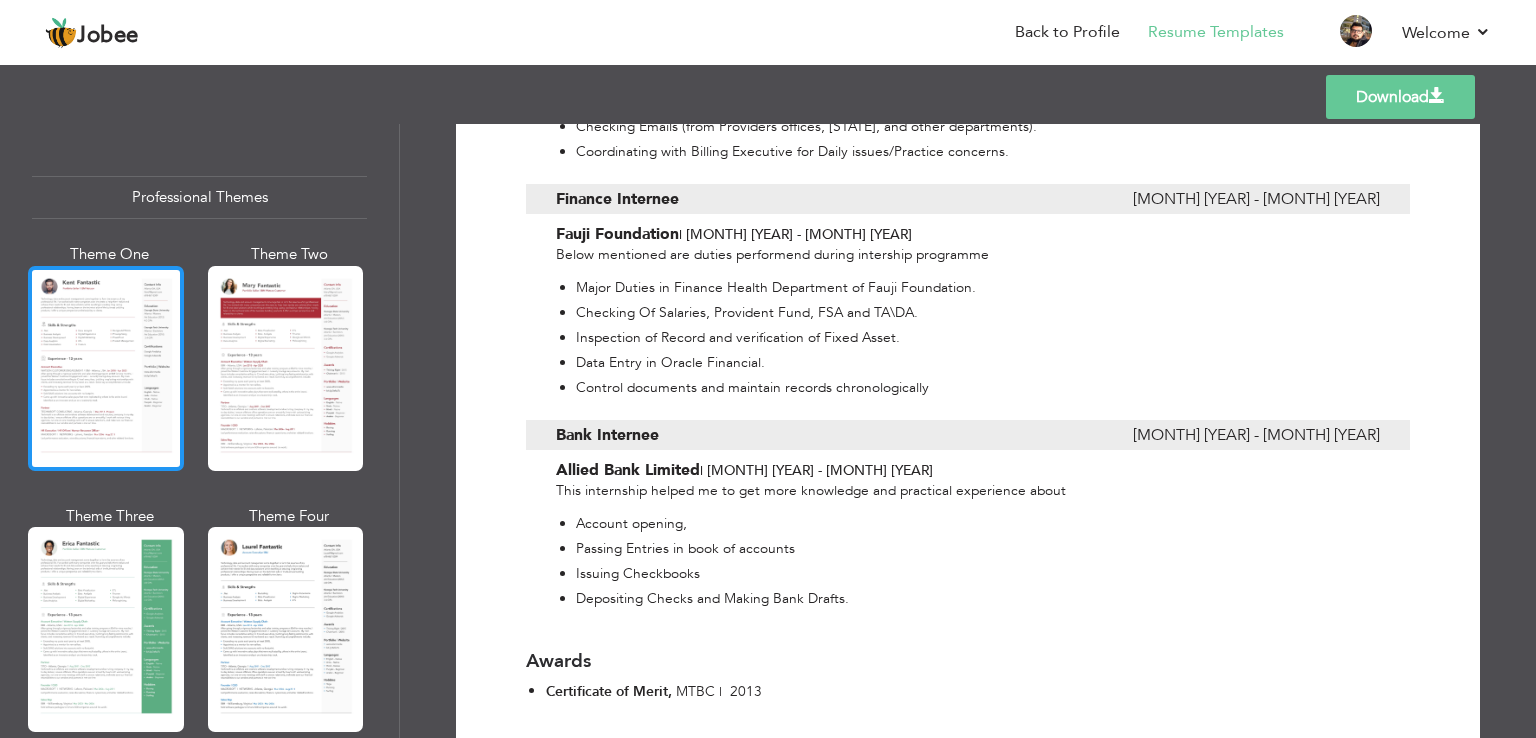 click at bounding box center (106, 368) 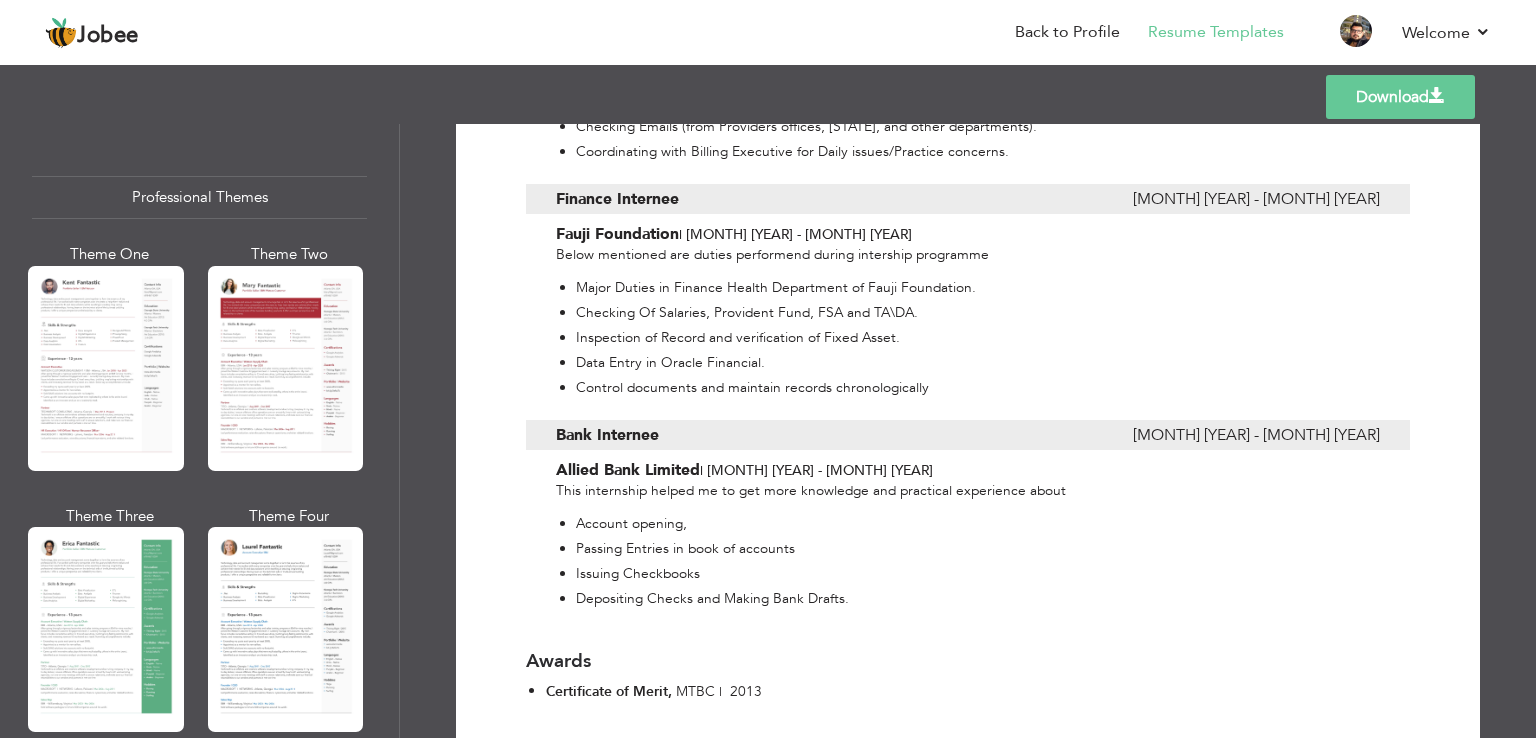 scroll, scrollTop: 0, scrollLeft: 0, axis: both 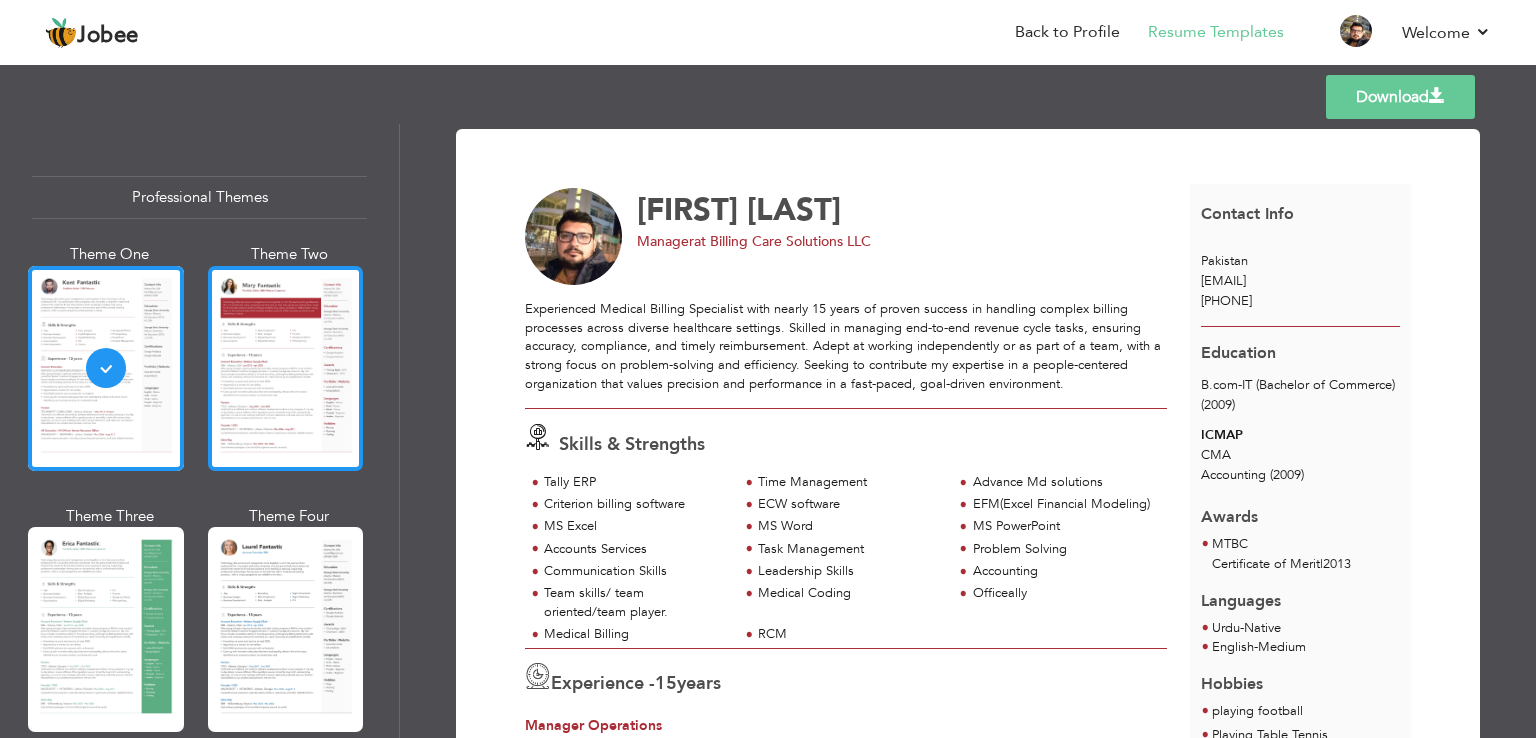 click at bounding box center (286, 368) 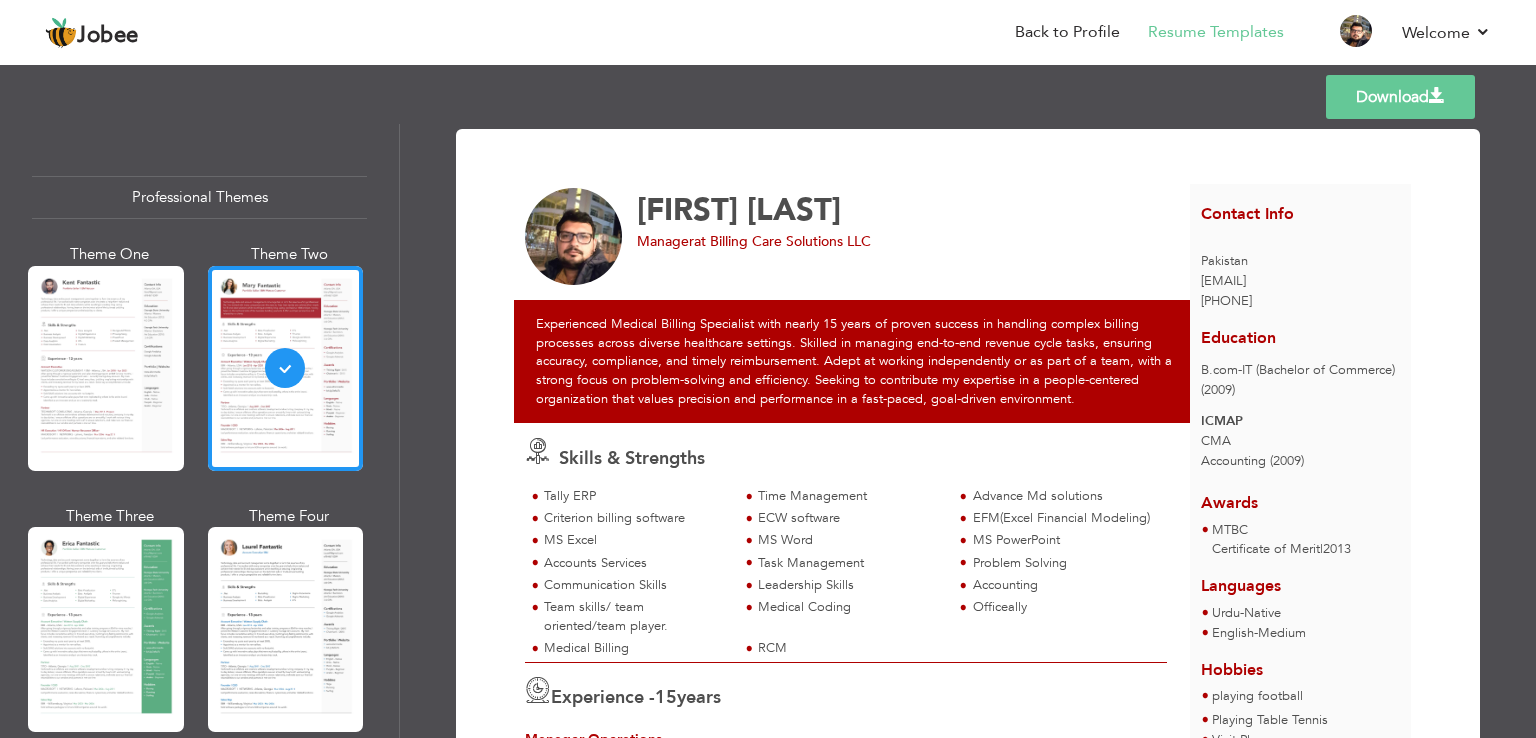 click on "Theme Two" at bounding box center [290, 254] 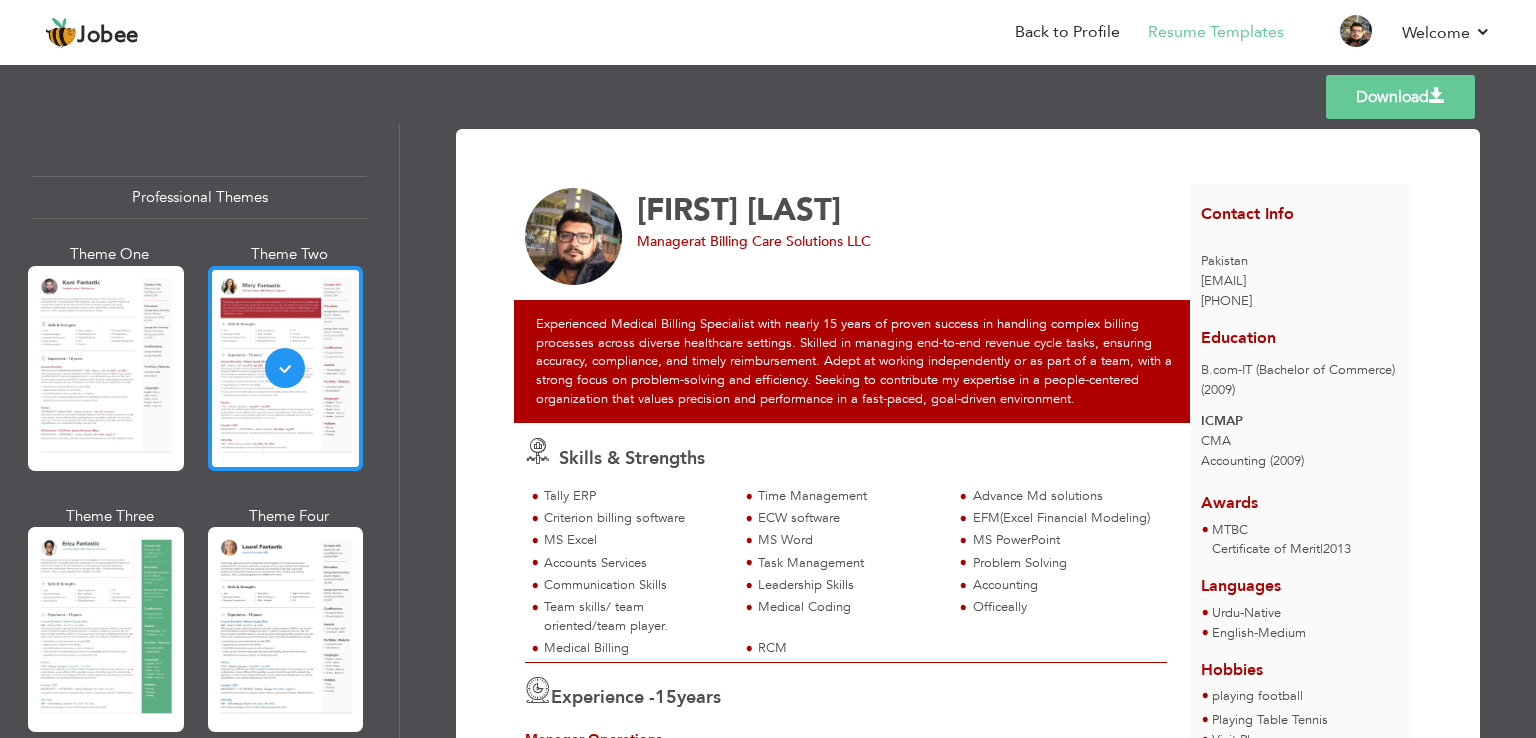drag, startPoint x: 279, startPoint y: 294, endPoint x: 221, endPoint y: 381, distance: 104.56099 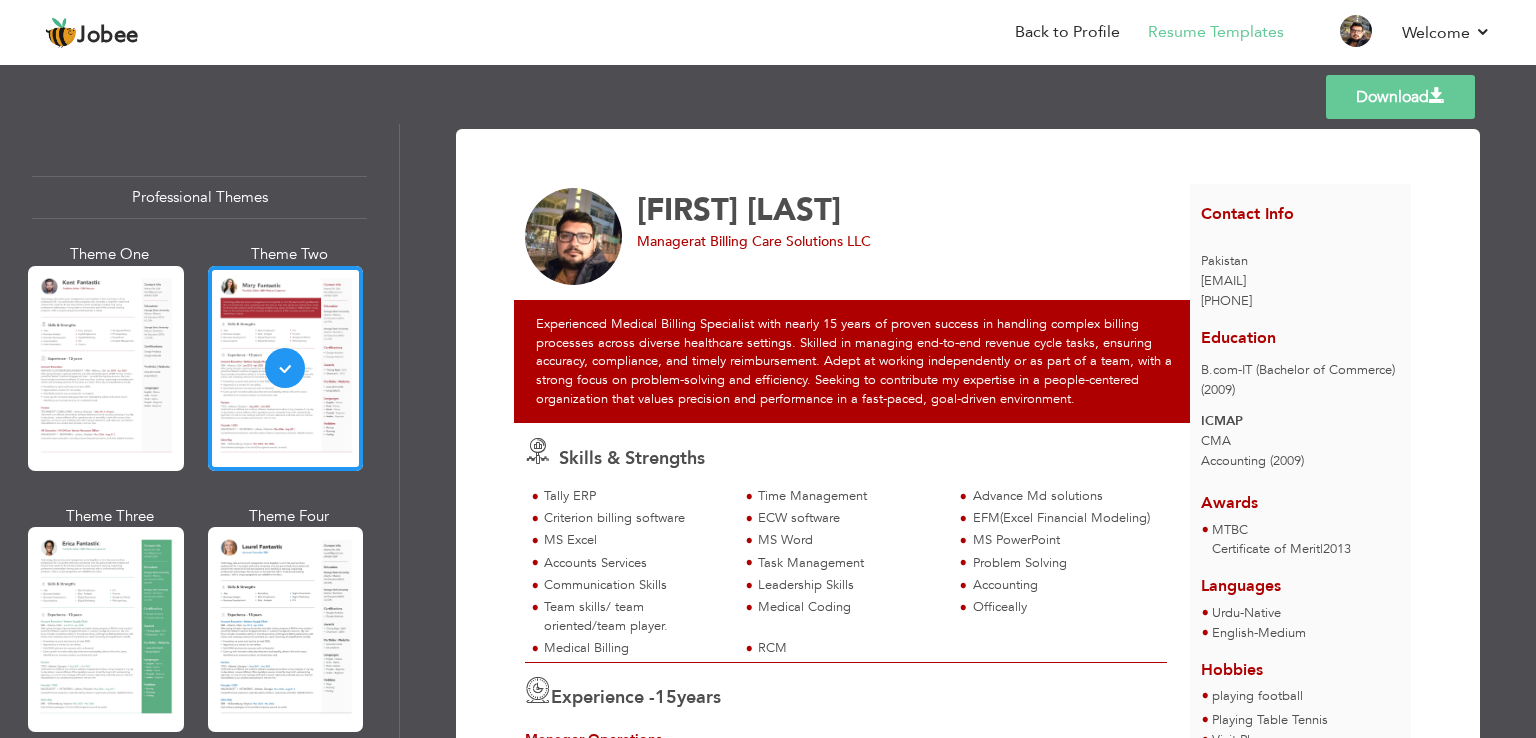 click at bounding box center [286, 368] 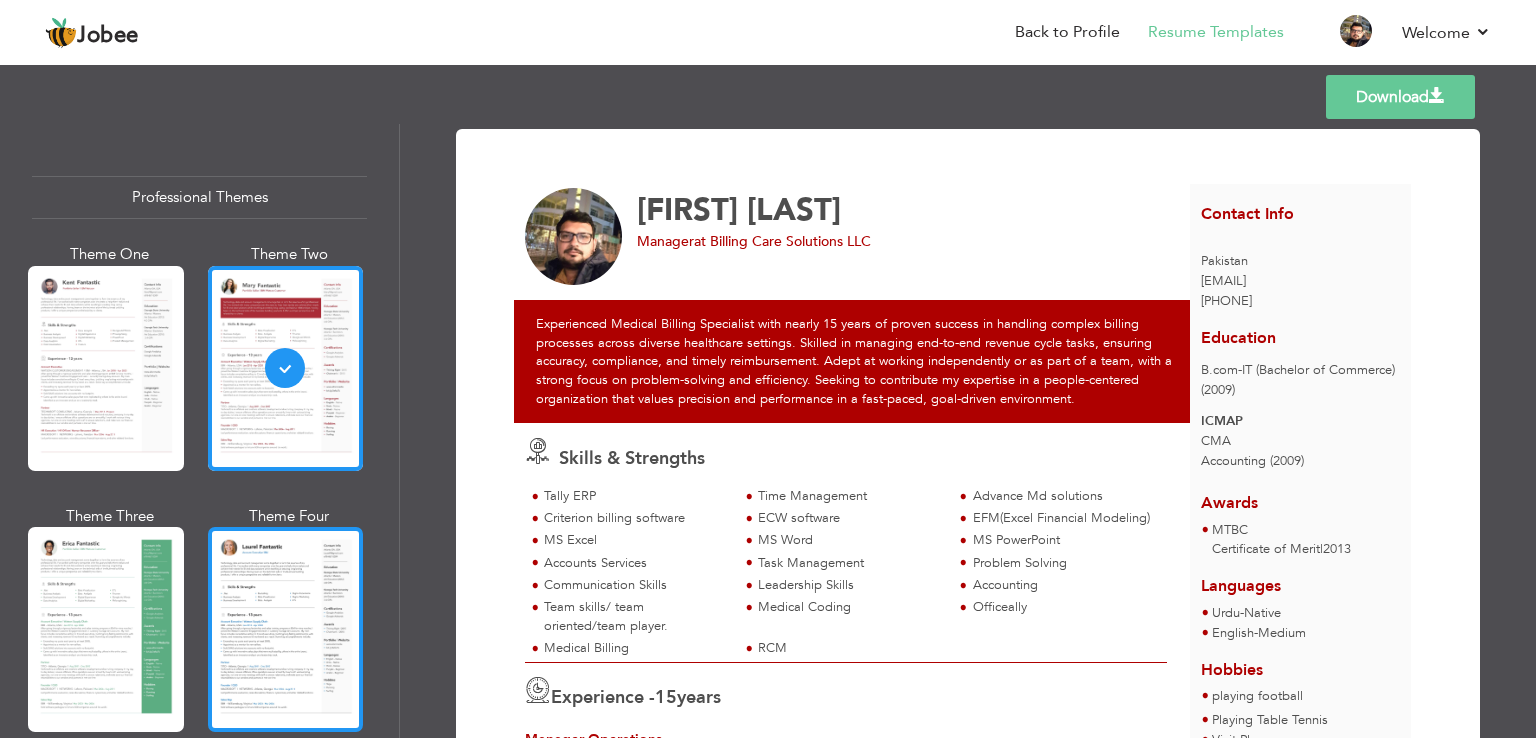 click at bounding box center (286, 629) 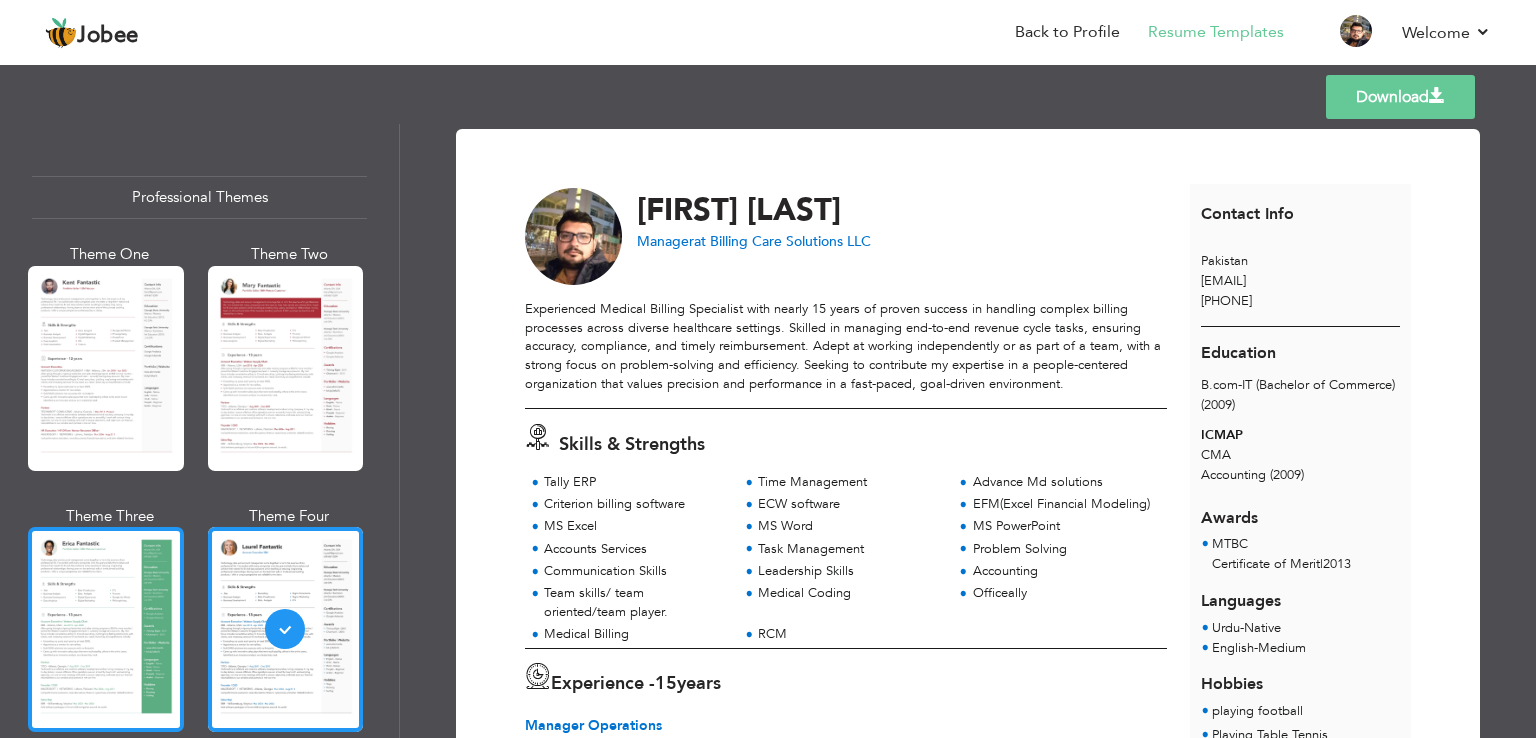click at bounding box center (106, 629) 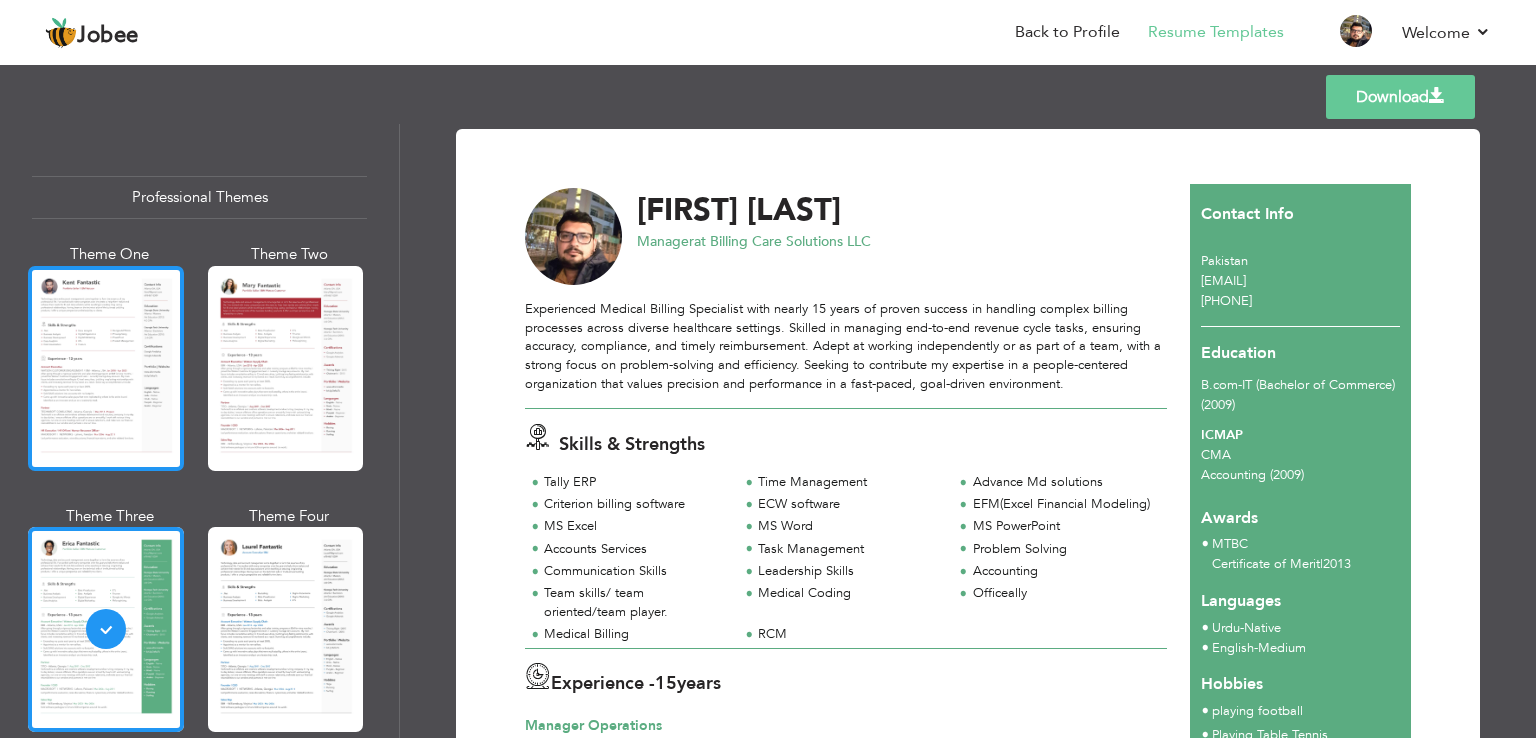 click at bounding box center [106, 368] 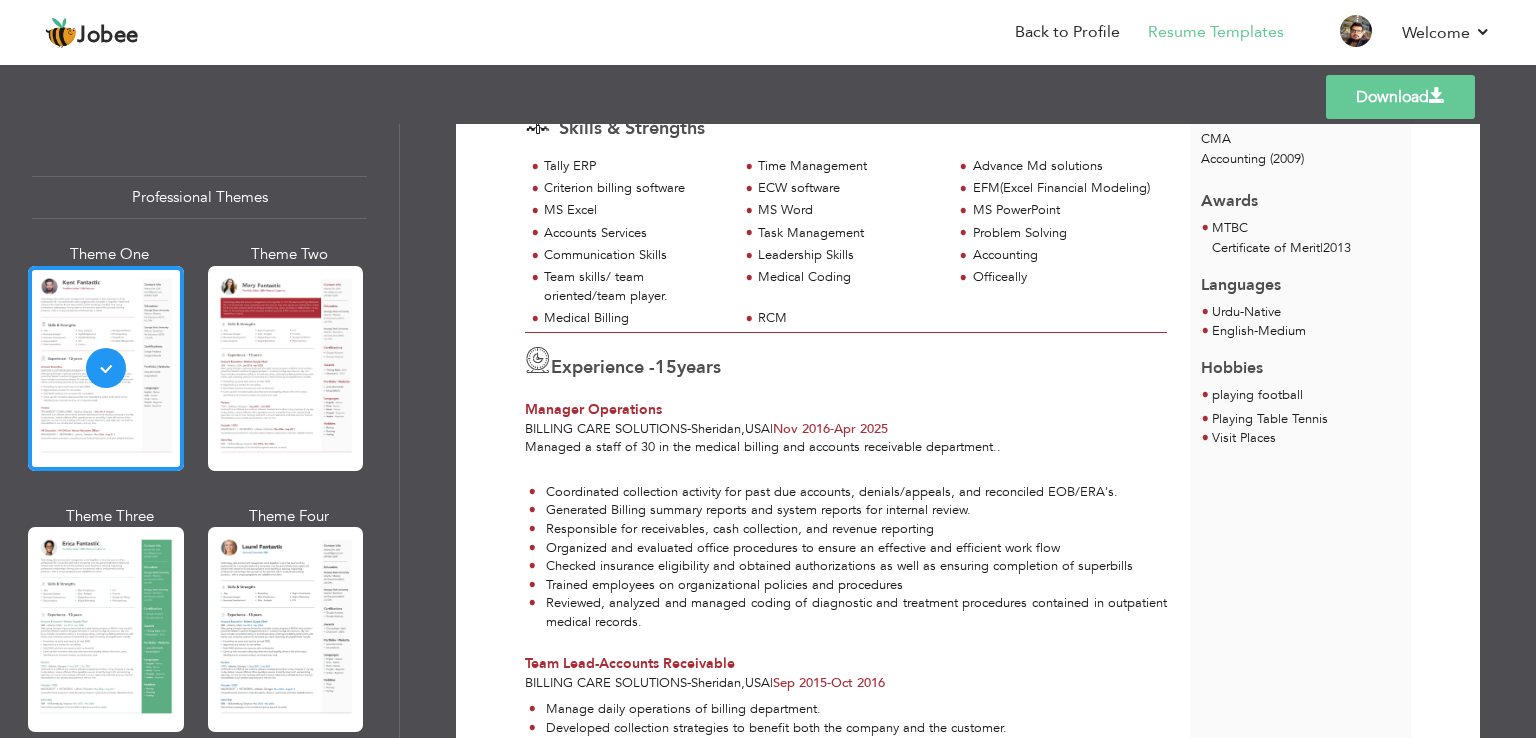 scroll, scrollTop: 400, scrollLeft: 0, axis: vertical 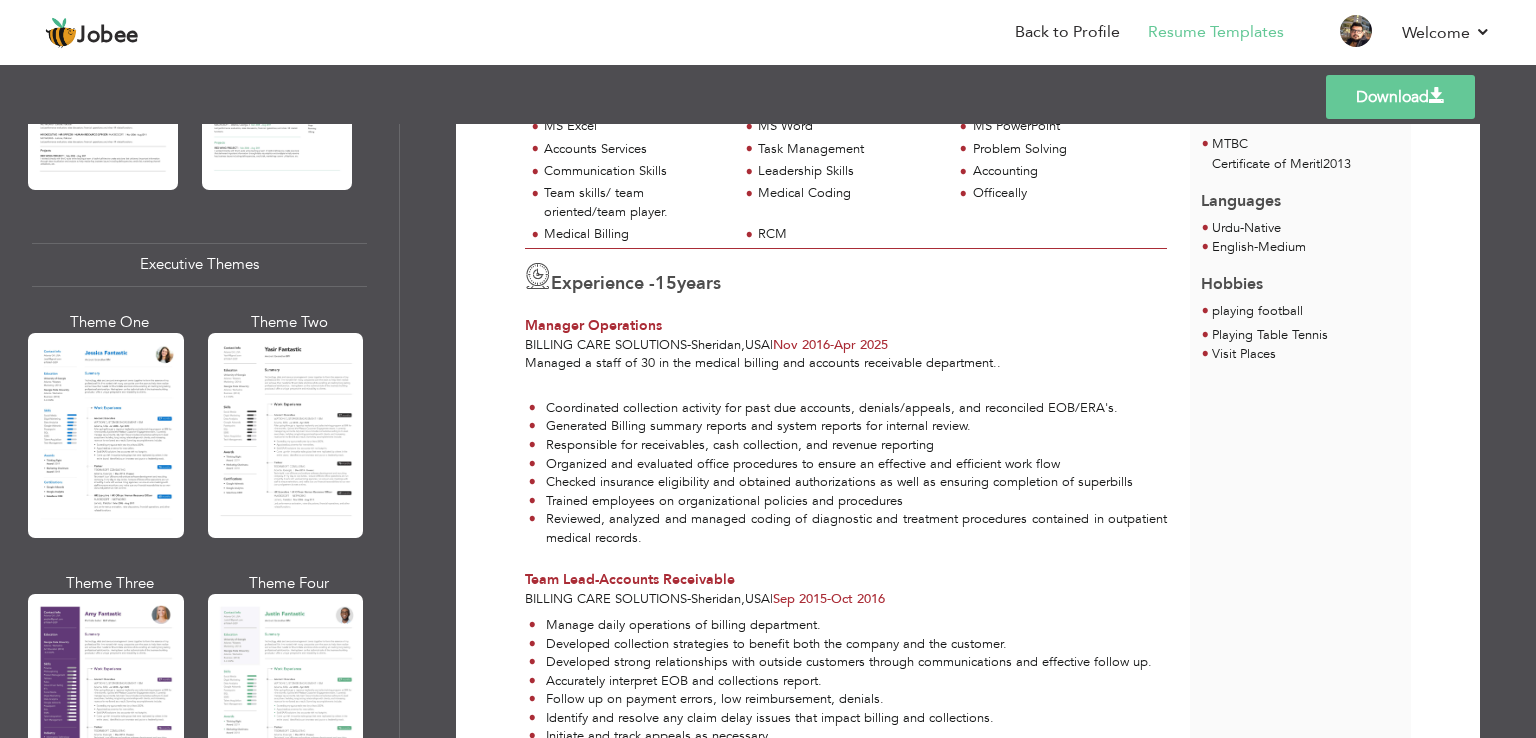click at bounding box center (106, 435) 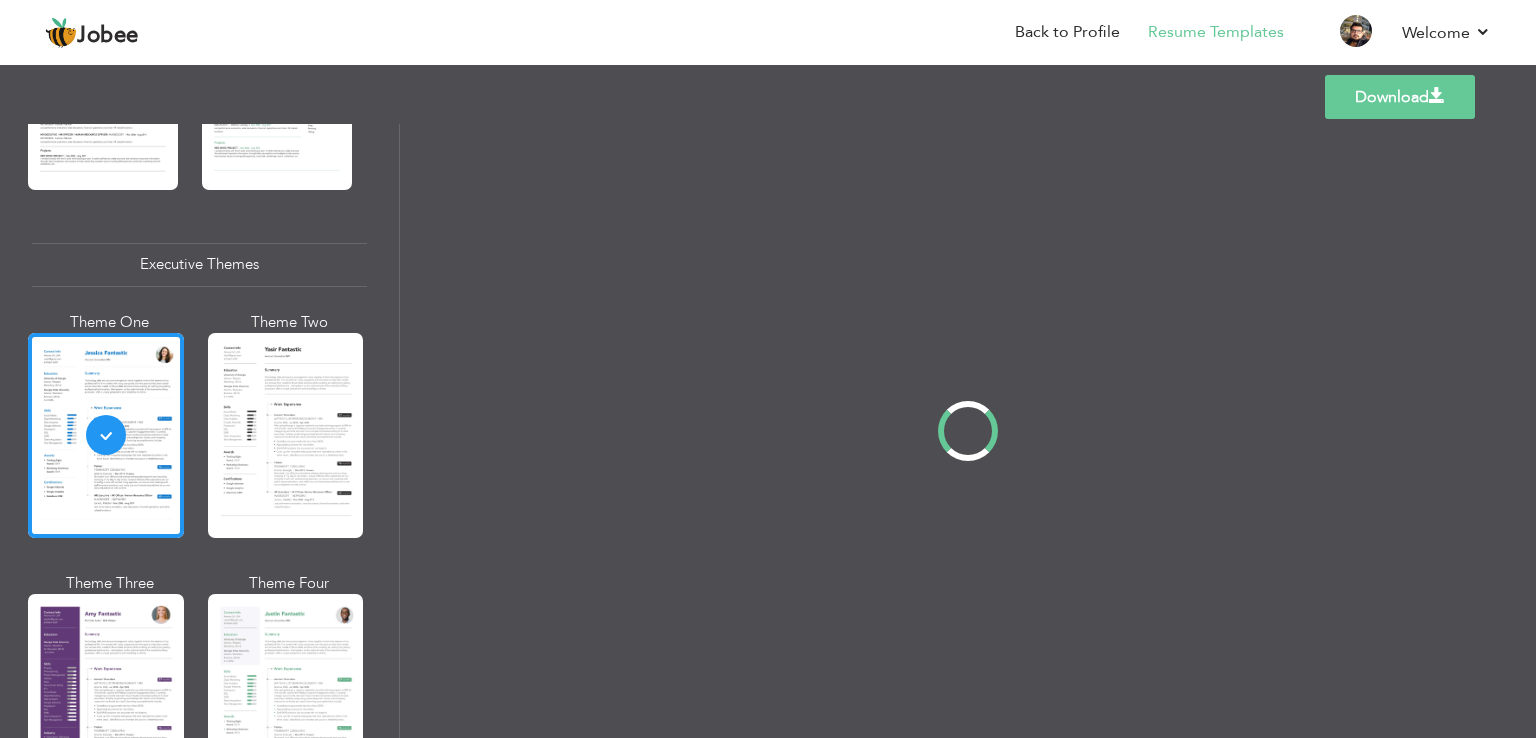 scroll, scrollTop: 0, scrollLeft: 0, axis: both 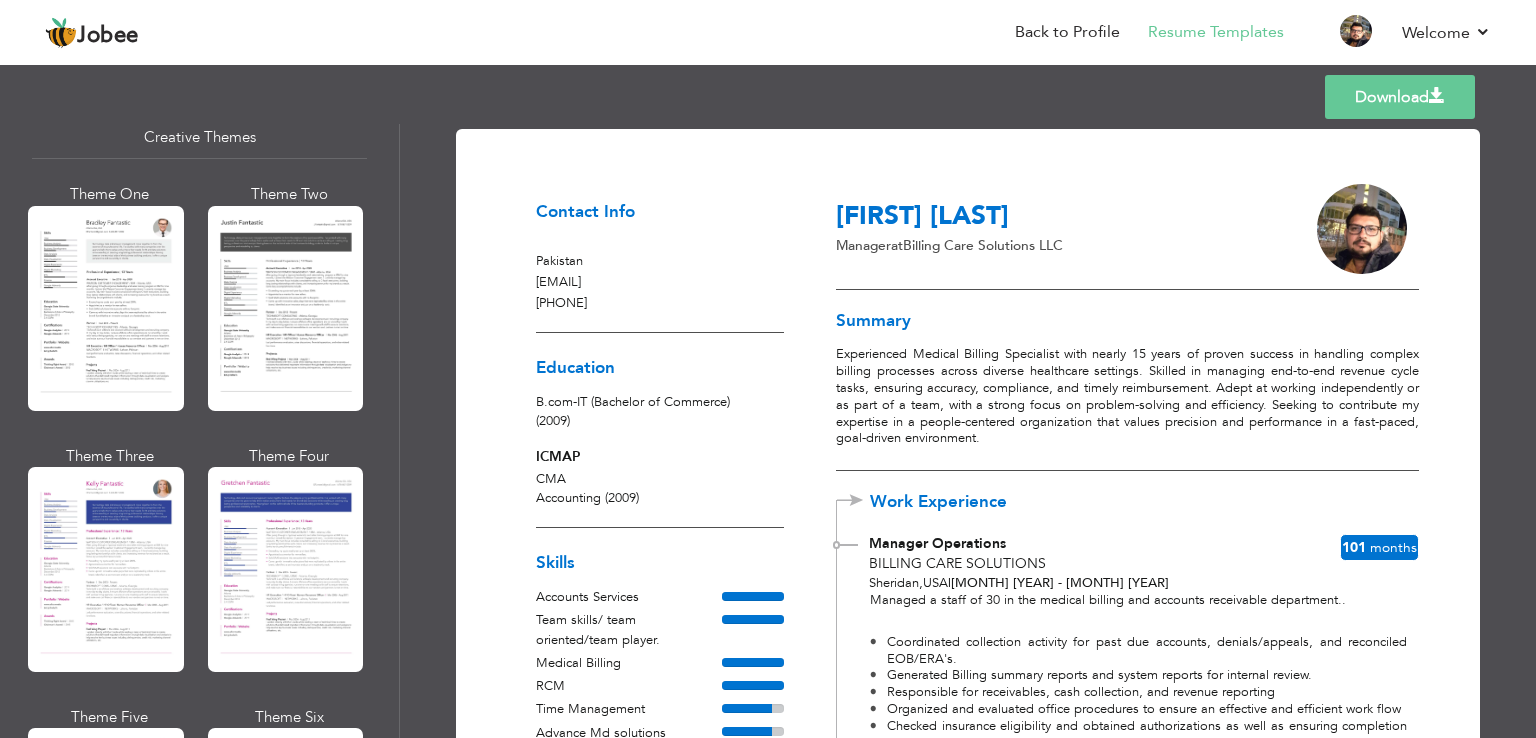 click at bounding box center [106, 308] 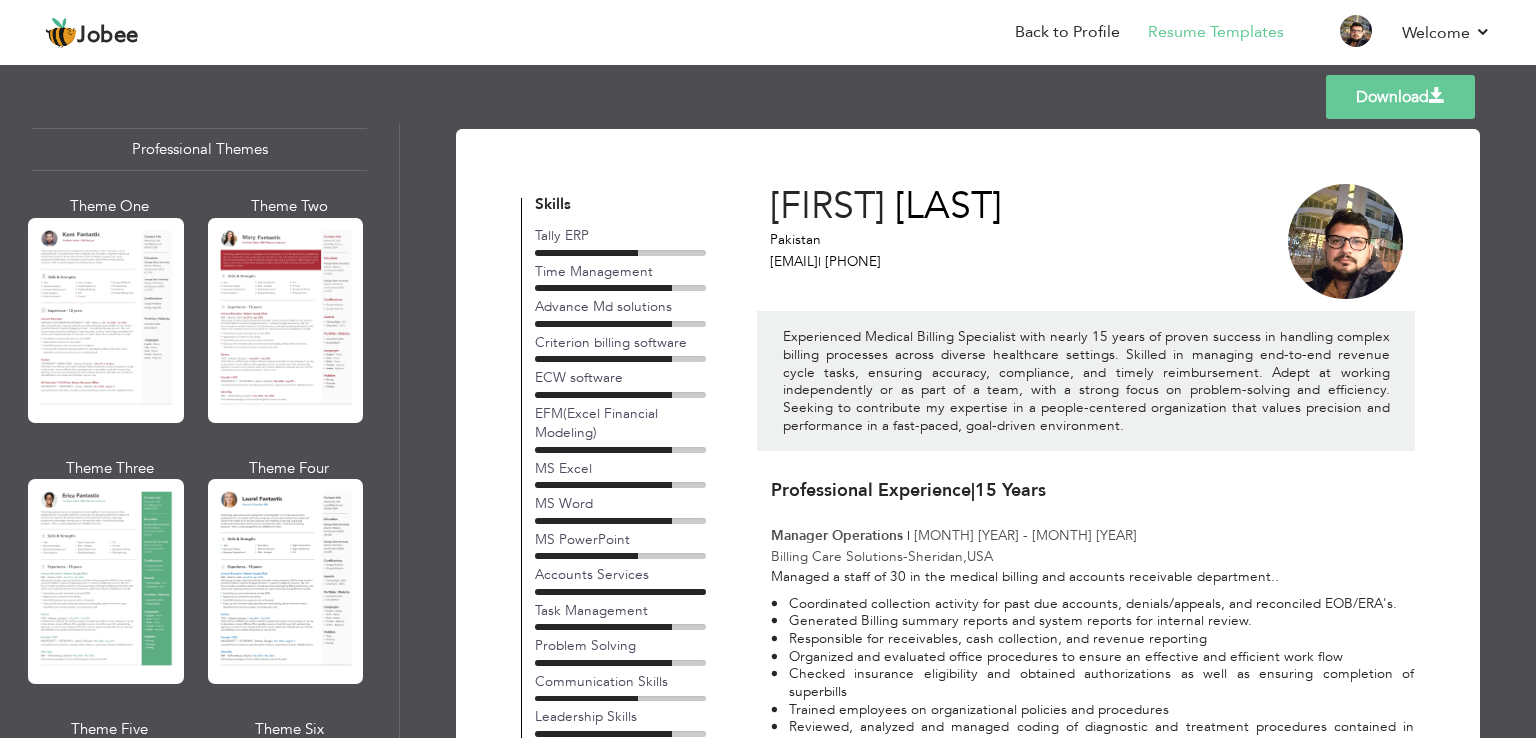scroll, scrollTop: 0, scrollLeft: 0, axis: both 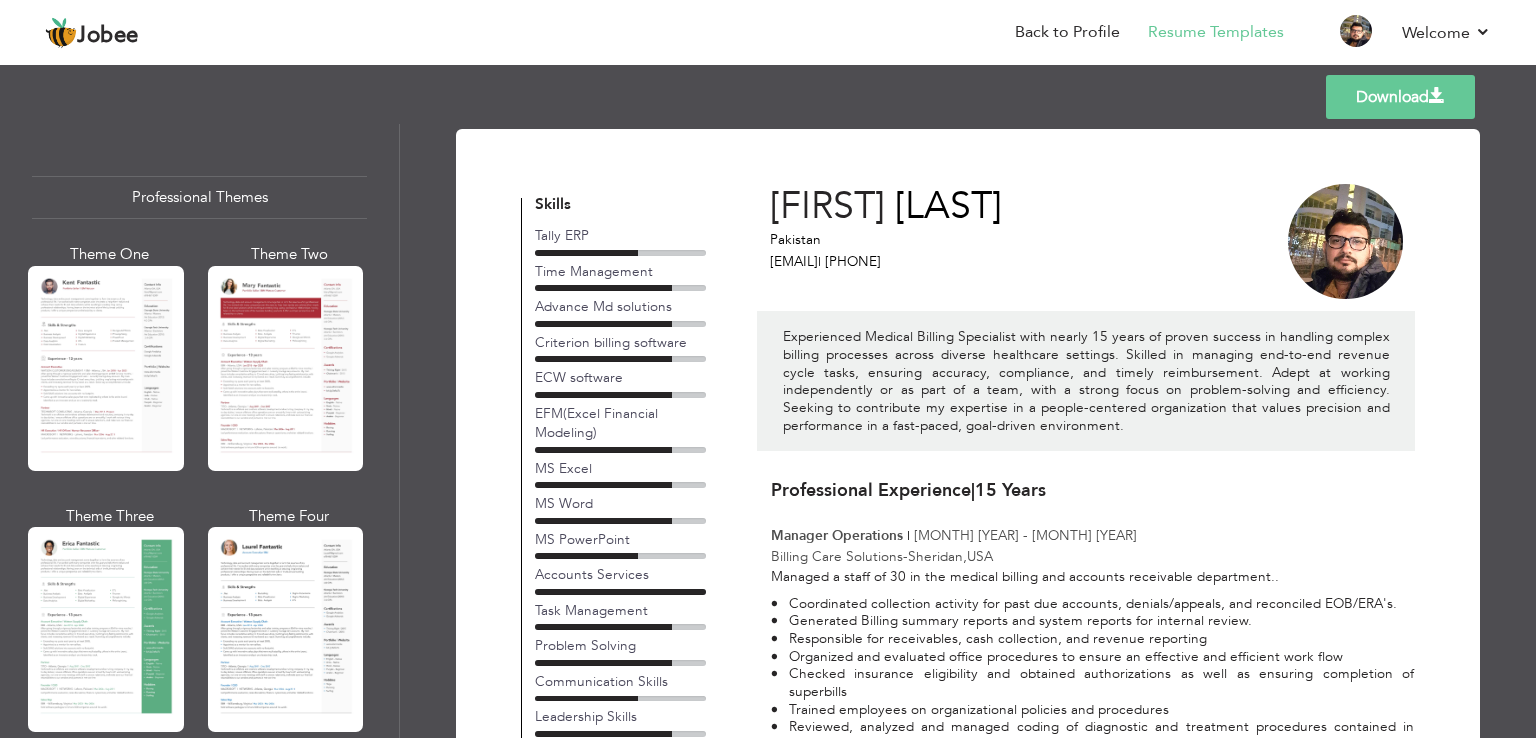 click at bounding box center (106, 368) 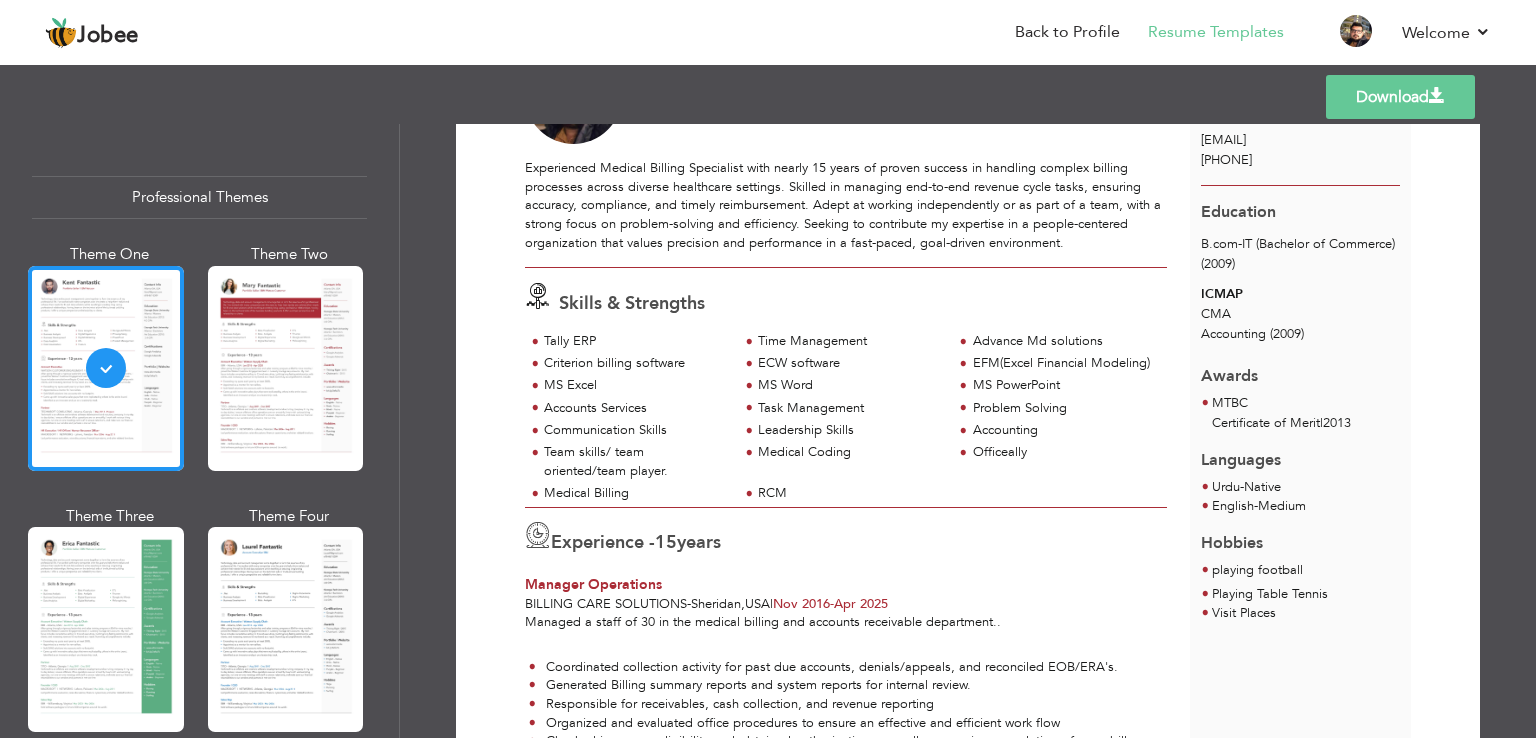 scroll, scrollTop: 0, scrollLeft: 0, axis: both 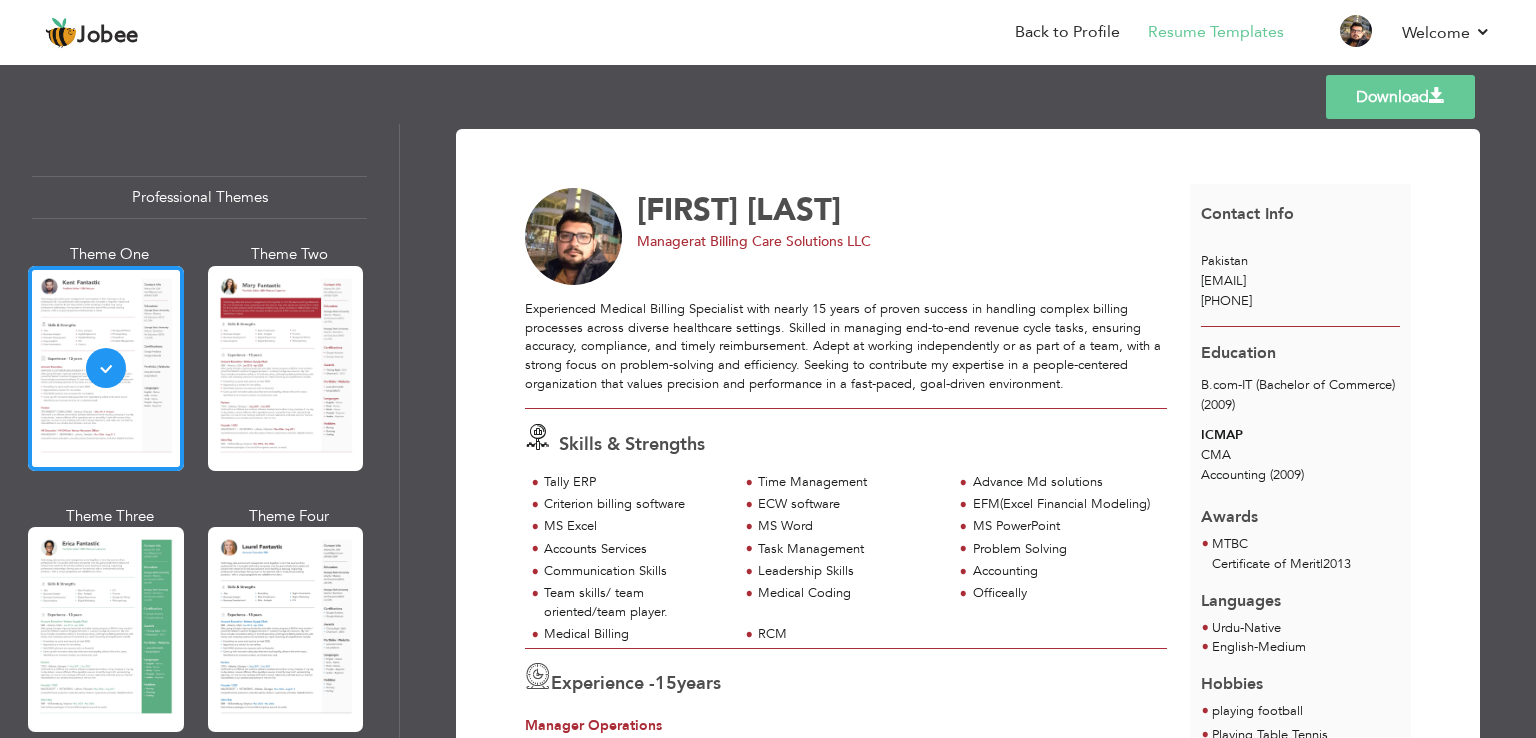 click on "Download" at bounding box center [1400, 97] 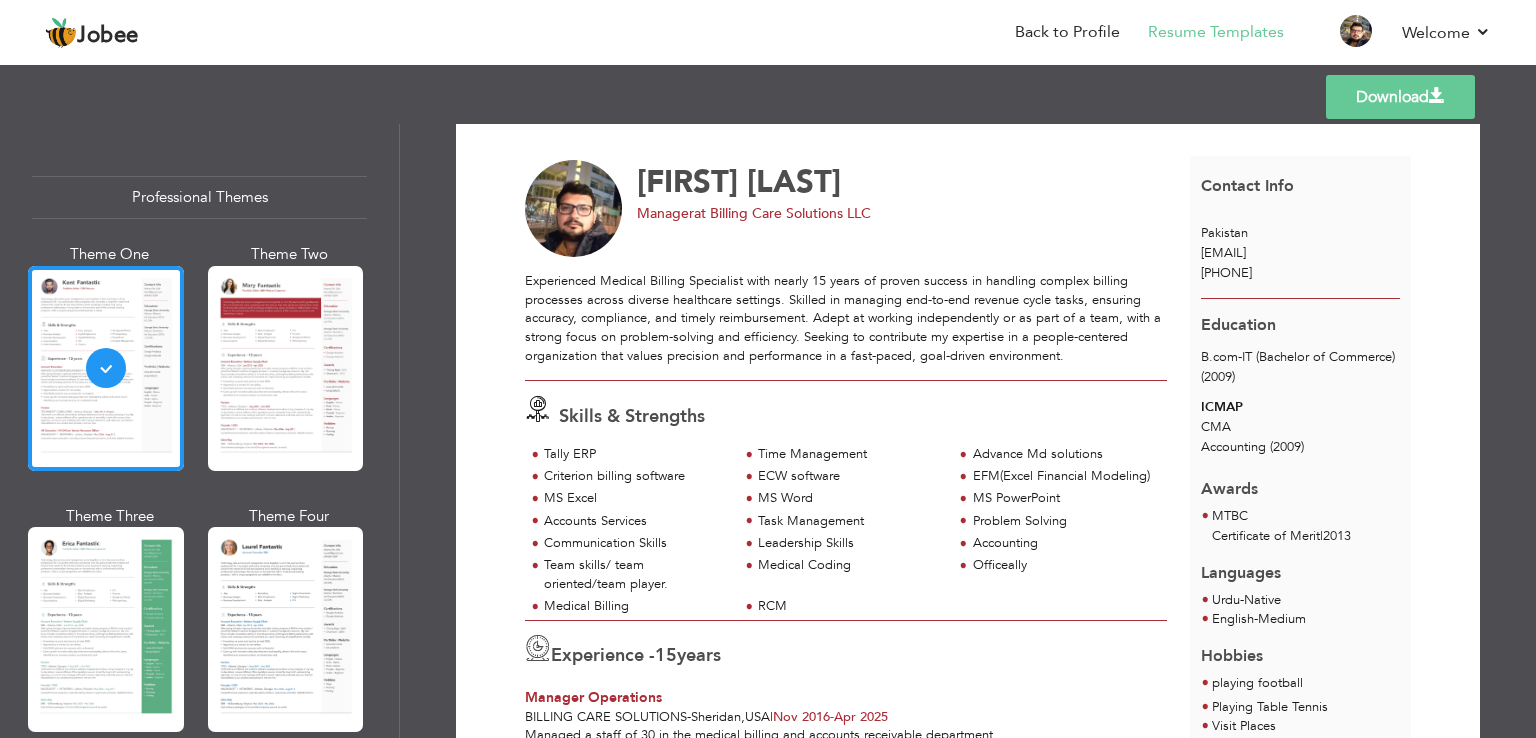 scroll, scrollTop: 0, scrollLeft: 0, axis: both 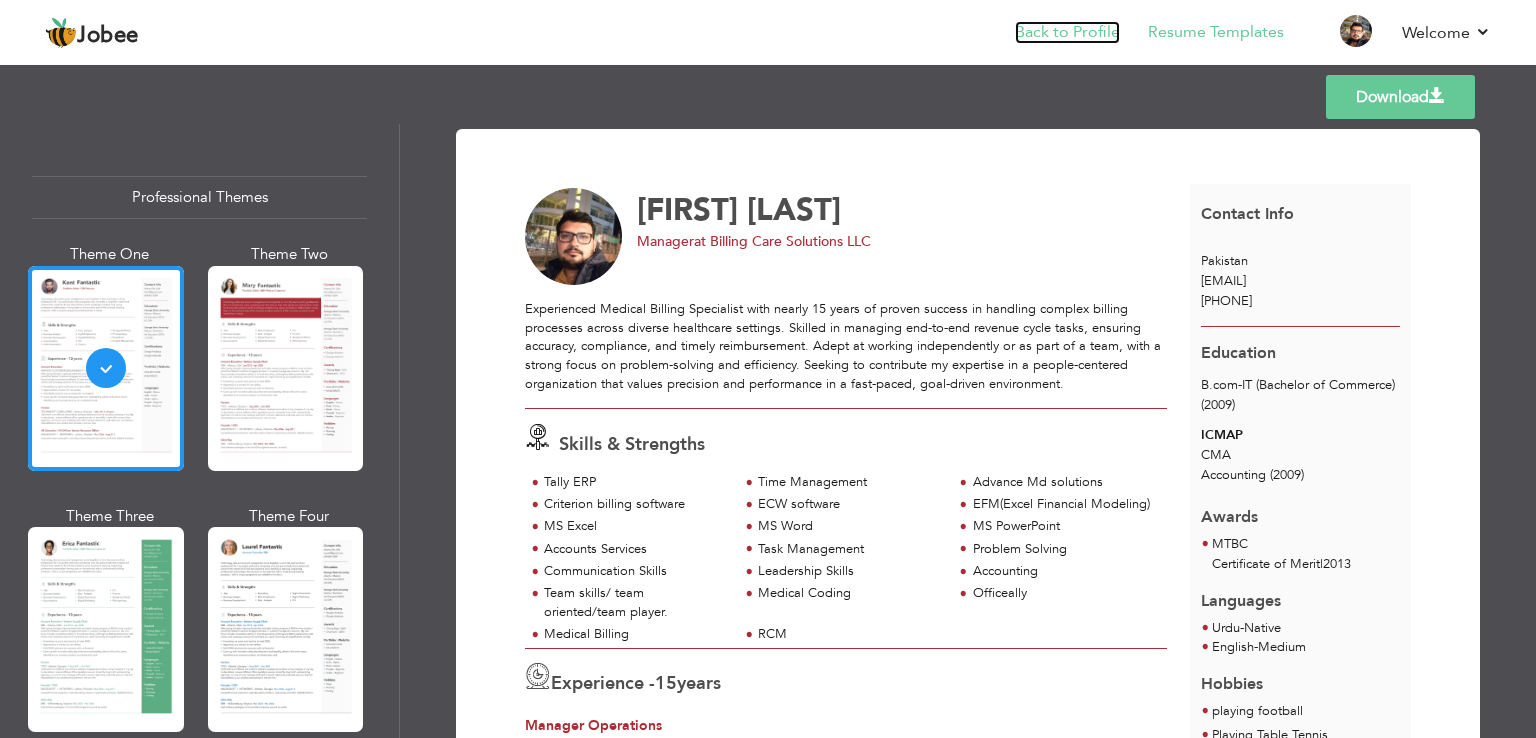 click on "Back to Profile" at bounding box center (1067, 32) 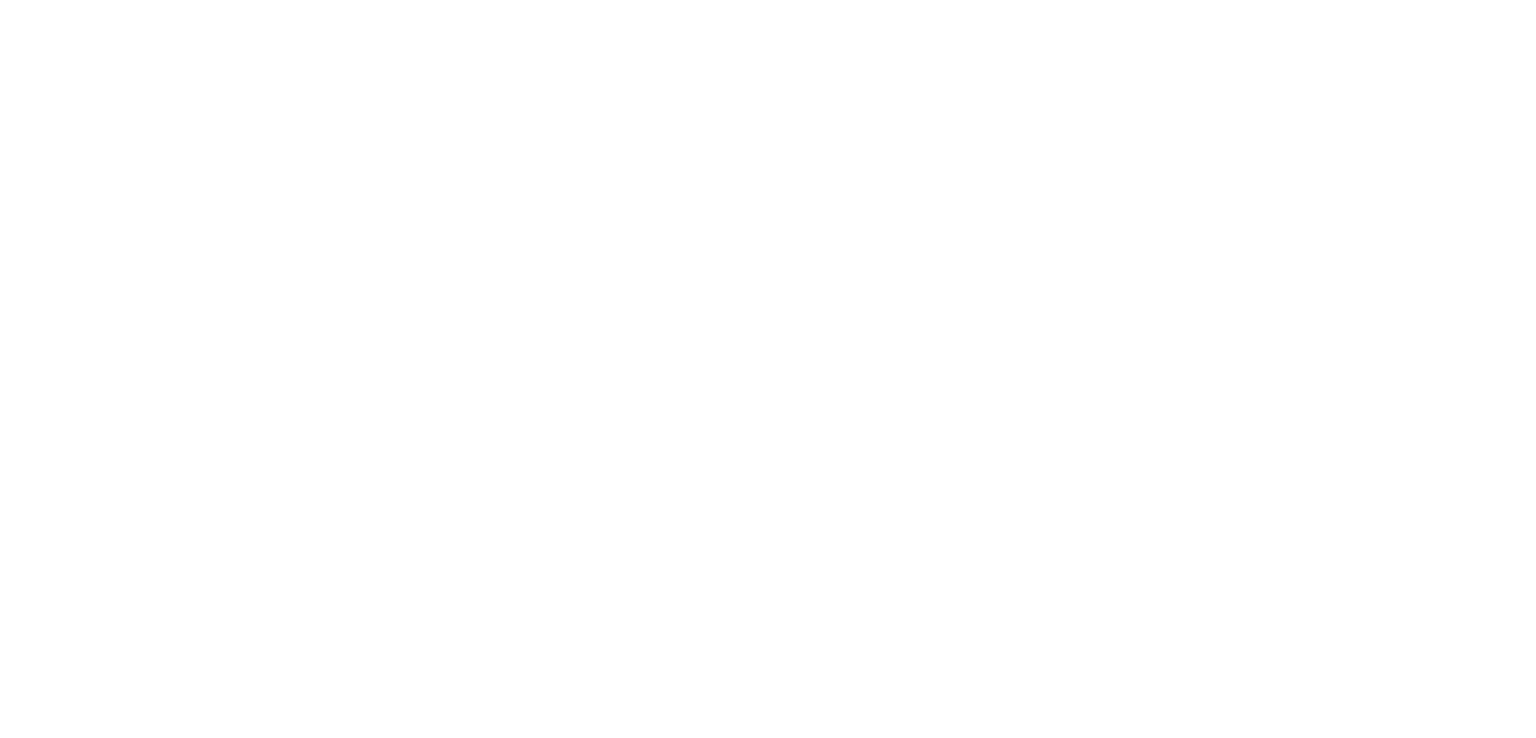scroll, scrollTop: 0, scrollLeft: 0, axis: both 